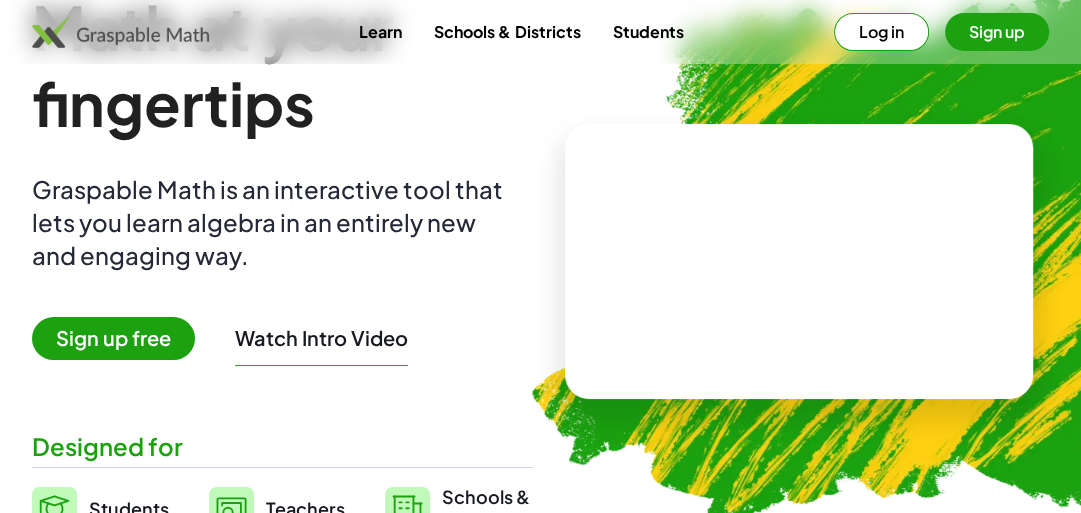scroll, scrollTop: 102, scrollLeft: 0, axis: vertical 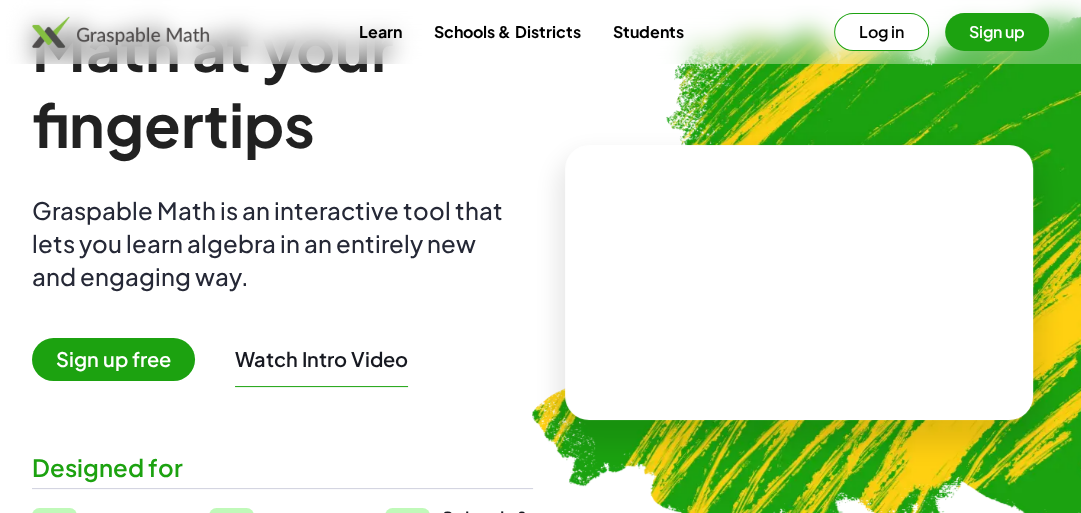 click on "Sign up free" at bounding box center [113, 359] 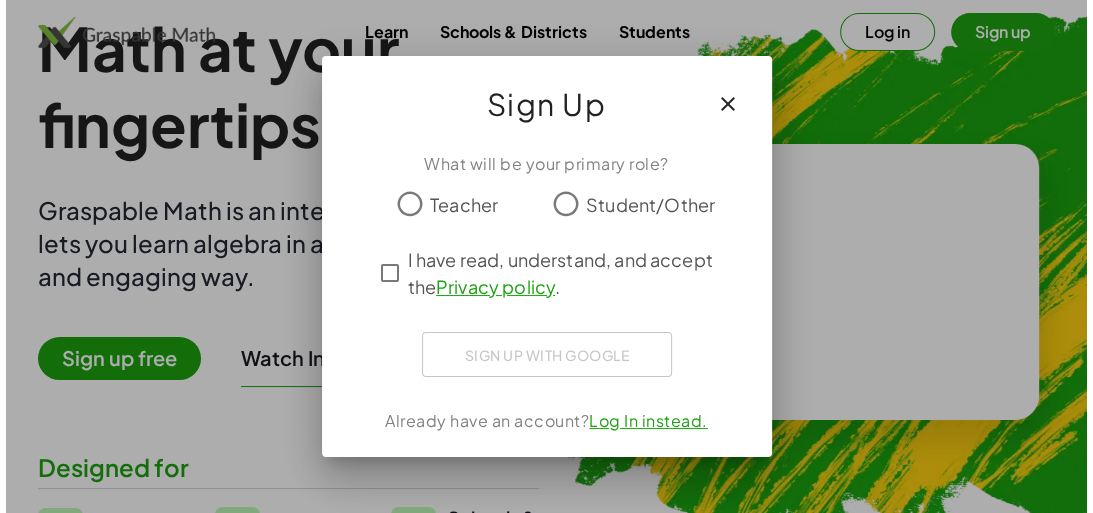 scroll, scrollTop: 0, scrollLeft: 0, axis: both 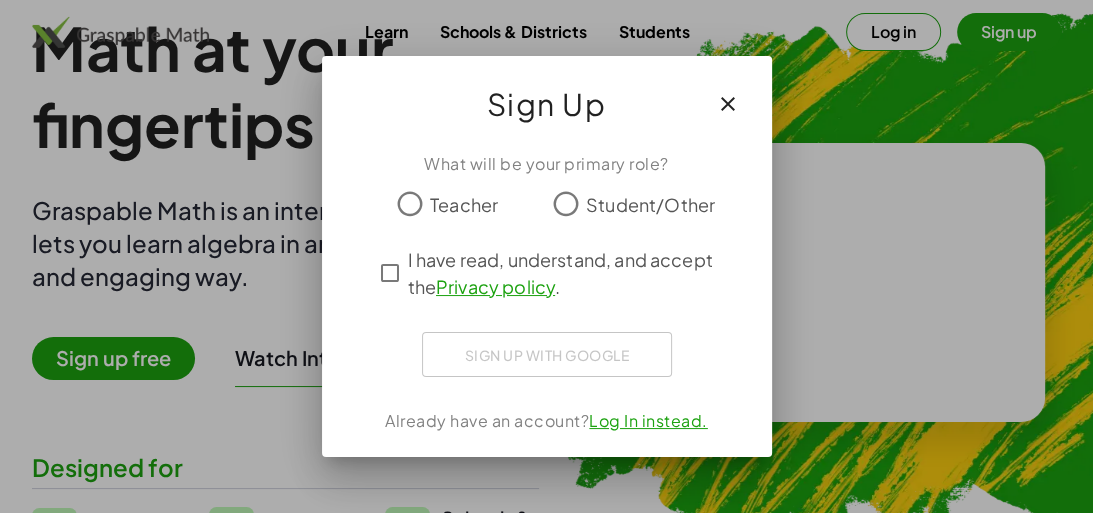 click on "Teacher" 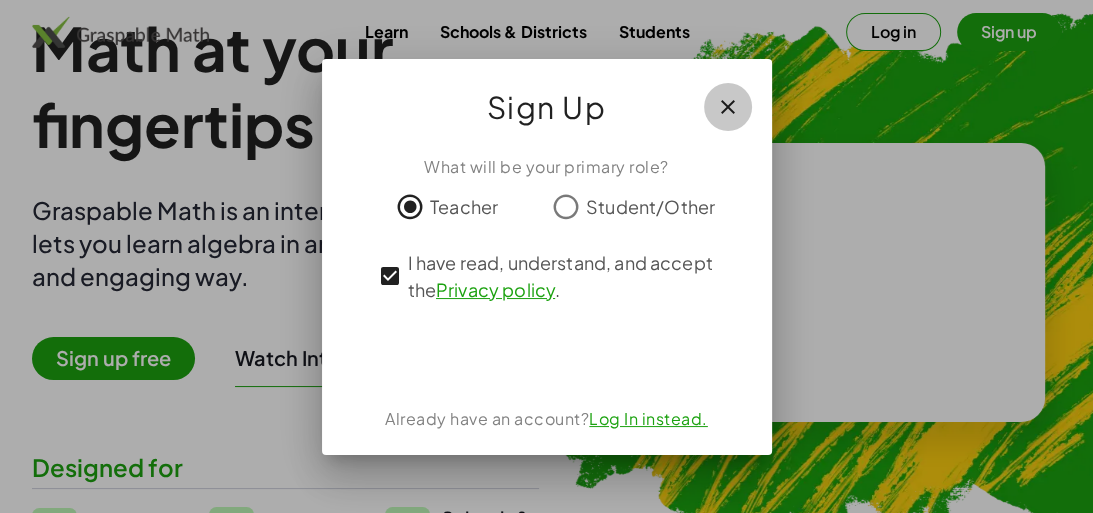click 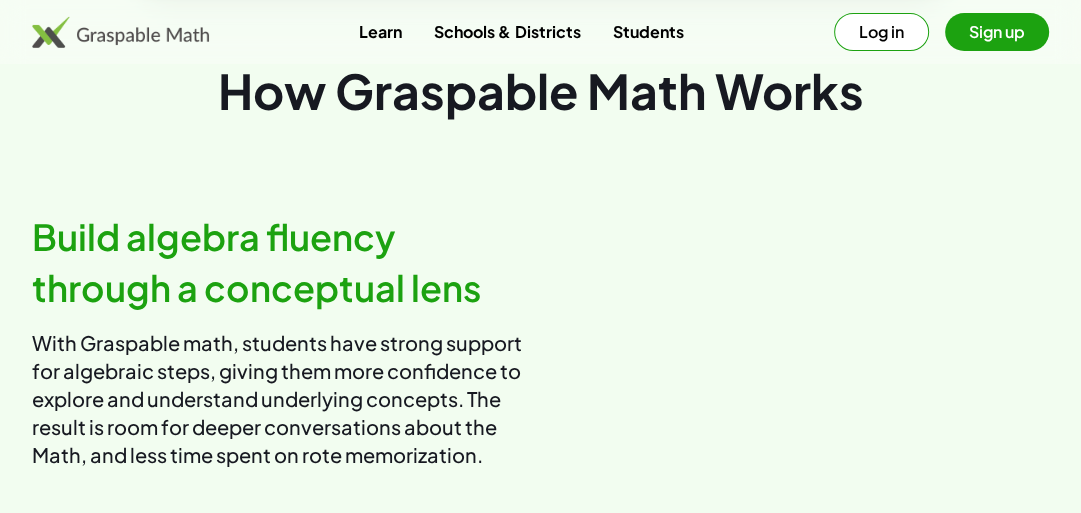 scroll, scrollTop: 882, scrollLeft: 0, axis: vertical 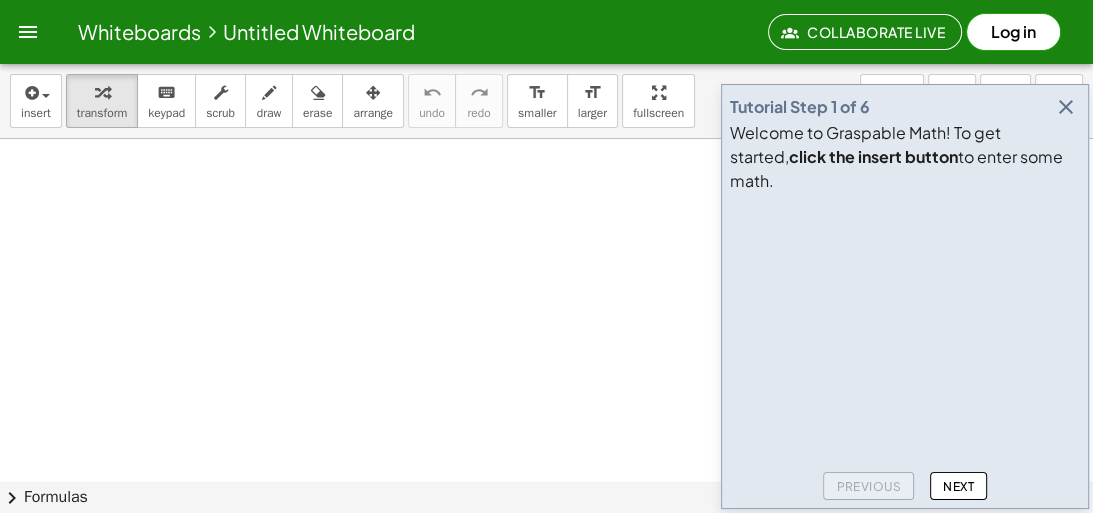 click at bounding box center (1066, 107) 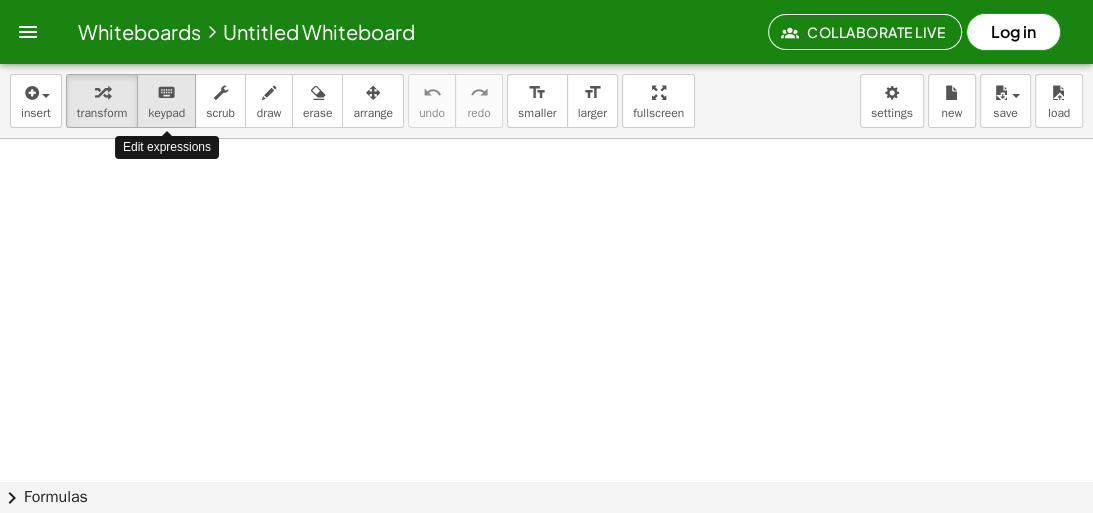 click on "keyboard" at bounding box center (166, 92) 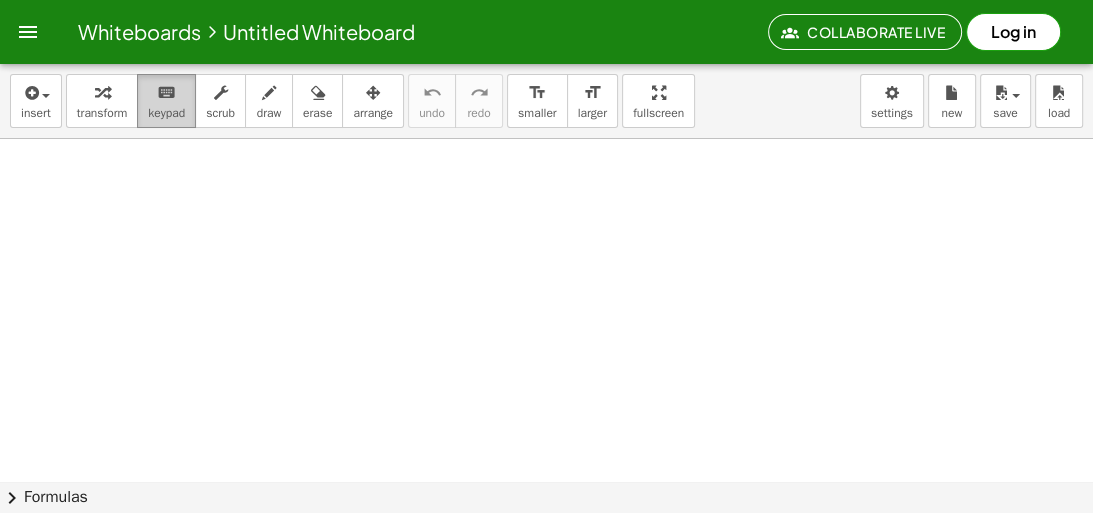 drag, startPoint x: 168, startPoint y: 129, endPoint x: 166, endPoint y: 110, distance: 19.104973 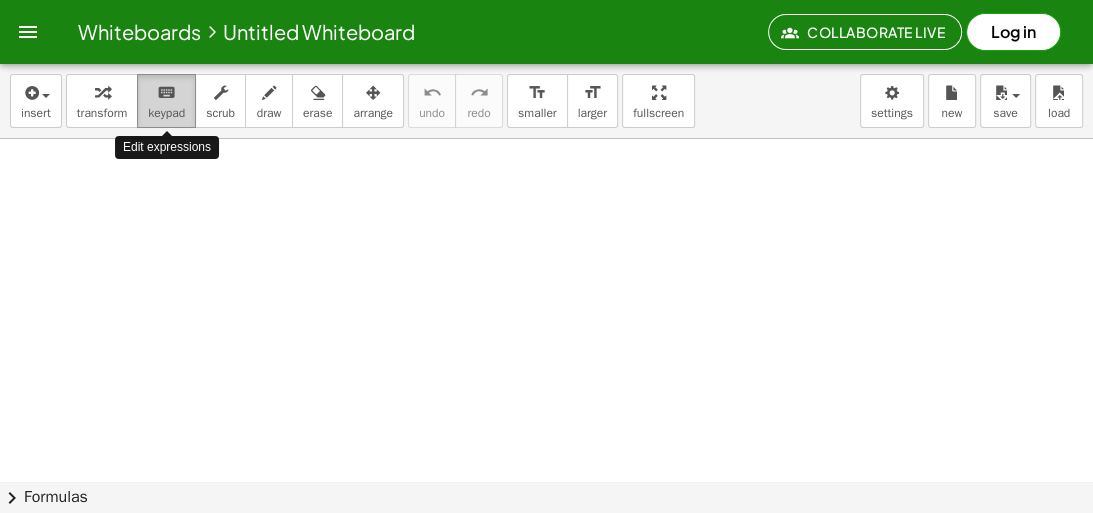 click on "keypad" at bounding box center (166, 113) 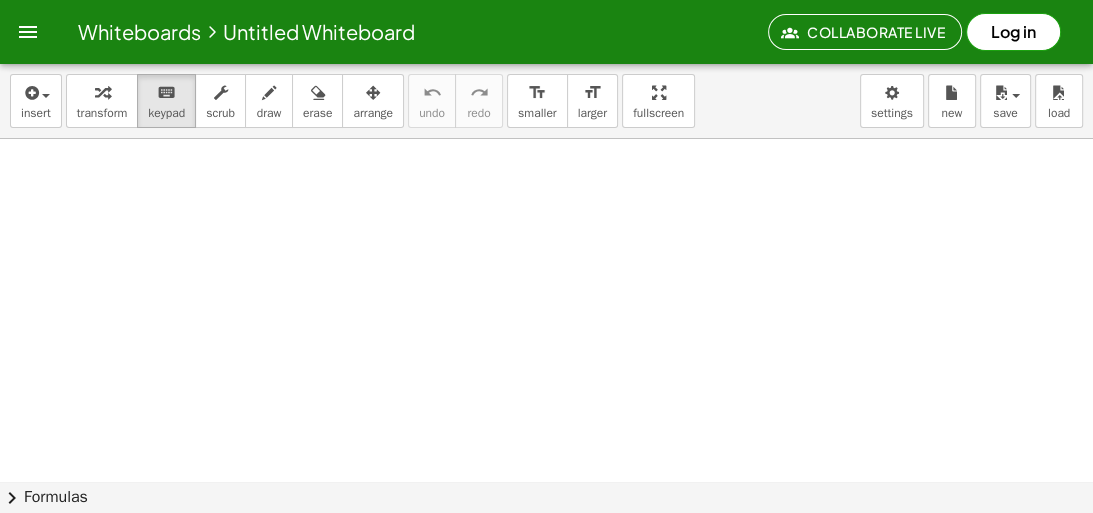 click at bounding box center (546, 545) 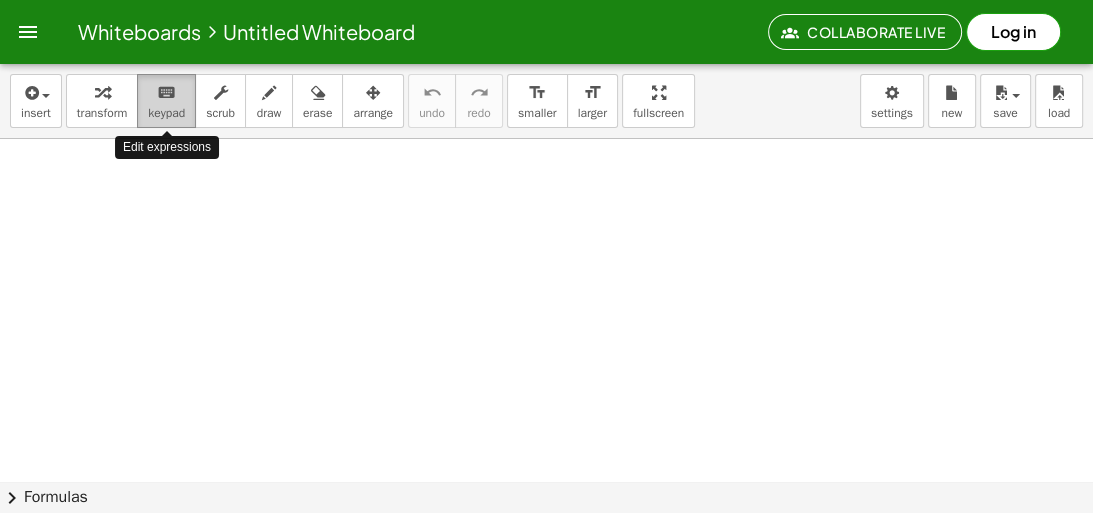 click on "keyboard keypad" at bounding box center (166, 101) 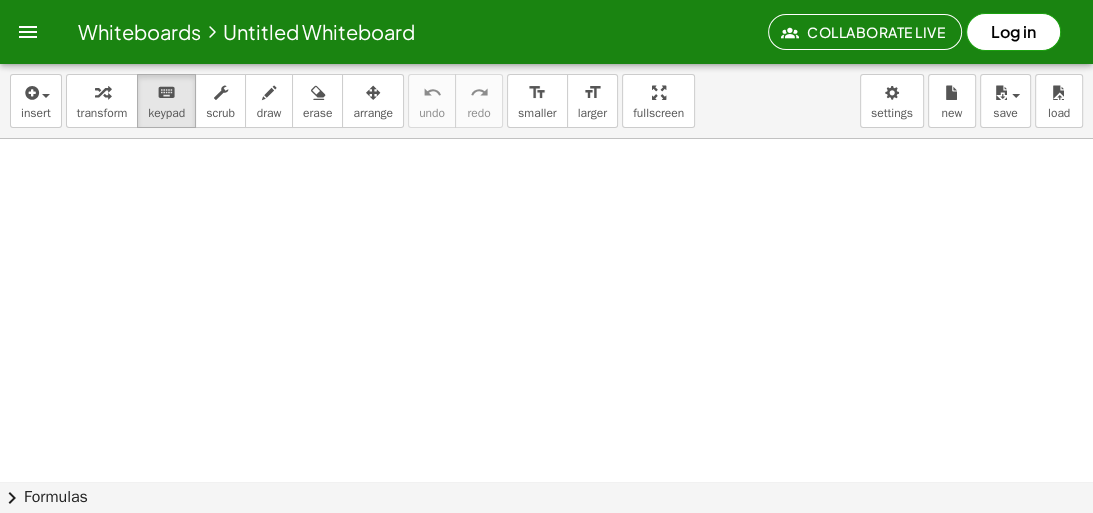scroll, scrollTop: 0, scrollLeft: 0, axis: both 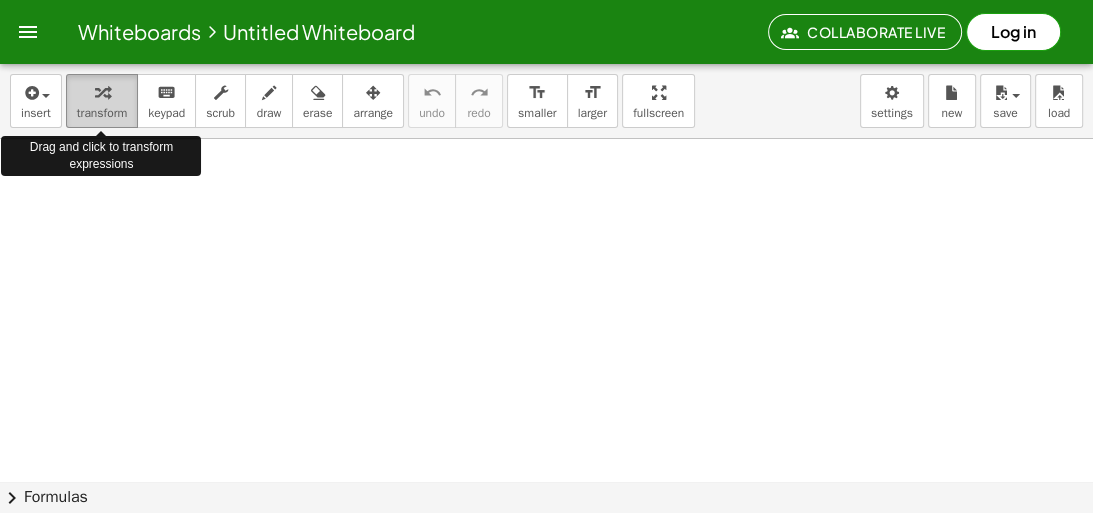 click on "transform" at bounding box center [102, 113] 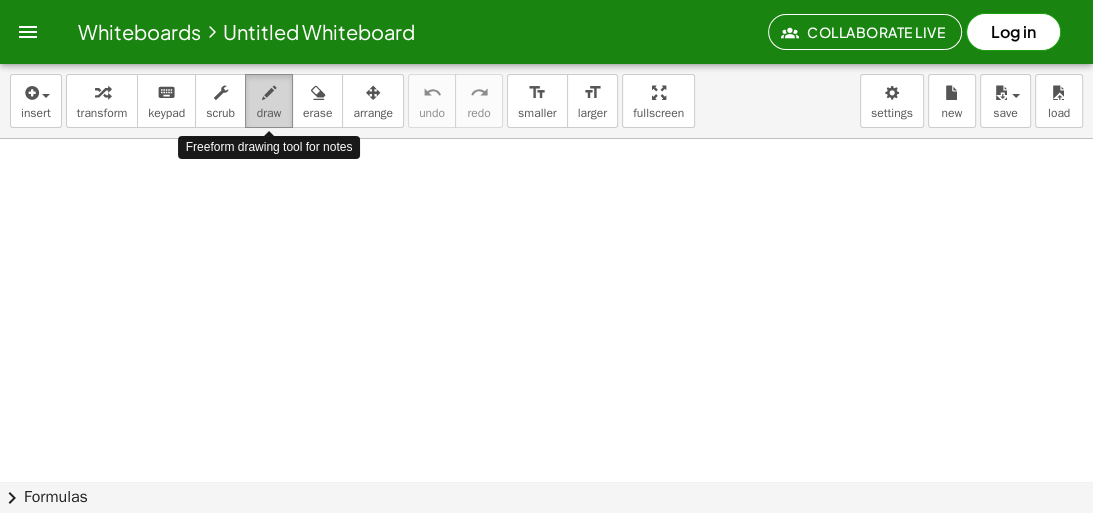 click on "draw" at bounding box center [269, 101] 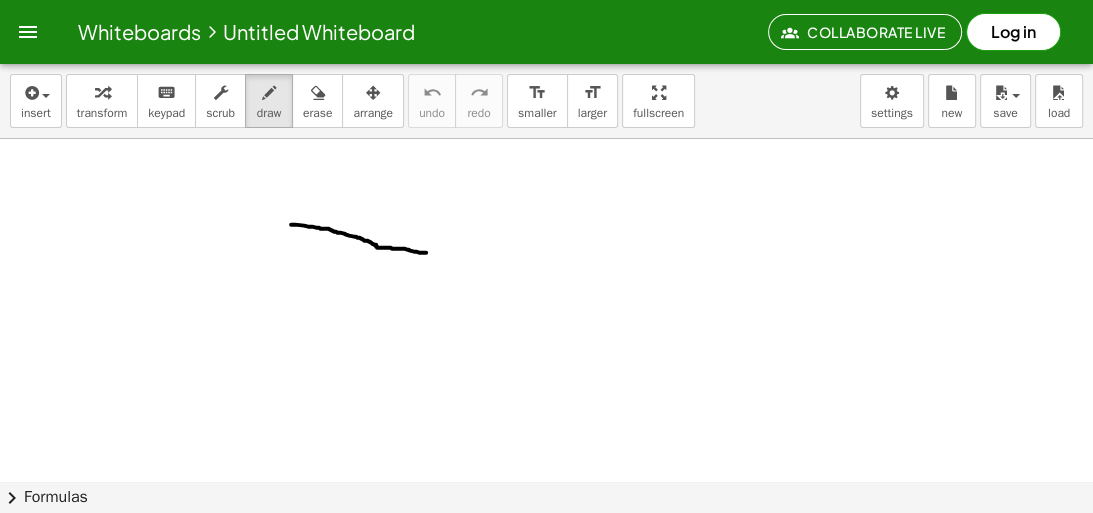 drag, startPoint x: 291, startPoint y: 224, endPoint x: 441, endPoint y: 256, distance: 153.37535 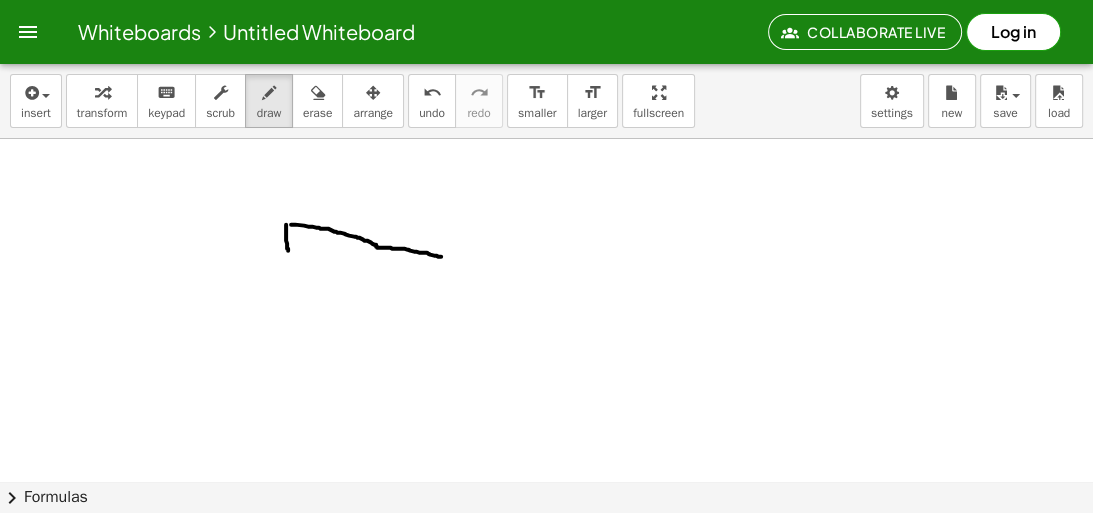 drag, startPoint x: 286, startPoint y: 224, endPoint x: 288, endPoint y: 250, distance: 26.076809 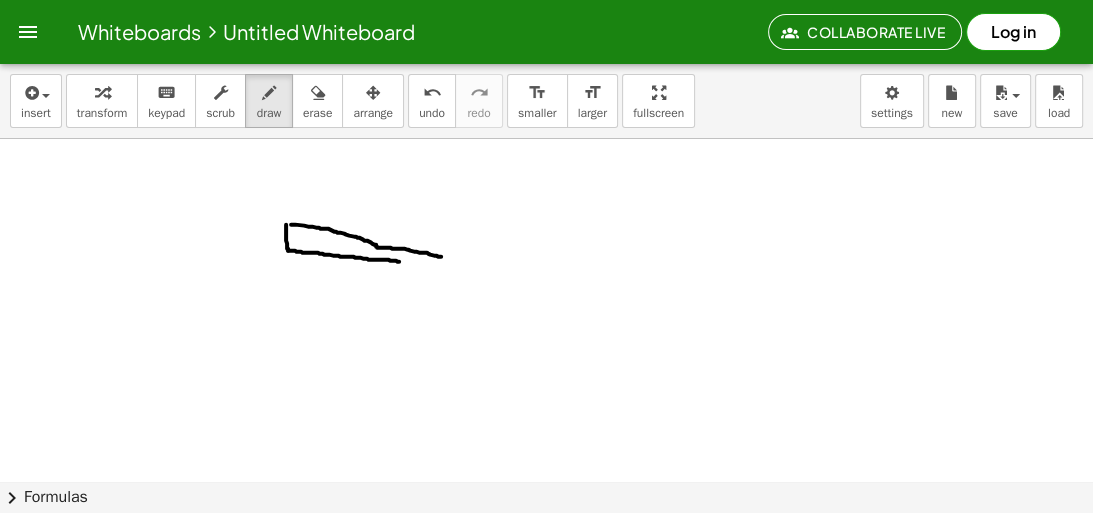 drag, startPoint x: 288, startPoint y: 250, endPoint x: 399, endPoint y: 261, distance: 111.54372 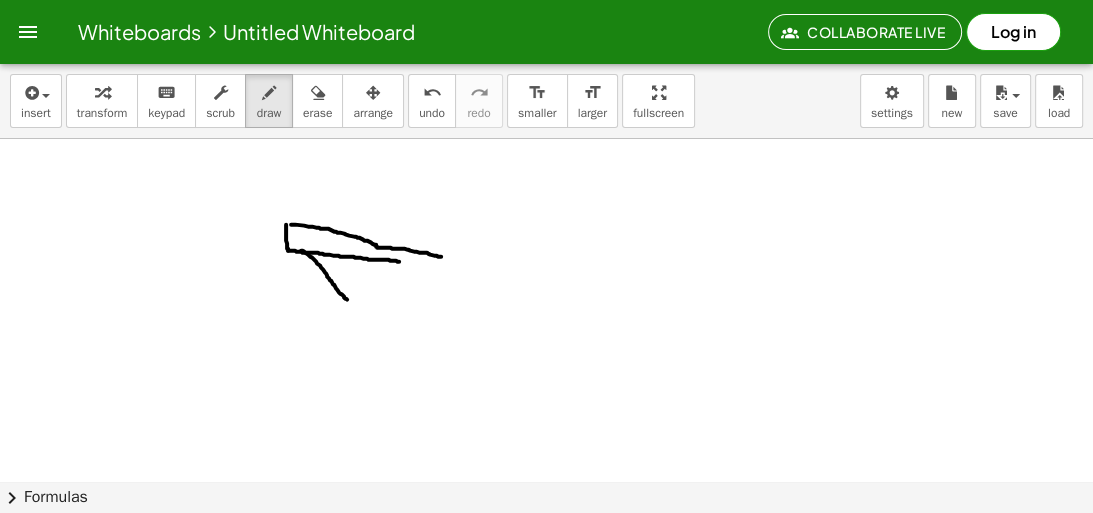 drag, startPoint x: 301, startPoint y: 250, endPoint x: 351, endPoint y: 302, distance: 72.138756 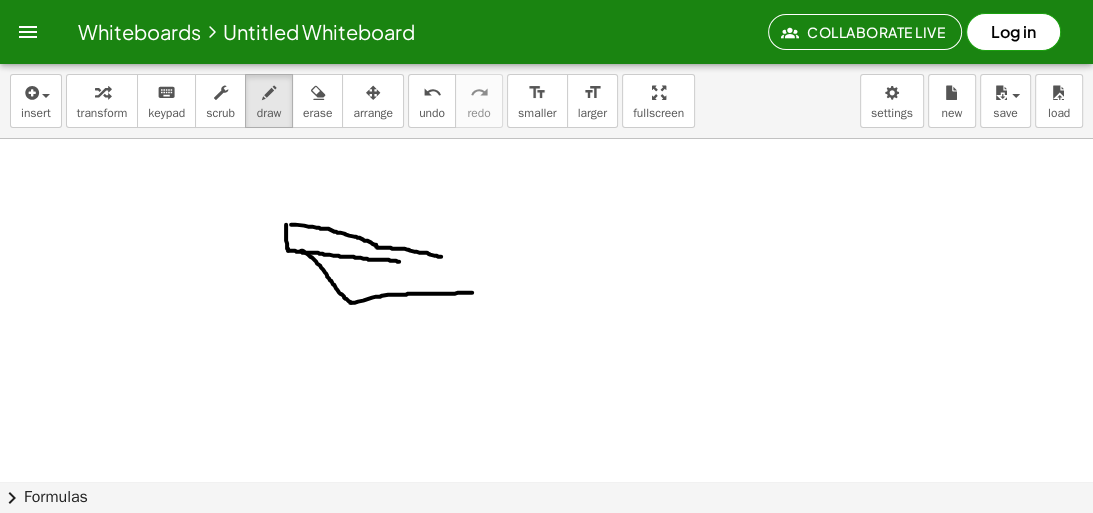 drag, startPoint x: 351, startPoint y: 302, endPoint x: 472, endPoint y: 292, distance: 121.41252 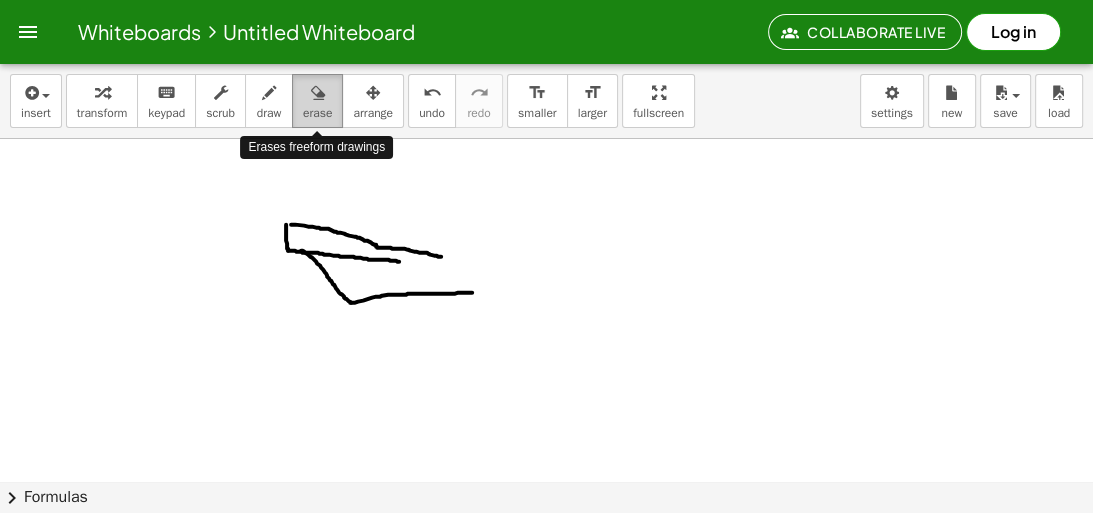 click on "erase" at bounding box center [317, 113] 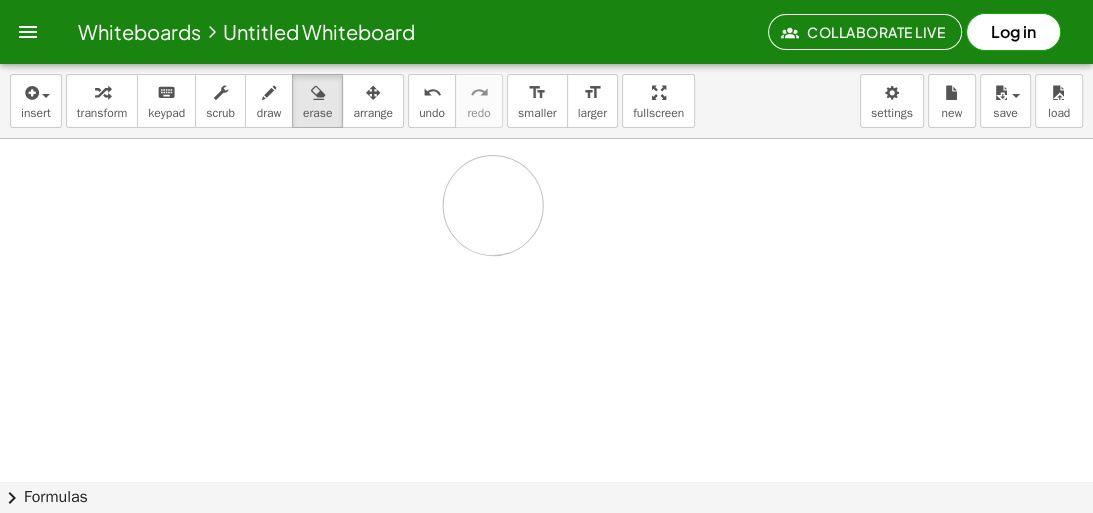 drag, startPoint x: 460, startPoint y: 246, endPoint x: 312, endPoint y: 194, distance: 156.86937 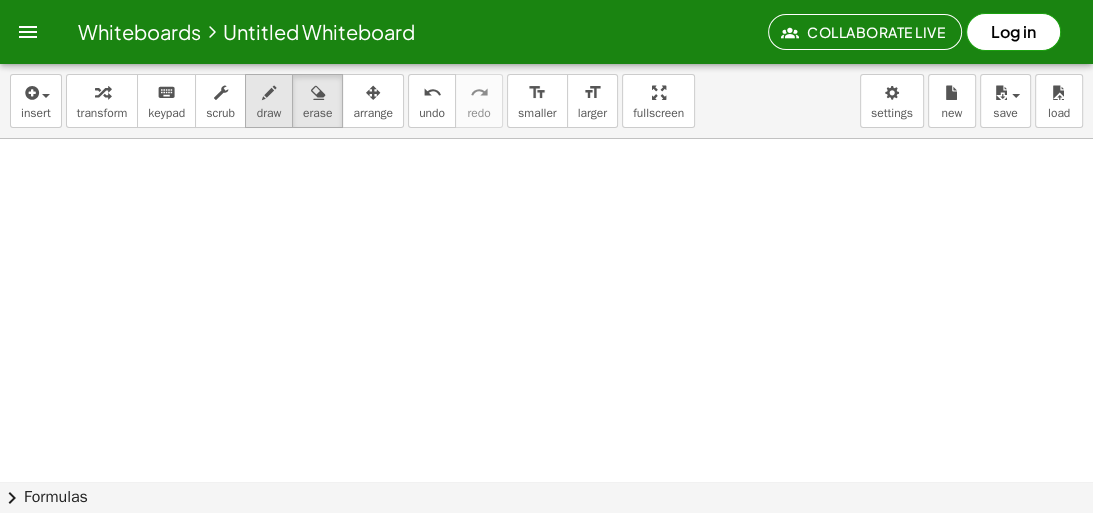 click on "draw" at bounding box center [269, 113] 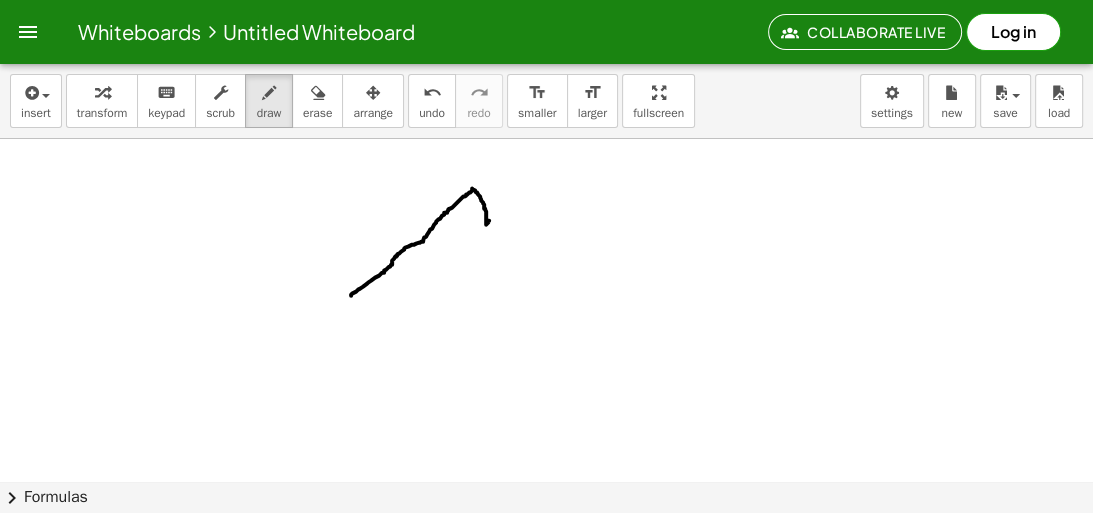 drag, startPoint x: 351, startPoint y: 295, endPoint x: 490, endPoint y: 227, distance: 154.74171 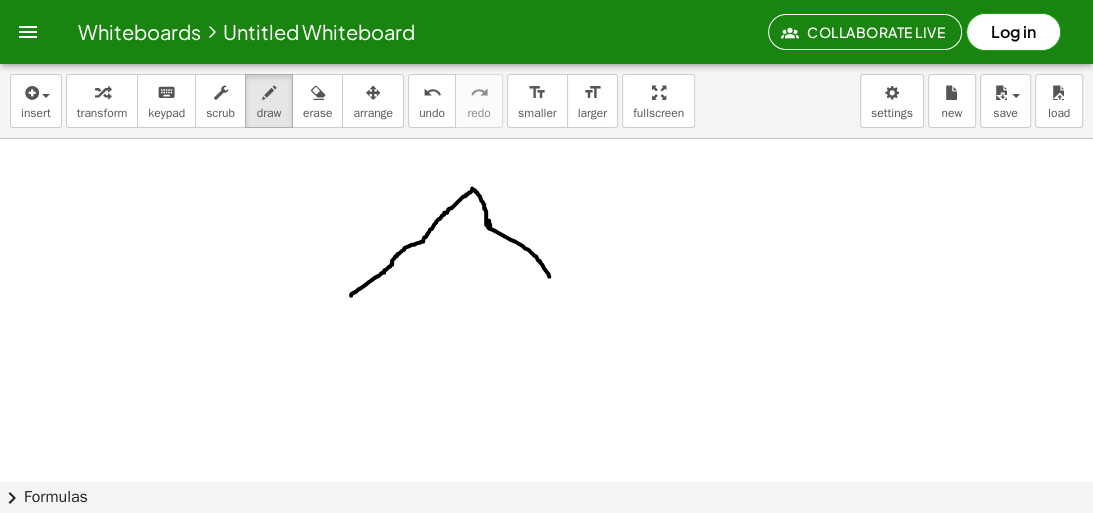 drag, startPoint x: 487, startPoint y: 225, endPoint x: 600, endPoint y: 321, distance: 148.27339 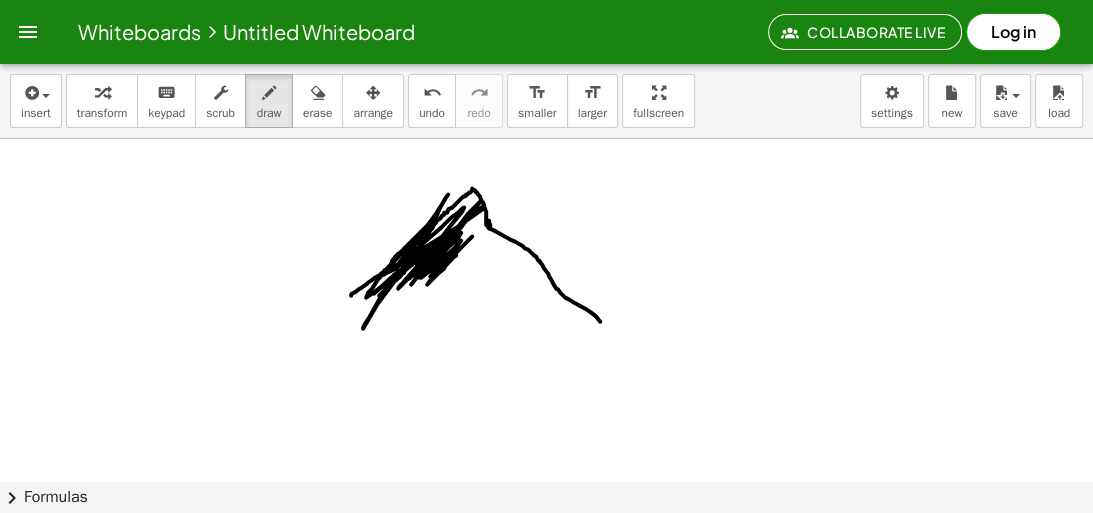 drag, startPoint x: 388, startPoint y: 268, endPoint x: 429, endPoint y: 282, distance: 43.32436 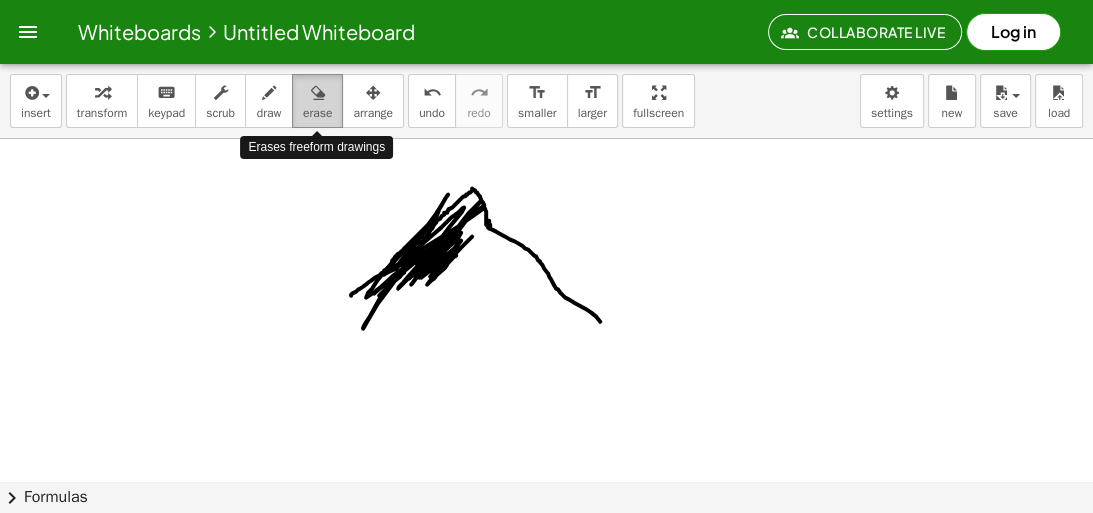 click on "erase" at bounding box center [317, 113] 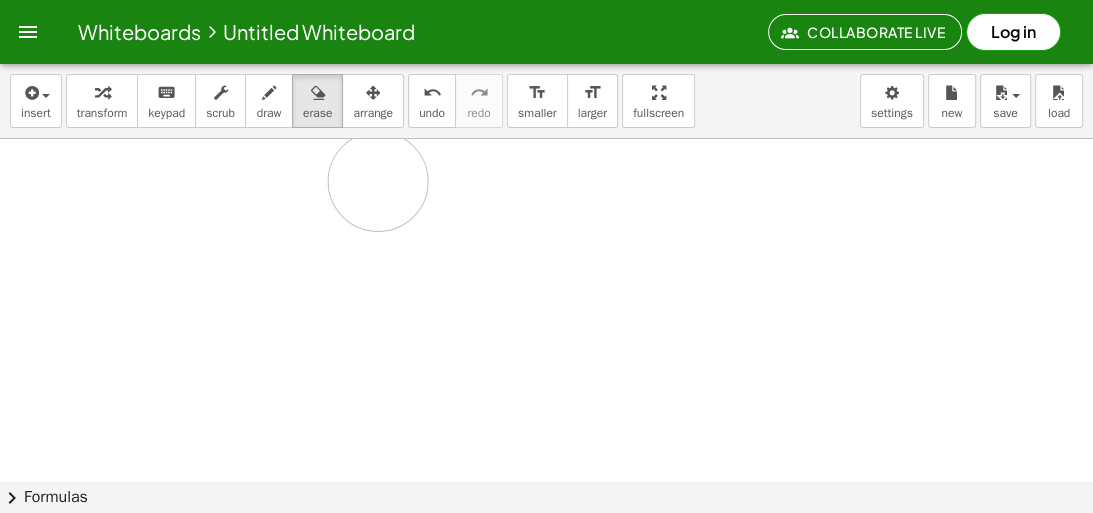drag, startPoint x: 391, startPoint y: 224, endPoint x: 368, endPoint y: 177, distance: 52.3259 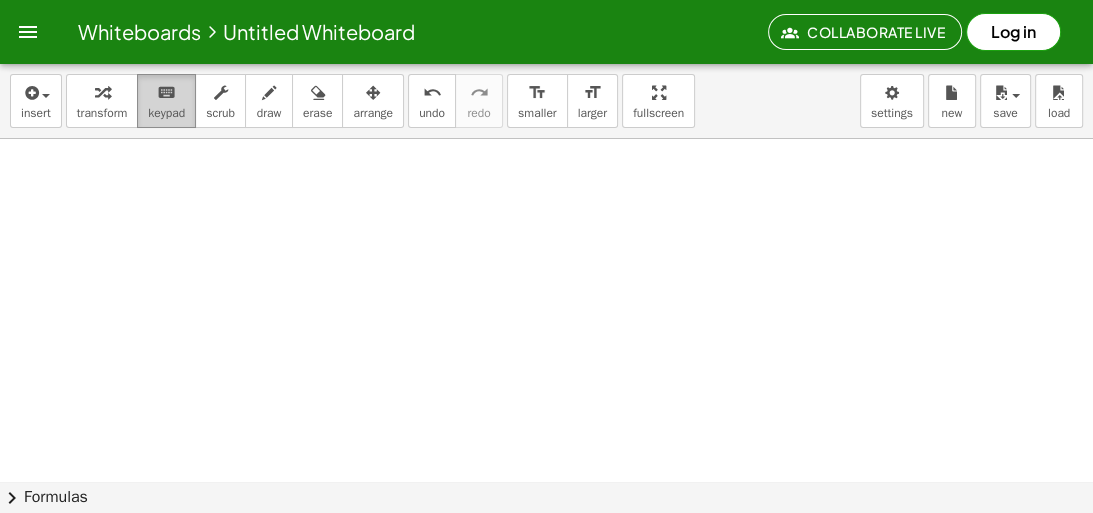 click on "keypad" at bounding box center [166, 113] 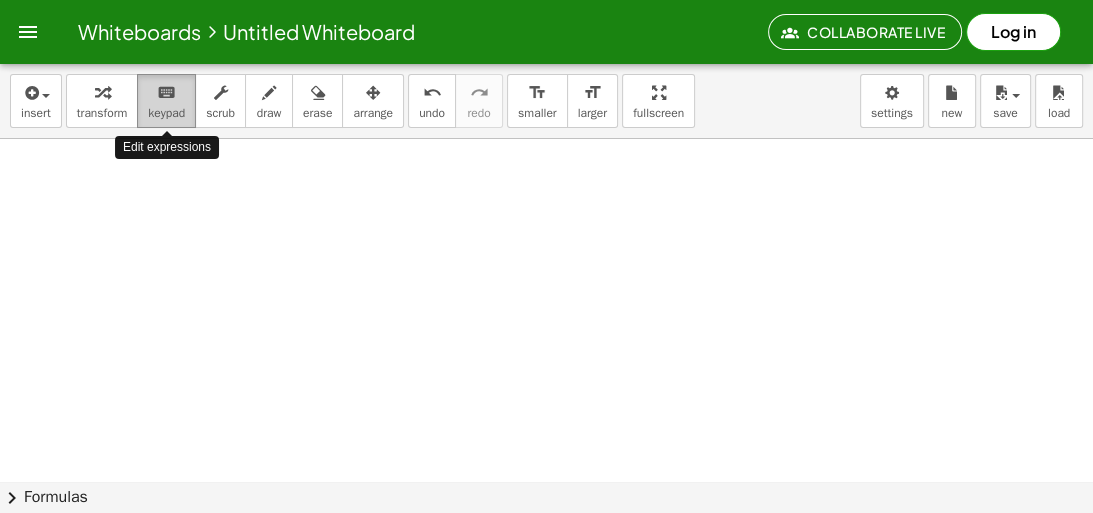 click on "keypad" at bounding box center [166, 113] 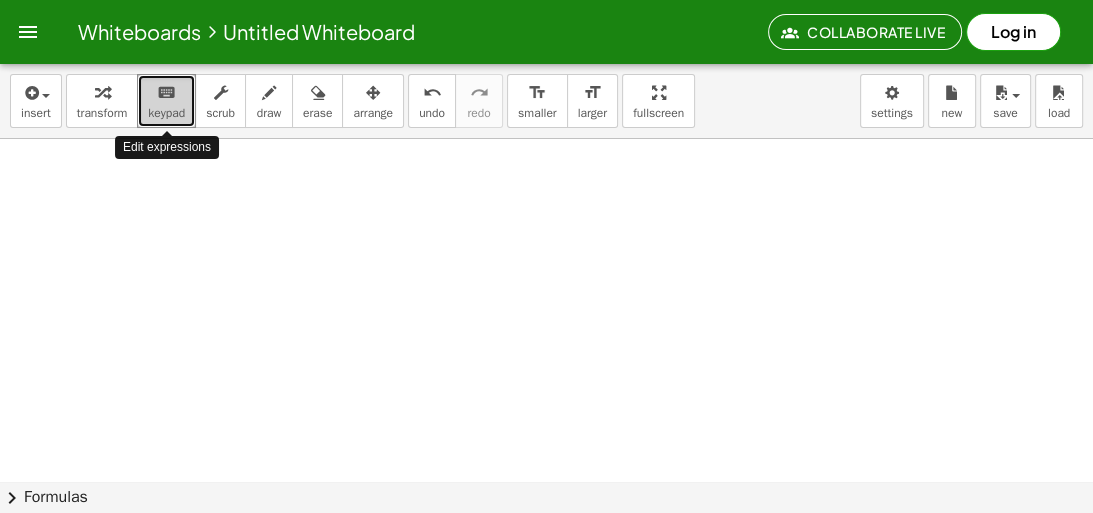 click on "keypad" at bounding box center [166, 113] 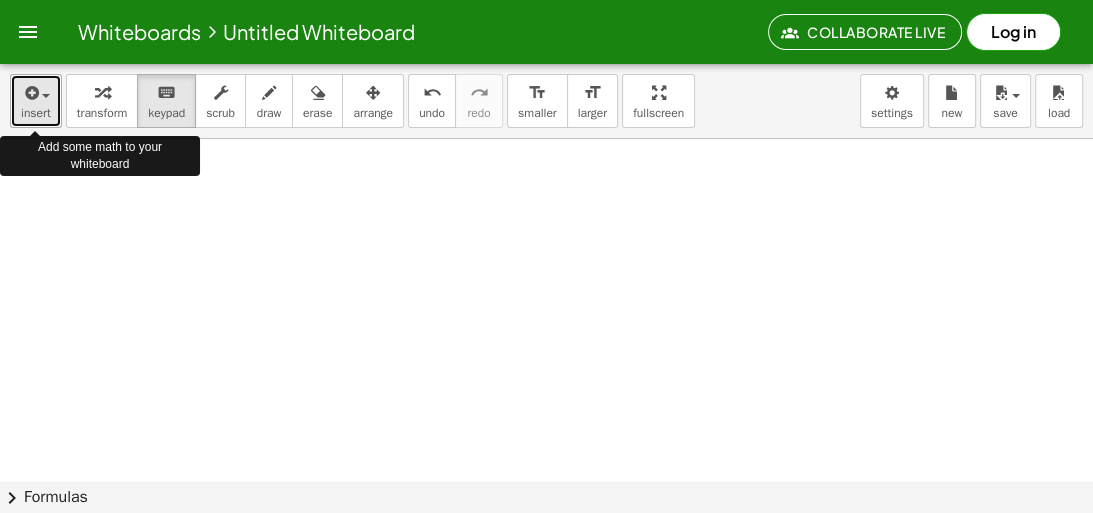 click on "insert" at bounding box center (36, 113) 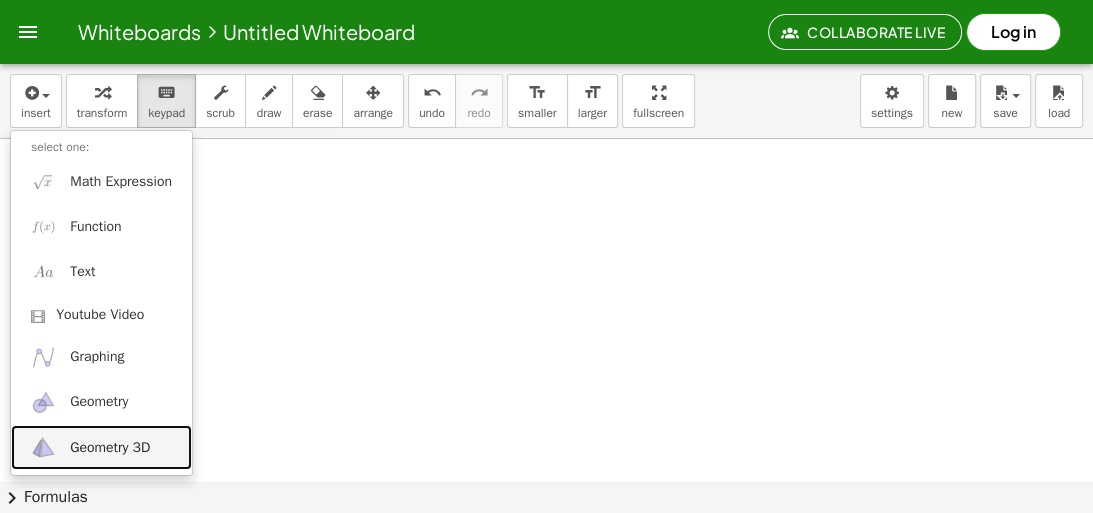 click on "Geometry 3D" at bounding box center [110, 448] 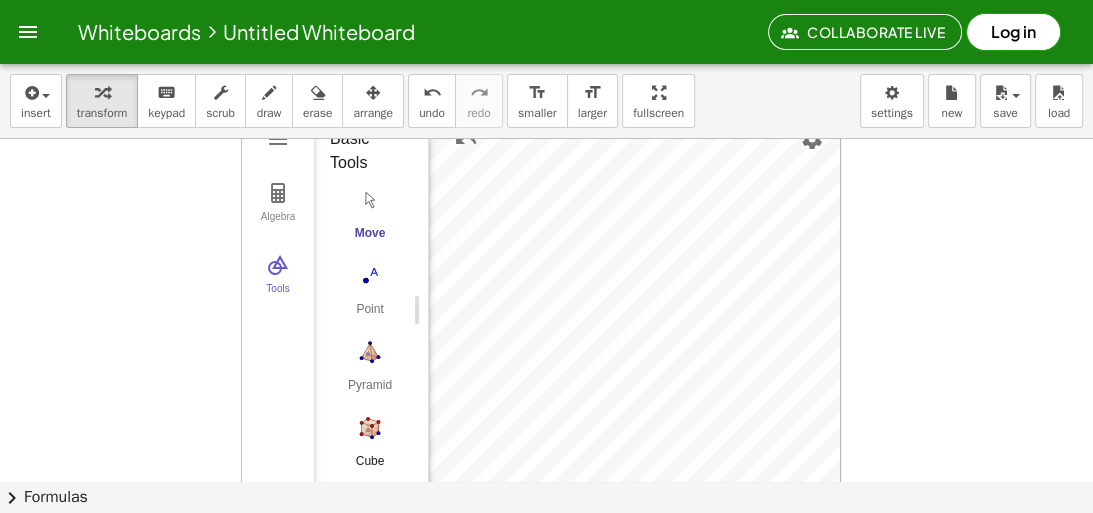 drag, startPoint x: 550, startPoint y: 238, endPoint x: 358, endPoint y: 444, distance: 281.60257 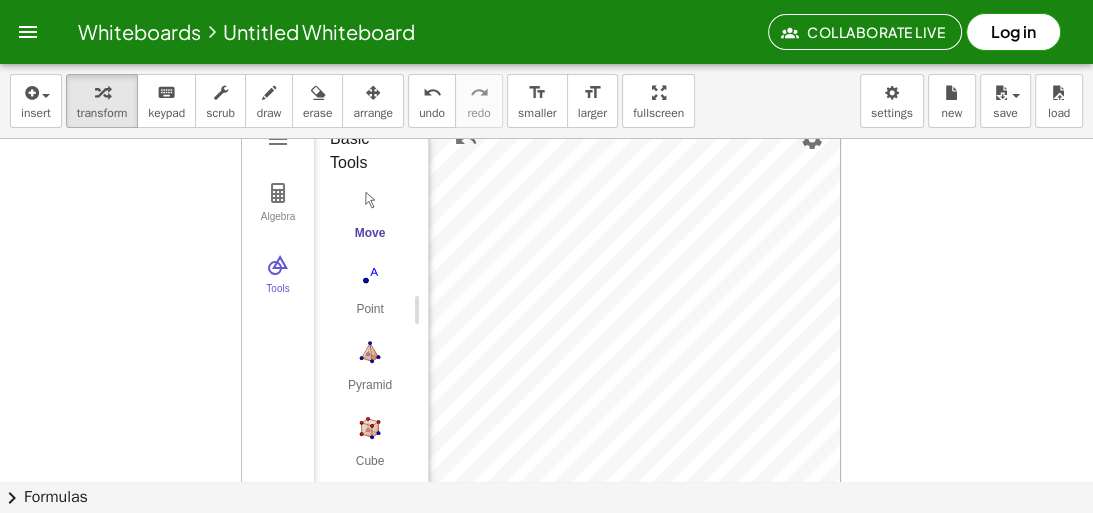 click on "Algebra Tools GeoGebra 3D Calculator Basic Tools Move Point Pyramid Cube Sphere: Center & Point Plane through 3 Points Intersect Two Surfaces Net More" at bounding box center [546, 481] 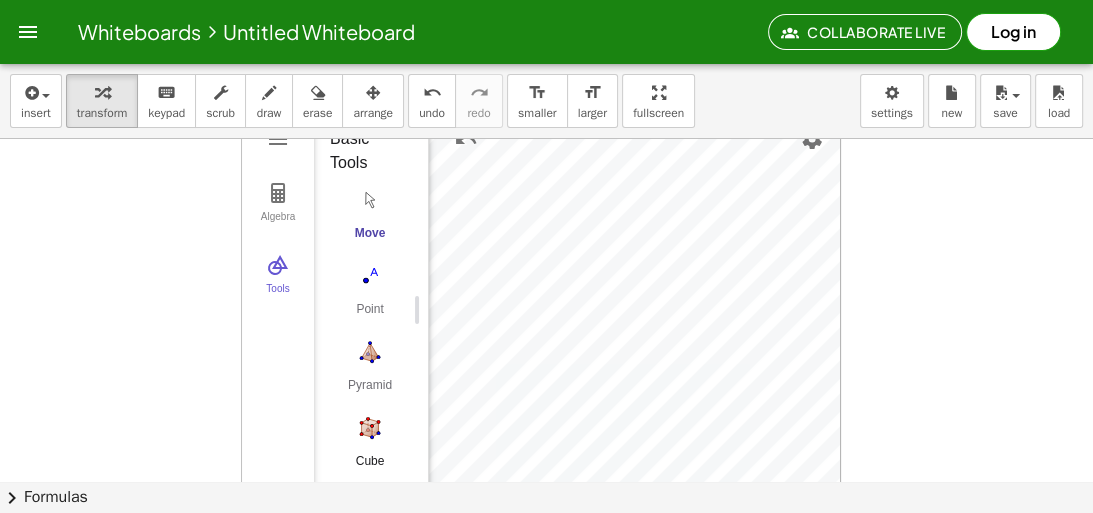 click at bounding box center (370, 428) 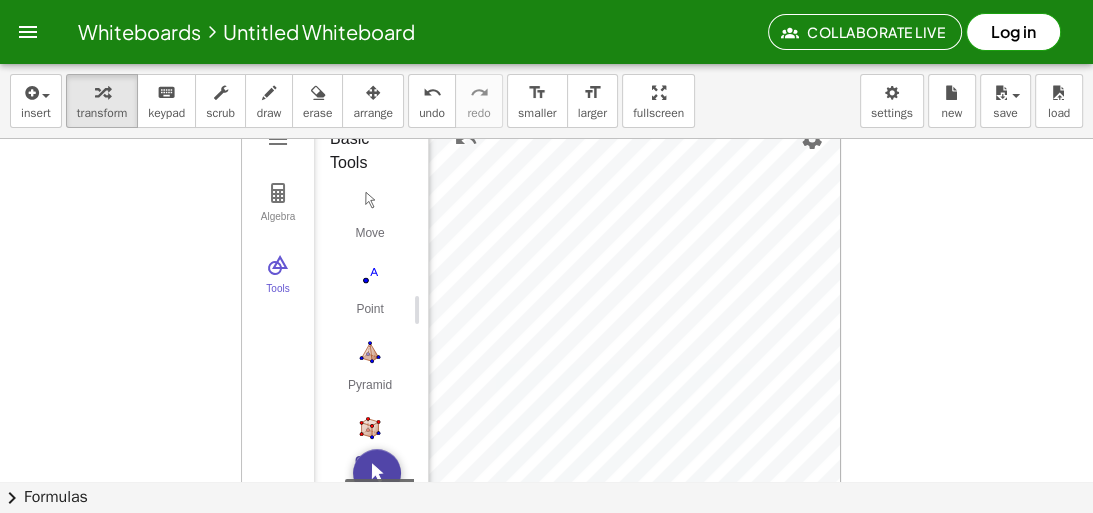 click at bounding box center (377, 473) 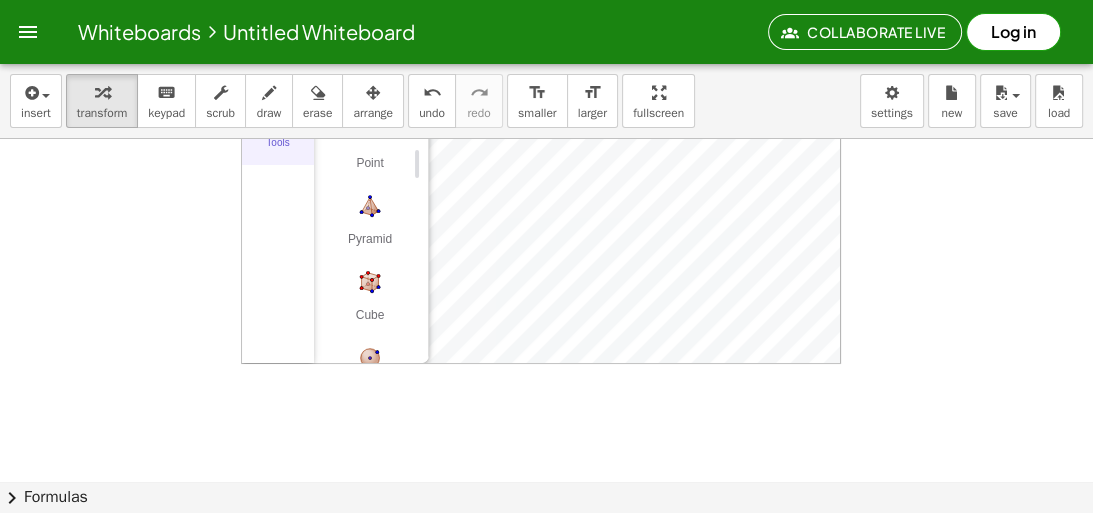 scroll, scrollTop: 0, scrollLeft: 0, axis: both 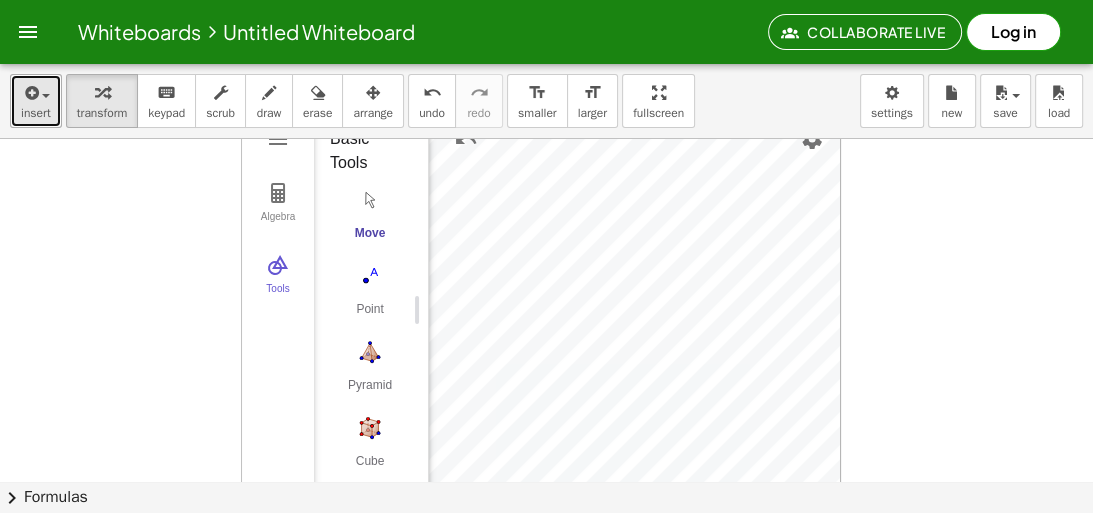 click on "insert" at bounding box center (36, 113) 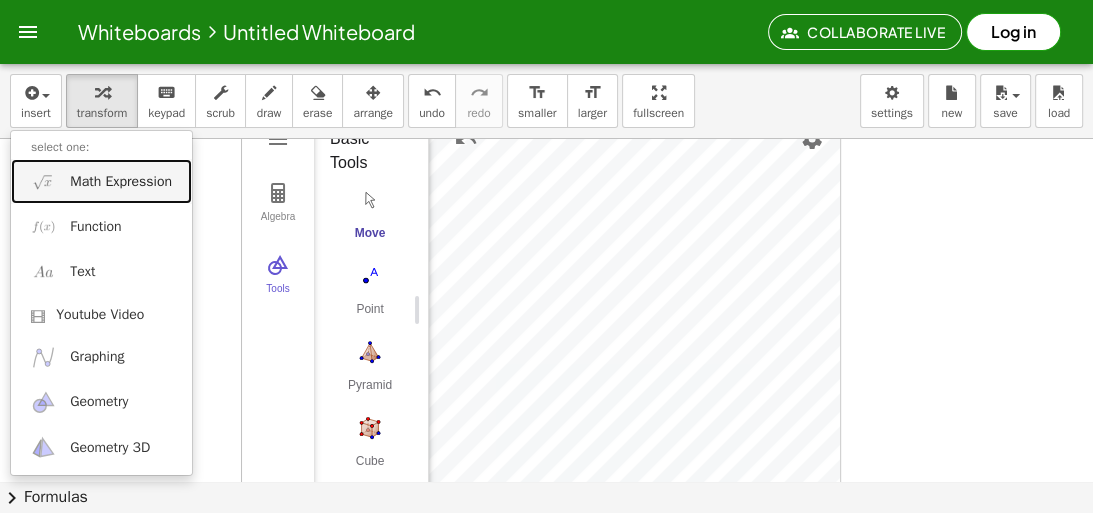 click on "Math Expression" at bounding box center (101, 181) 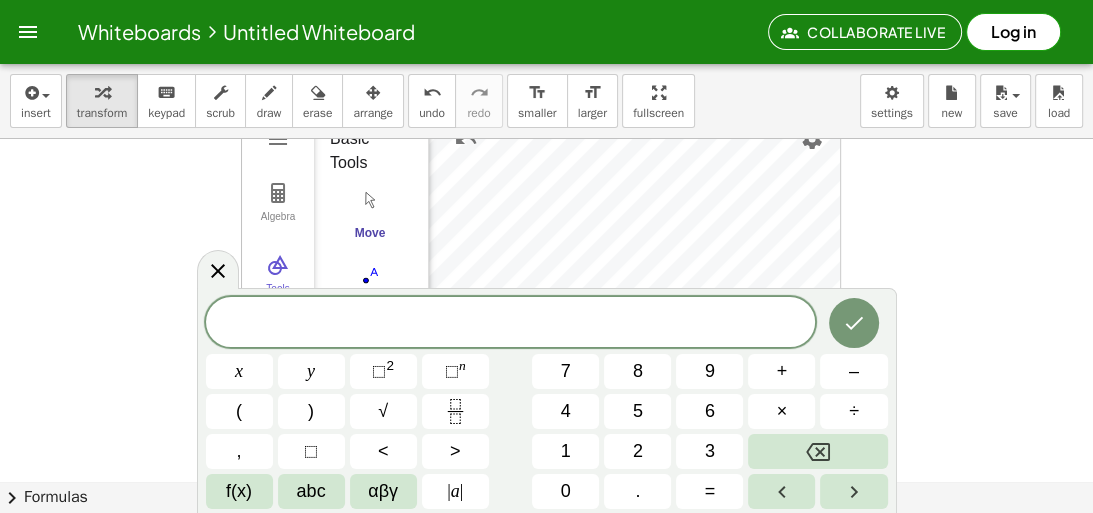 scroll, scrollTop: 112, scrollLeft: 0, axis: vertical 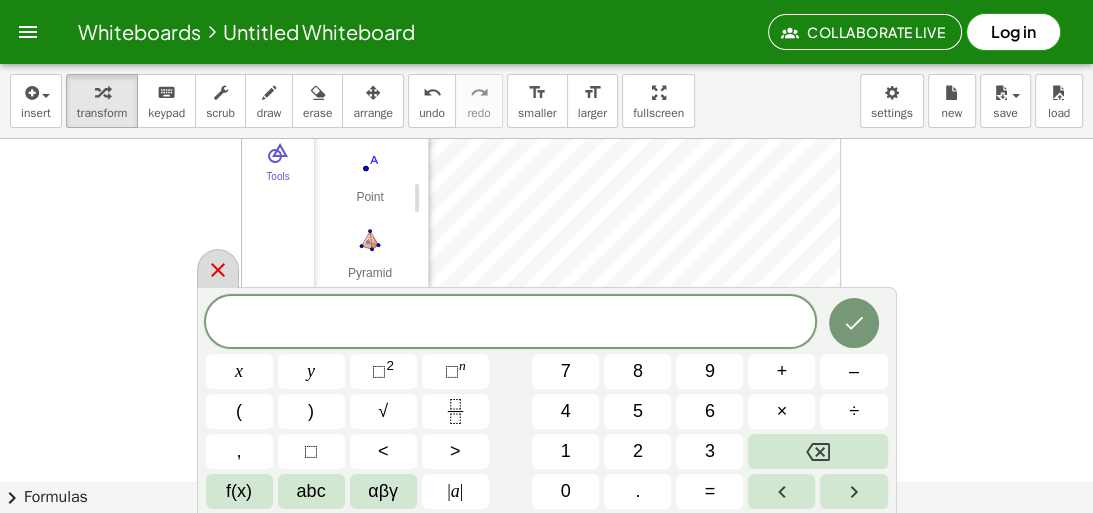 click 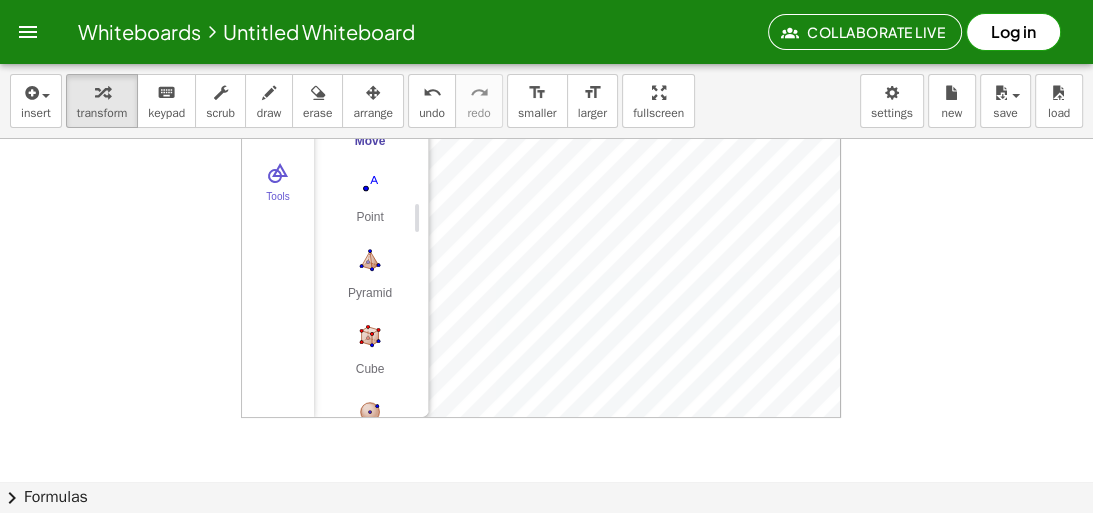 scroll, scrollTop: 0, scrollLeft: 0, axis: both 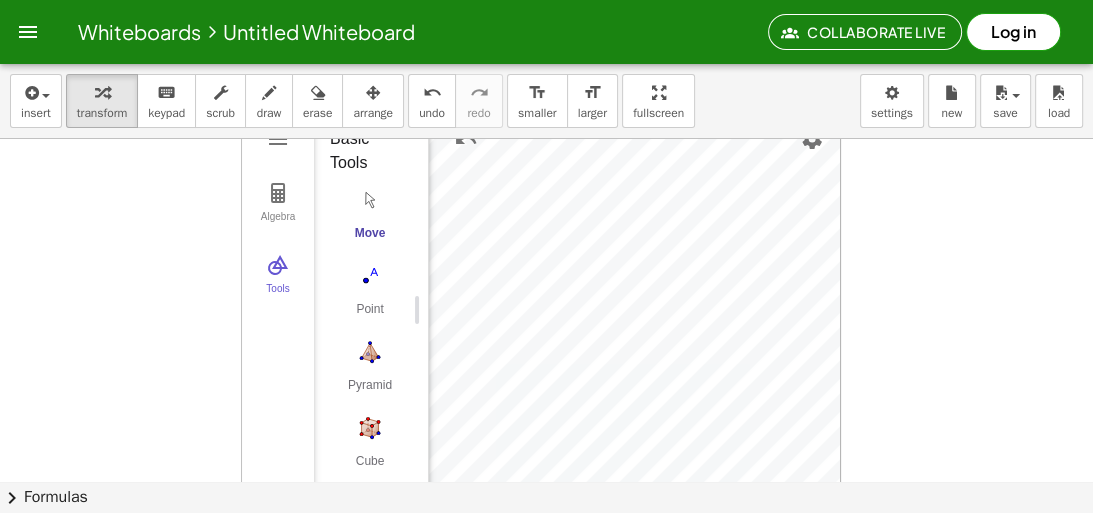 click on "Algebra Tools GeoGebra 3D Calculator Basic Tools Move Point Pyramid Cube Sphere: Center & Point Plane through 3 Points Intersect Two Surfaces Net More" at bounding box center (546, 481) 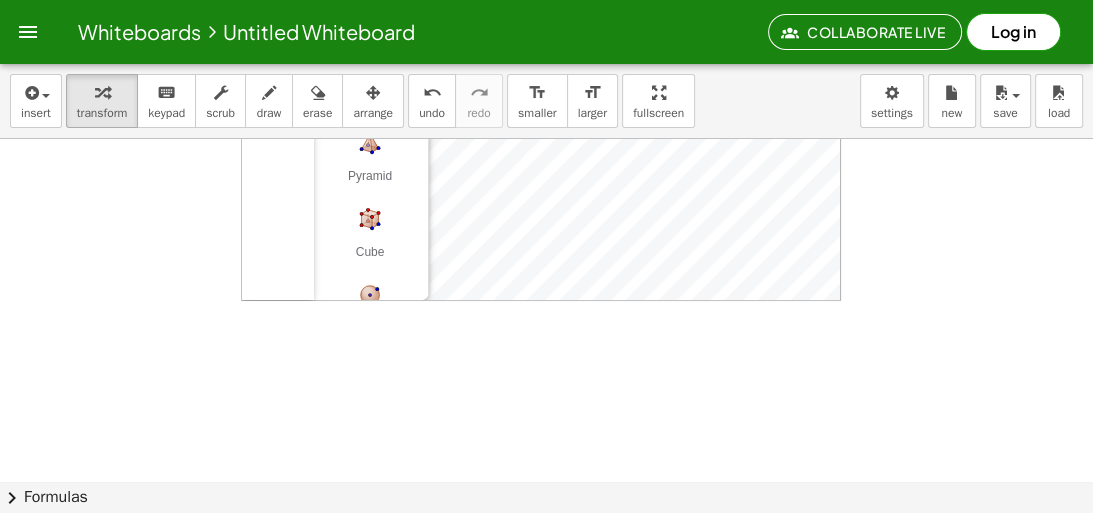 scroll, scrollTop: 0, scrollLeft: 0, axis: both 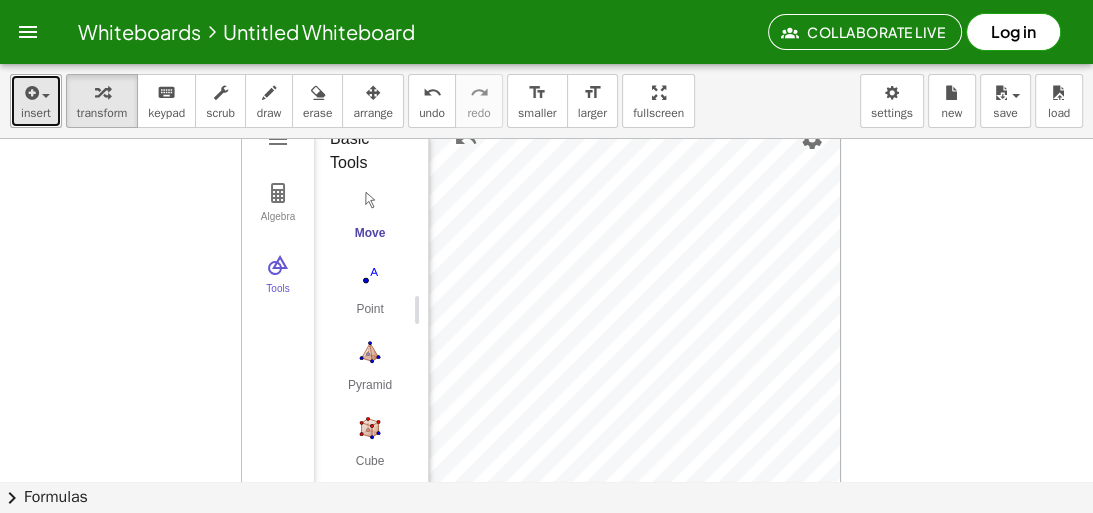 click at bounding box center [30, 93] 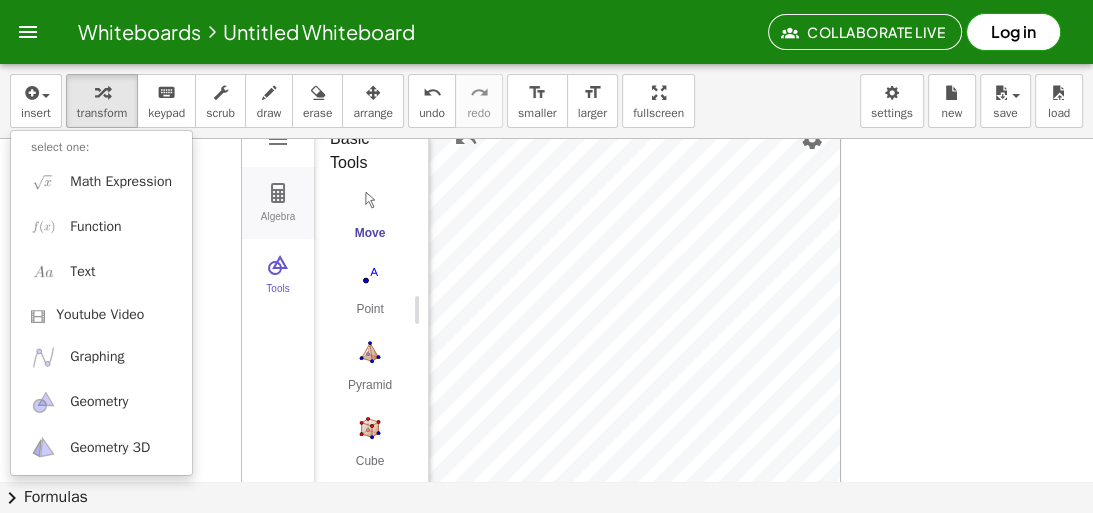 click at bounding box center [278, 193] 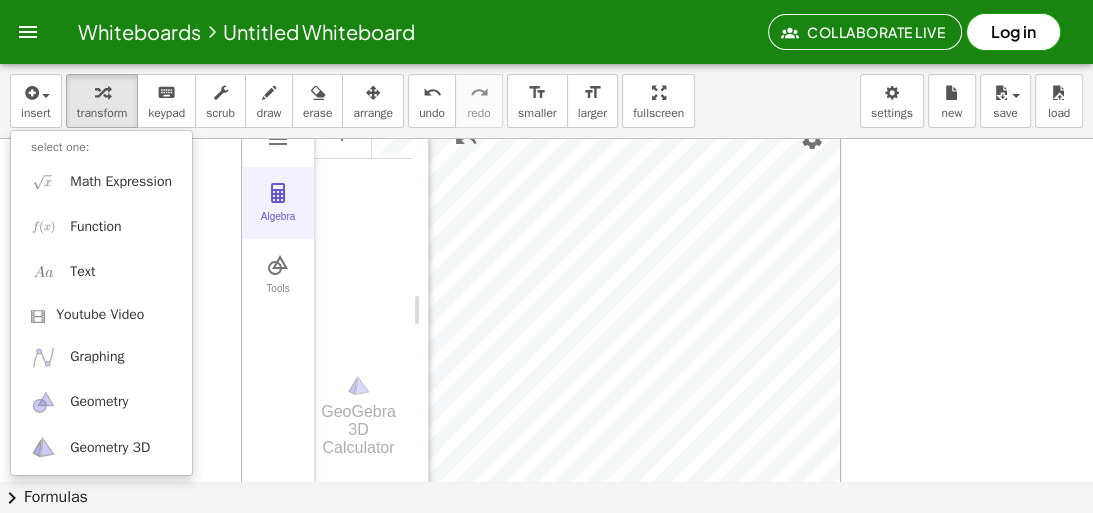 click on "Algebra" at bounding box center (278, 203) 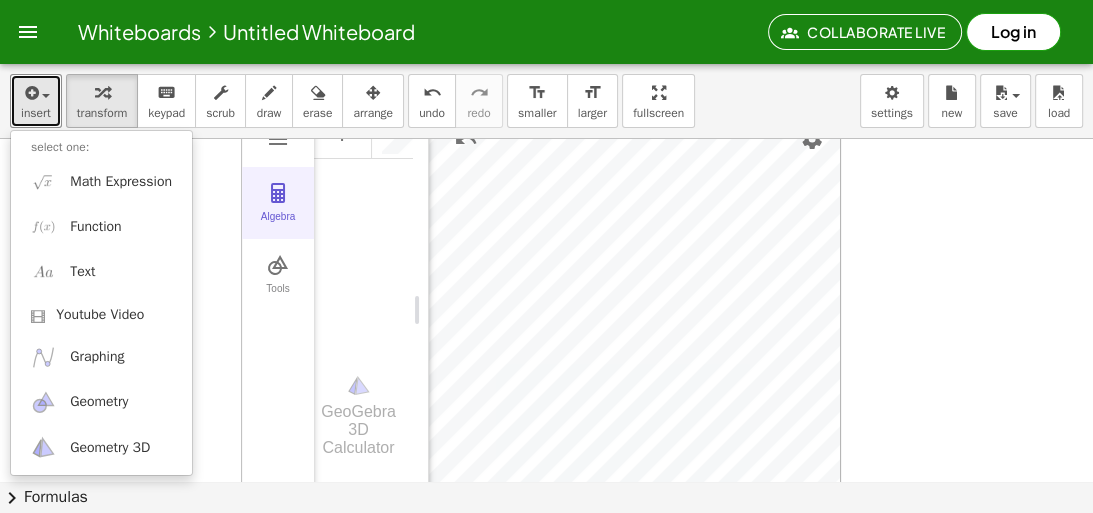 click at bounding box center (30, 93) 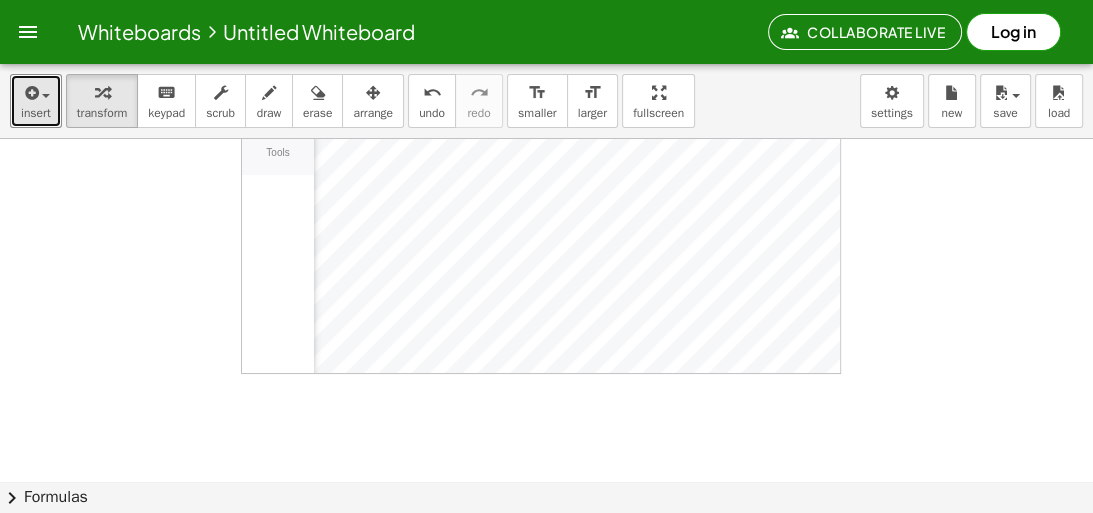 scroll, scrollTop: 0, scrollLeft: 0, axis: both 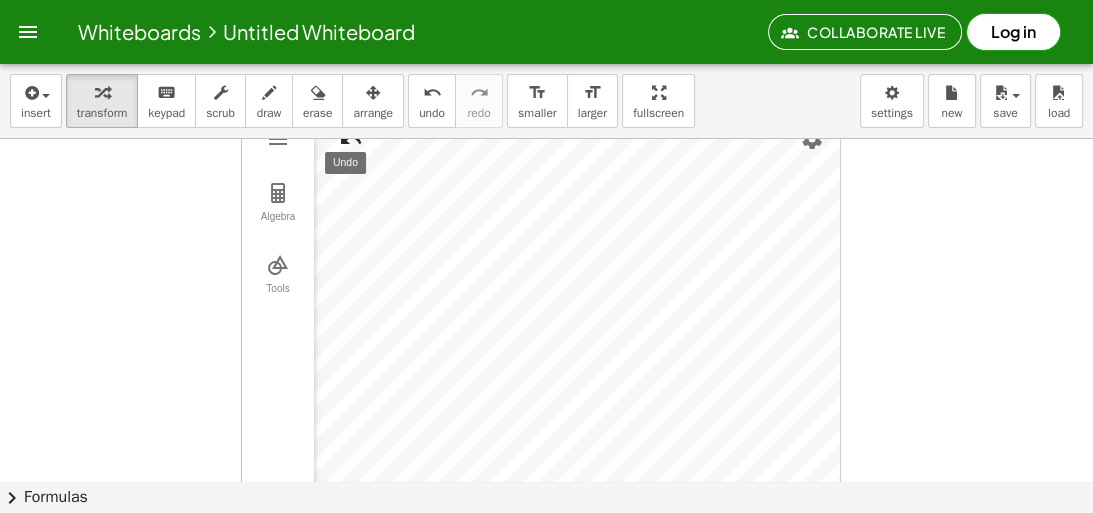 click at bounding box center (351, 140) 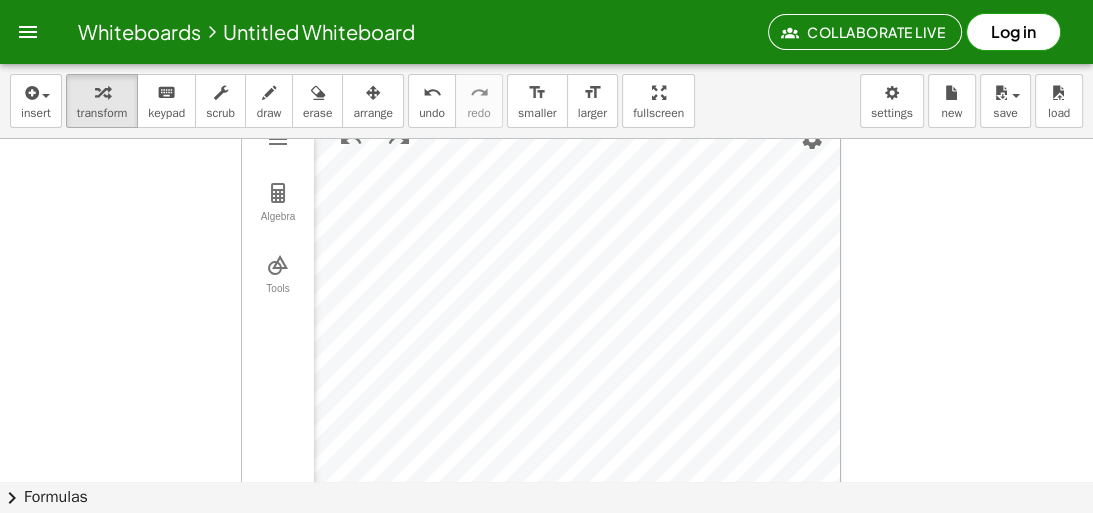 click on "insert select one: Math Expression Function Text Youtube Video Graphing Geometry Geometry 3D transform keyboard keypad scrub draw erase arrange undo undo redo redo format_size smaller format_size larger fullscreen load   save new settings" at bounding box center [546, 101] 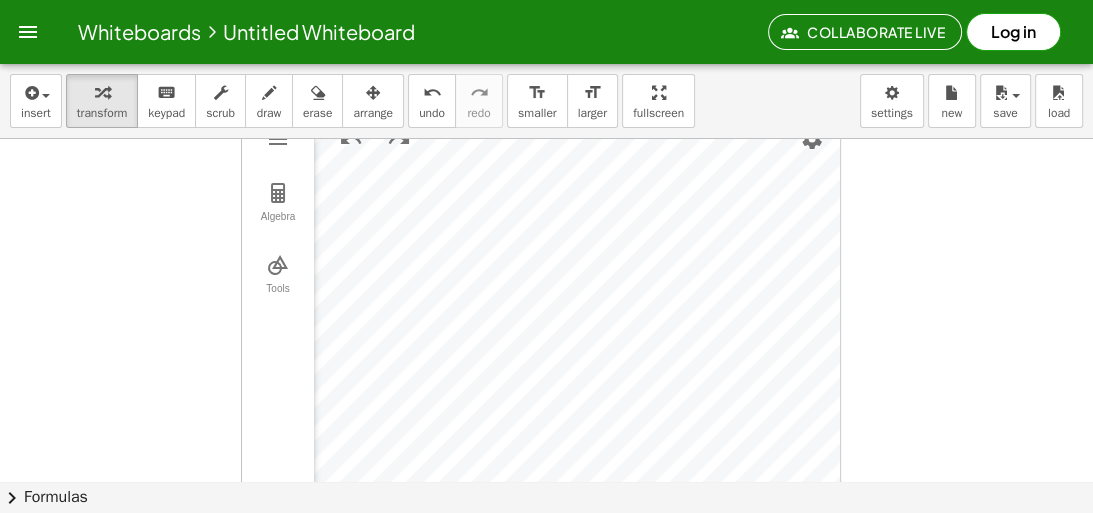 click on "insert select one: Math Expression Function Text Youtube Video Graphing Geometry Geometry 3D transform keyboard keypad scrub draw erase arrange undo undo redo redo format_size smaller format_size larger fullscreen load   save new settings" at bounding box center [546, 101] 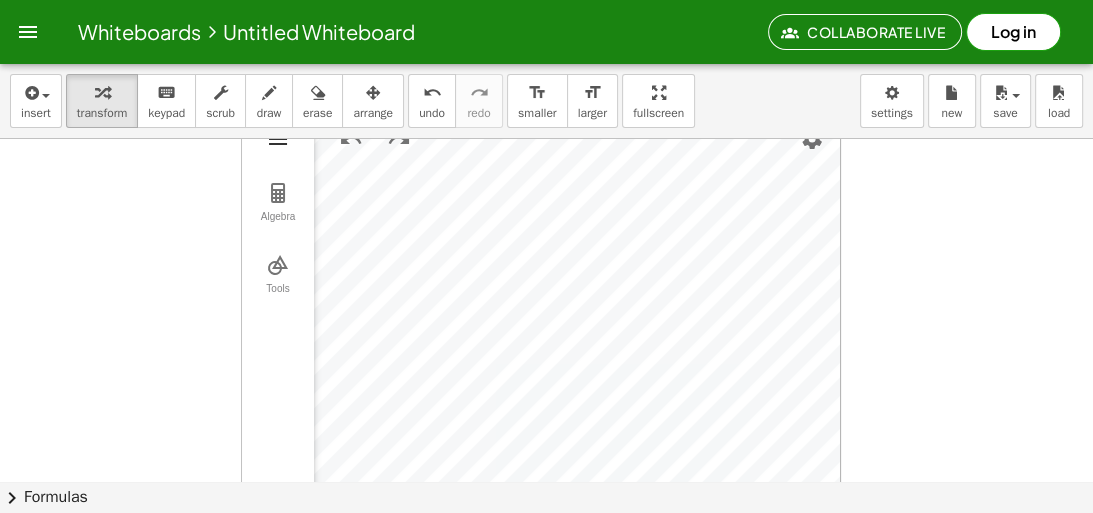 click at bounding box center [278, 139] 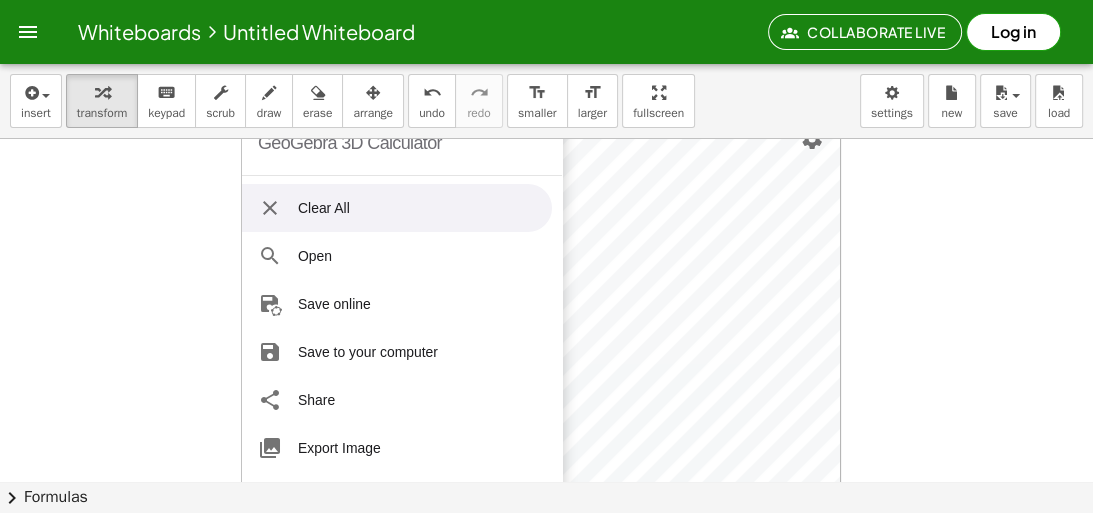 click on "Clear All" at bounding box center [397, 208] 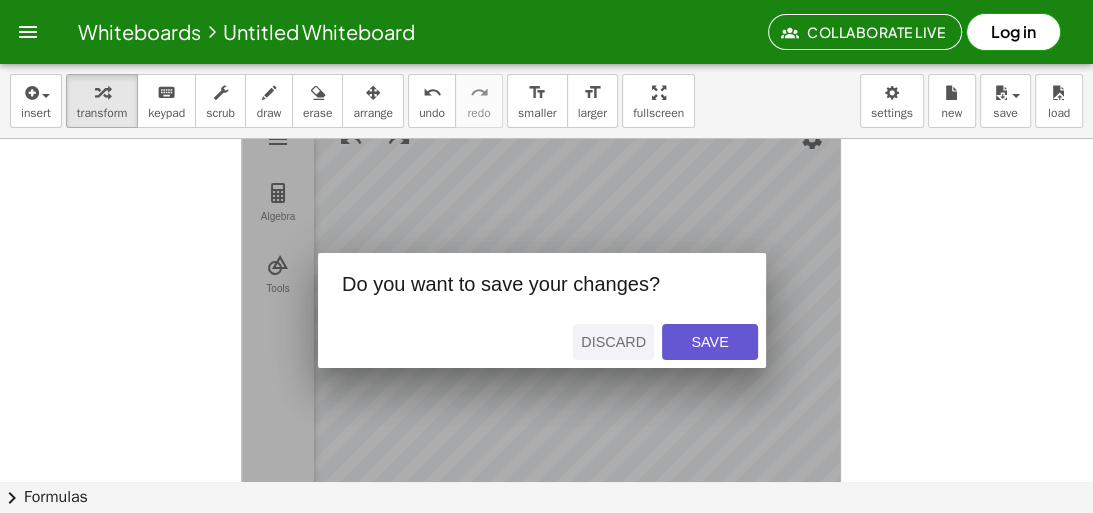 click on "Discard" at bounding box center (613, 342) 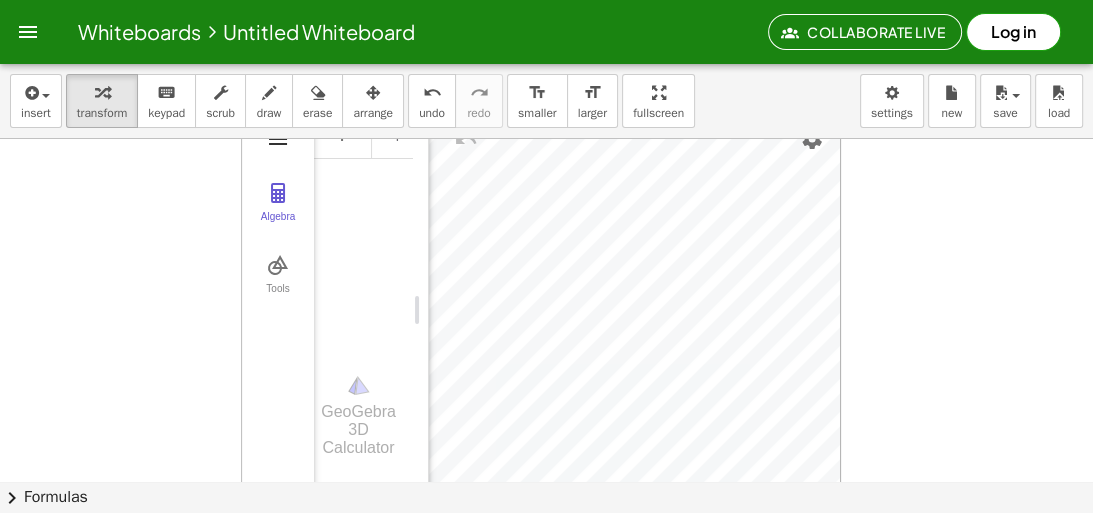 click at bounding box center (278, 139) 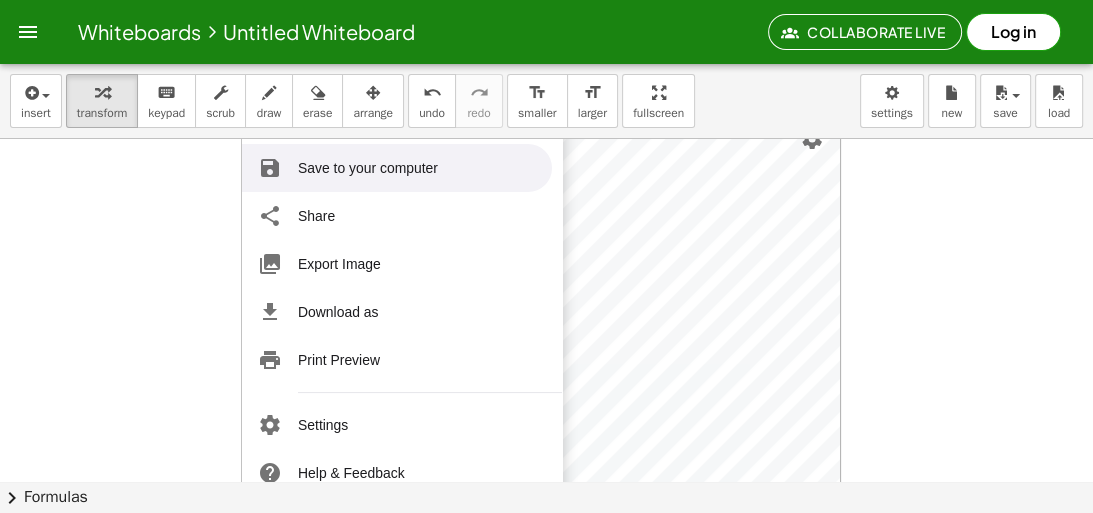 scroll, scrollTop: 244, scrollLeft: 0, axis: vertical 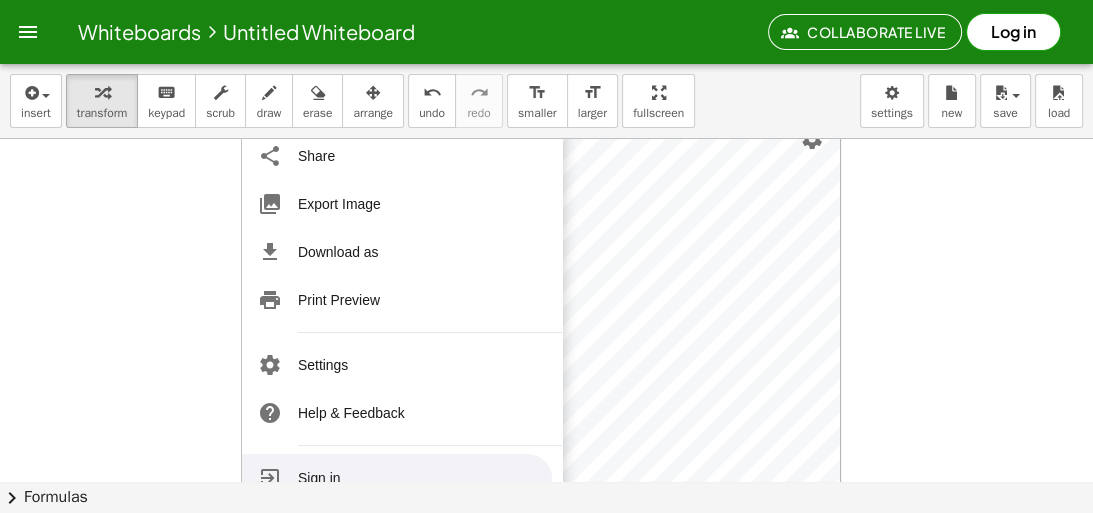 click on "Sign in" at bounding box center [397, 478] 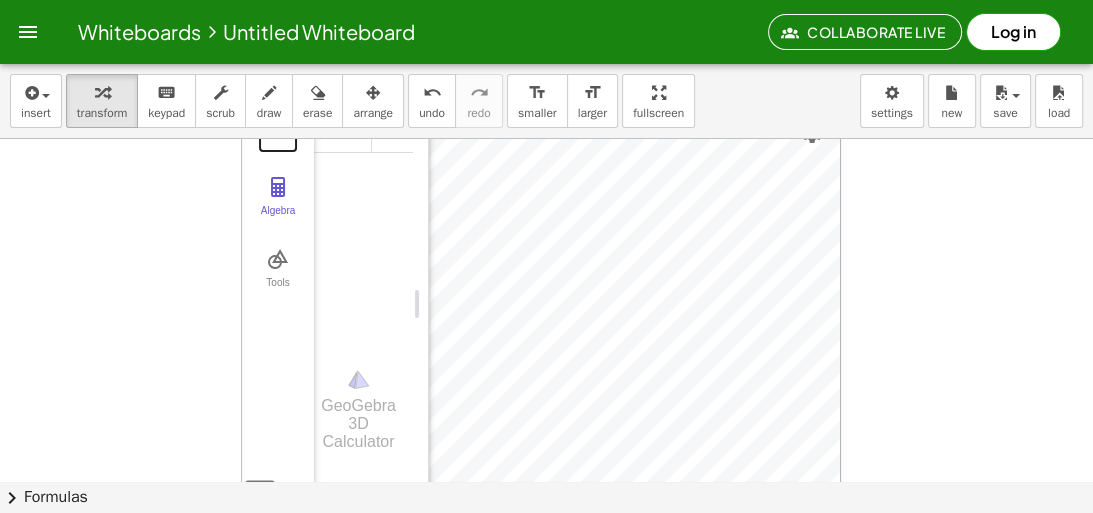 scroll, scrollTop: 10, scrollLeft: 0, axis: vertical 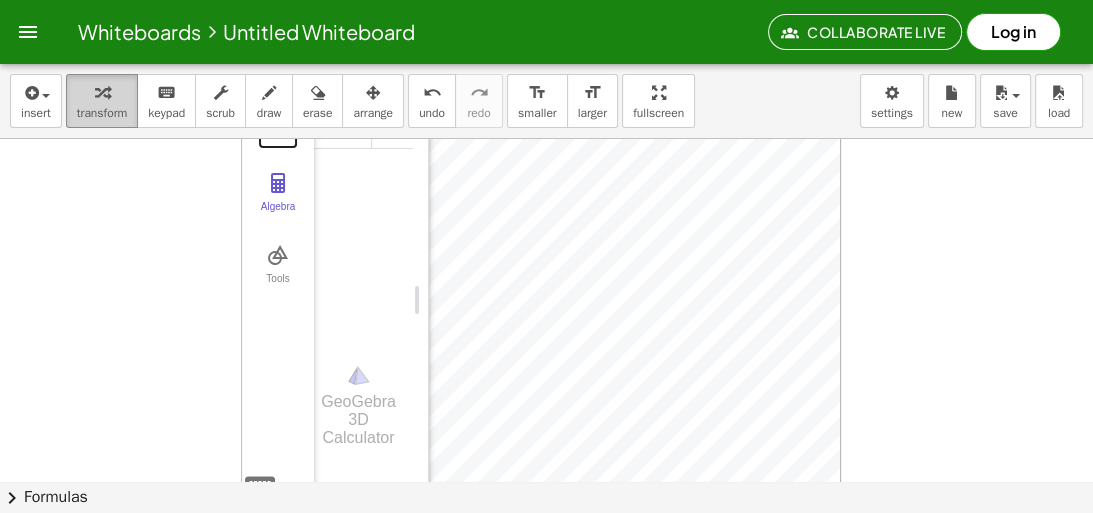 click on "transform" at bounding box center (102, 113) 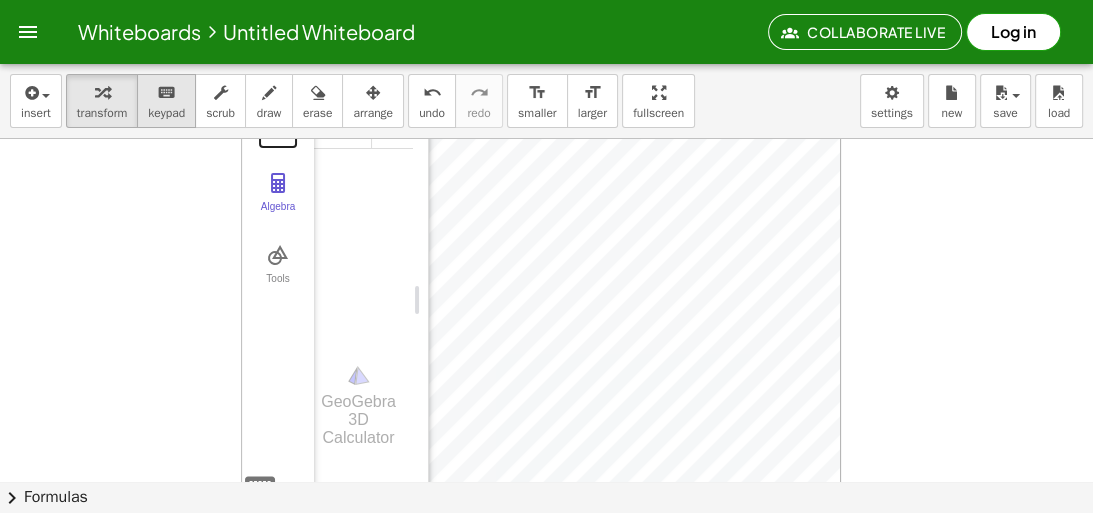 click on "keyboard" at bounding box center [166, 93] 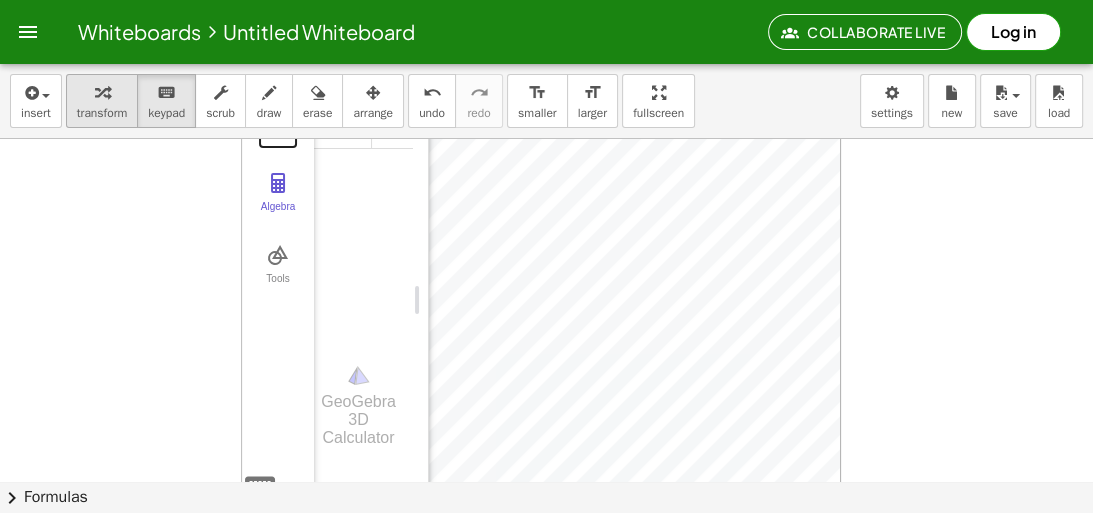 click on "transform" at bounding box center (102, 113) 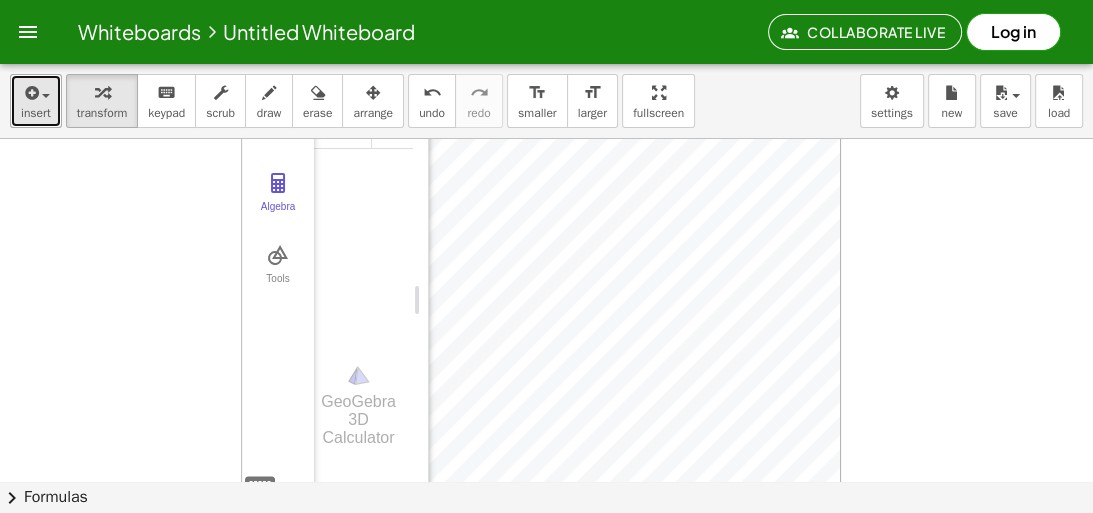 click on "insert" at bounding box center [36, 113] 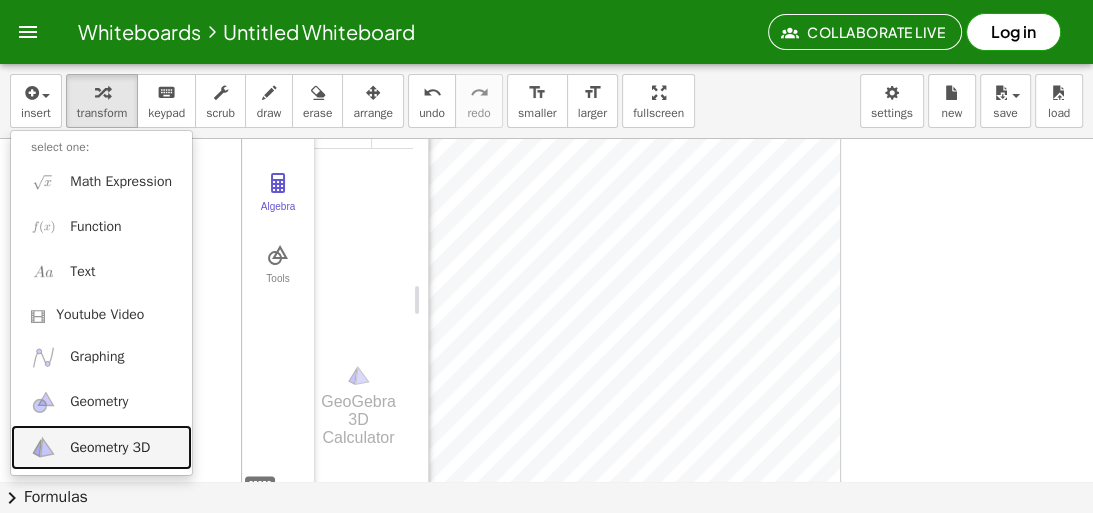 click on "Geometry 3D" at bounding box center (110, 448) 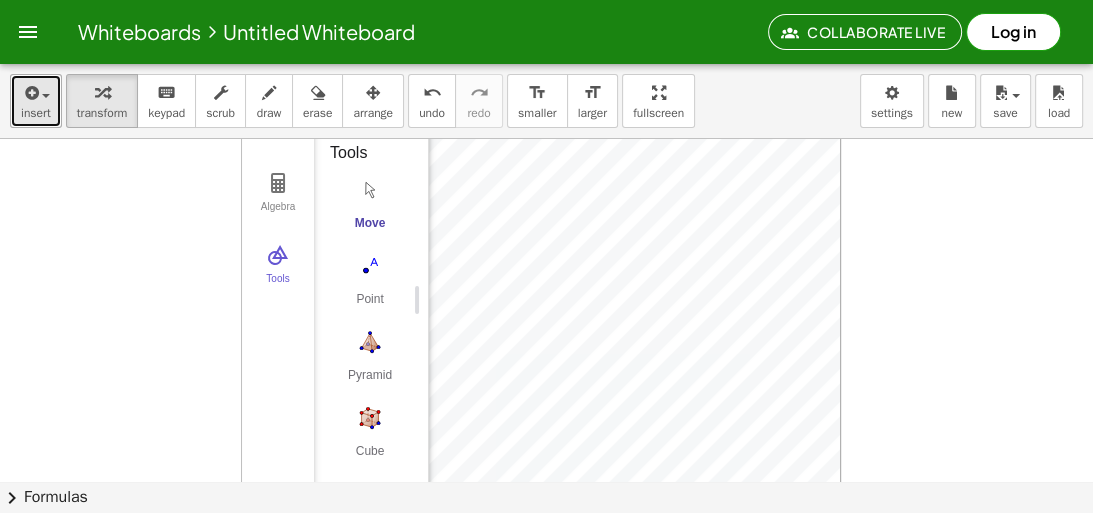 click at bounding box center [30, 93] 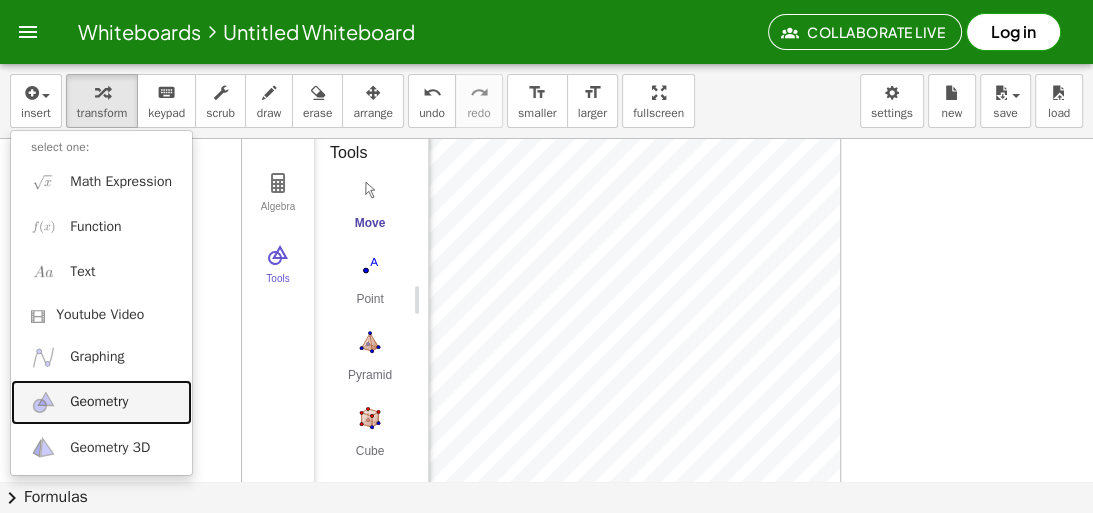 click on "Geometry" at bounding box center (101, 402) 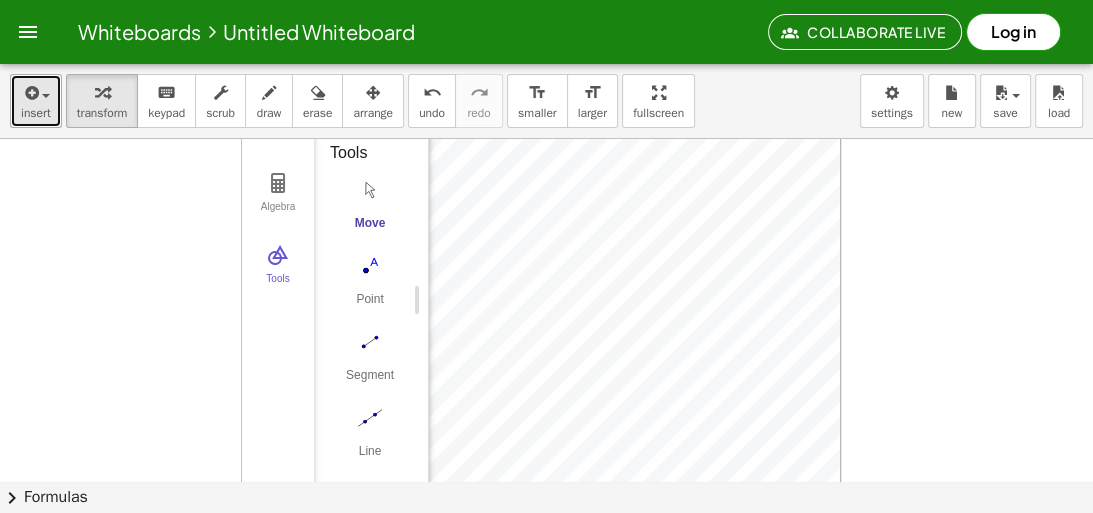 click on "insert" at bounding box center (36, 101) 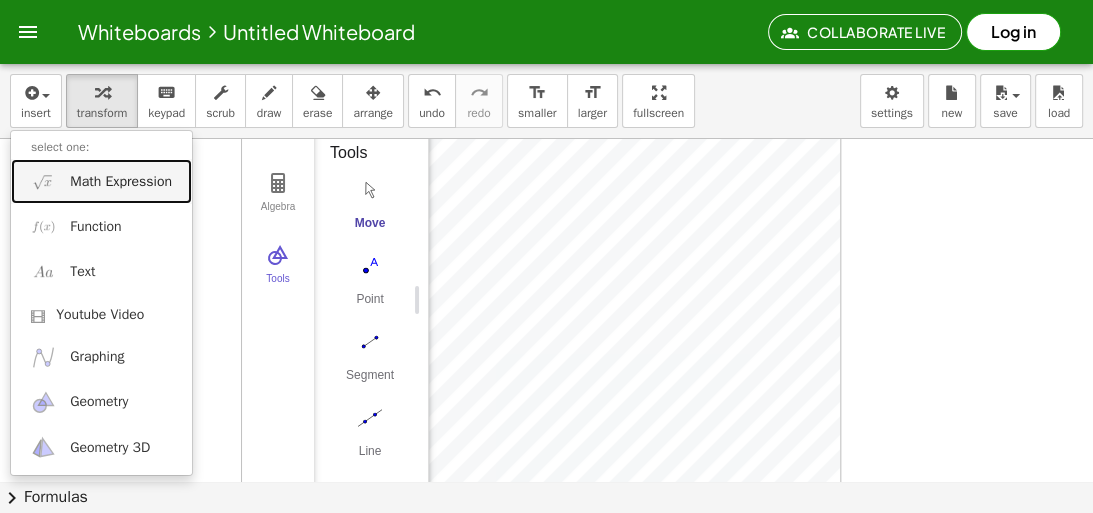 click on "Math Expression" at bounding box center [121, 182] 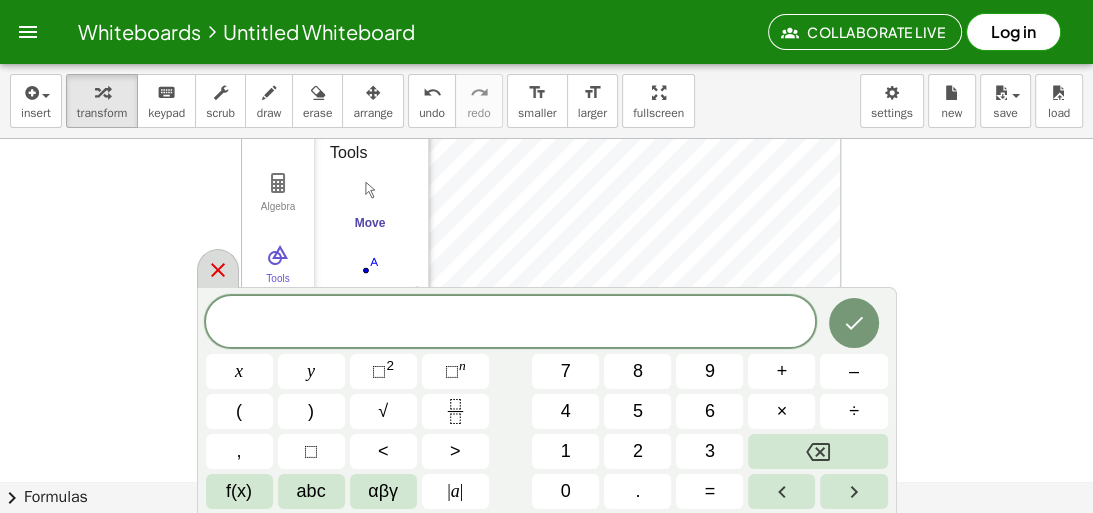 click 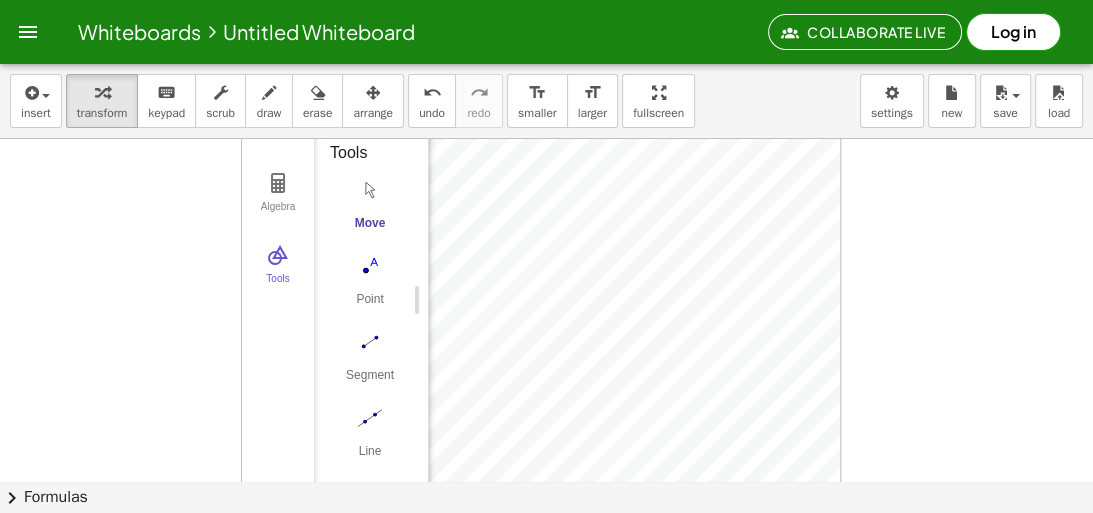scroll, scrollTop: 0, scrollLeft: 0, axis: both 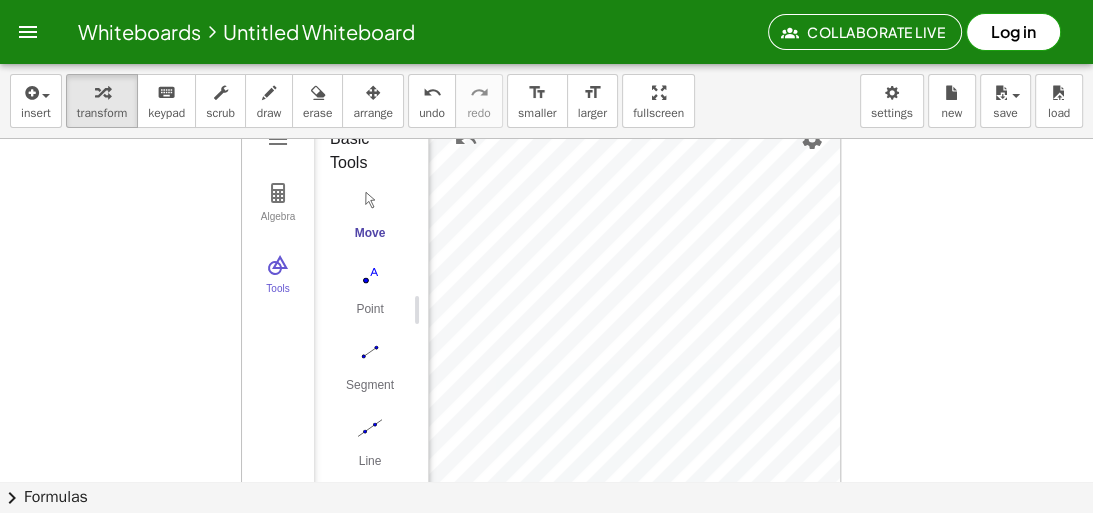 click on "insert select one: Math Expression Function Text Youtube Video Graphing Geometry Geometry 3D transform keyboard keypad scrub draw erase arrange undo undo redo redo format_size smaller format_size larger fullscreen load   save new settings" at bounding box center (546, 101) 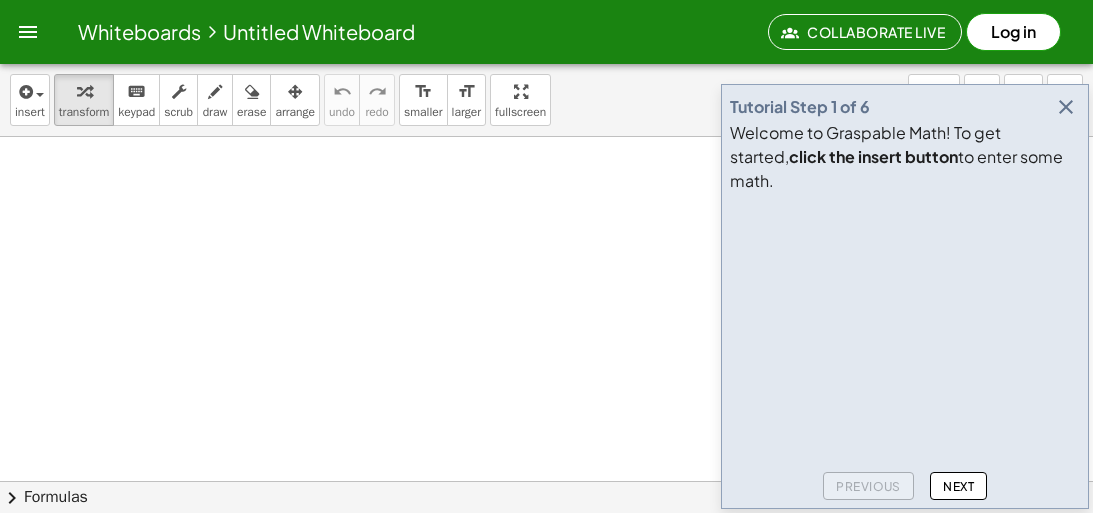 scroll, scrollTop: 0, scrollLeft: 0, axis: both 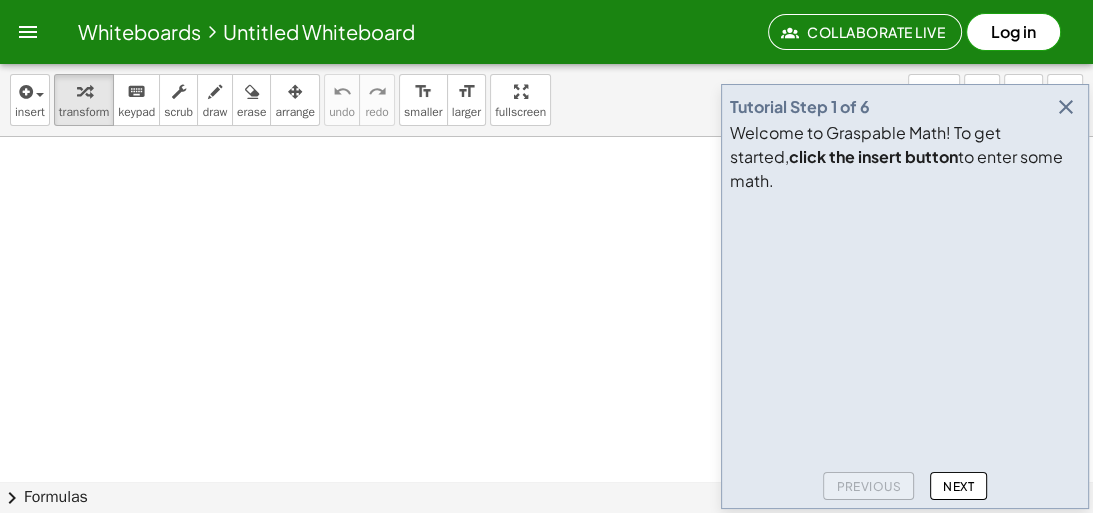 click at bounding box center [1066, 107] 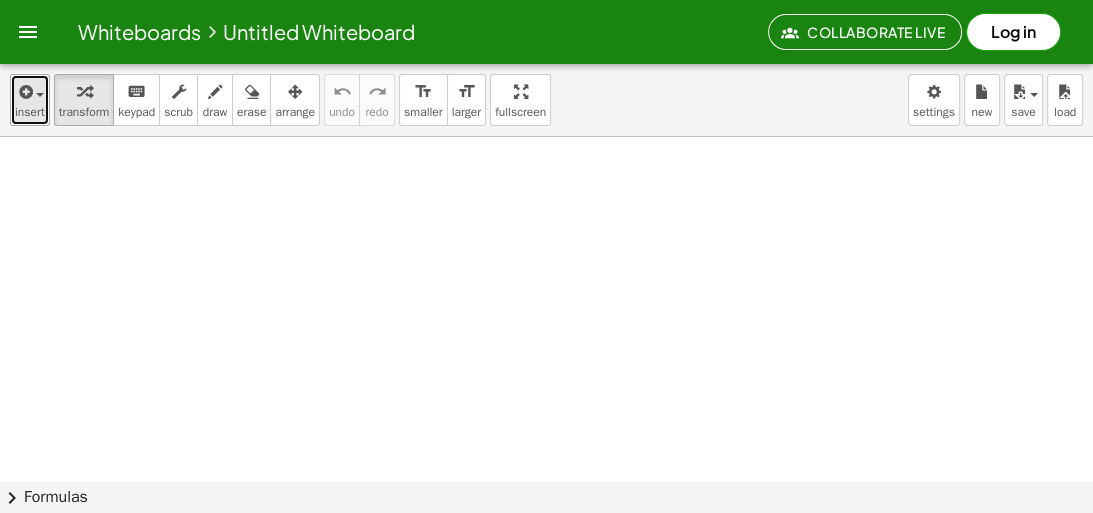 click on "insert" at bounding box center [30, 112] 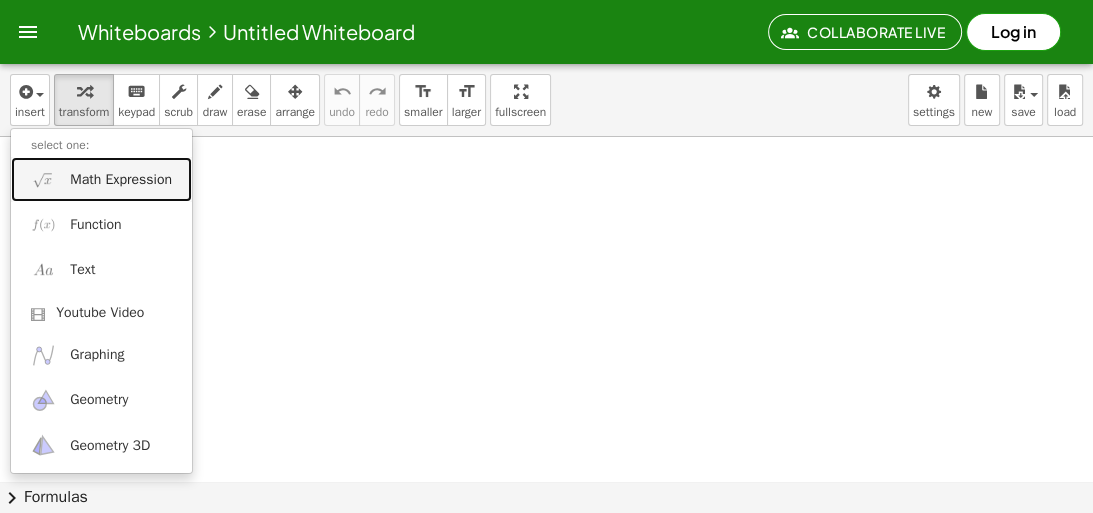click on "Math Expression" at bounding box center (121, 180) 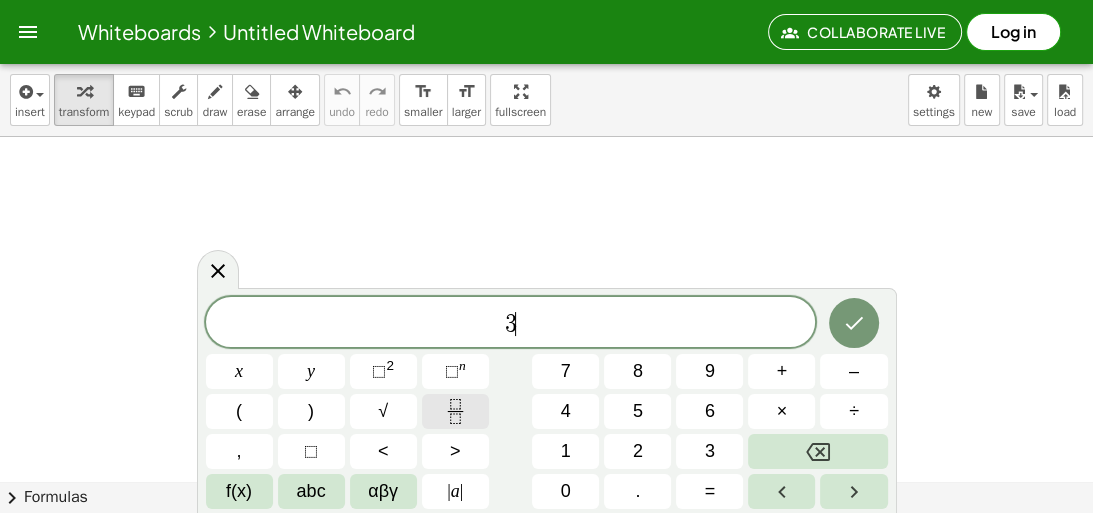 click 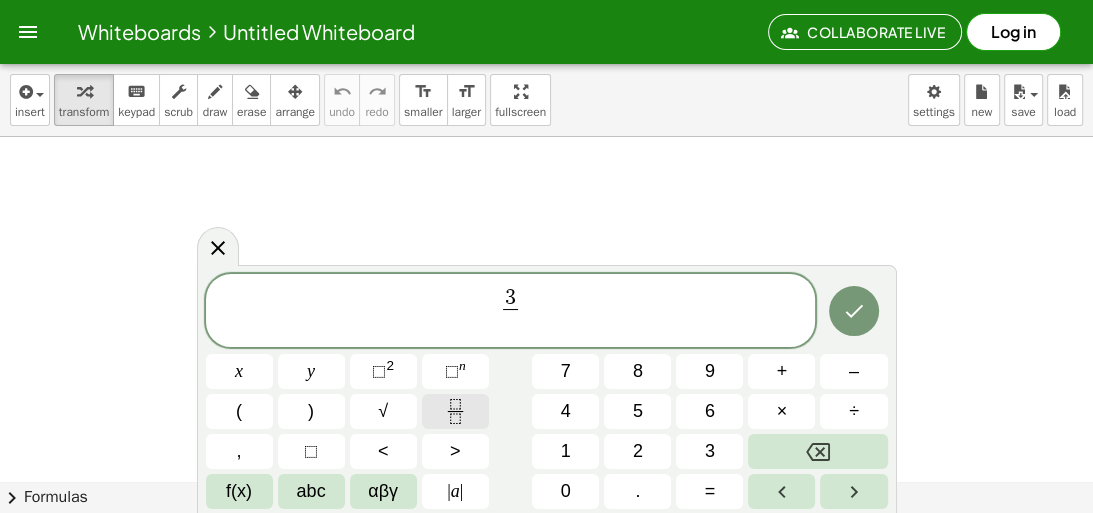 click 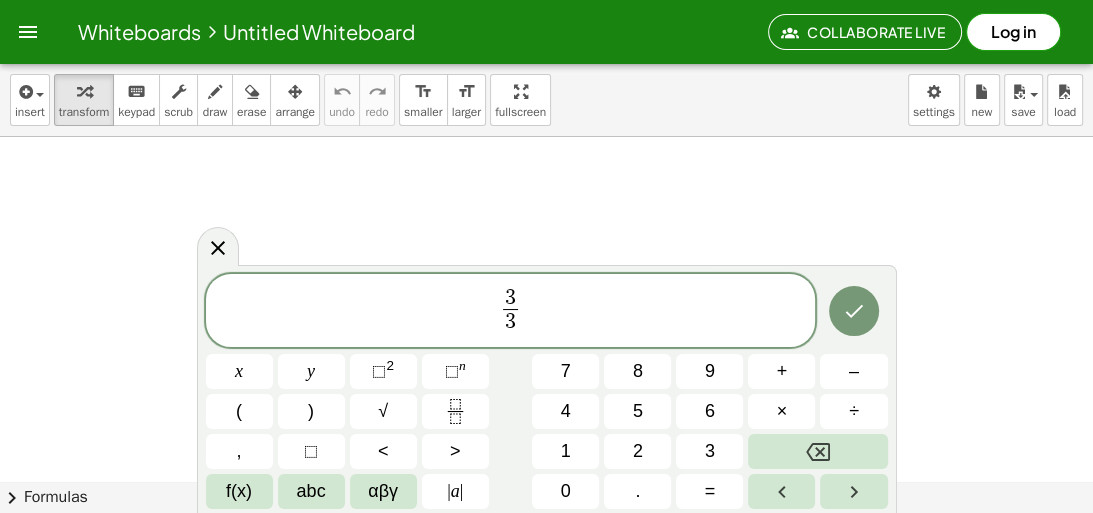 click on "3 3 ​ ​" at bounding box center [511, 312] 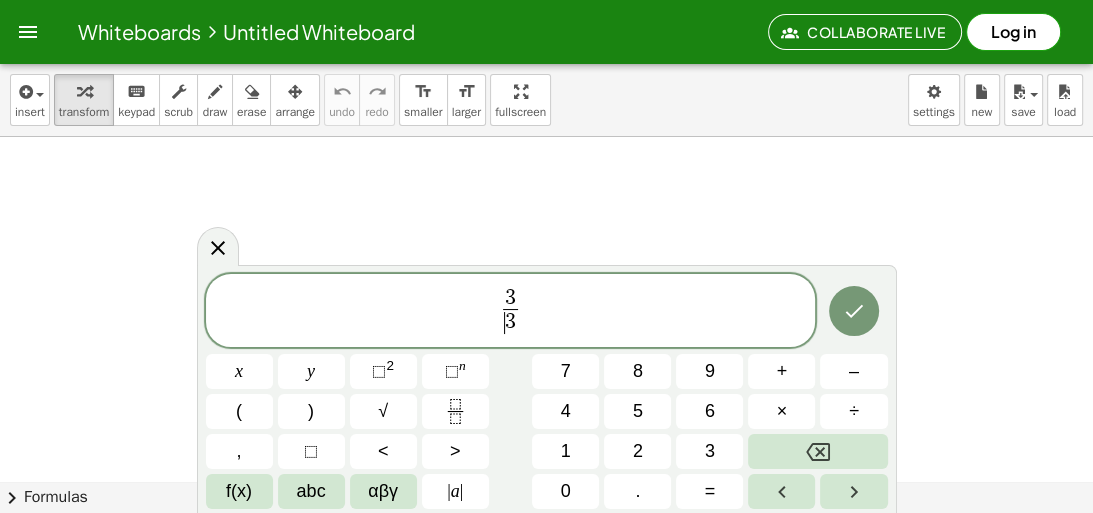 click on "3" at bounding box center (510, 322) 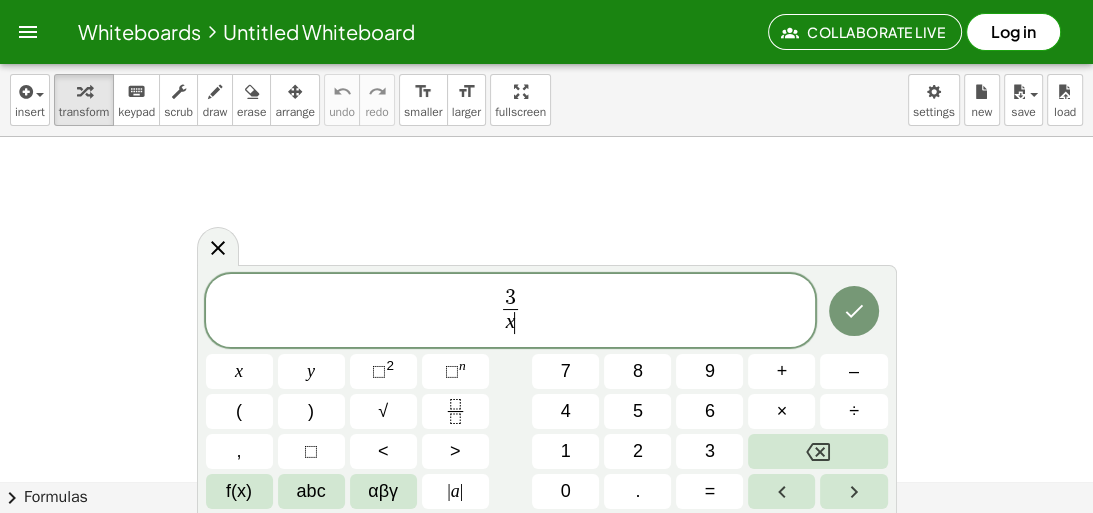 click on "3 x ​ ​" at bounding box center (511, 312) 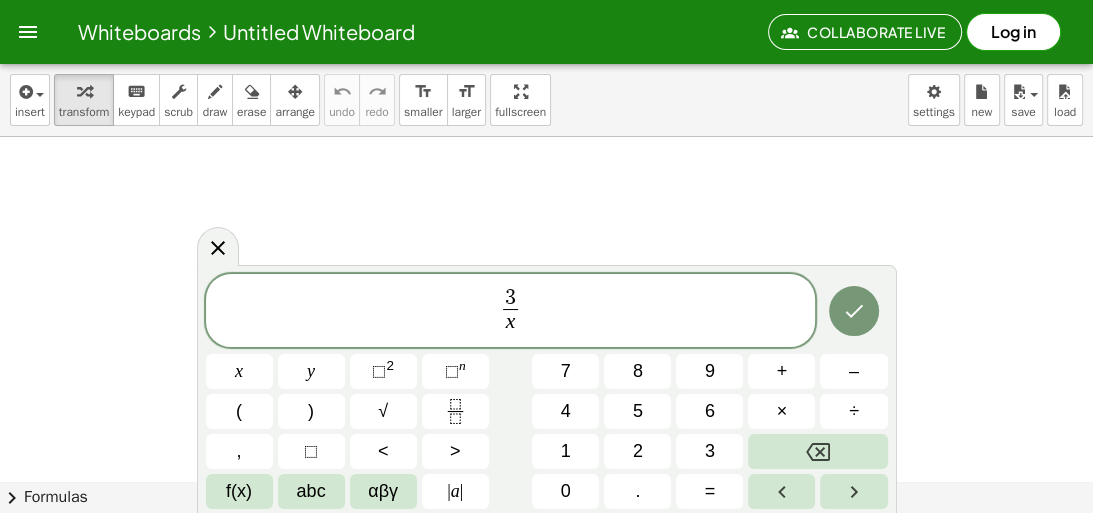 click on "3 x ​ ​" at bounding box center [511, 312] 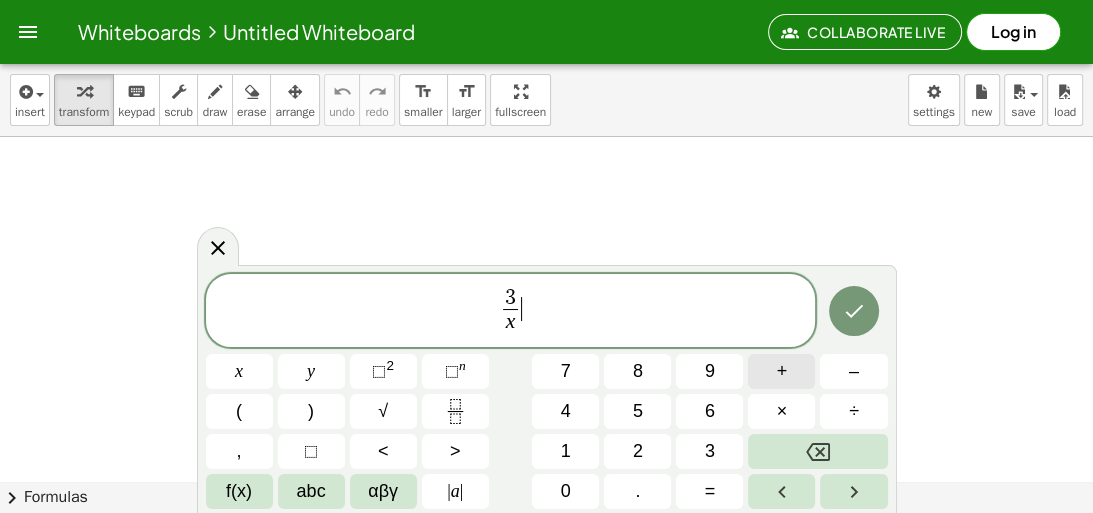 click on "+" at bounding box center (781, 371) 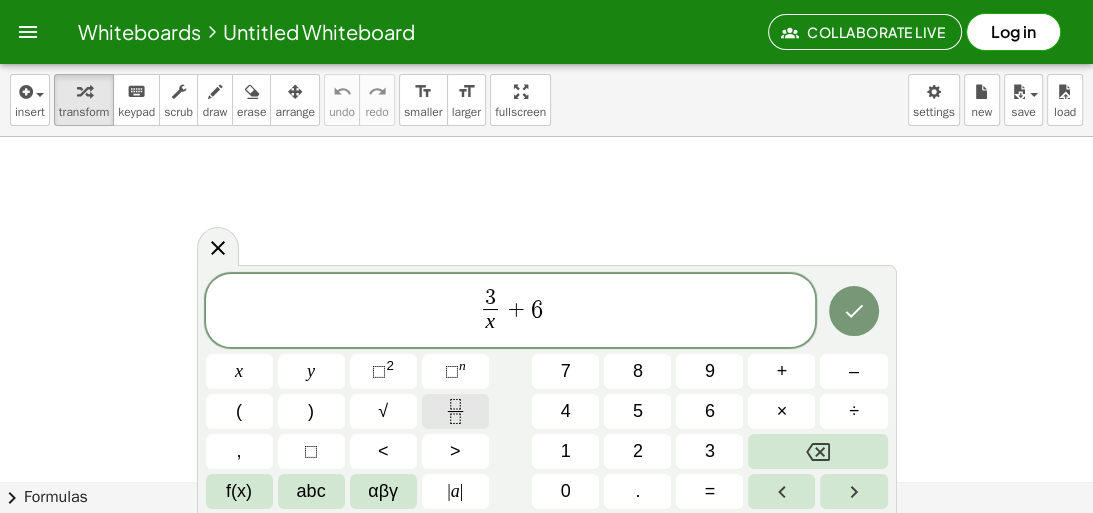 click 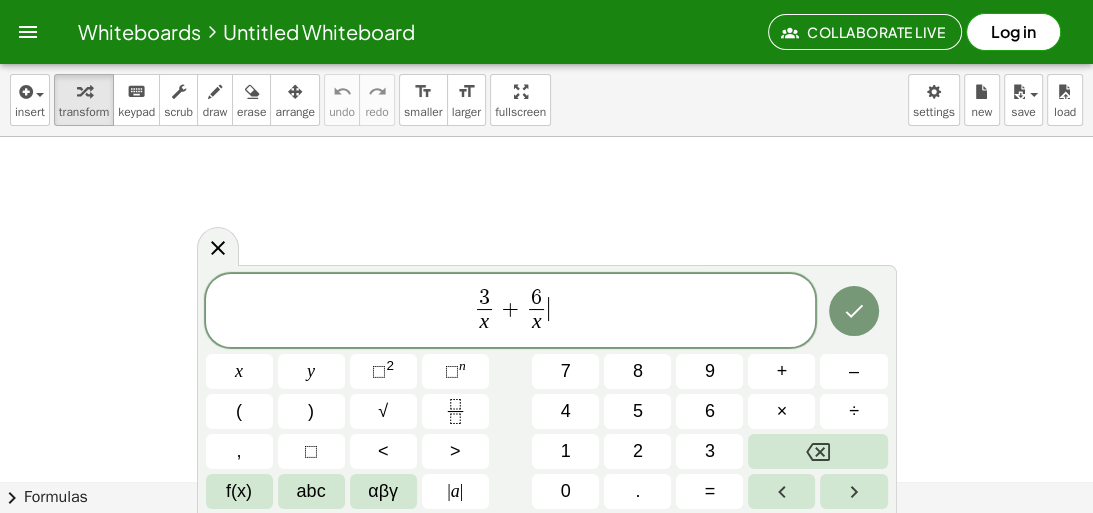 click on "3 x ​ + 6 x ​ ​" at bounding box center [511, 312] 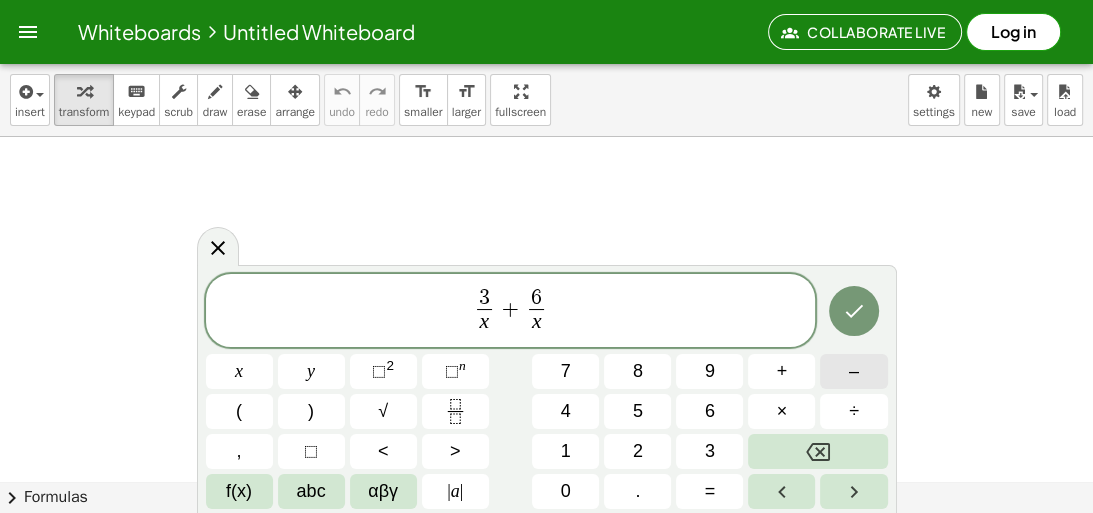 click on "–" at bounding box center (853, 371) 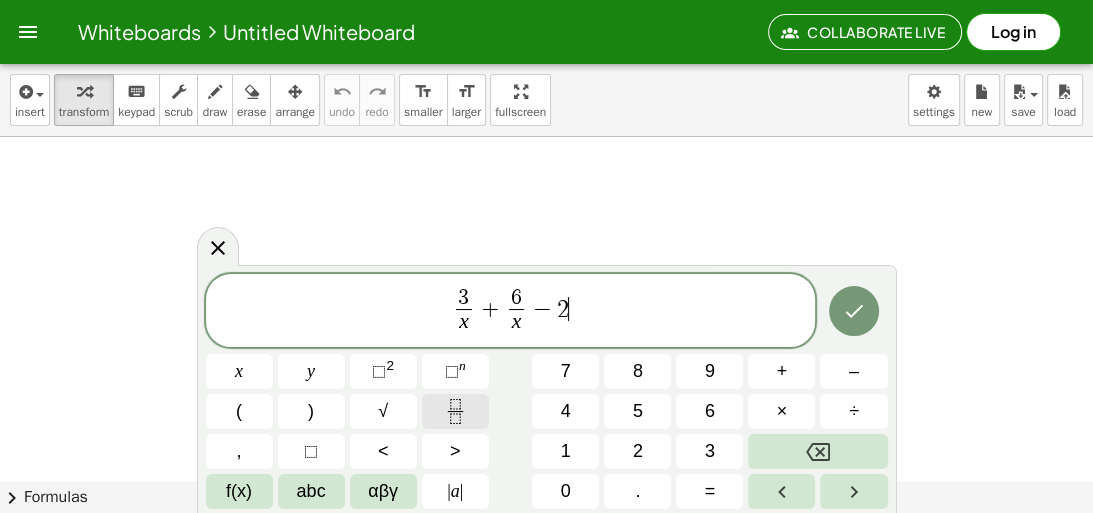 click at bounding box center (455, 411) 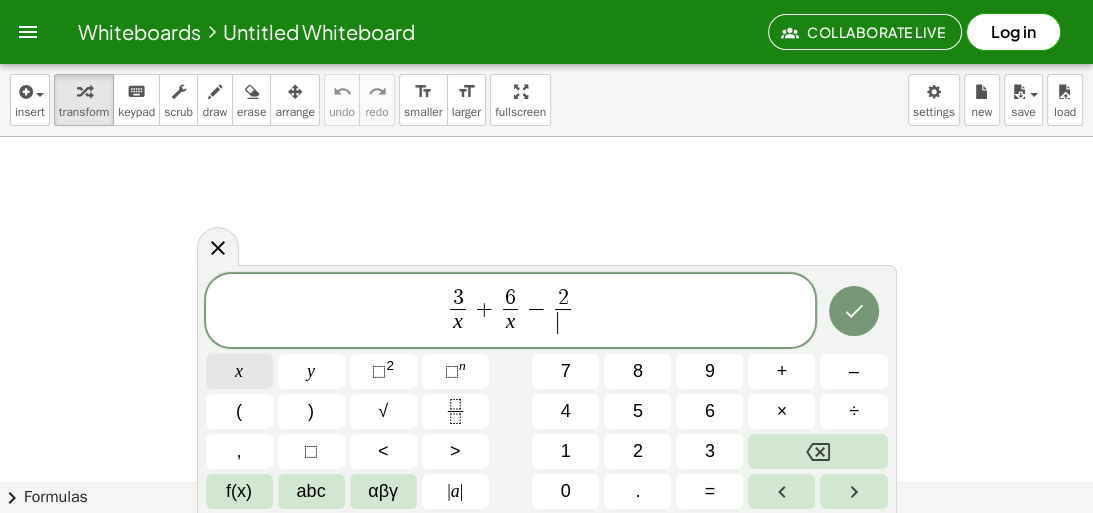 click on "x" at bounding box center [239, 371] 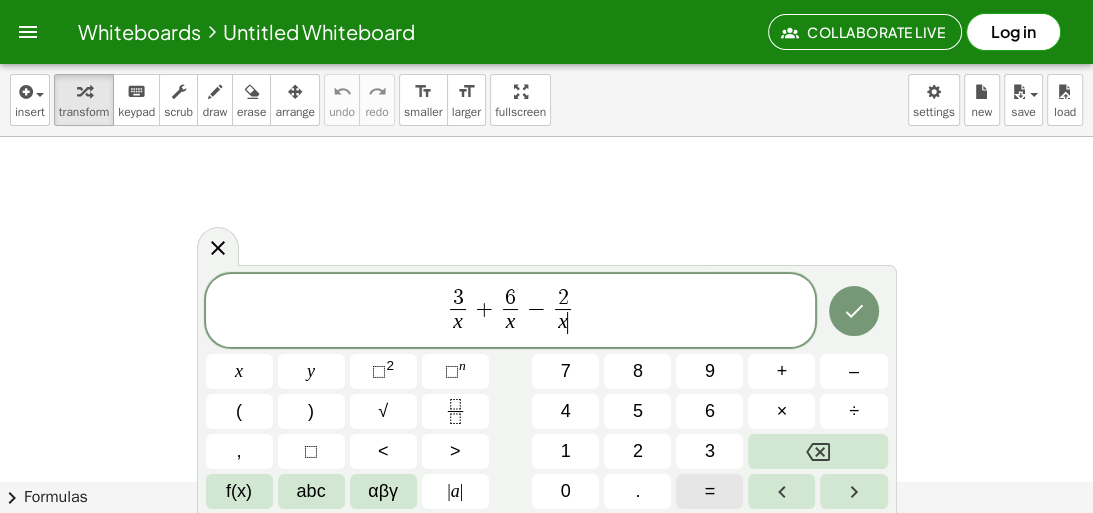 click on "=" at bounding box center (709, 491) 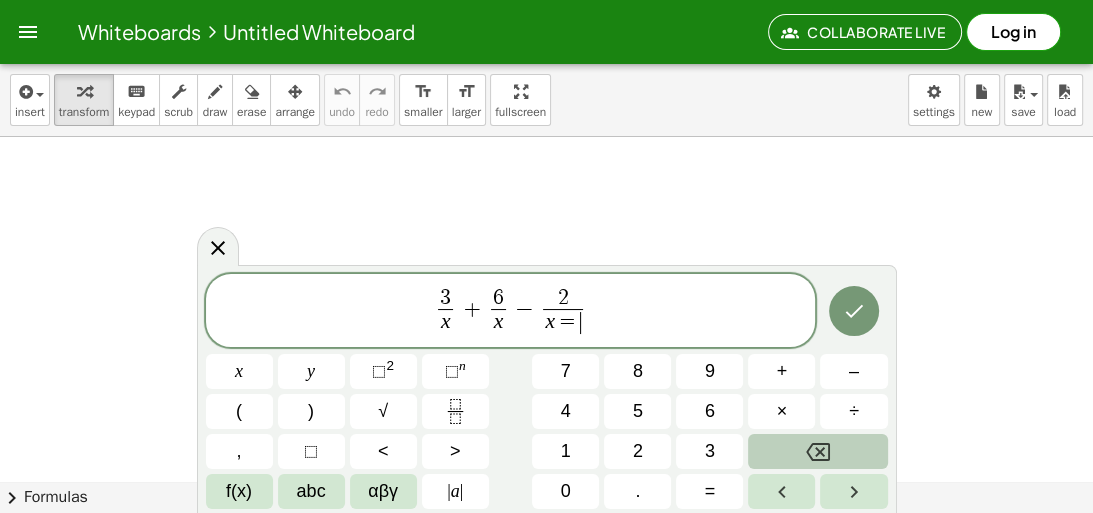 click at bounding box center [817, 451] 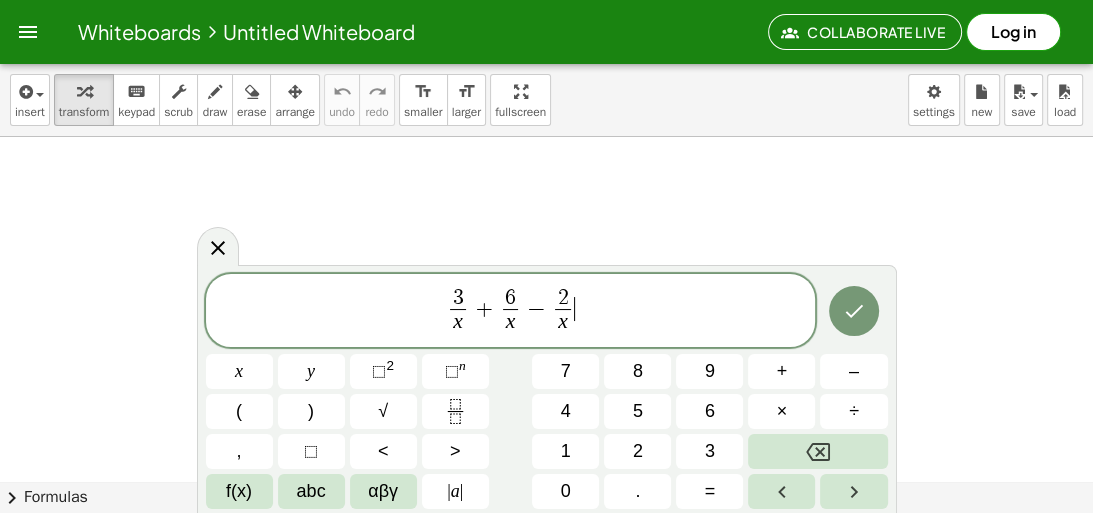 click on "3 x ​ + 6 x ​ − 2 x ​ ​" at bounding box center [511, 312] 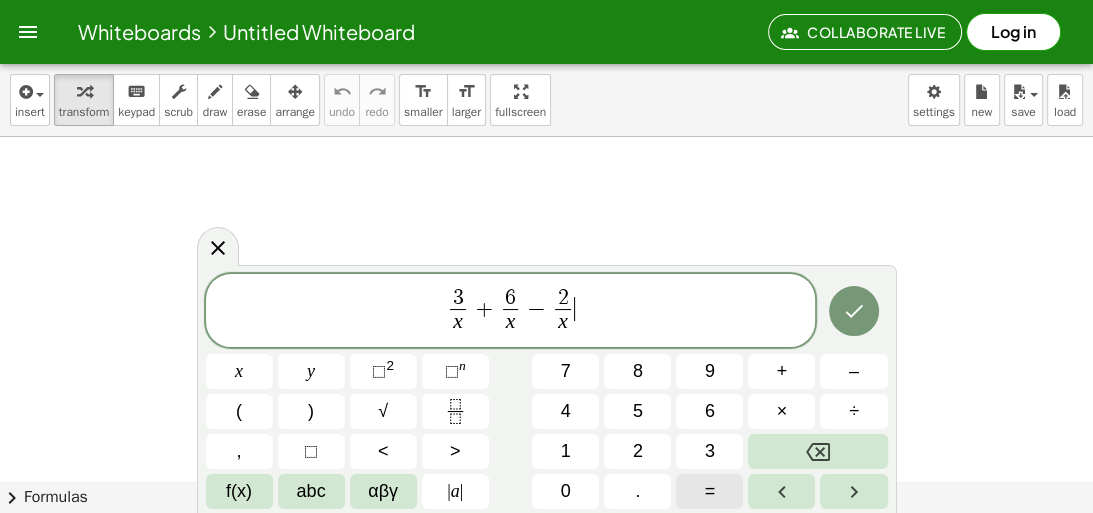 click on "=" at bounding box center [709, 491] 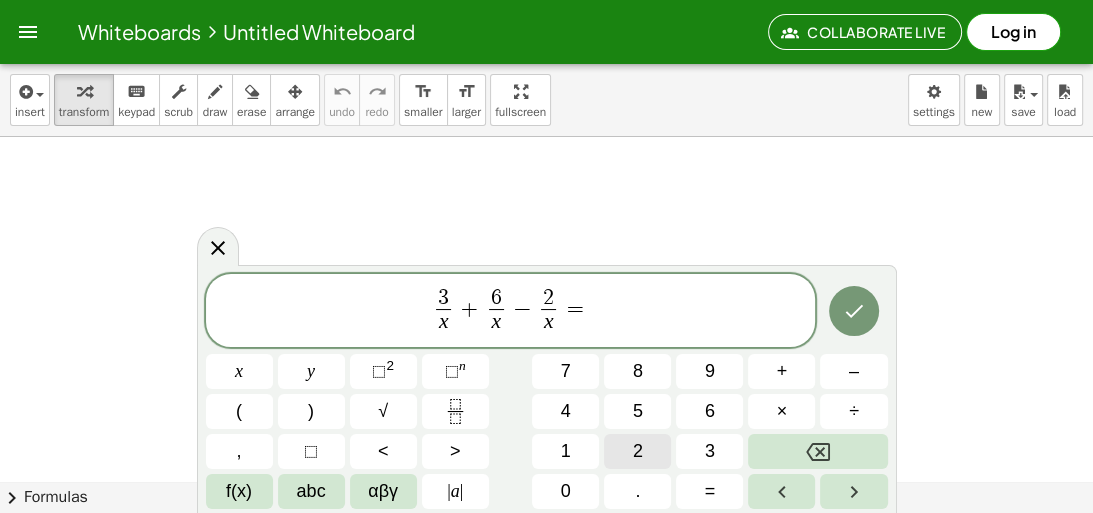 click on "2" at bounding box center (637, 451) 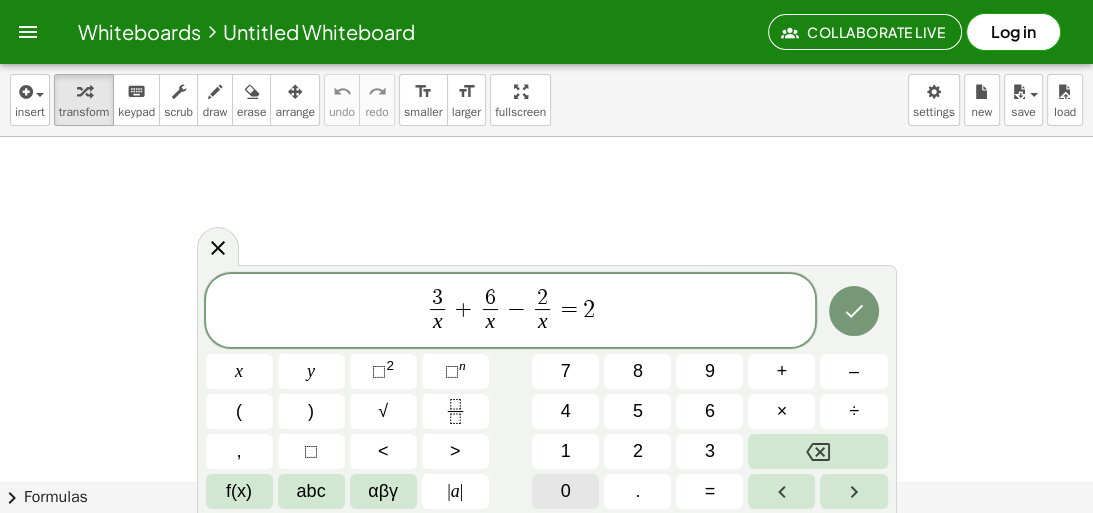 click on "0" at bounding box center (566, 491) 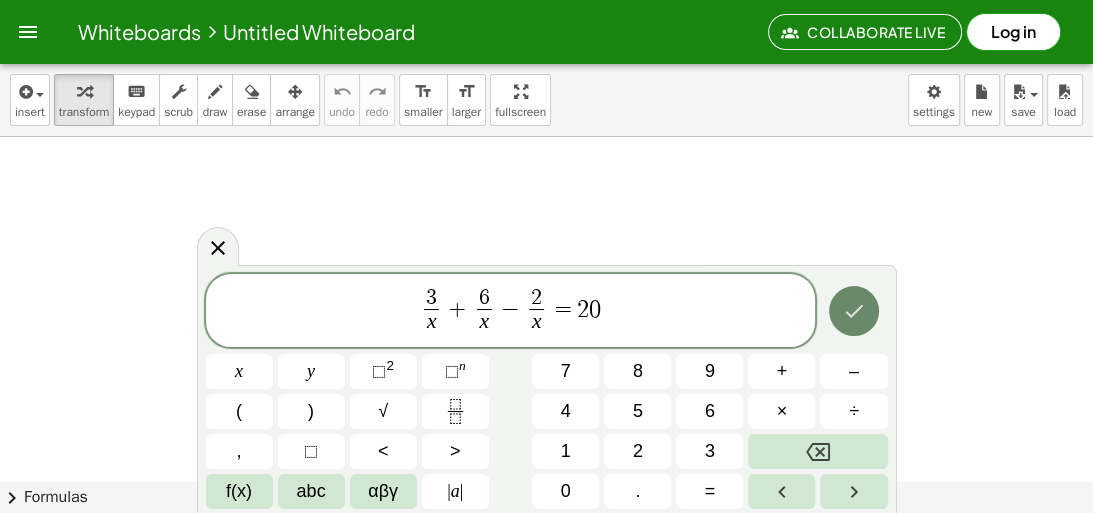 click at bounding box center [854, 311] 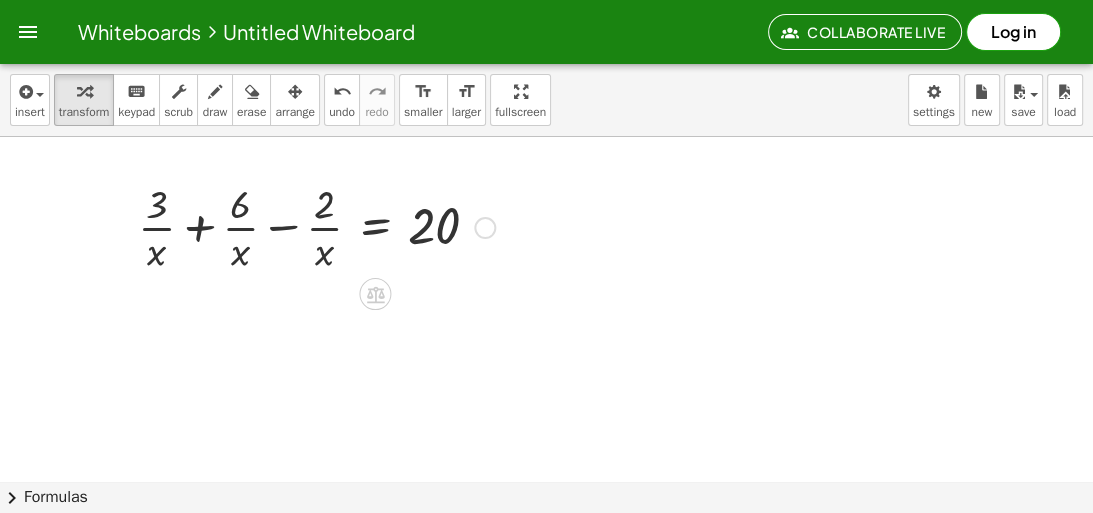 click at bounding box center (316, 226) 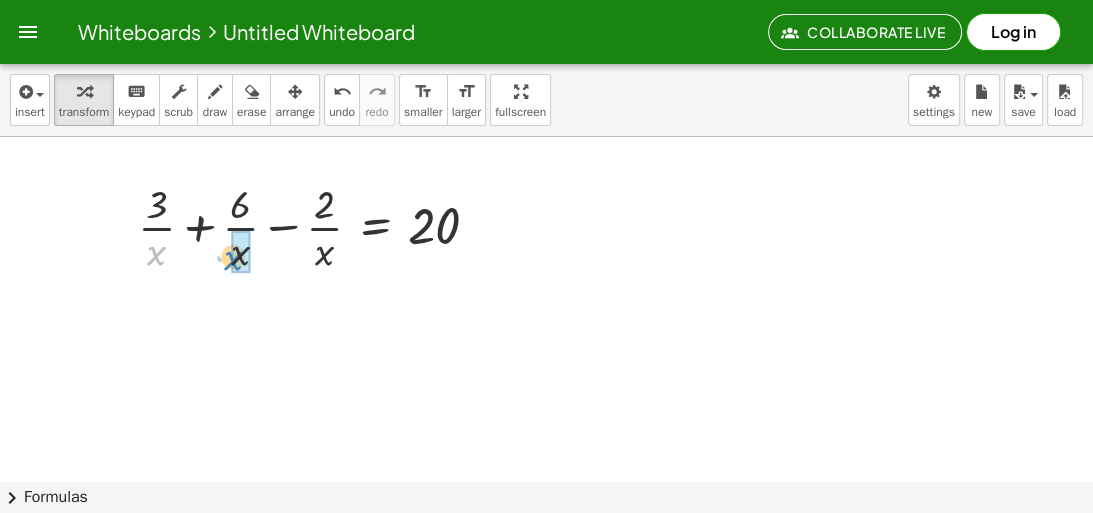 drag, startPoint x: 159, startPoint y: 252, endPoint x: 236, endPoint y: 257, distance: 77.16217 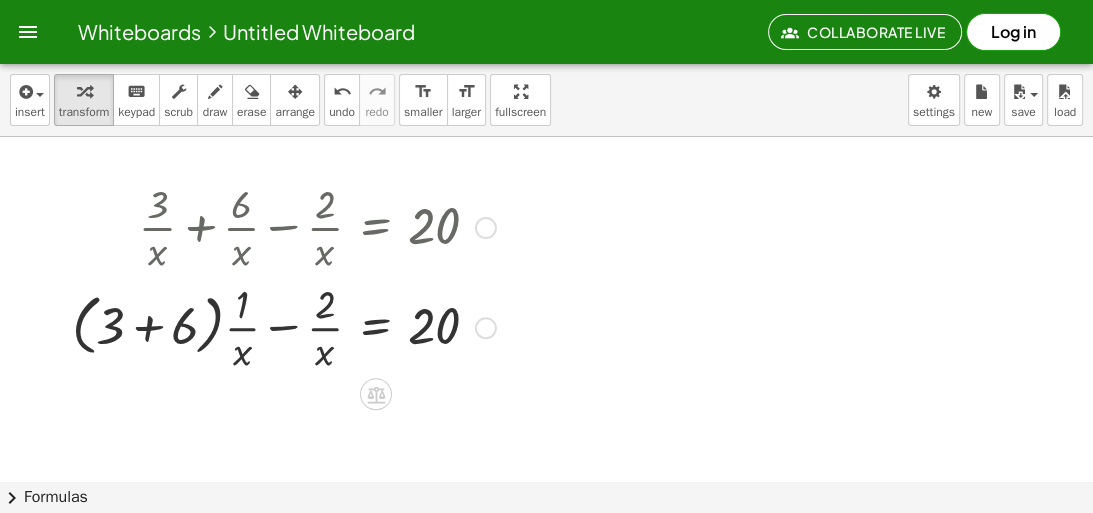 click at bounding box center (284, 326) 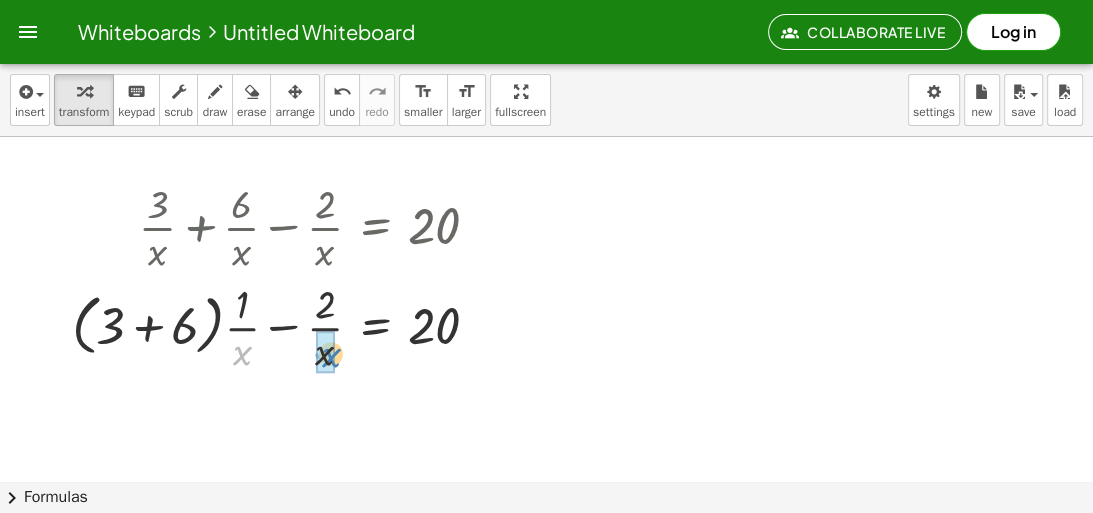 drag, startPoint x: 240, startPoint y: 361, endPoint x: 328, endPoint y: 363, distance: 88.02273 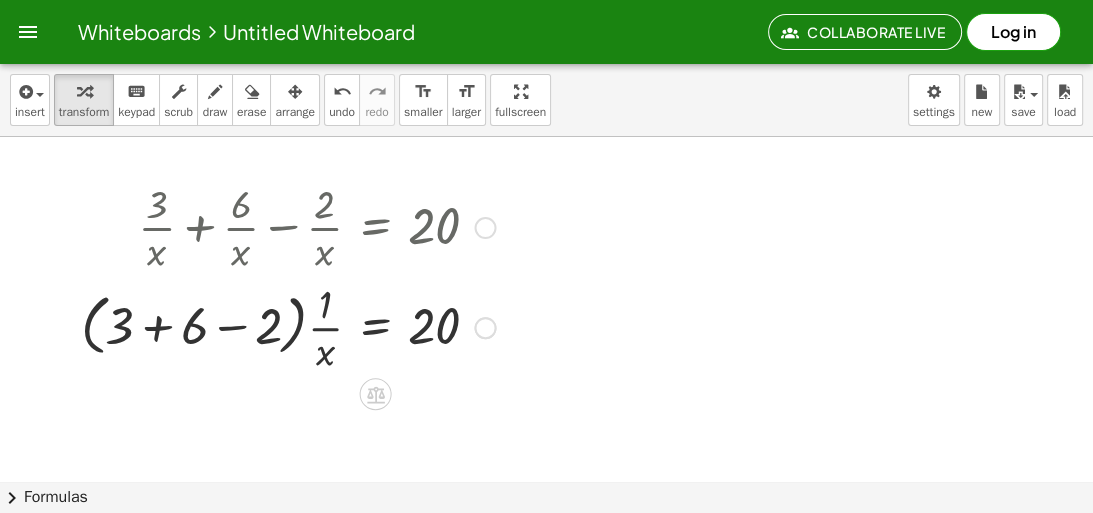 click at bounding box center [288, 326] 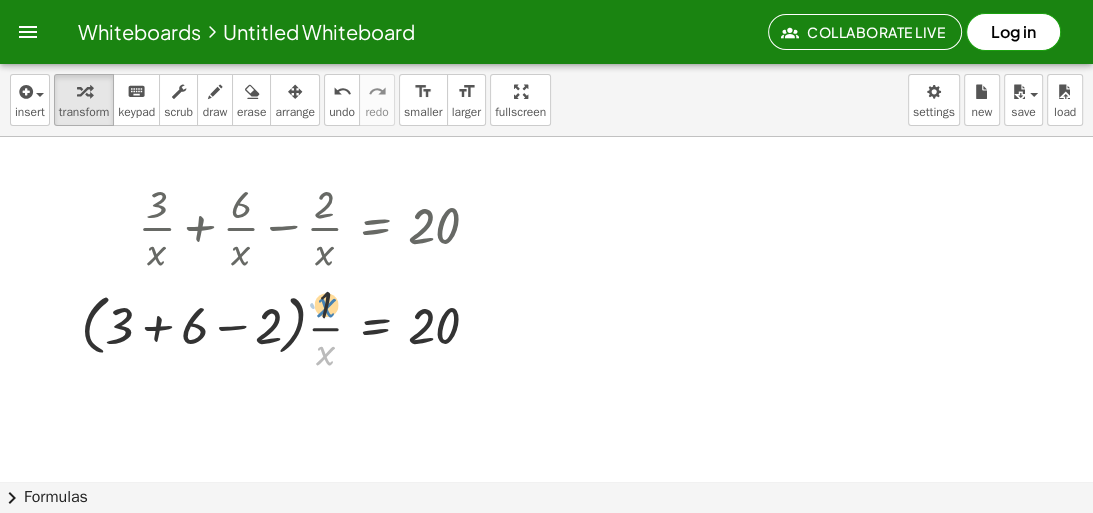 drag, startPoint x: 321, startPoint y: 360, endPoint x: 322, endPoint y: 312, distance: 48.010414 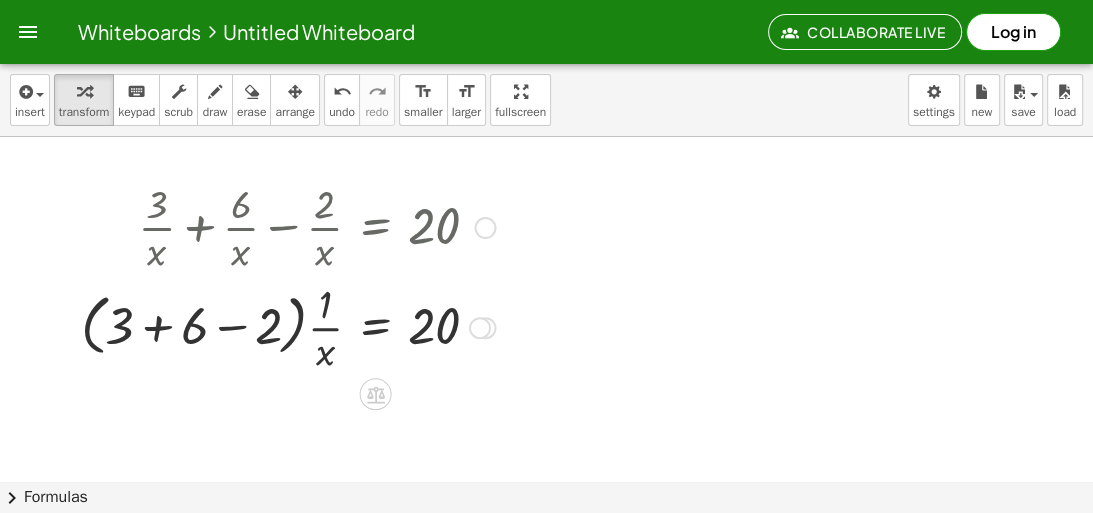 click at bounding box center (288, 326) 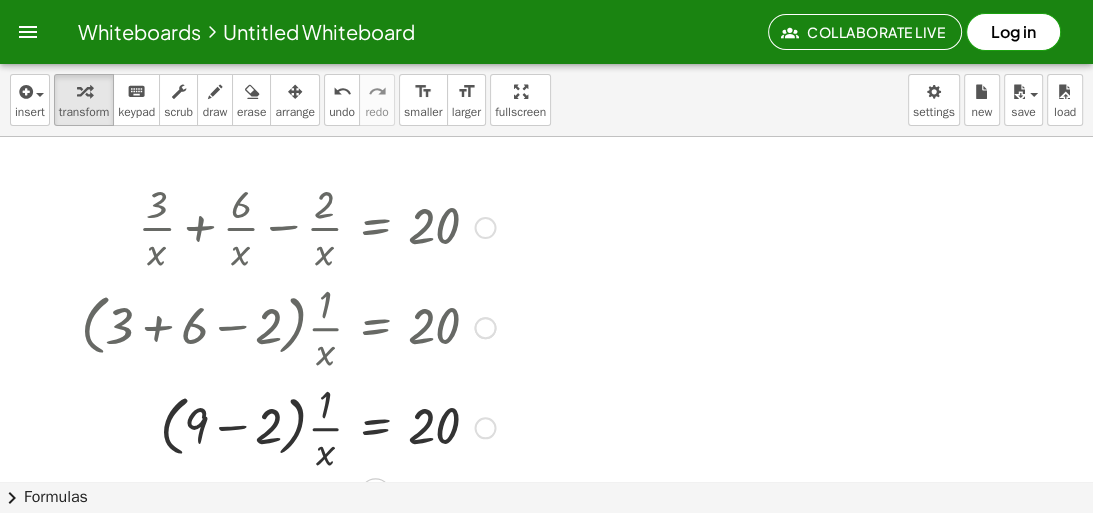 click at bounding box center (288, 326) 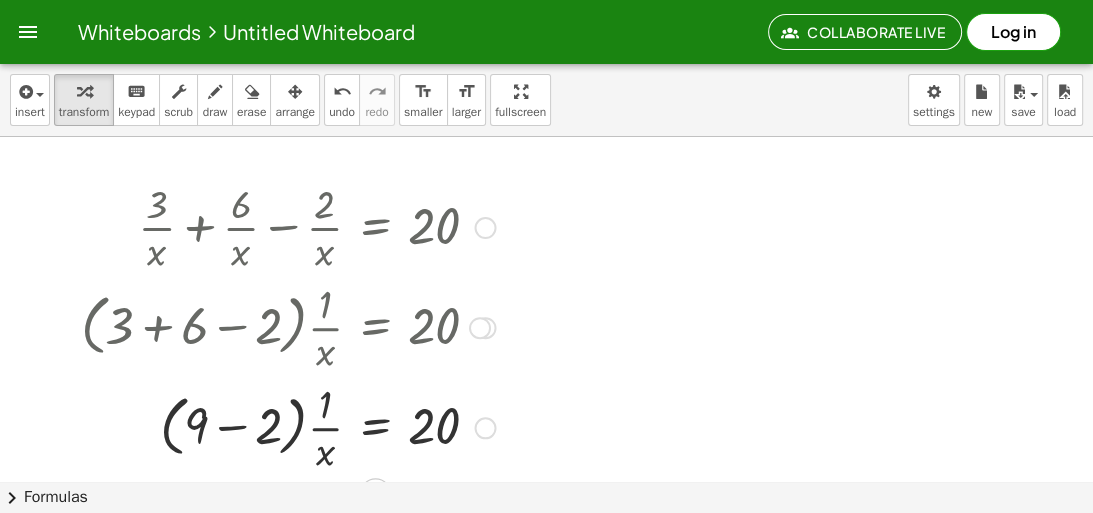 scroll, scrollTop: 36, scrollLeft: 0, axis: vertical 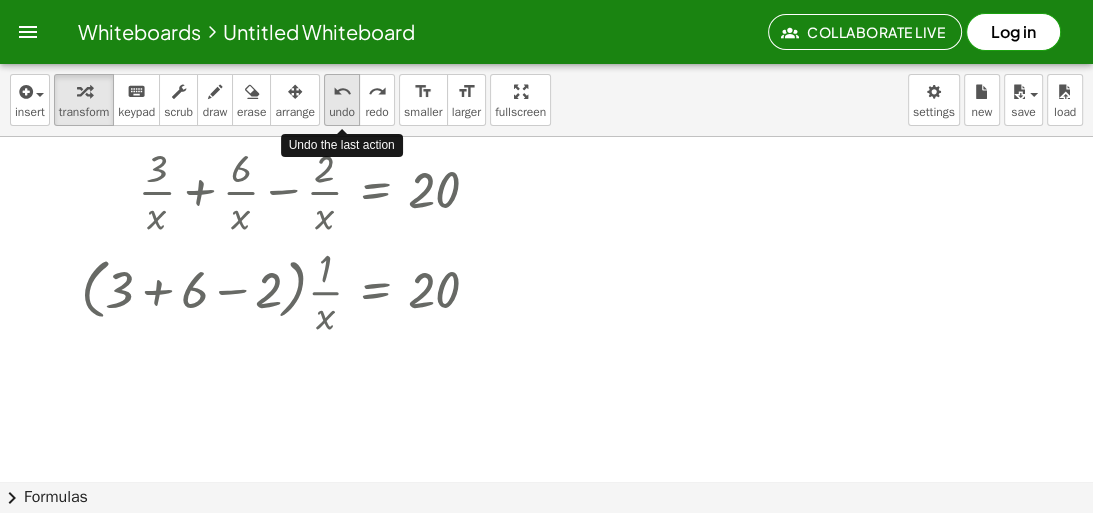 click on "undo" at bounding box center (342, 92) 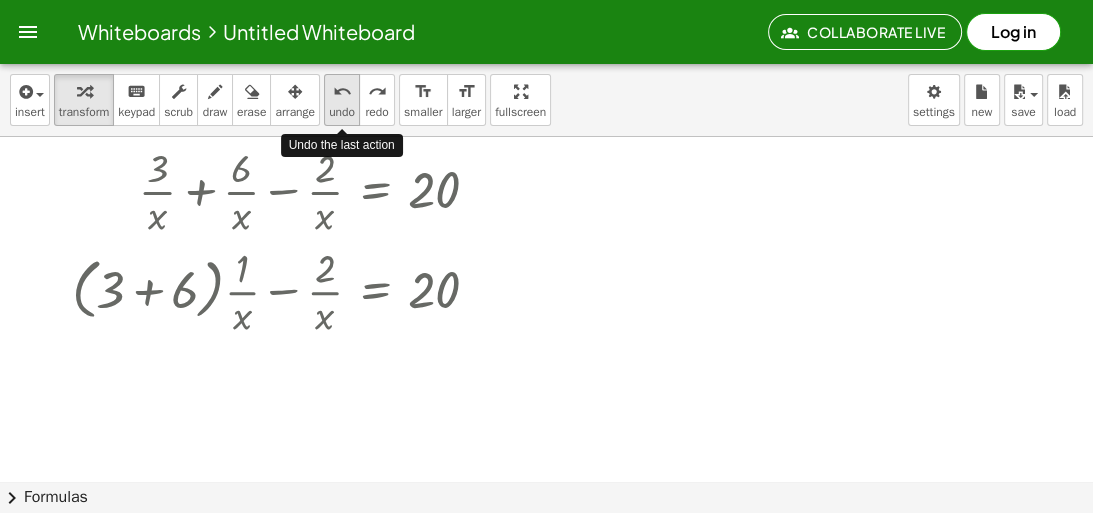 click on "undo" at bounding box center [342, 92] 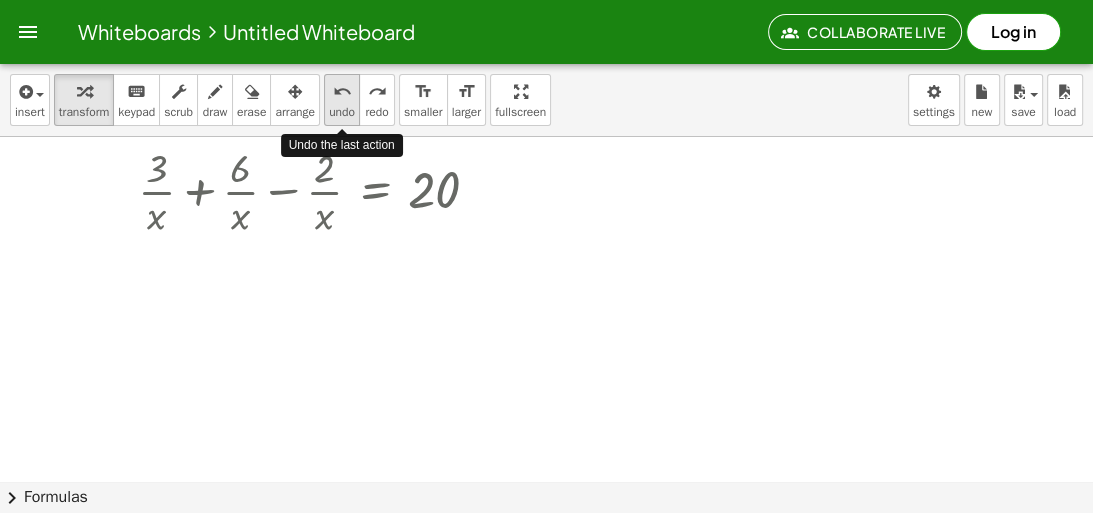 click on "undo" at bounding box center [342, 92] 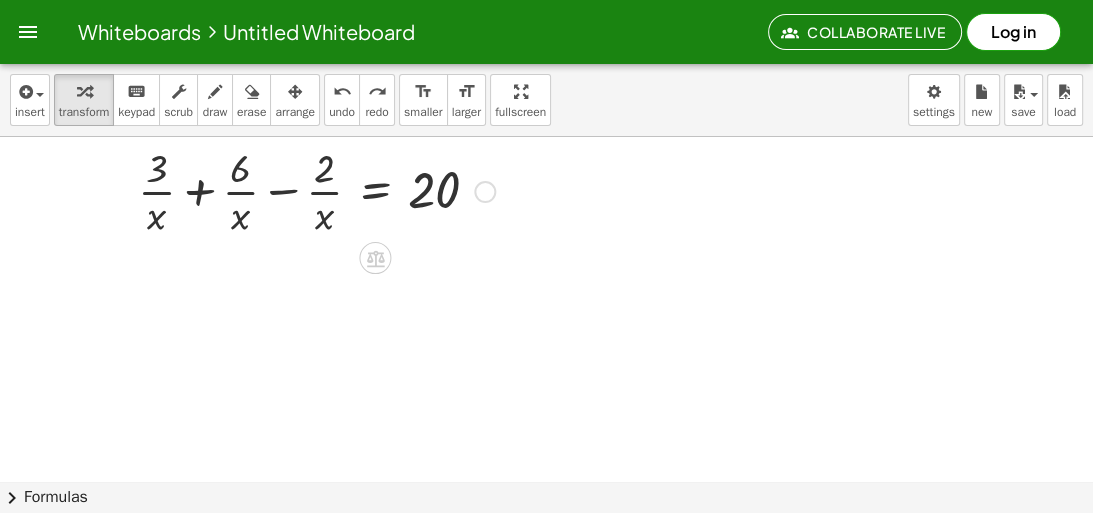 click at bounding box center [316, 190] 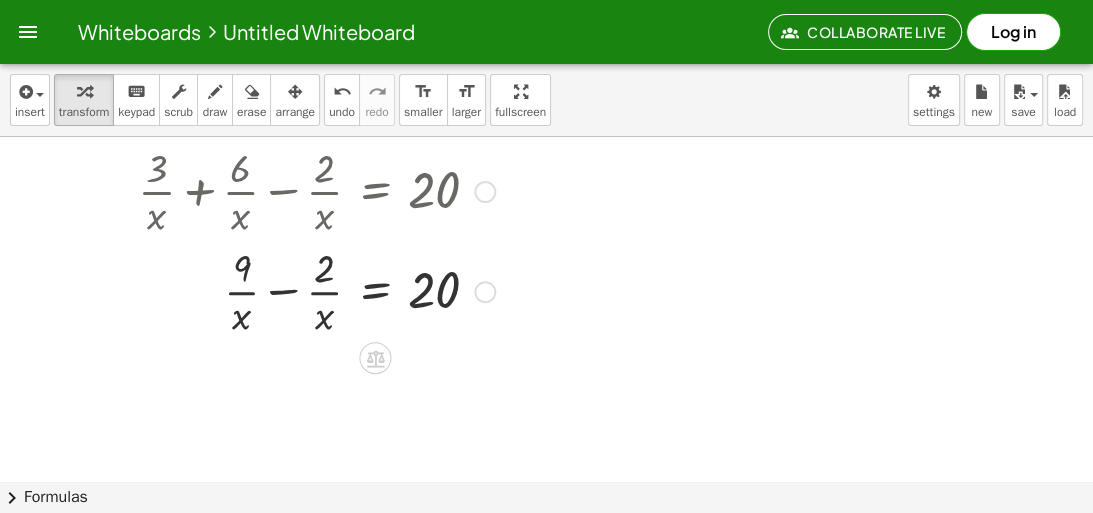 click at bounding box center (316, 290) 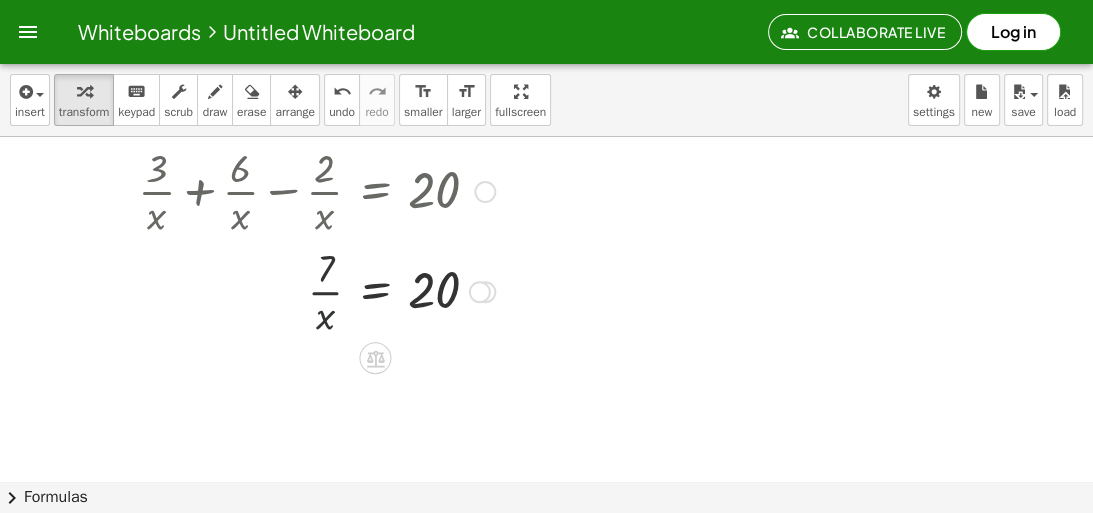click at bounding box center [316, 290] 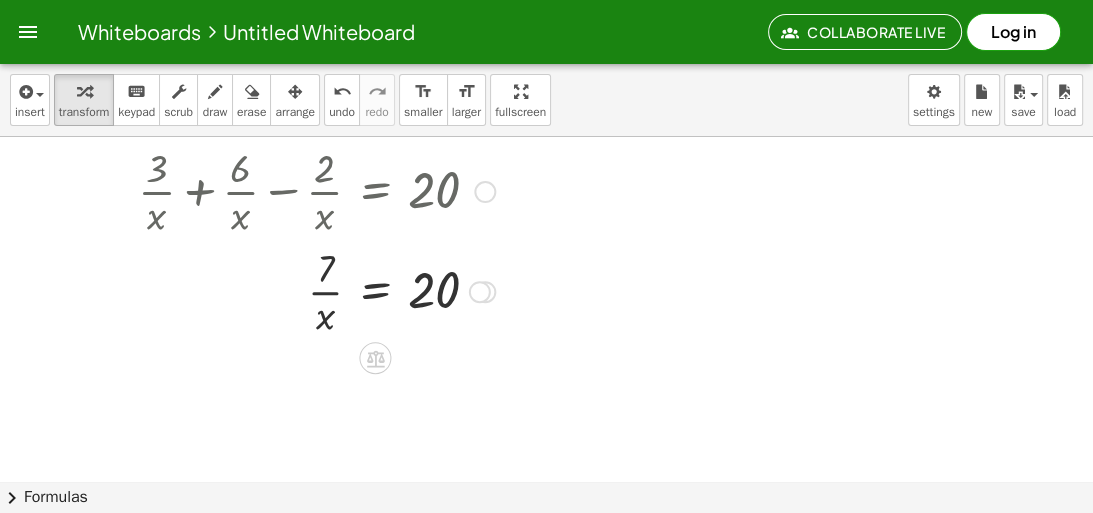 click at bounding box center [316, 290] 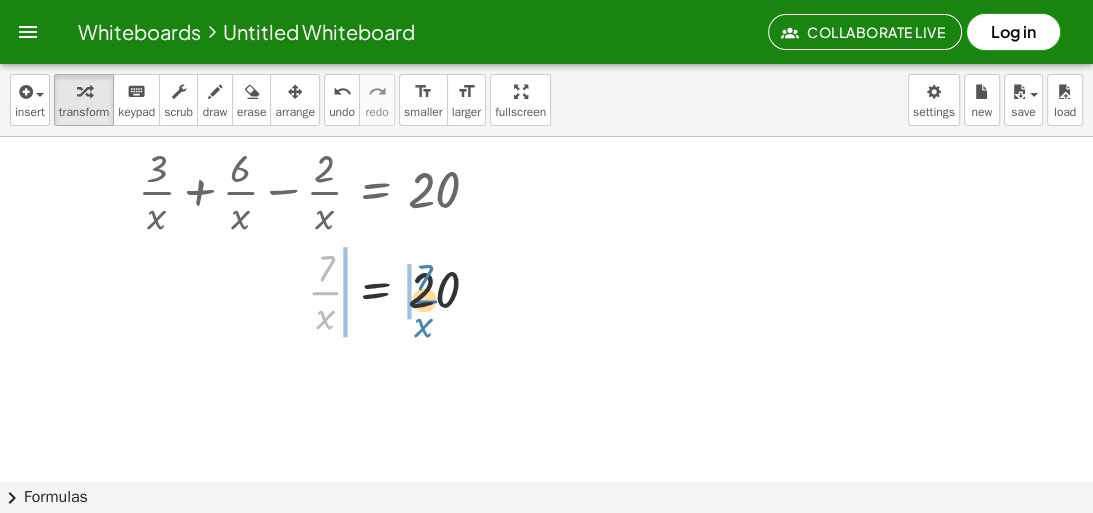 drag, startPoint x: 323, startPoint y: 287, endPoint x: 422, endPoint y: 295, distance: 99.32271 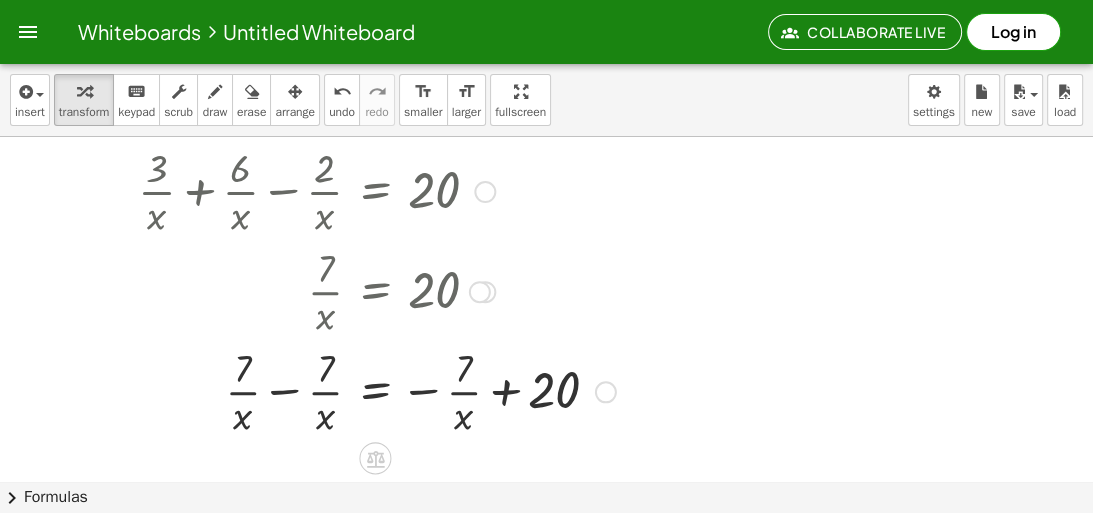 click at bounding box center [377, 390] 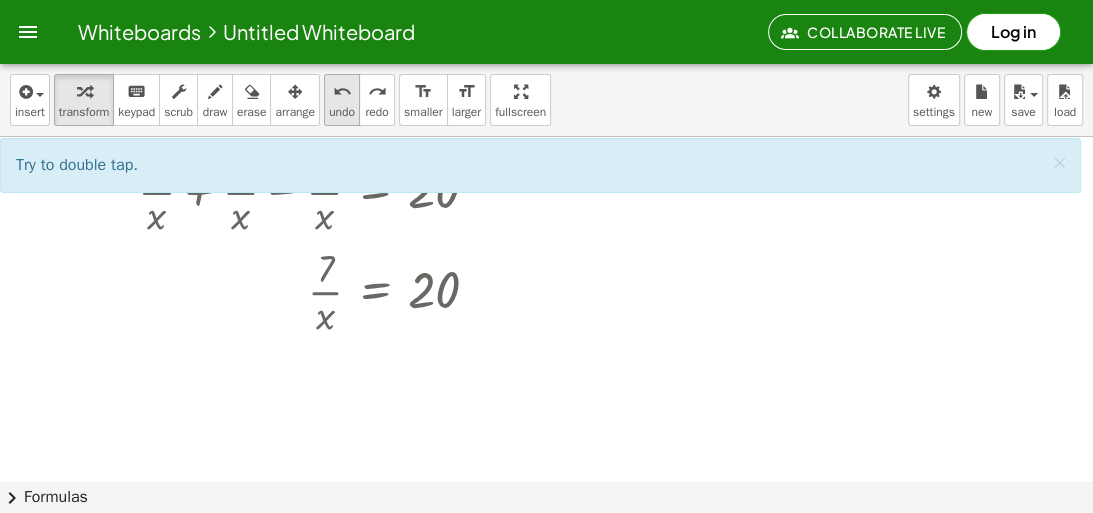 click on "undo" at bounding box center (342, 112) 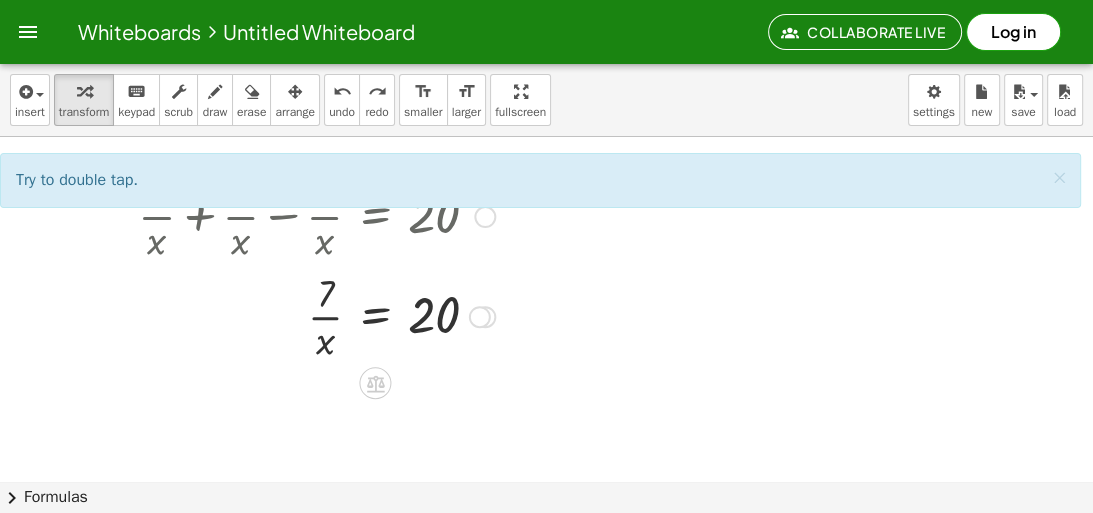 scroll, scrollTop: 2, scrollLeft: 0, axis: vertical 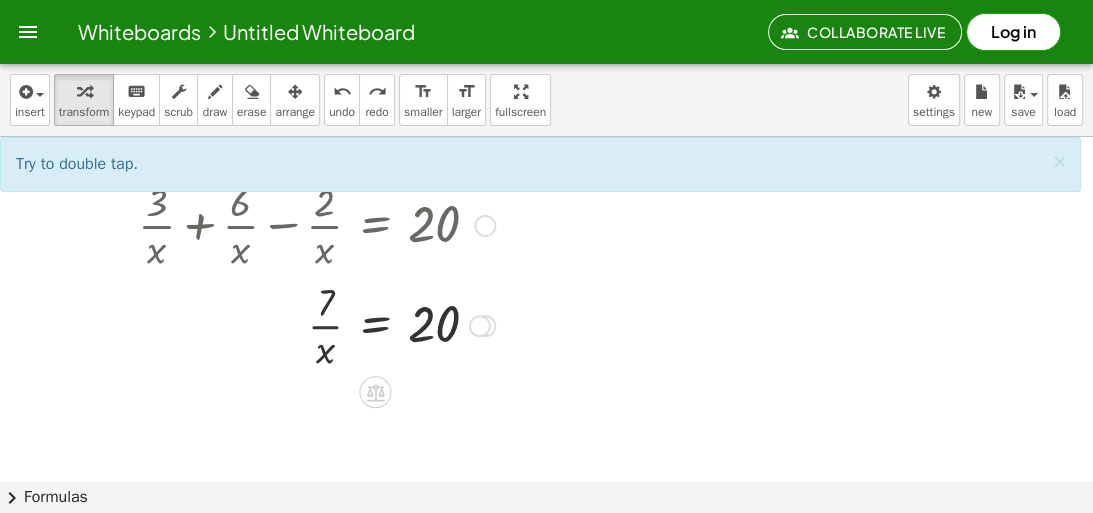 click at bounding box center [316, 324] 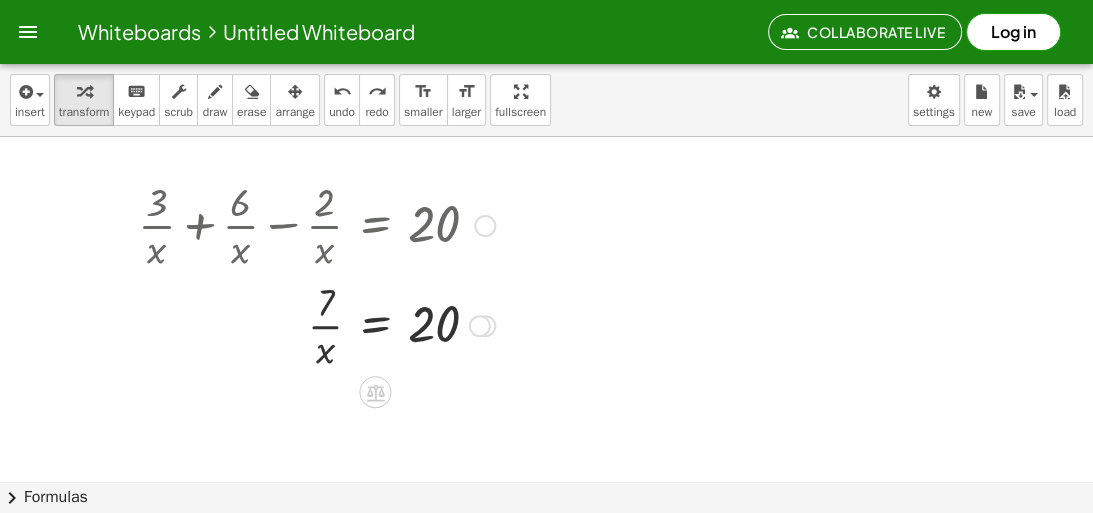 click at bounding box center [316, 324] 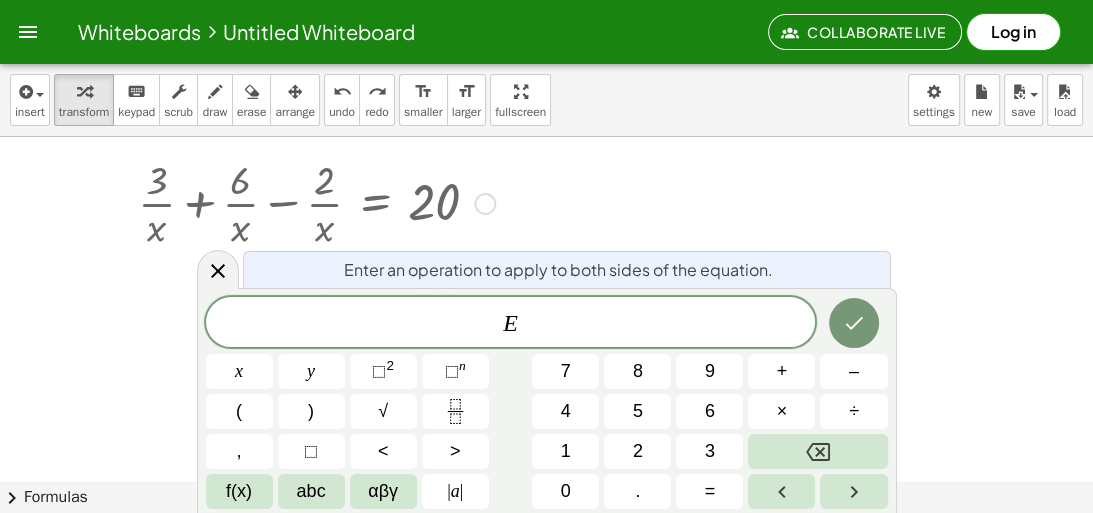 scroll, scrollTop: 24, scrollLeft: 0, axis: vertical 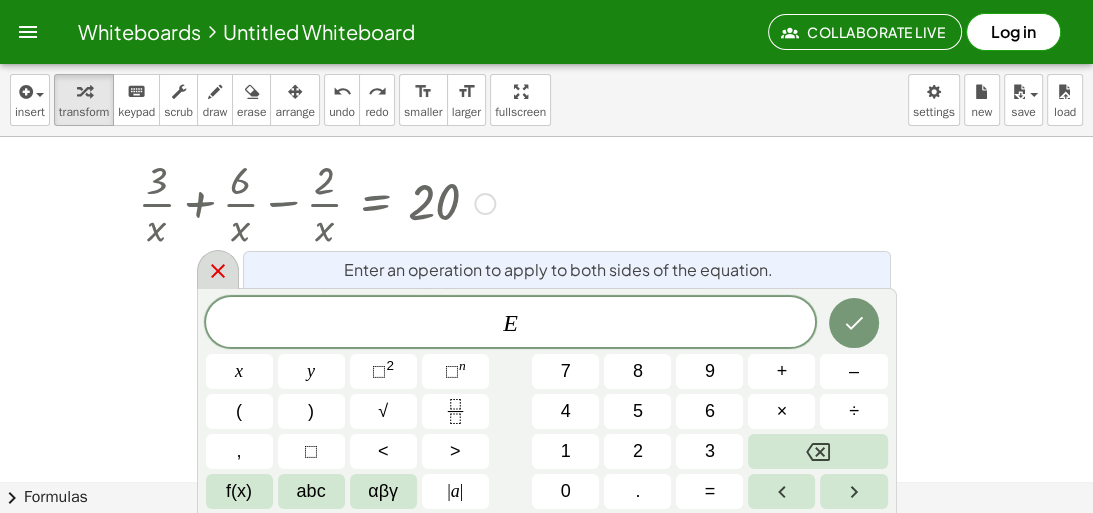 click 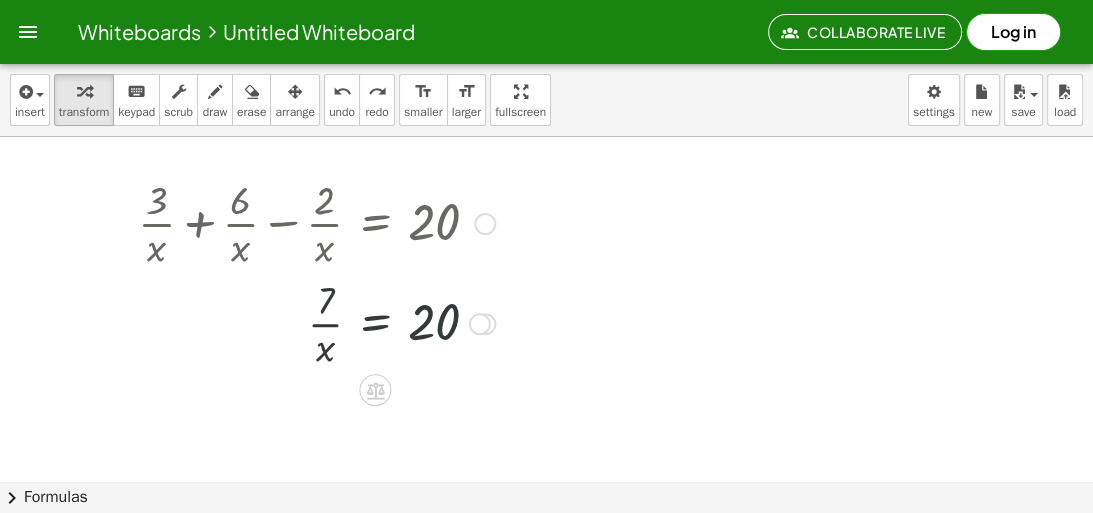 scroll, scrollTop: 2, scrollLeft: 0, axis: vertical 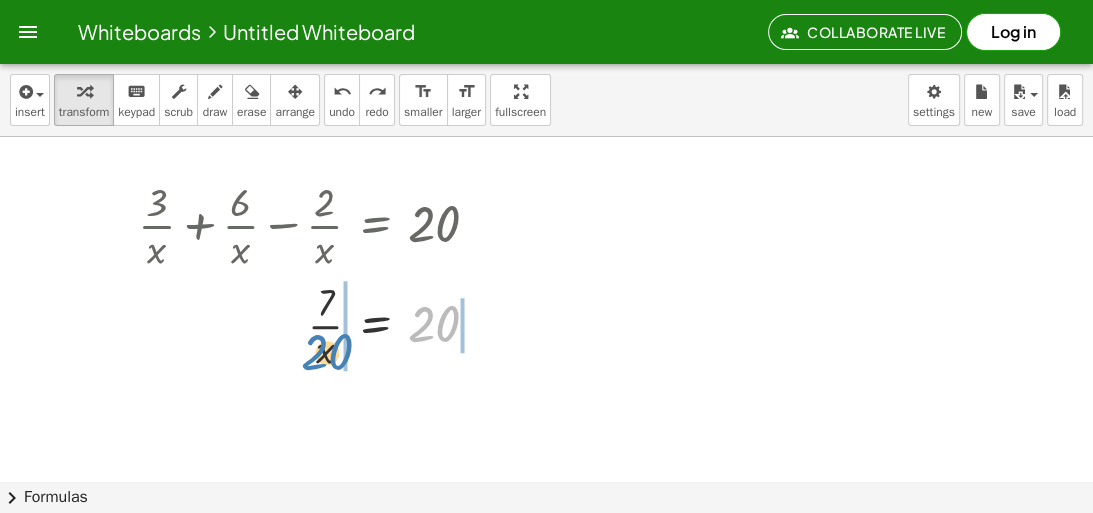 drag, startPoint x: 413, startPoint y: 328, endPoint x: 306, endPoint y: 356, distance: 110.60289 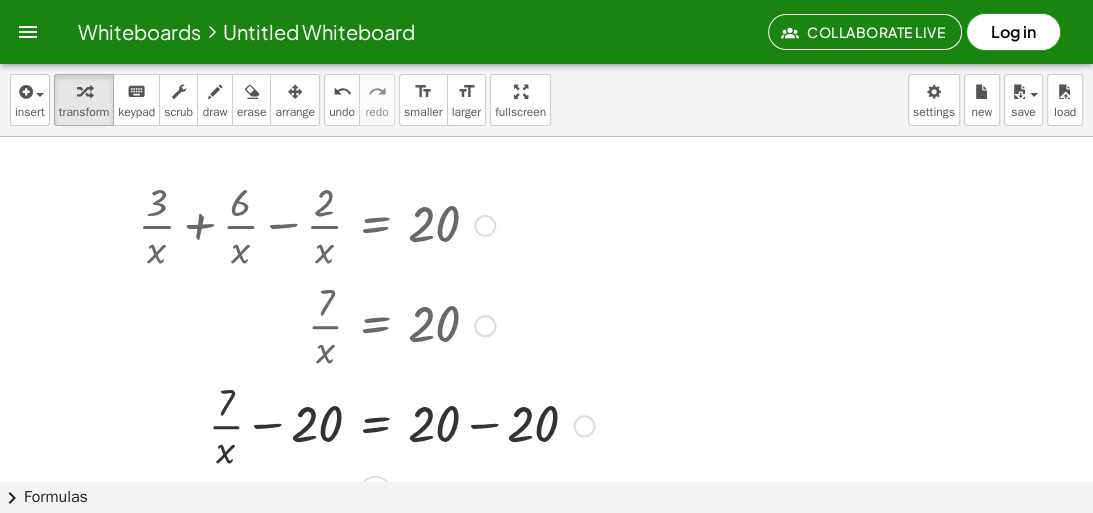 scroll, scrollTop: 115, scrollLeft: 0, axis: vertical 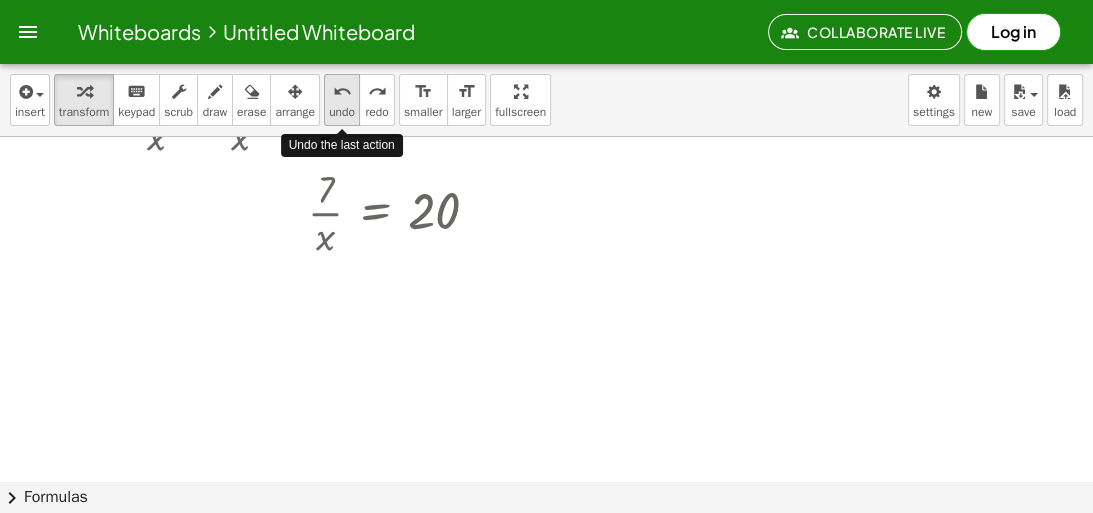 click on "undo" at bounding box center (342, 91) 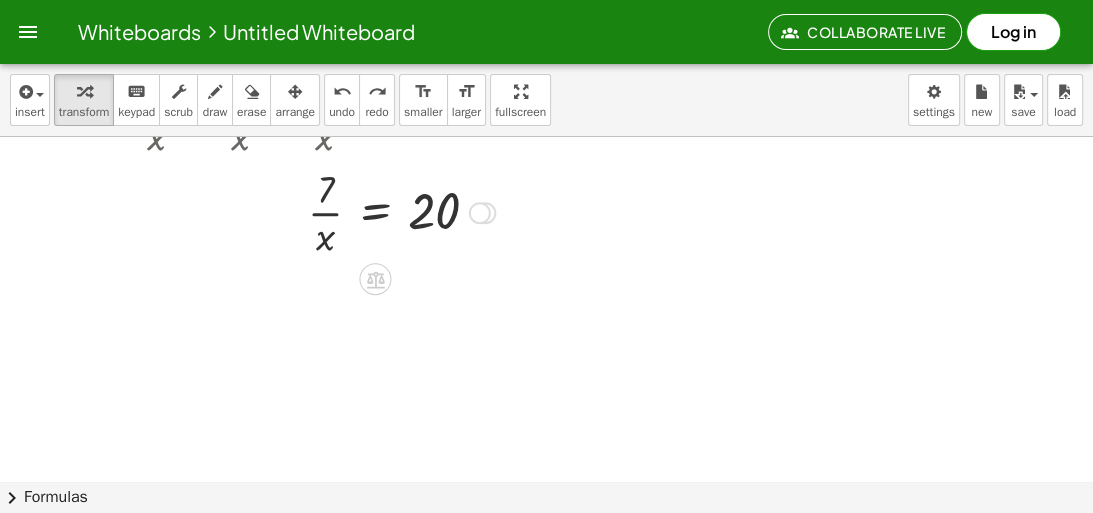 scroll, scrollTop: 0, scrollLeft: 0, axis: both 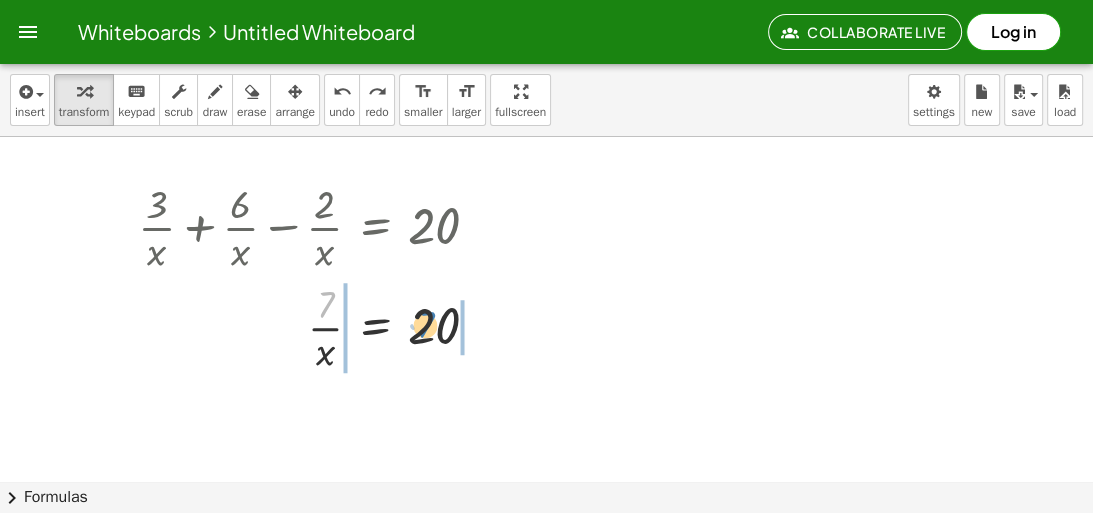 drag, startPoint x: 332, startPoint y: 308, endPoint x: 446, endPoint y: 336, distance: 117.388245 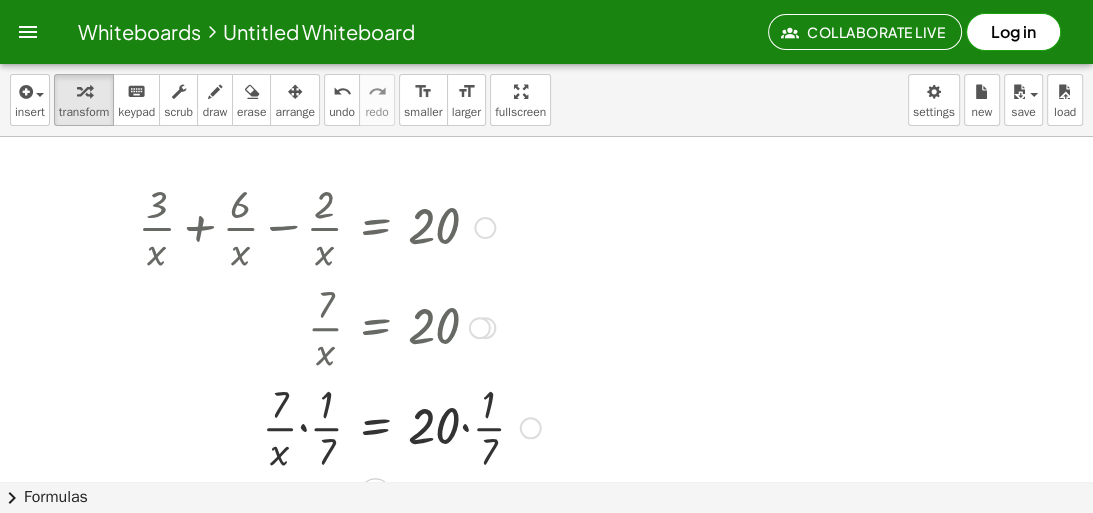 click at bounding box center (339, 426) 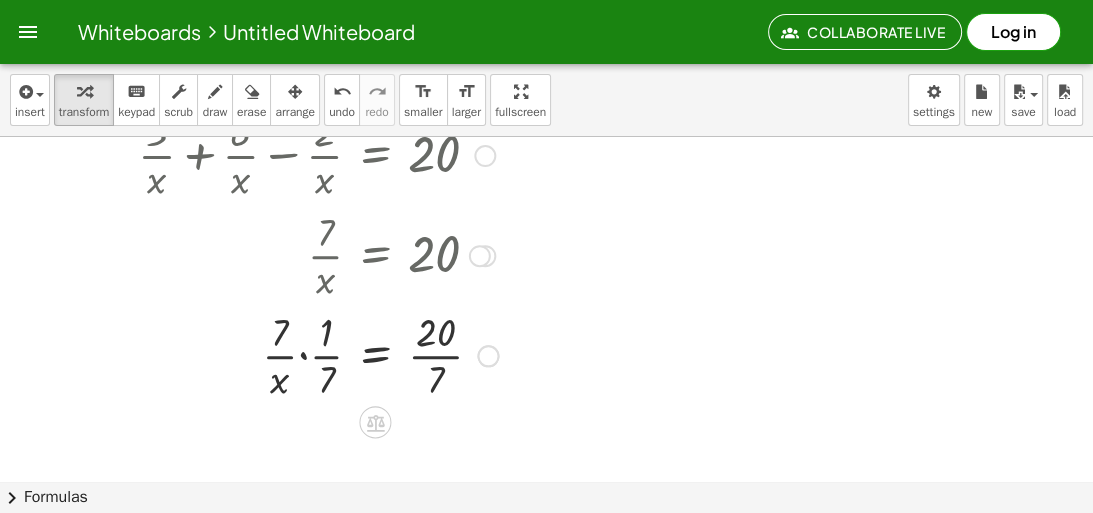scroll, scrollTop: 77, scrollLeft: 0, axis: vertical 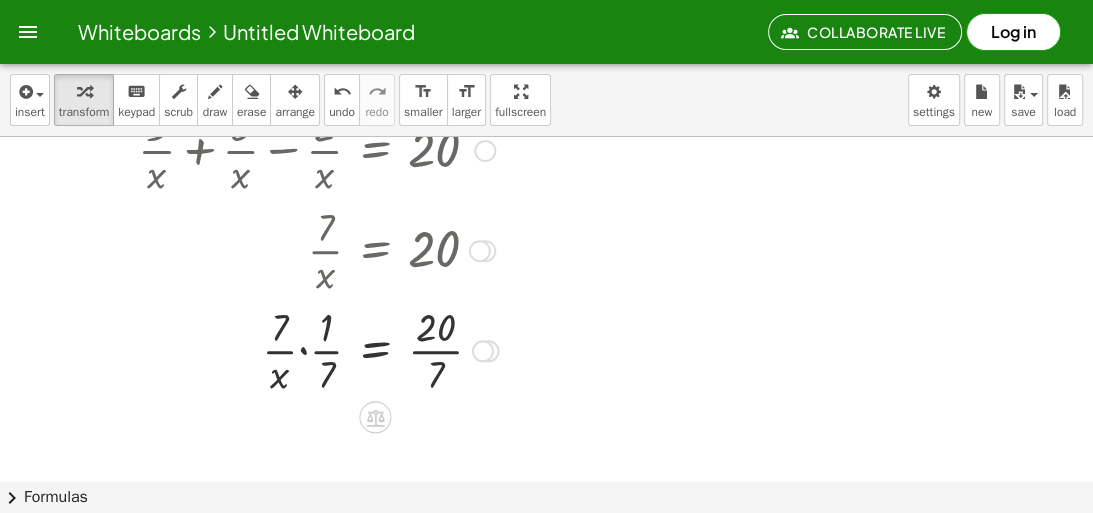 click at bounding box center (318, 349) 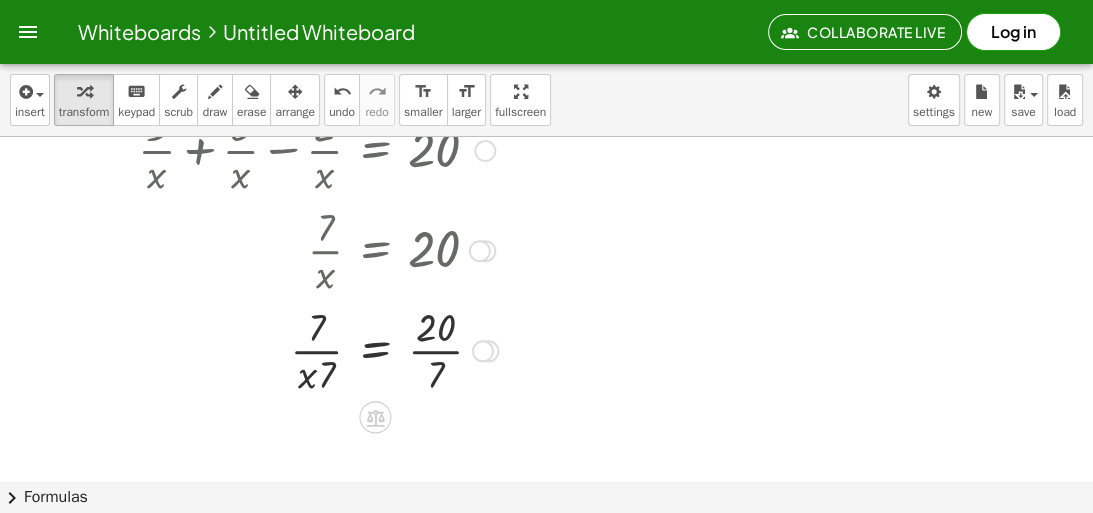 click at bounding box center [318, 349] 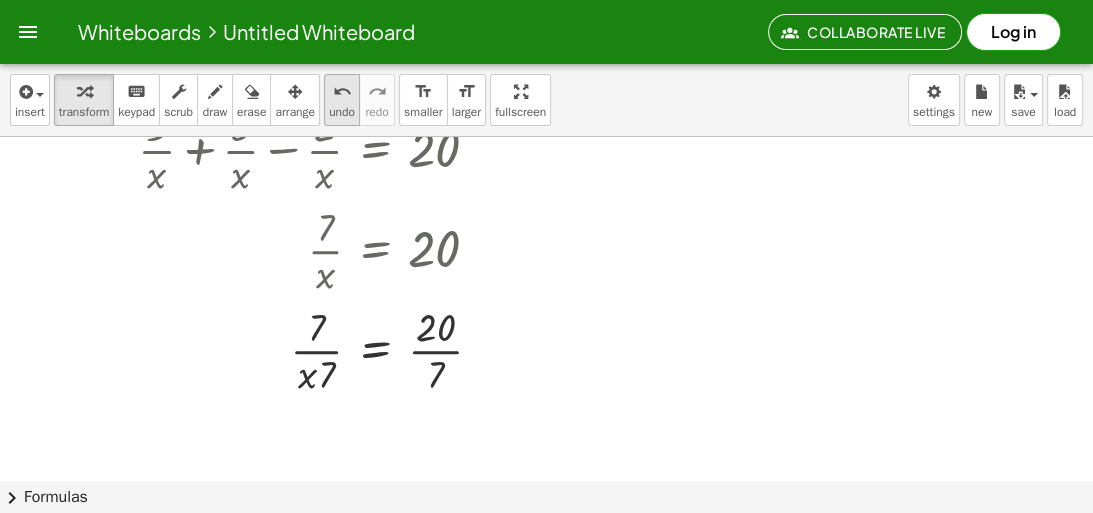 click on "undo" at bounding box center (342, 92) 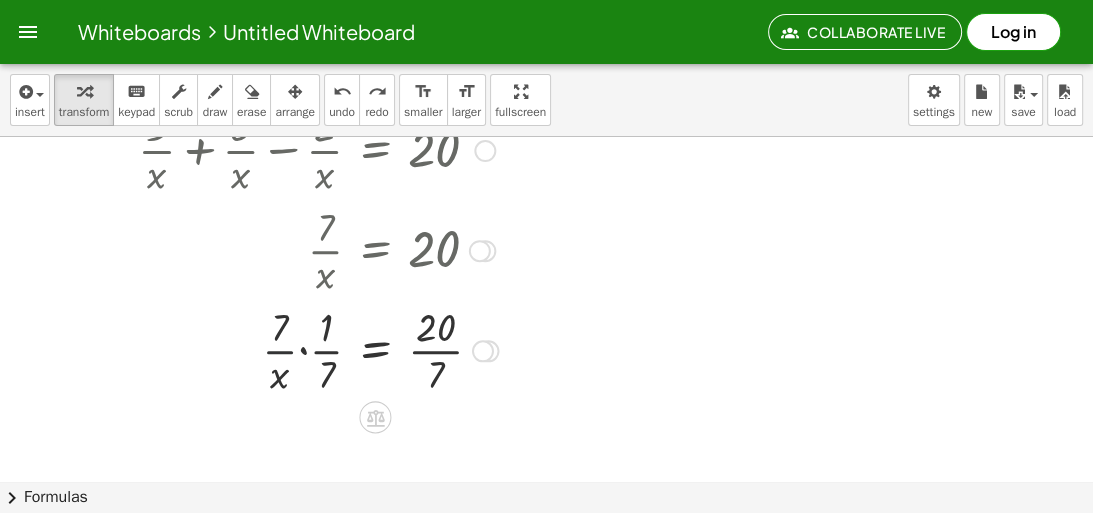 click at bounding box center (306, 349) 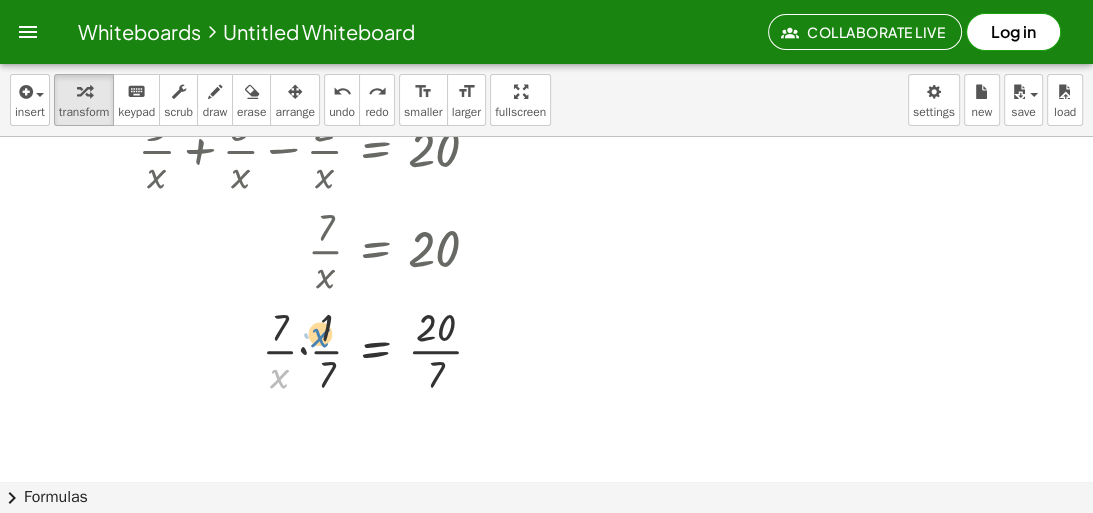 drag, startPoint x: 284, startPoint y: 375, endPoint x: 327, endPoint y: 332, distance: 60.811184 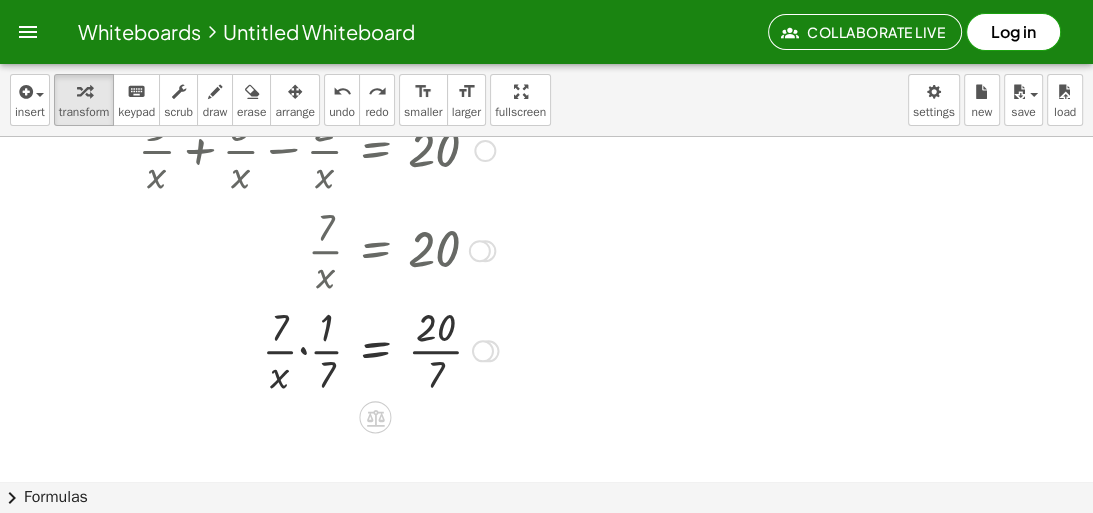 click at bounding box center [306, 349] 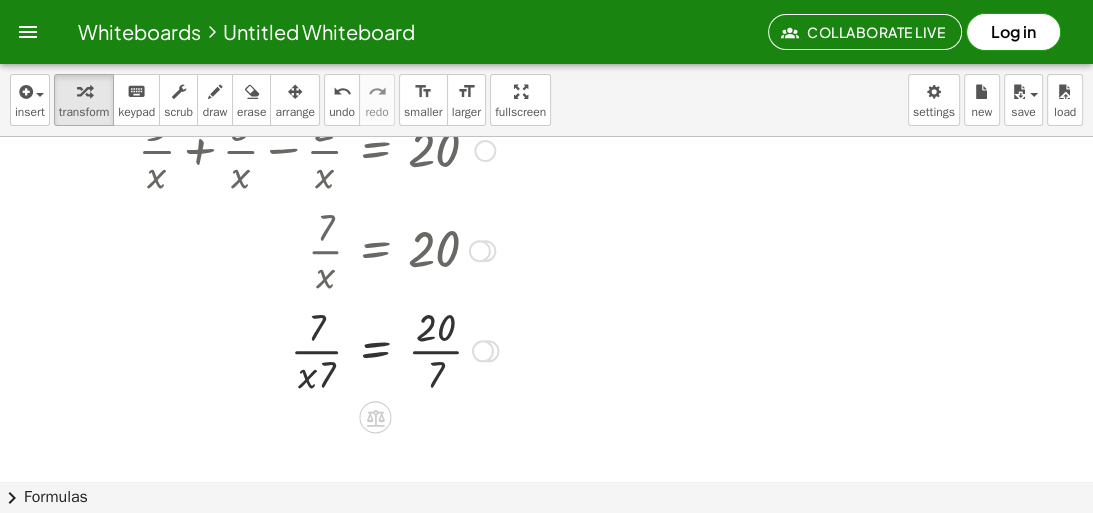 click at bounding box center [318, 349] 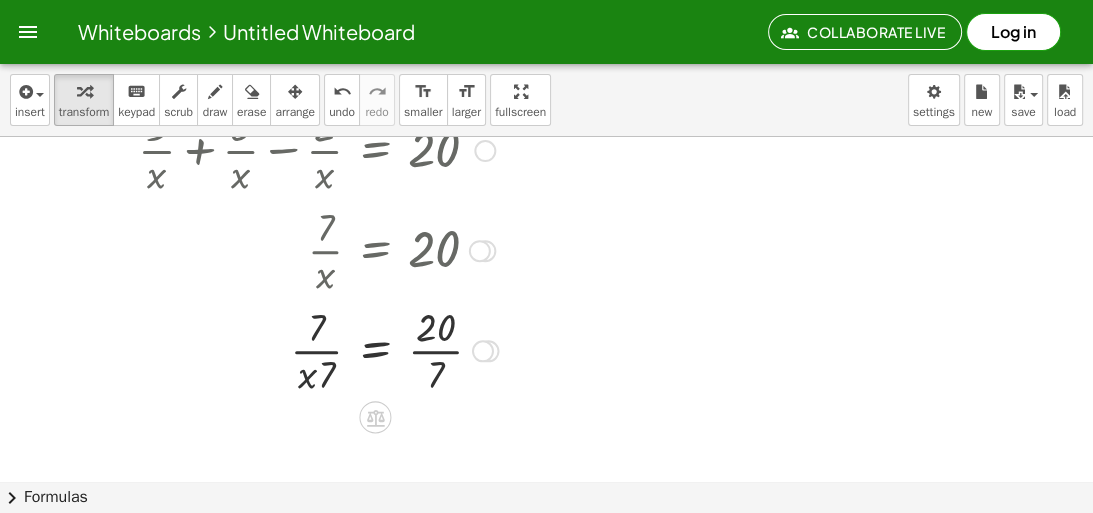 click at bounding box center (318, 349) 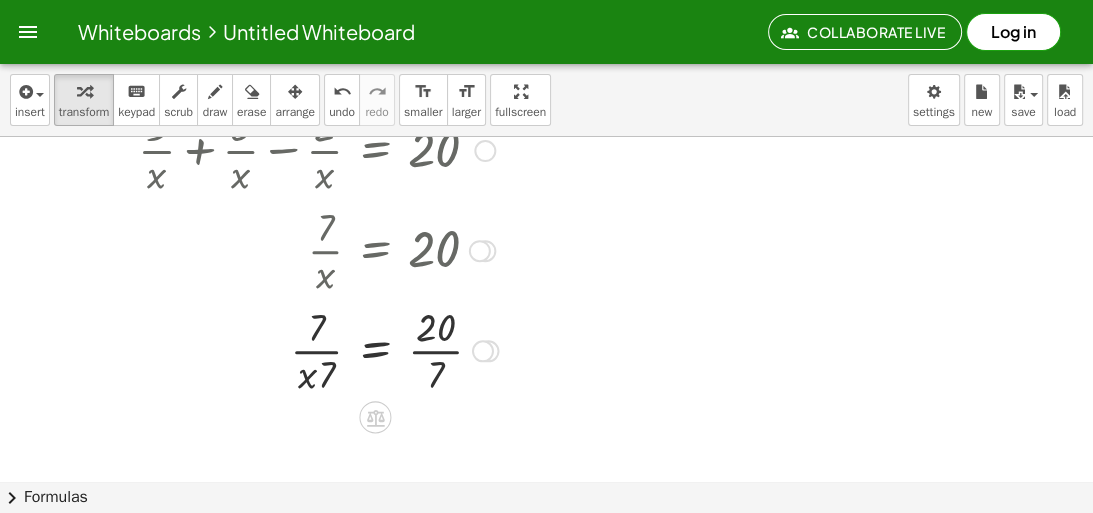 click at bounding box center (318, 349) 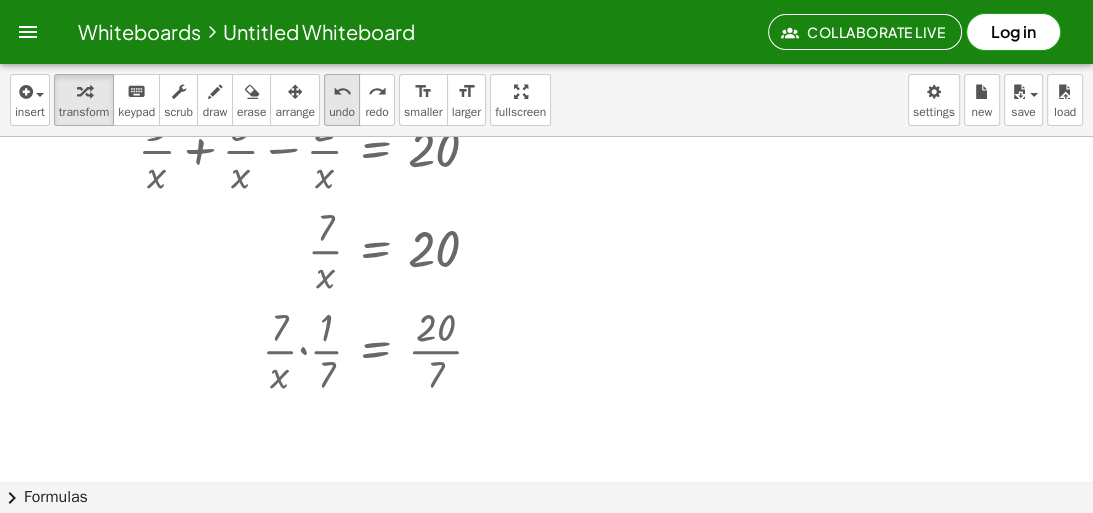 click on "undo" at bounding box center (342, 112) 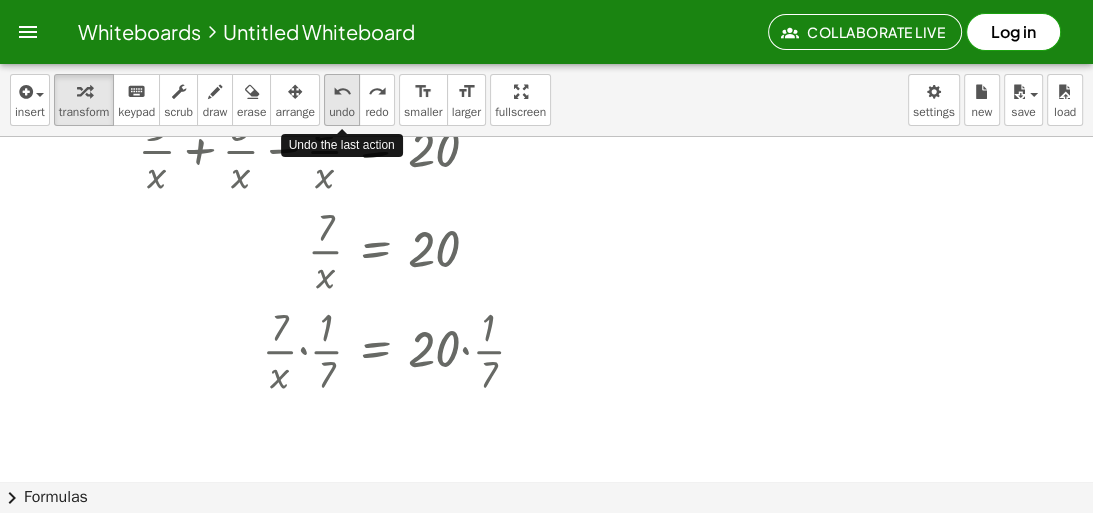 click on "undo" at bounding box center (342, 112) 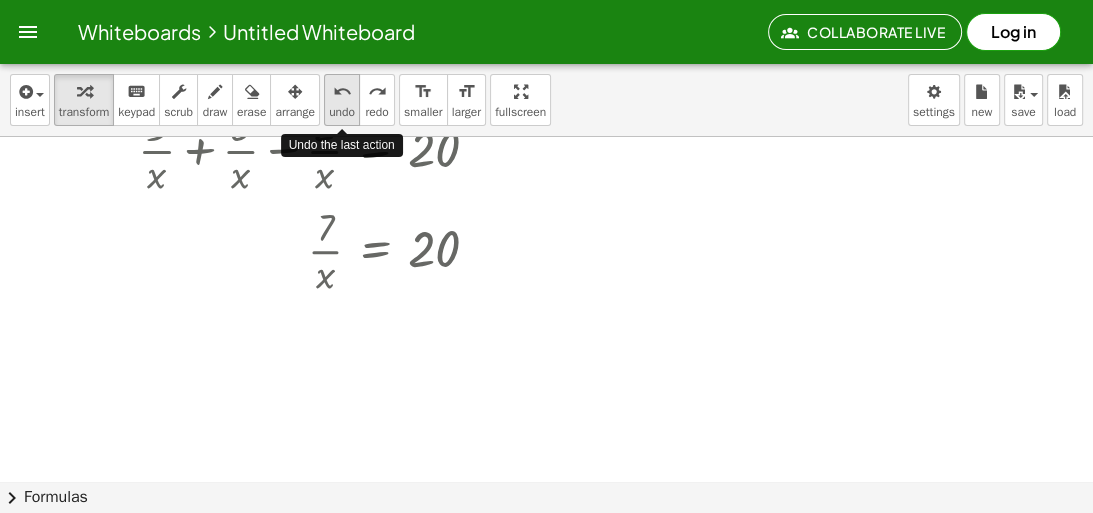 click on "undo" at bounding box center (342, 112) 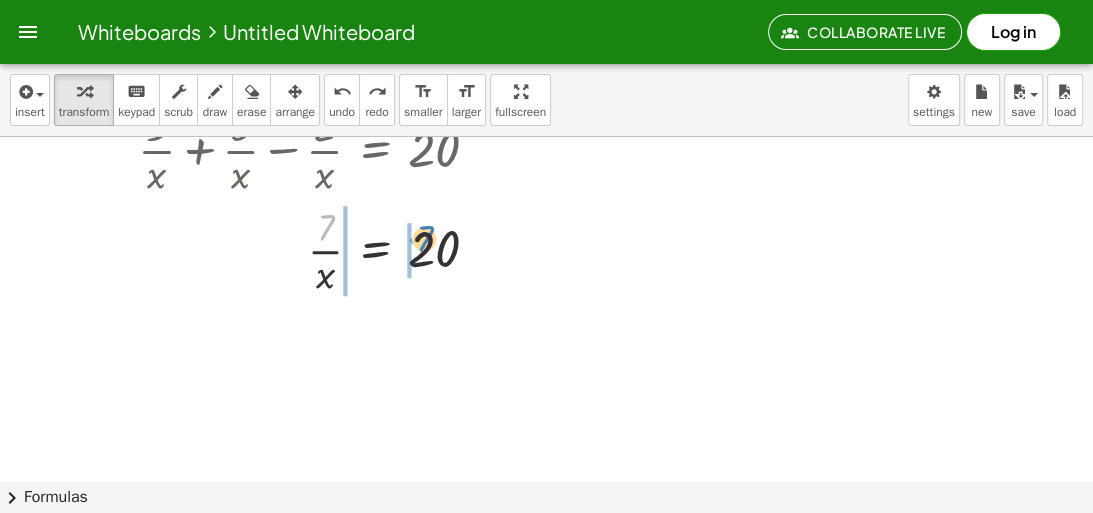 drag, startPoint x: 318, startPoint y: 229, endPoint x: 419, endPoint y: 240, distance: 101.597244 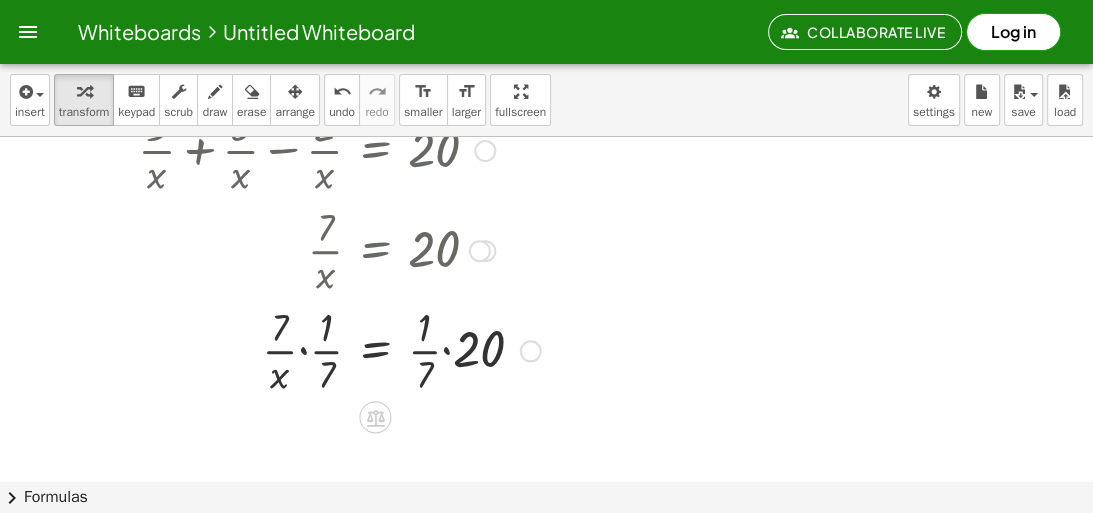 click at bounding box center (339, 349) 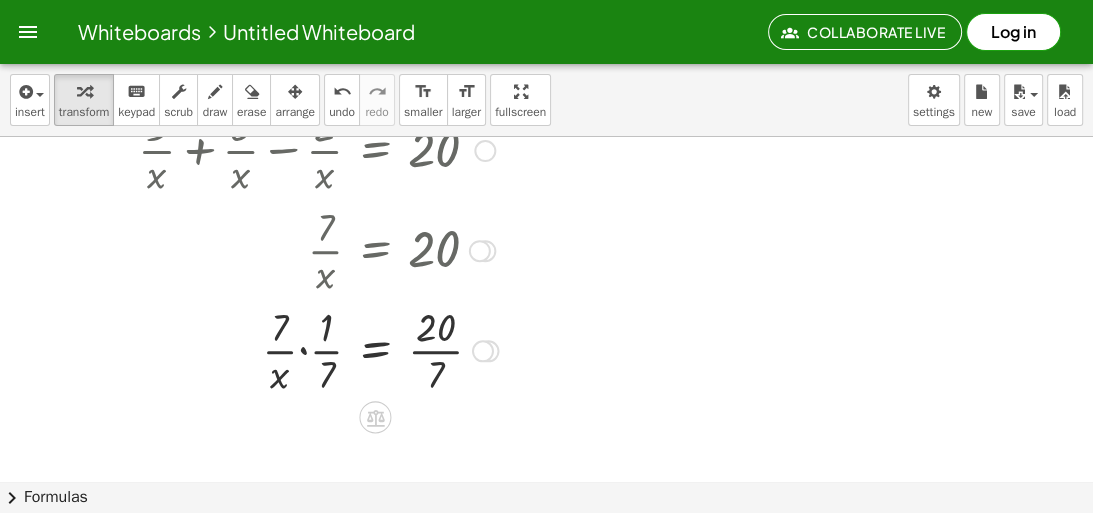 click at bounding box center [318, 349] 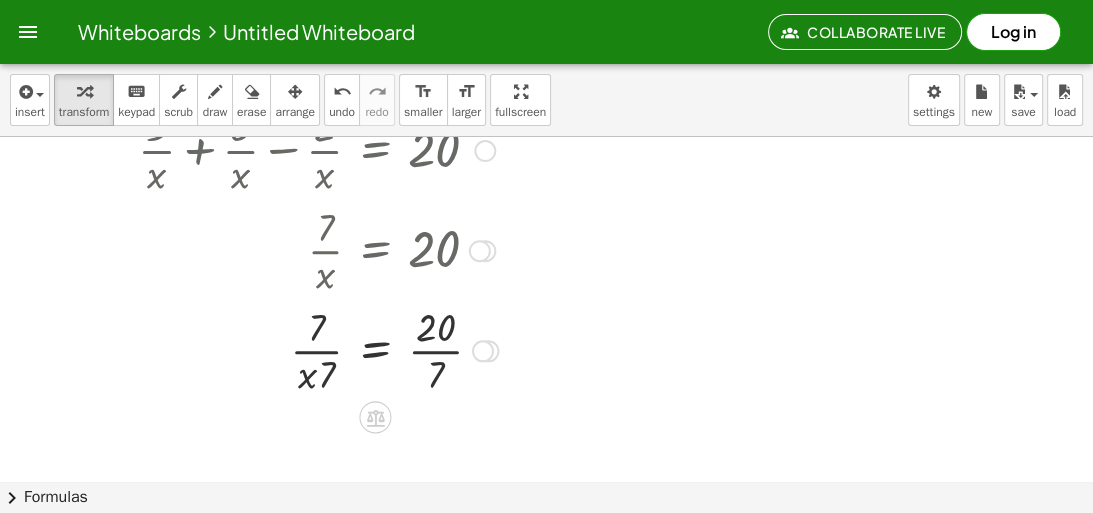click at bounding box center [483, 351] 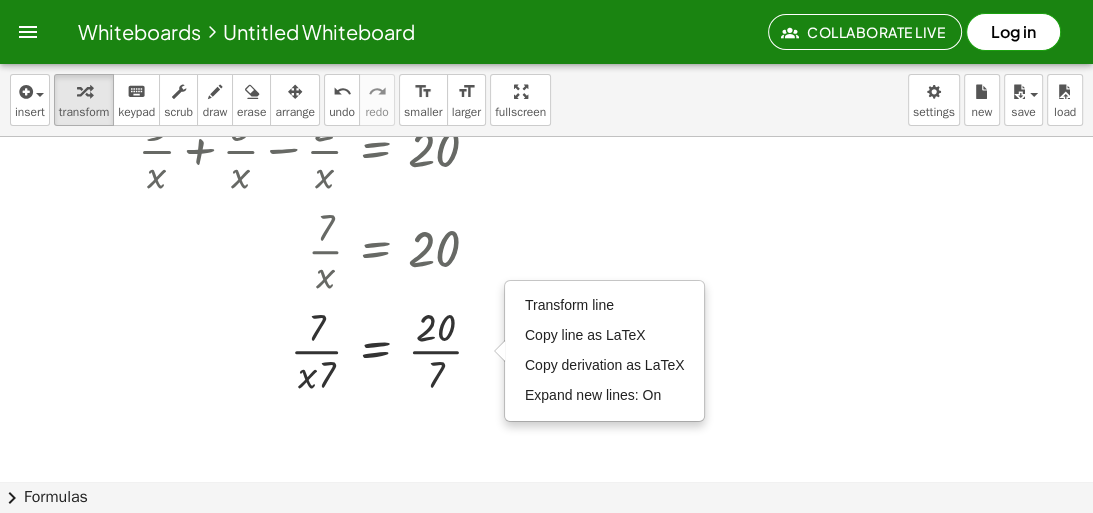 click at bounding box center (546, 404) 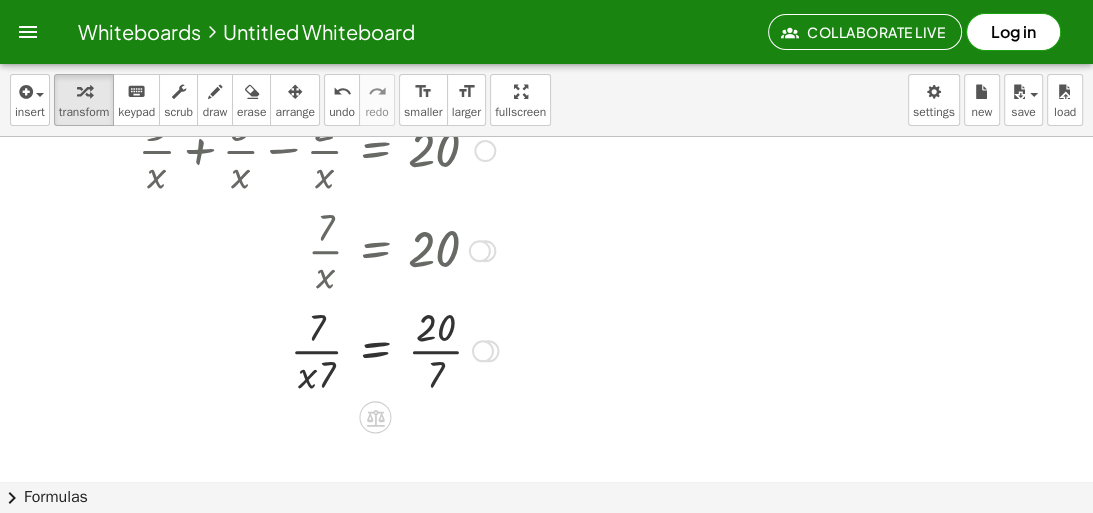 click at bounding box center (318, 349) 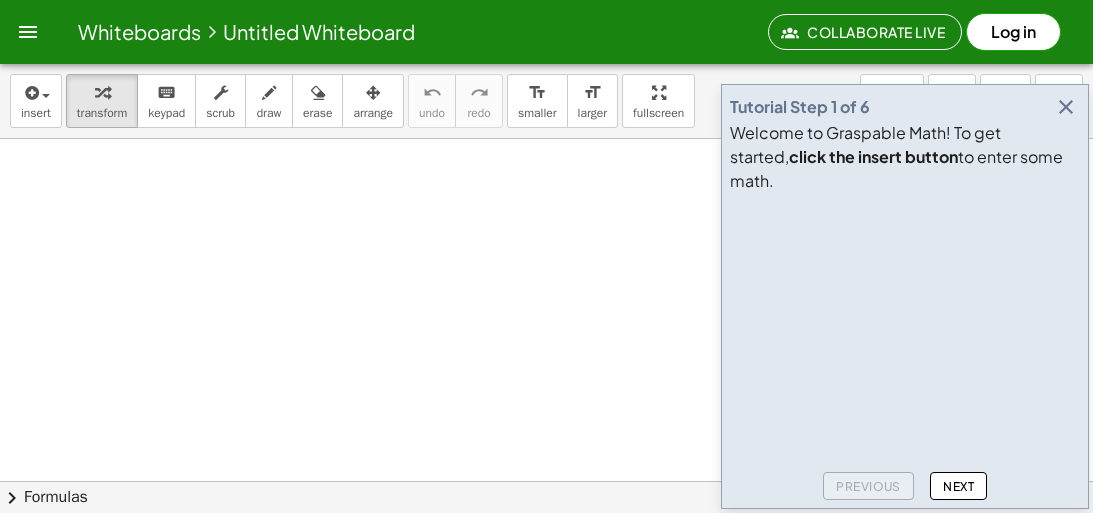 scroll, scrollTop: 0, scrollLeft: 0, axis: both 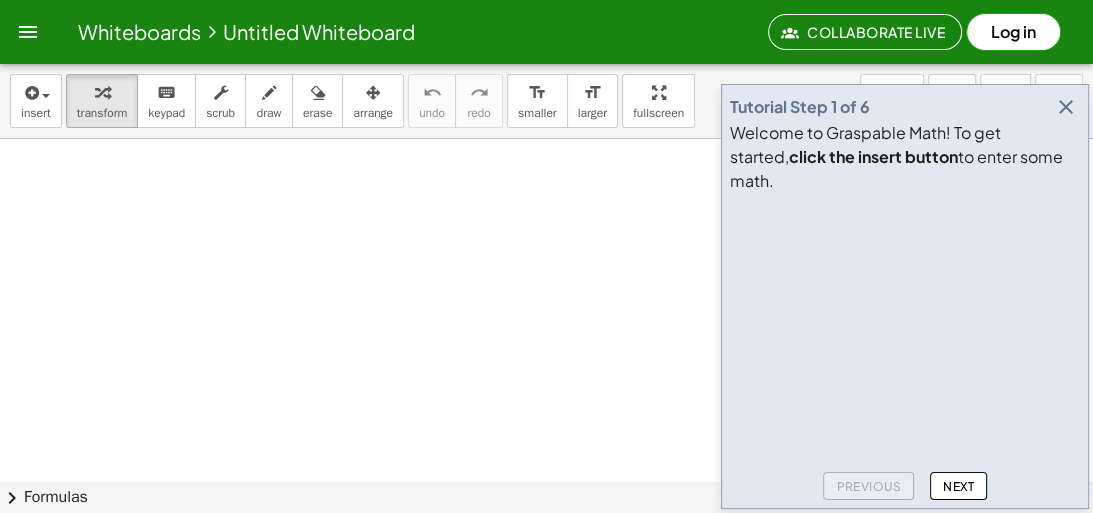 click at bounding box center (1066, 107) 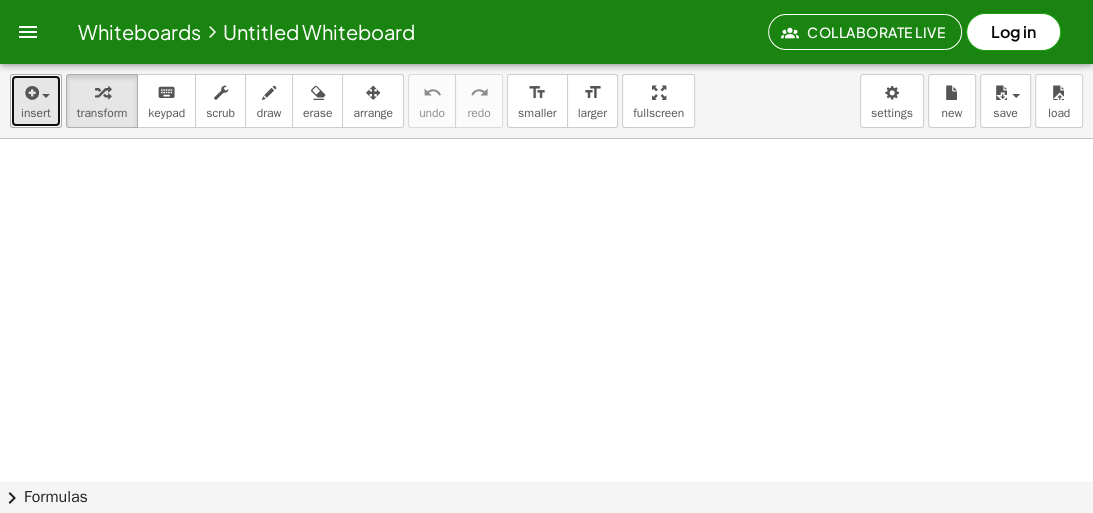 click on "insert" at bounding box center (36, 101) 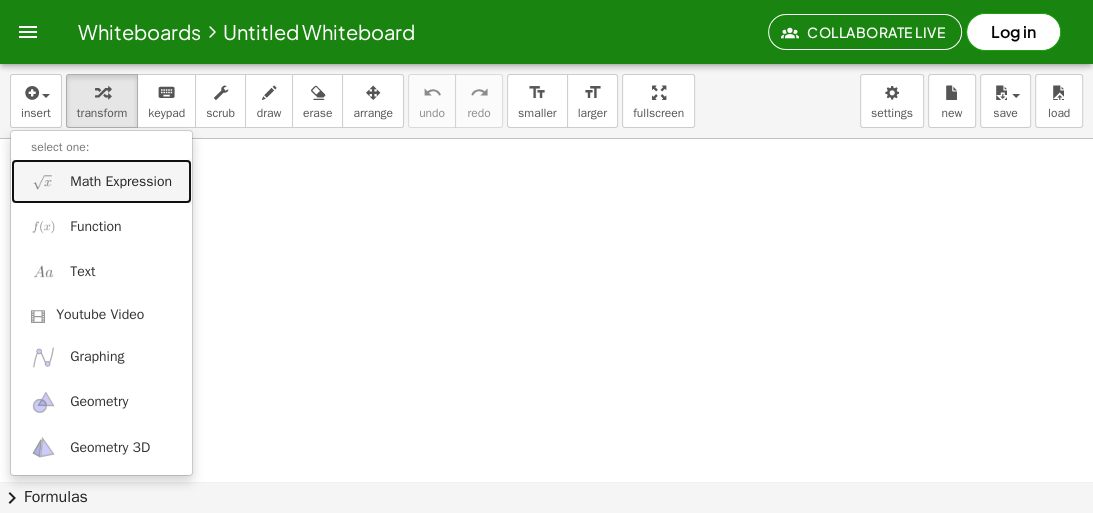 click on "Math Expression" at bounding box center (121, 182) 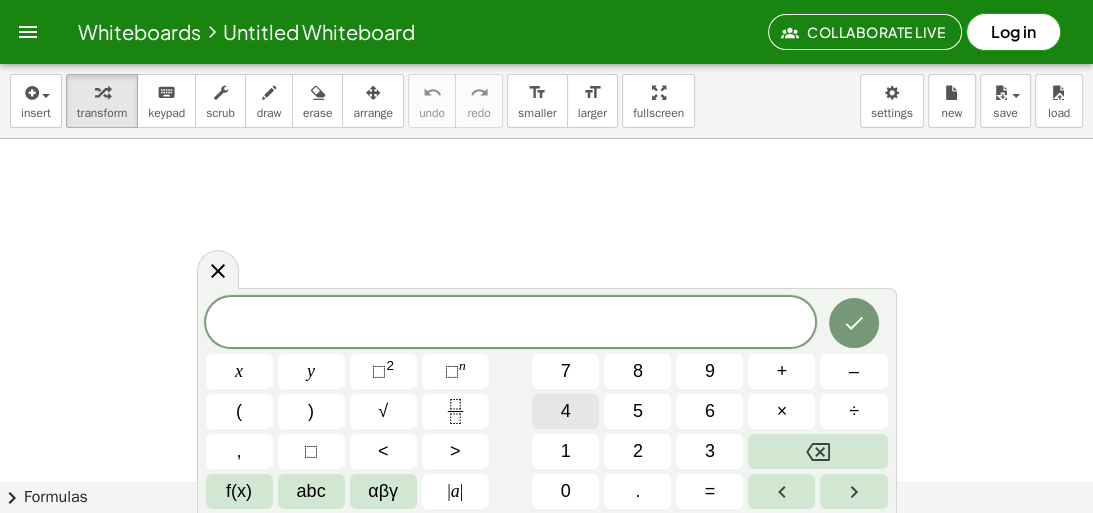 click on "4" at bounding box center (566, 411) 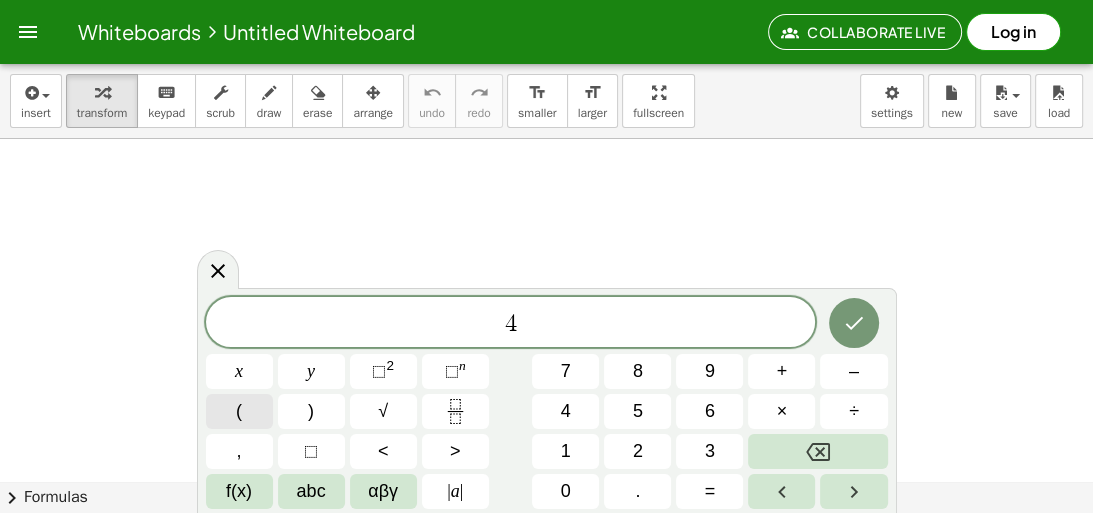 click on "(" at bounding box center (239, 411) 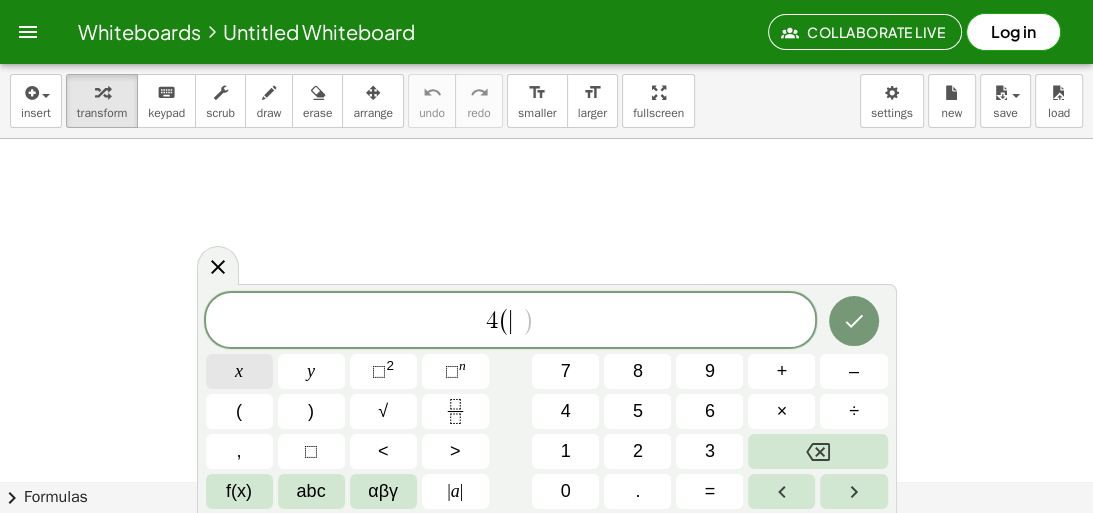 click on "x" at bounding box center [239, 371] 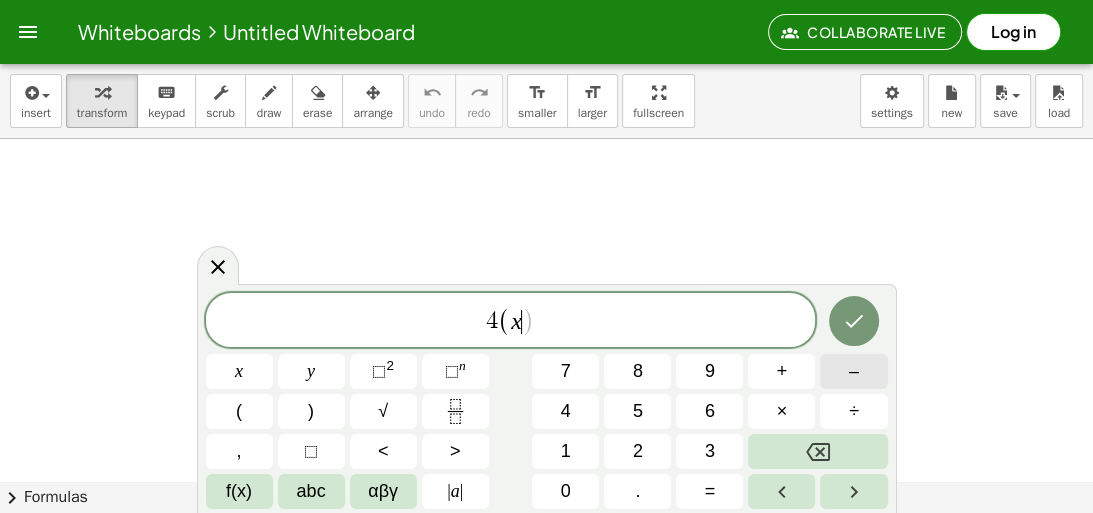 click on "–" at bounding box center (854, 371) 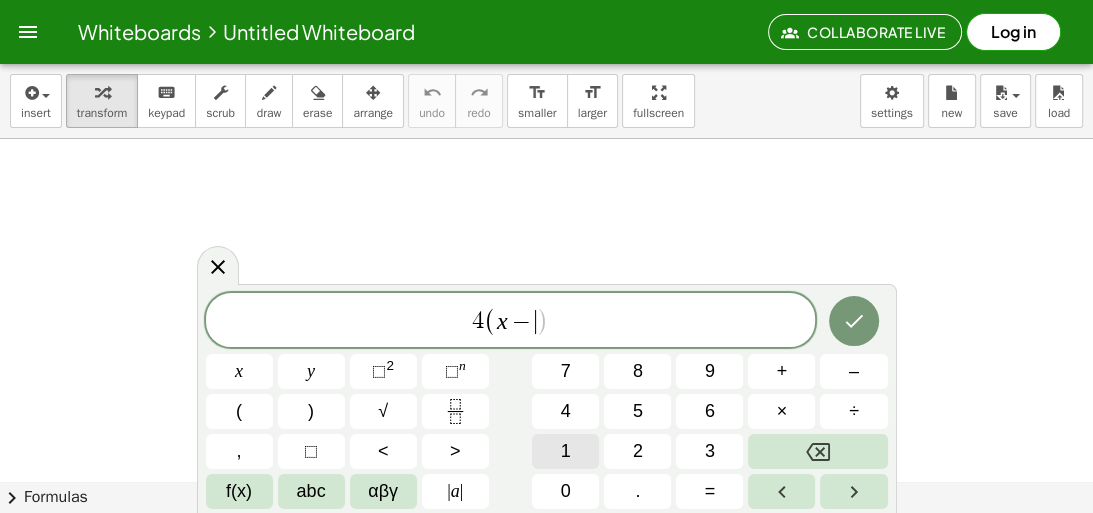 click on "1" at bounding box center [566, 451] 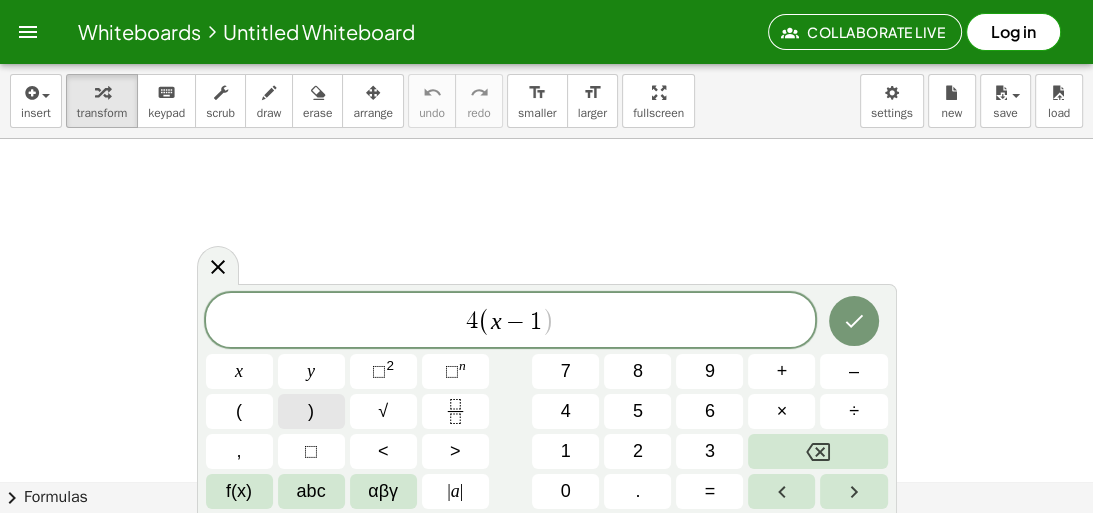 click on ")" at bounding box center (311, 411) 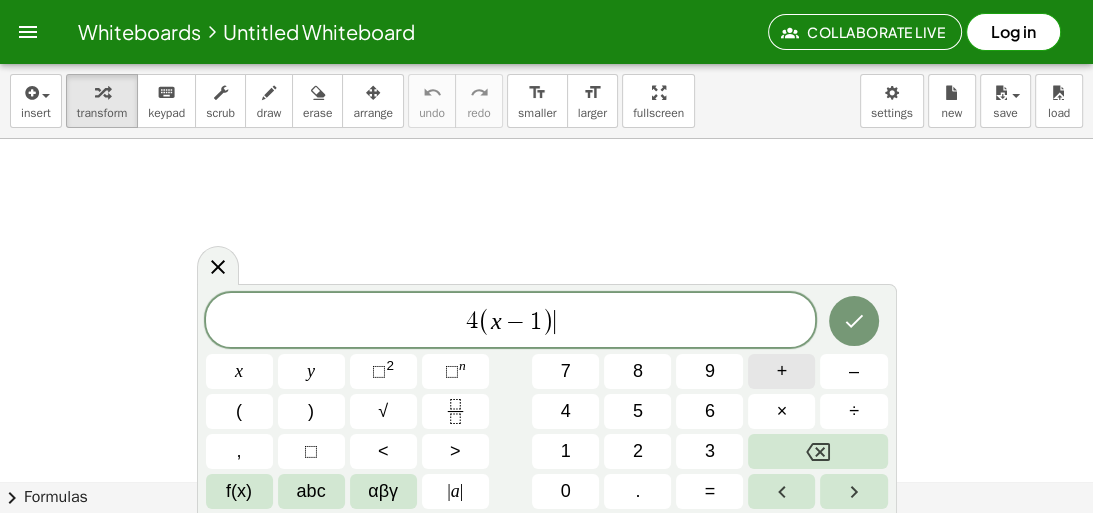 click on "+" at bounding box center [782, 371] 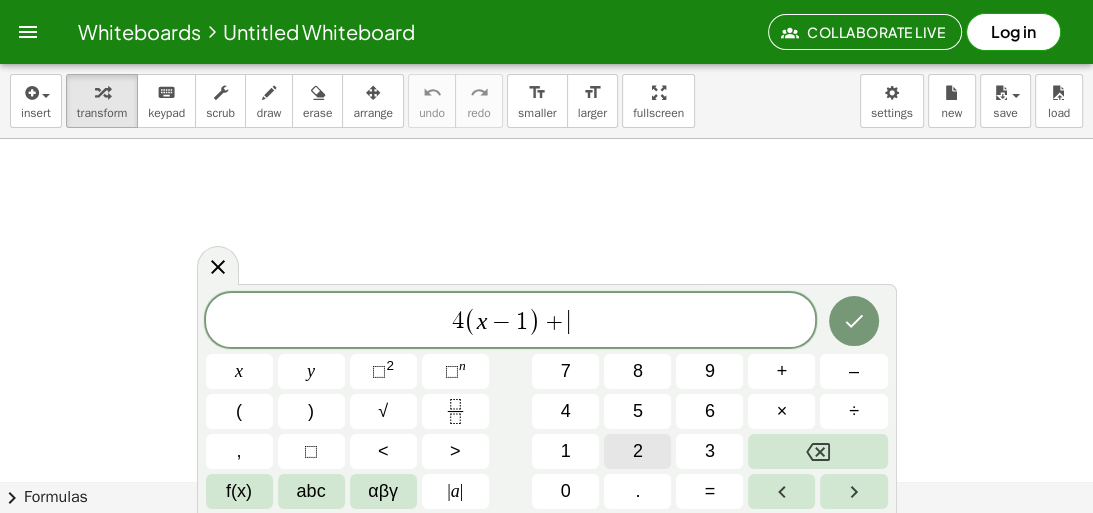 click on "2" at bounding box center [638, 451] 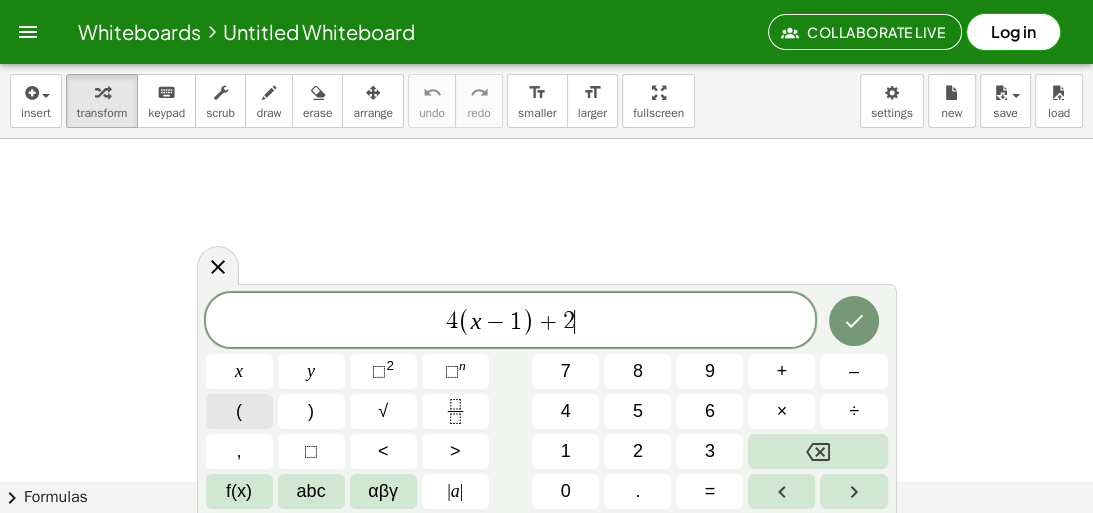 click on "(" at bounding box center [239, 411] 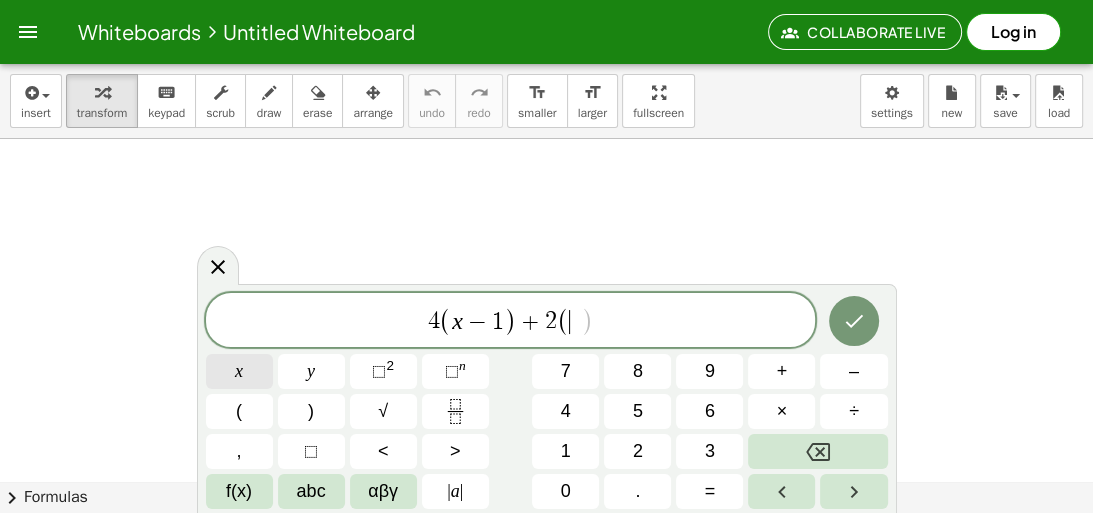 click on "x" at bounding box center (239, 371) 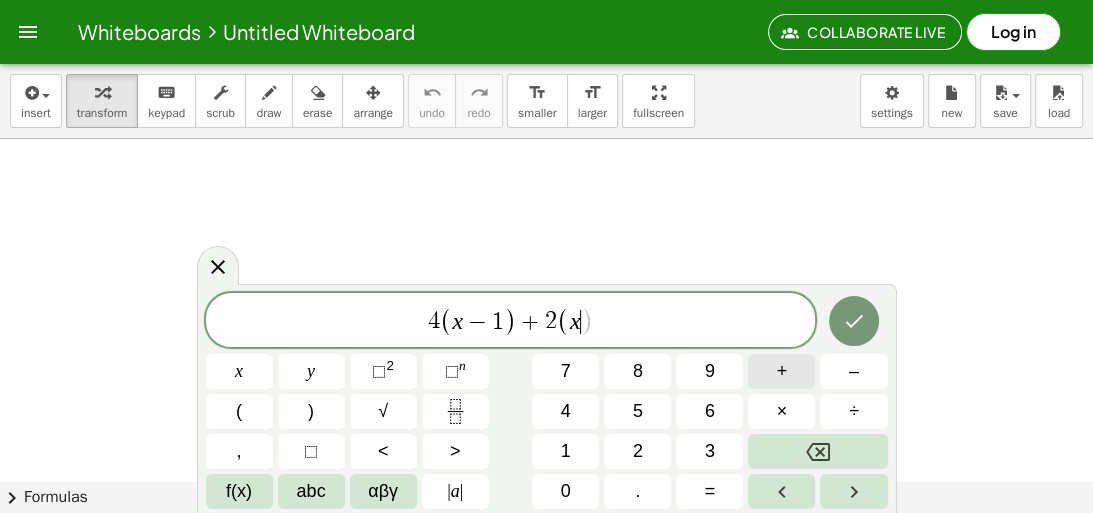 click on "+" at bounding box center (782, 371) 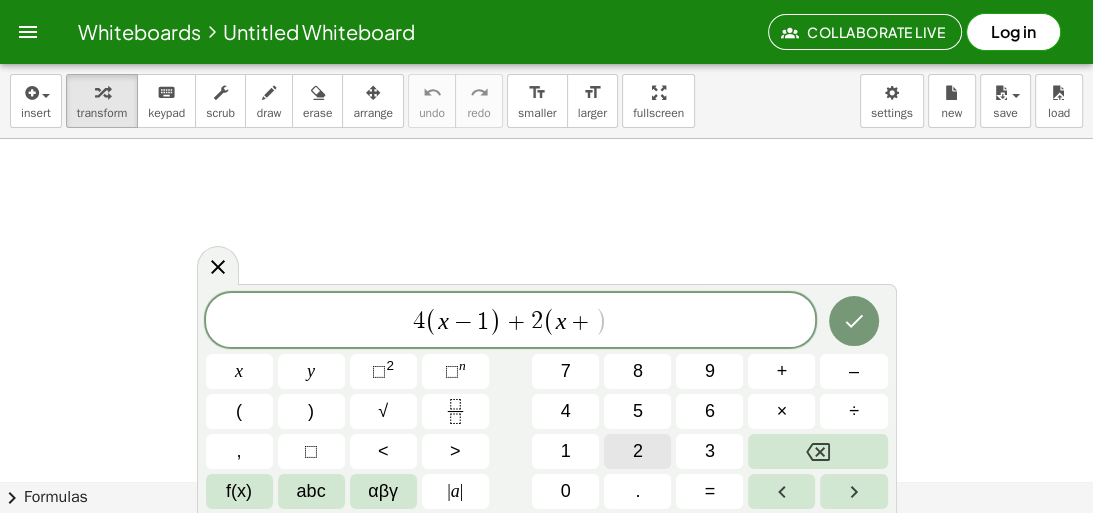 click on "2" at bounding box center [638, 451] 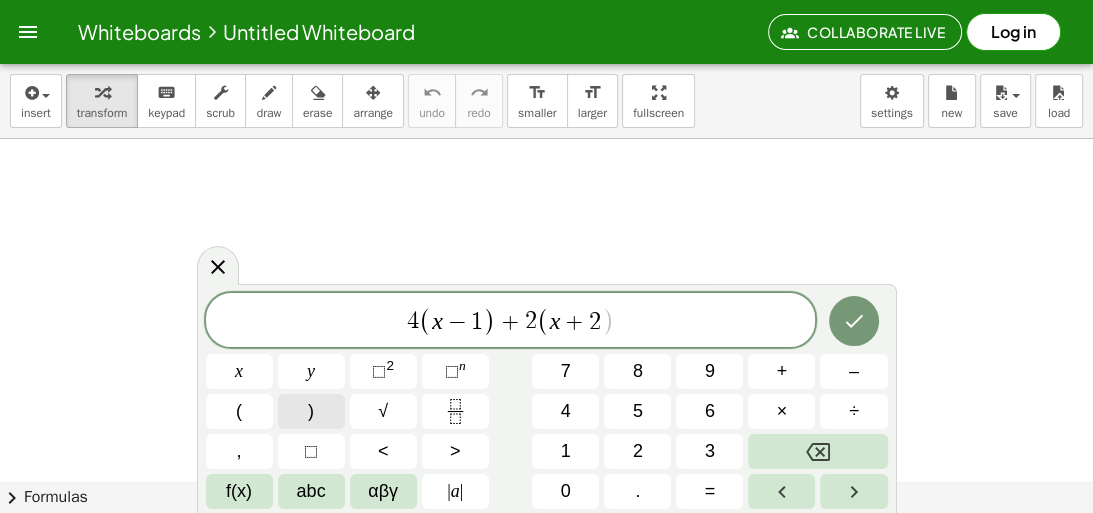 click on ")" at bounding box center (311, 411) 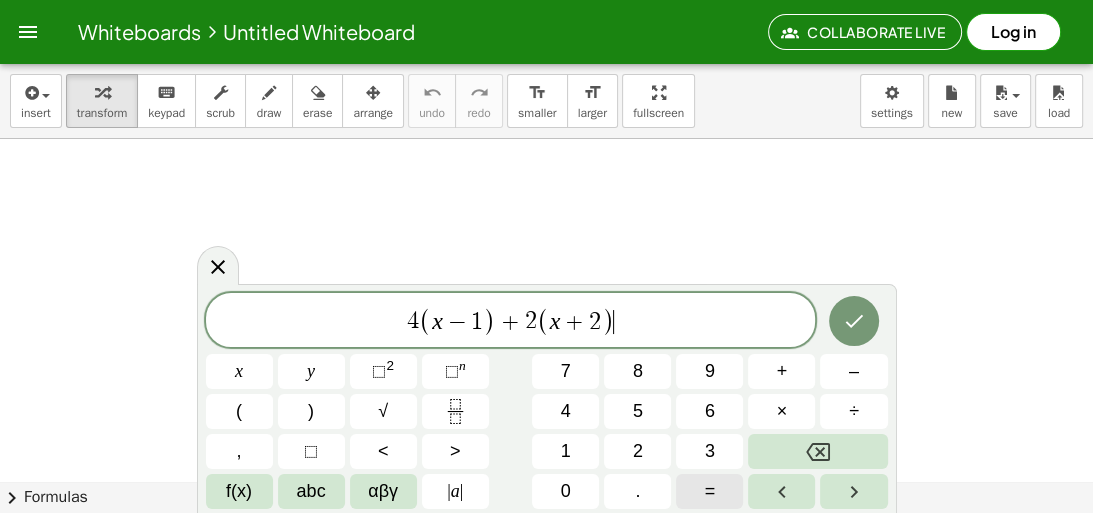 click on "=" at bounding box center [710, 491] 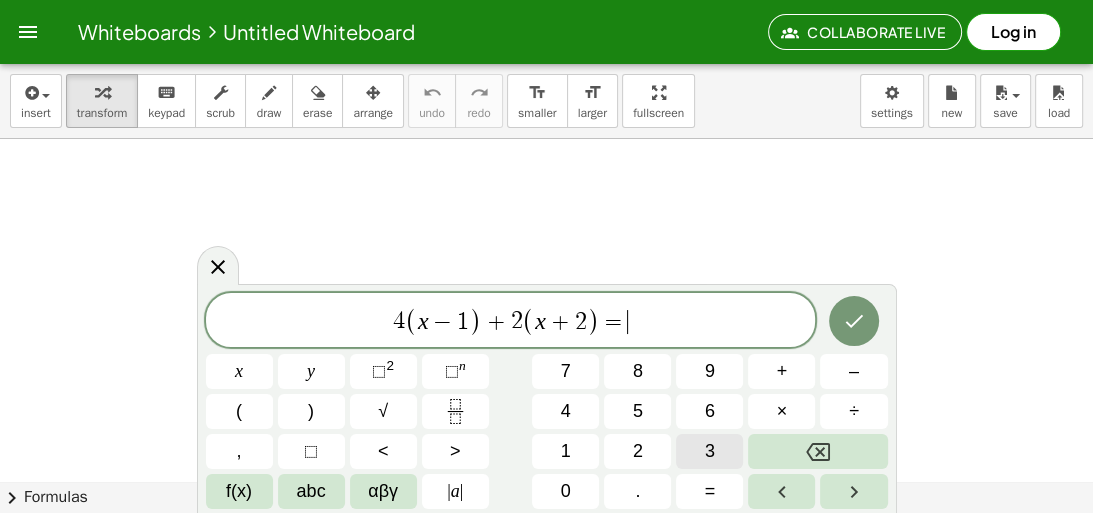 click on "3" at bounding box center [710, 451] 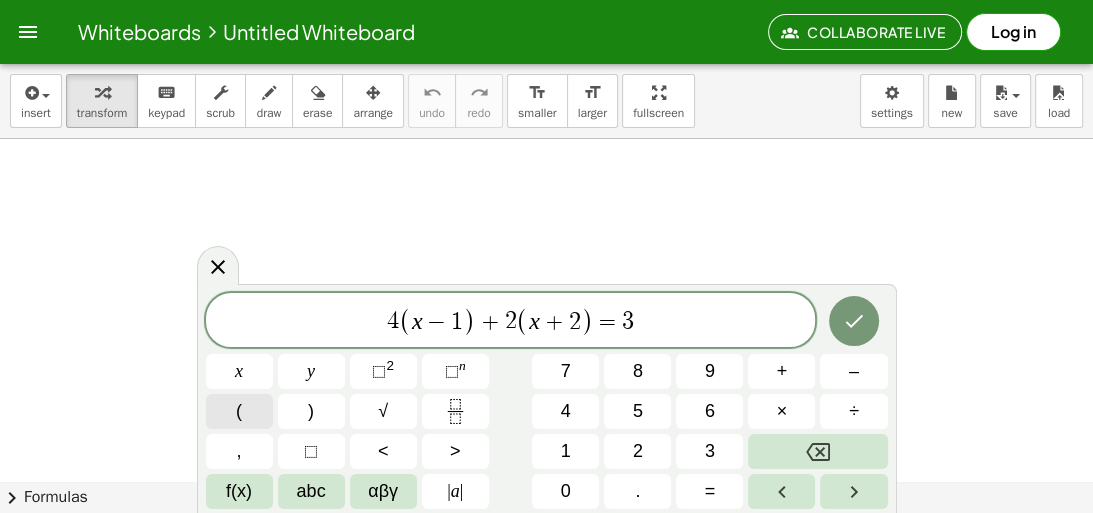click on "(" at bounding box center [239, 411] 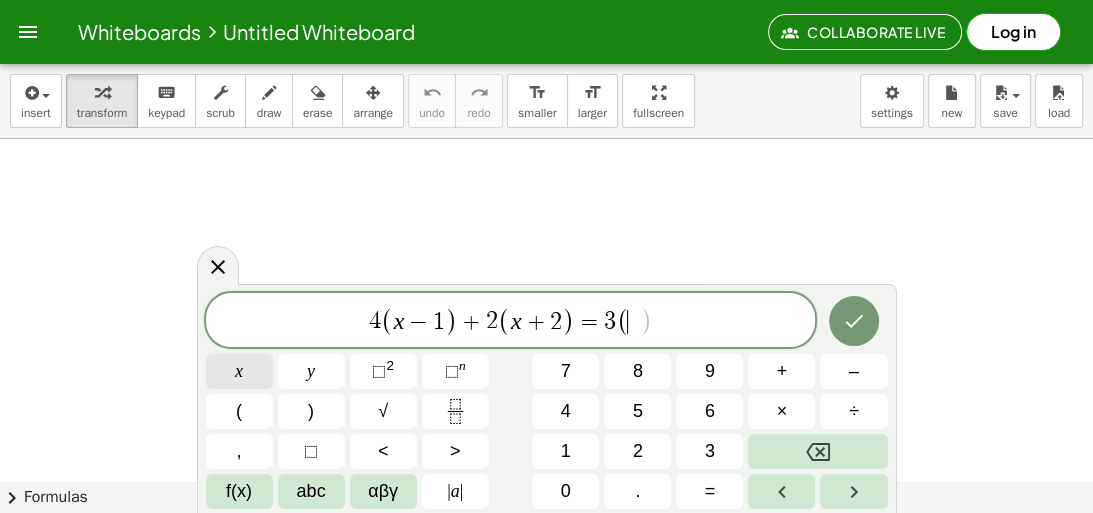 click on "x" at bounding box center [239, 371] 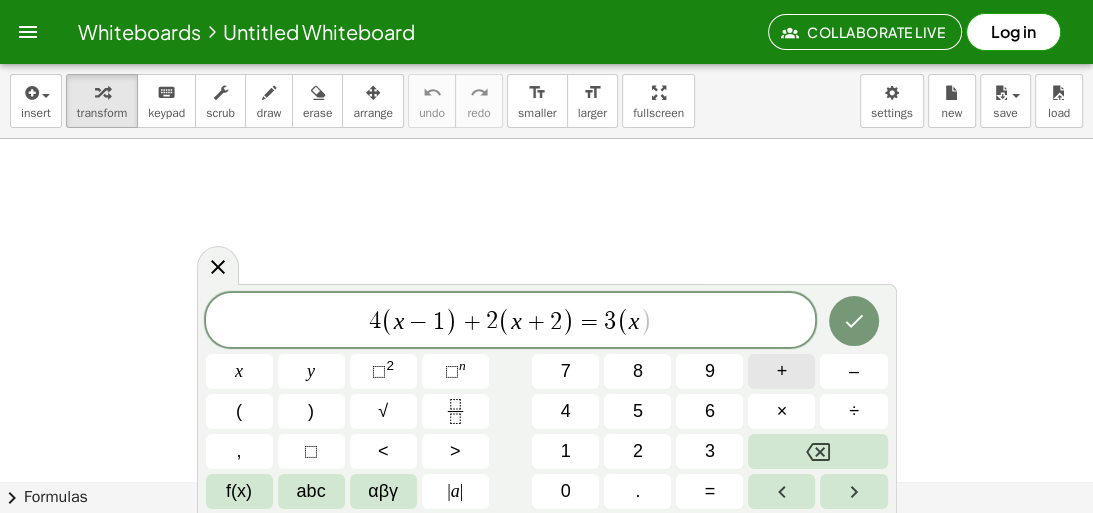 click on "+" at bounding box center [781, 371] 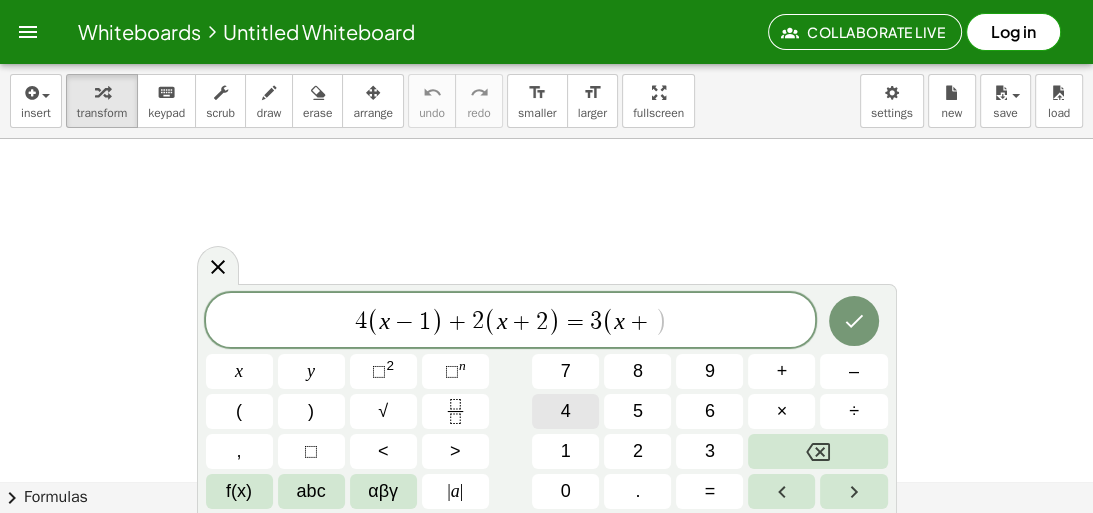 click on "4" at bounding box center [566, 411] 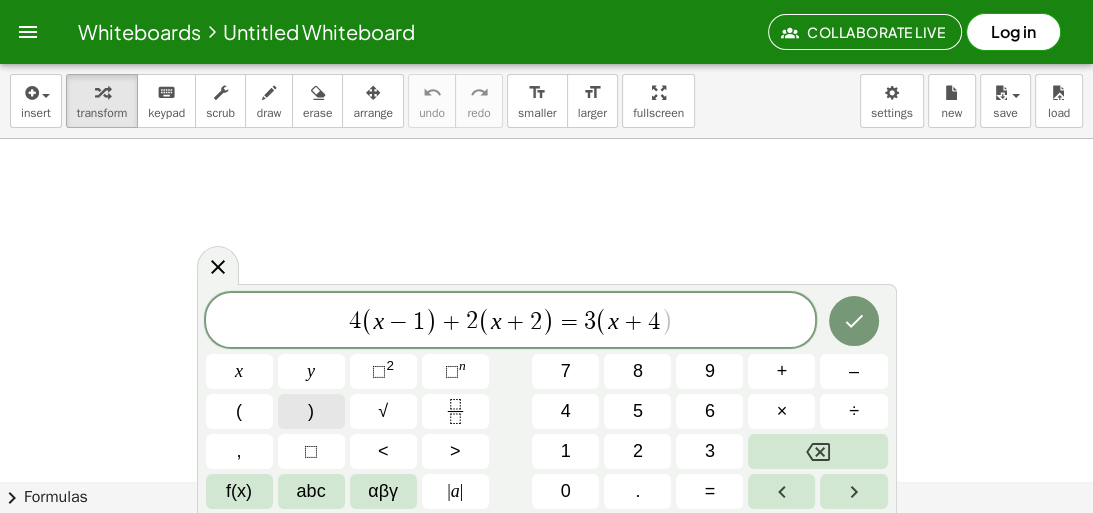 click on ")" at bounding box center [311, 411] 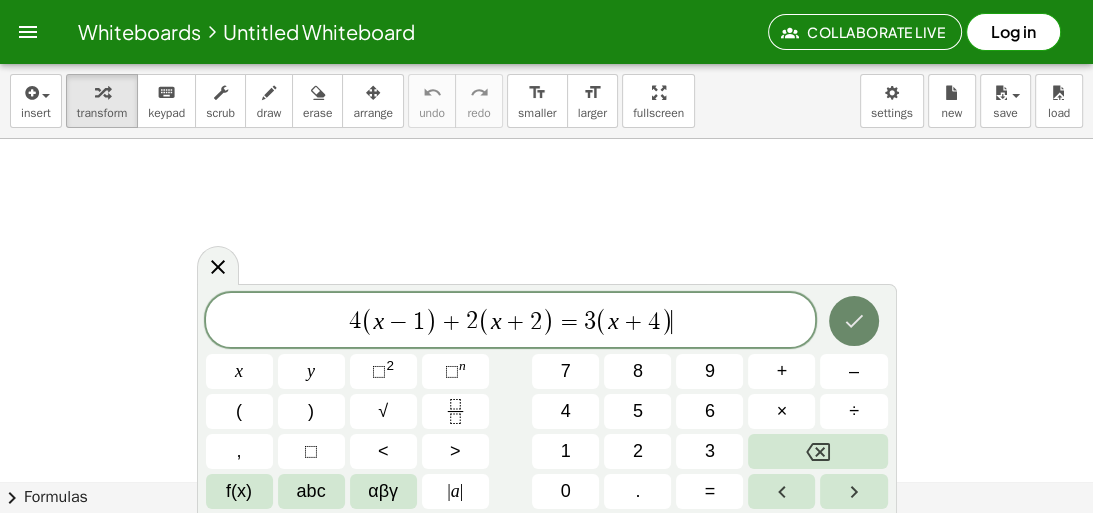 click 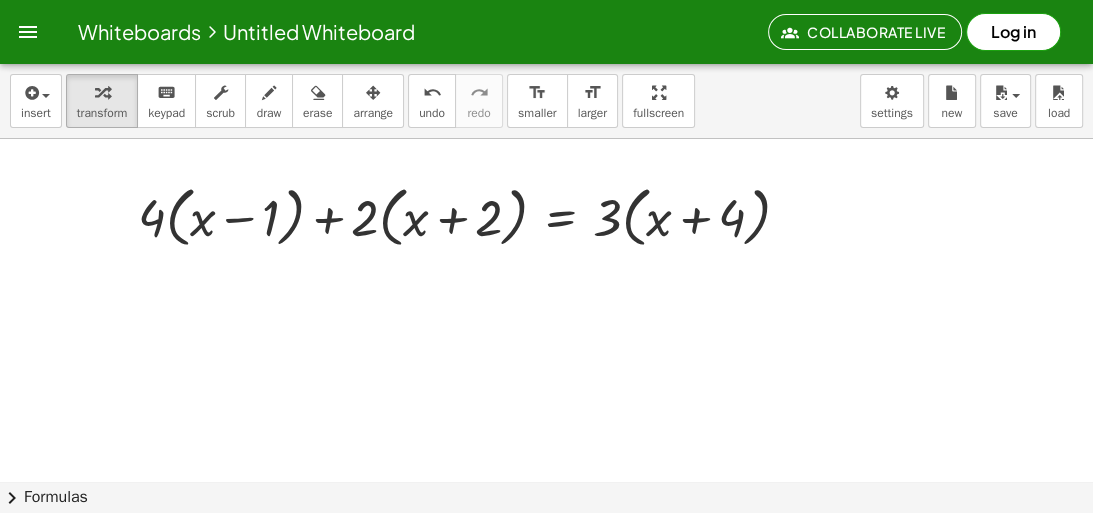 drag, startPoint x: 643, startPoint y: 105, endPoint x: 643, endPoint y: 175, distance: 70 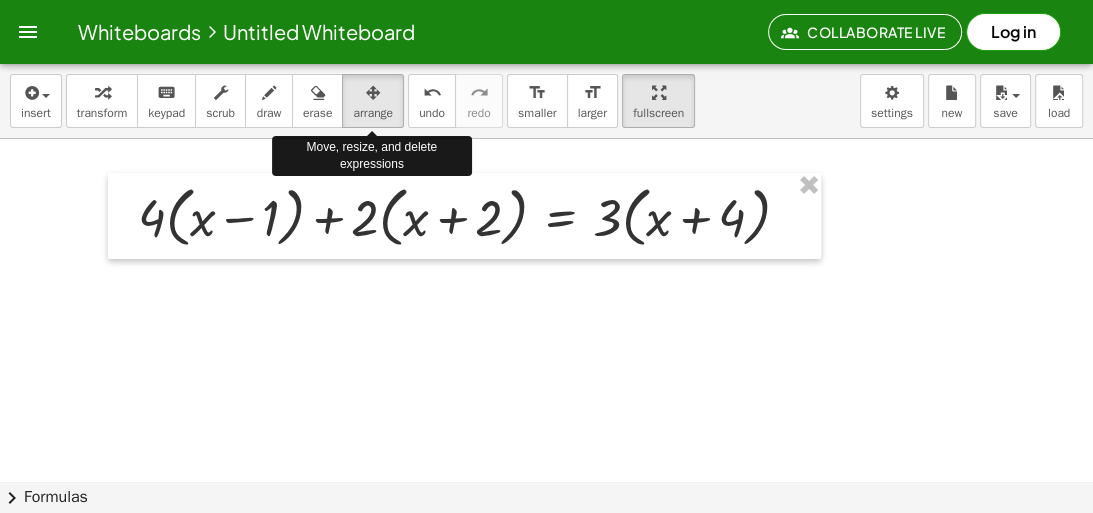 drag, startPoint x: 354, startPoint y: 105, endPoint x: 351, endPoint y: 131, distance: 26.172504 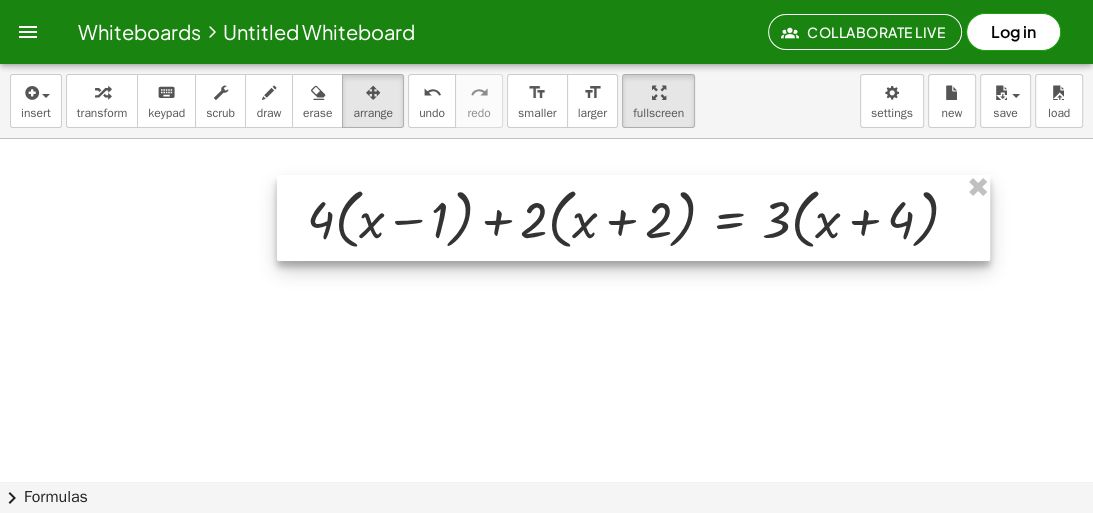 drag, startPoint x: 358, startPoint y: 207, endPoint x: 531, endPoint y: 207, distance: 173 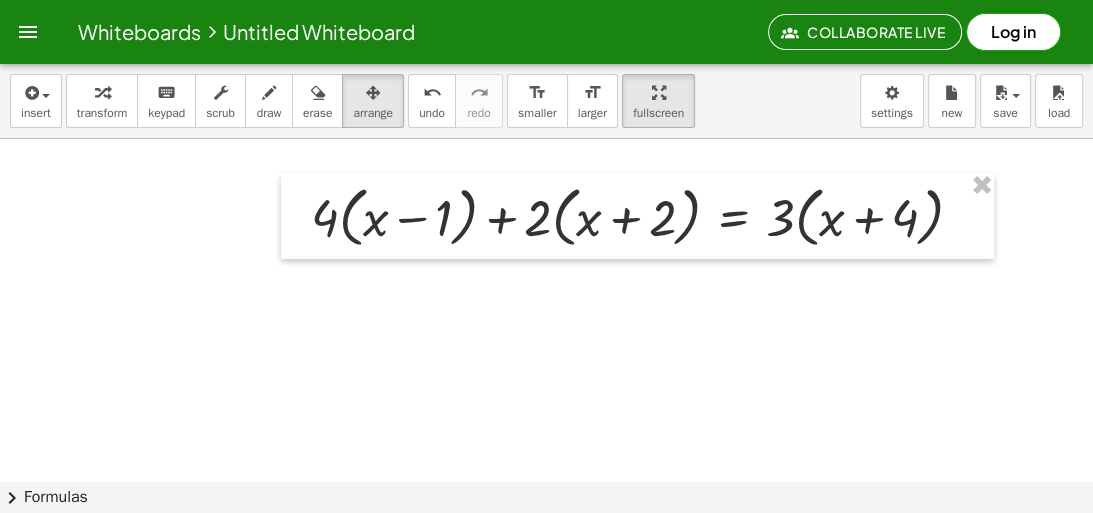 click at bounding box center [546, 545] 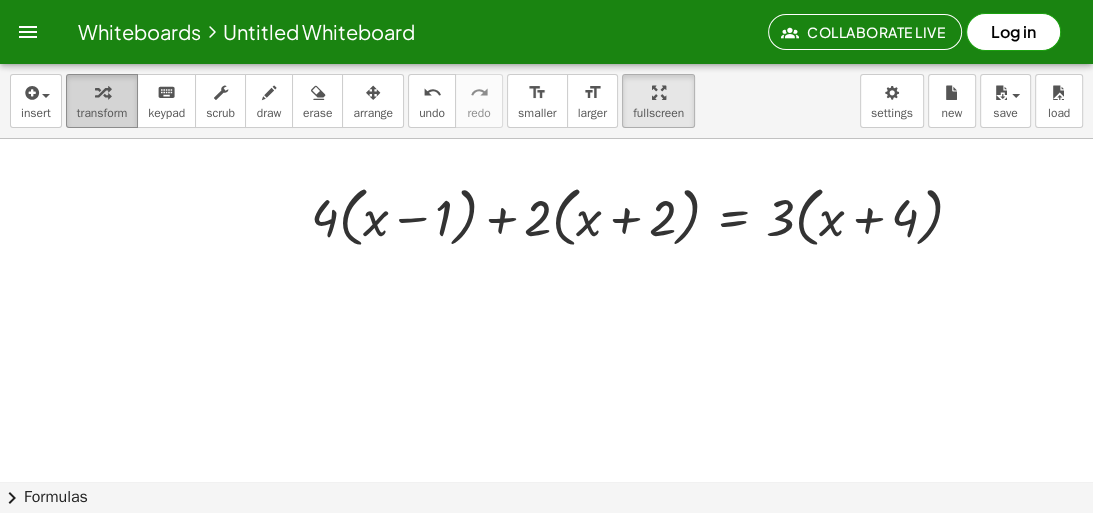 click on "transform" at bounding box center (102, 113) 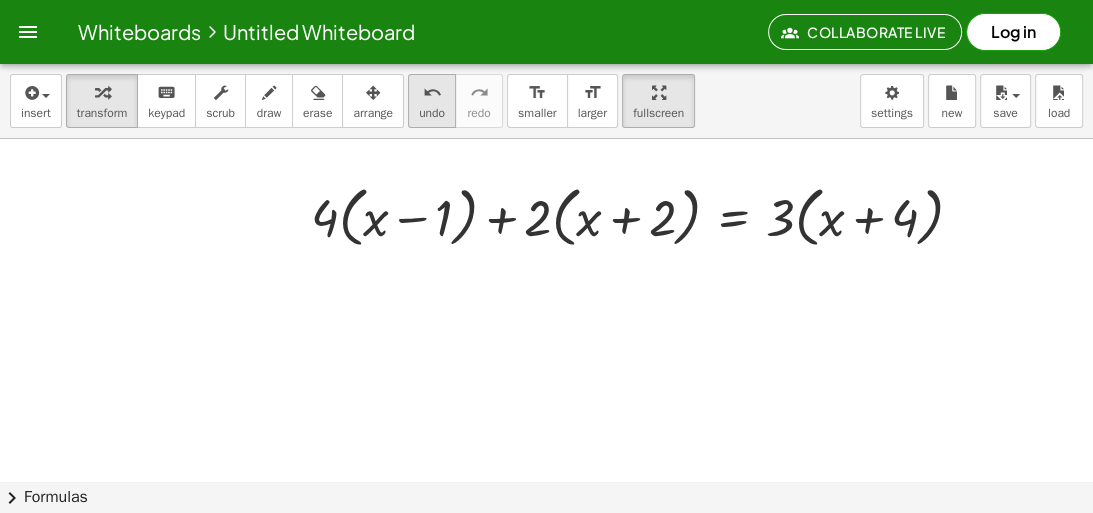 click on "undo" at bounding box center (432, 113) 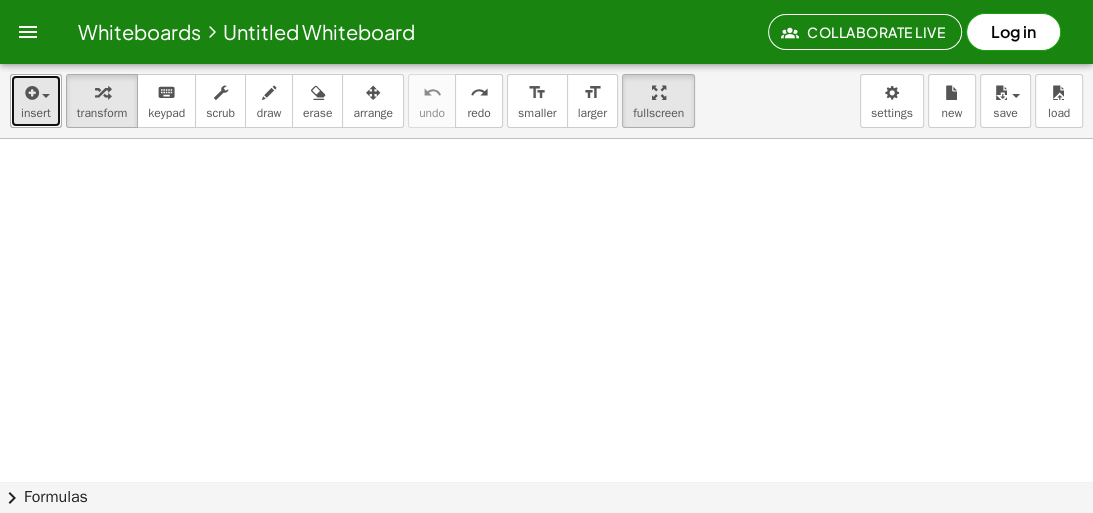 click at bounding box center (30, 93) 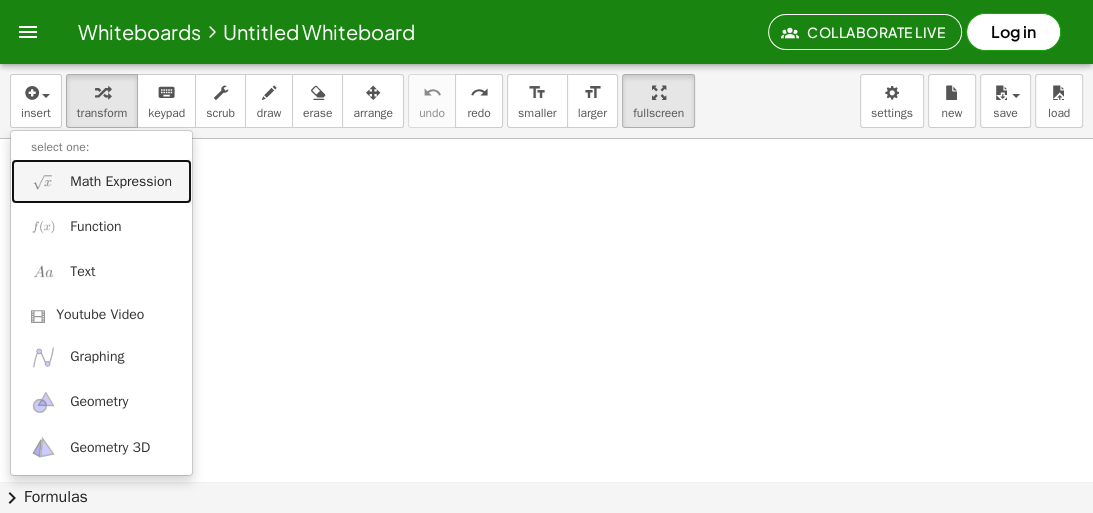 click on "Math Expression" at bounding box center [121, 182] 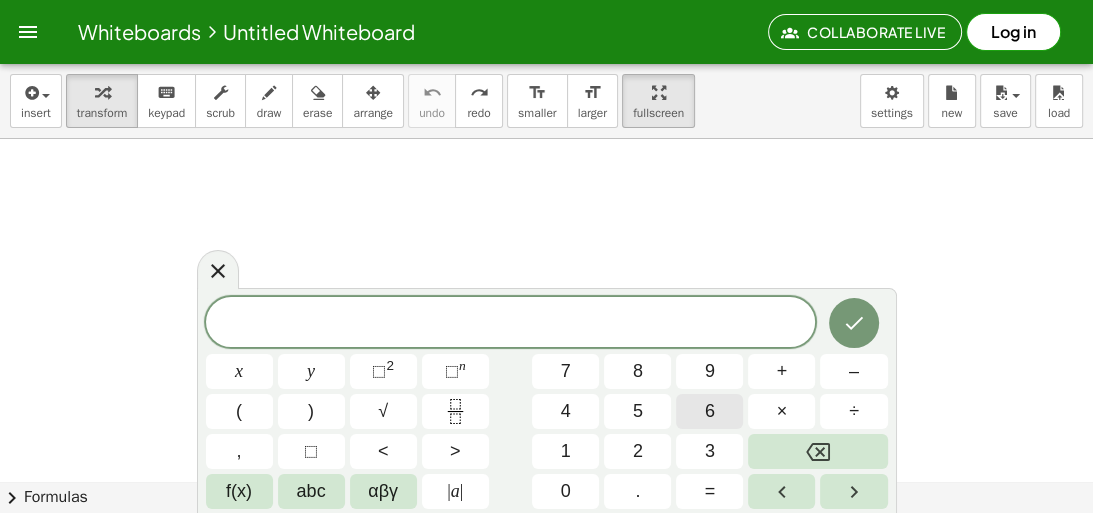 click on "6" at bounding box center [710, 411] 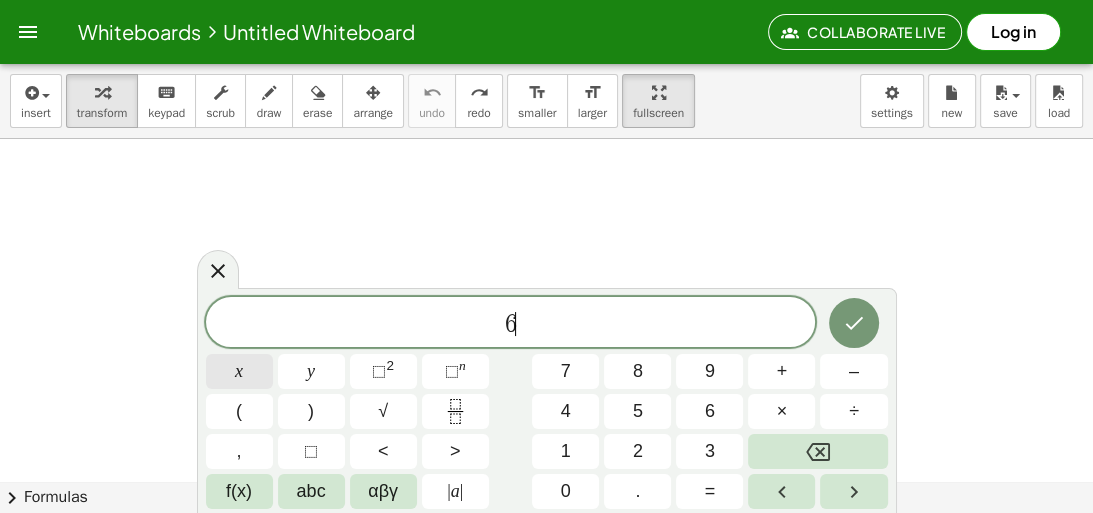 click on "x" at bounding box center (239, 371) 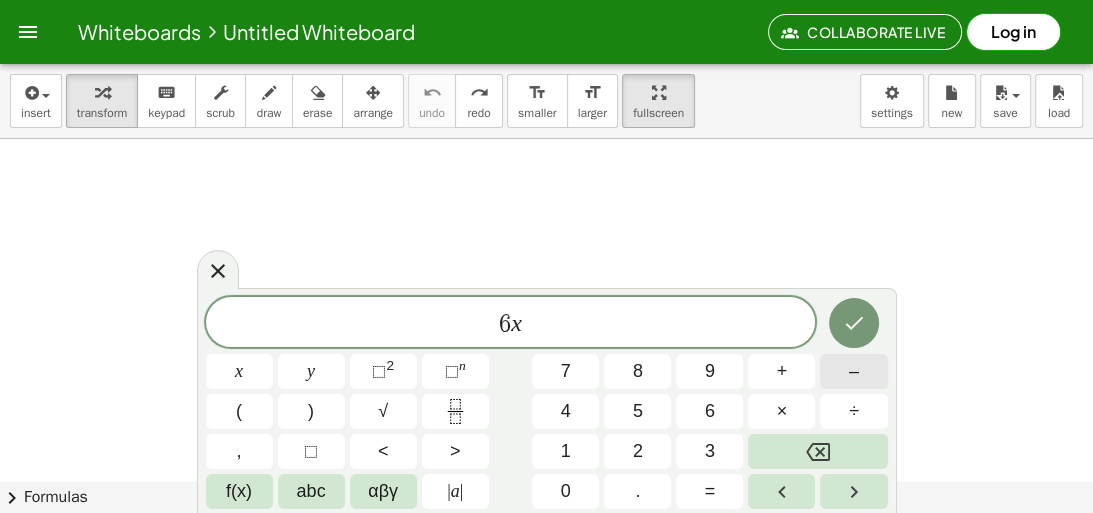 click on "–" at bounding box center [854, 371] 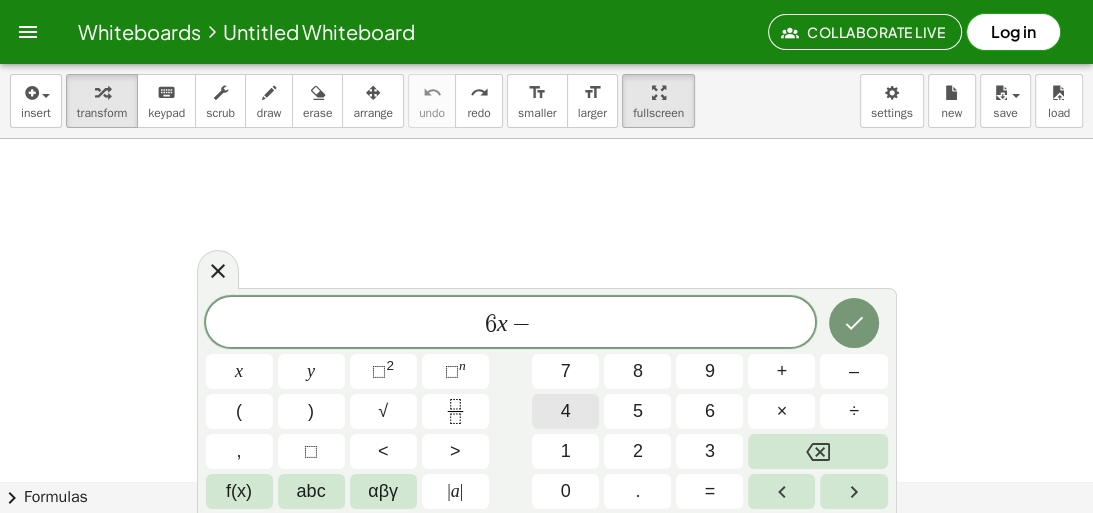 click on "4" at bounding box center (566, 411) 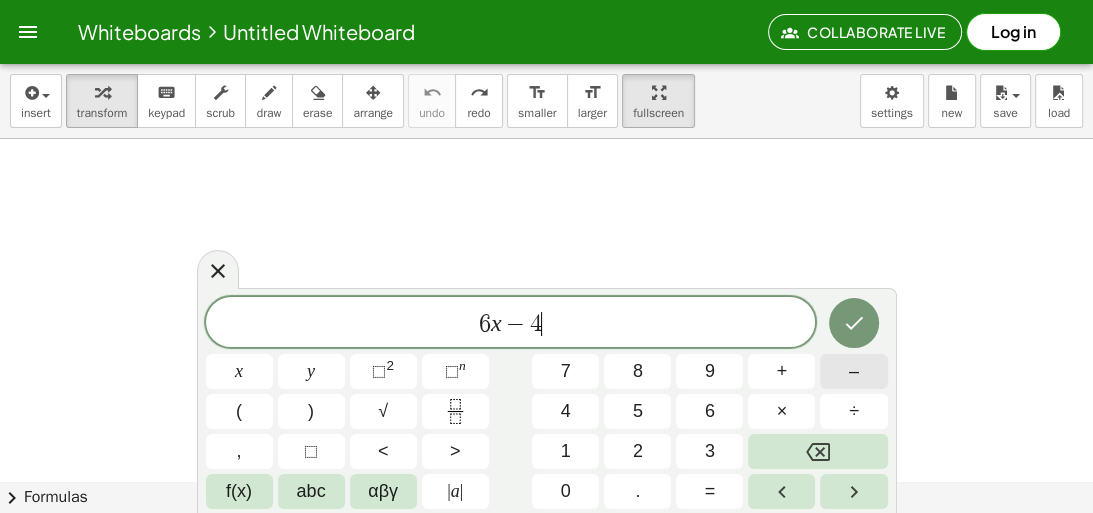 click on "–" at bounding box center [854, 371] 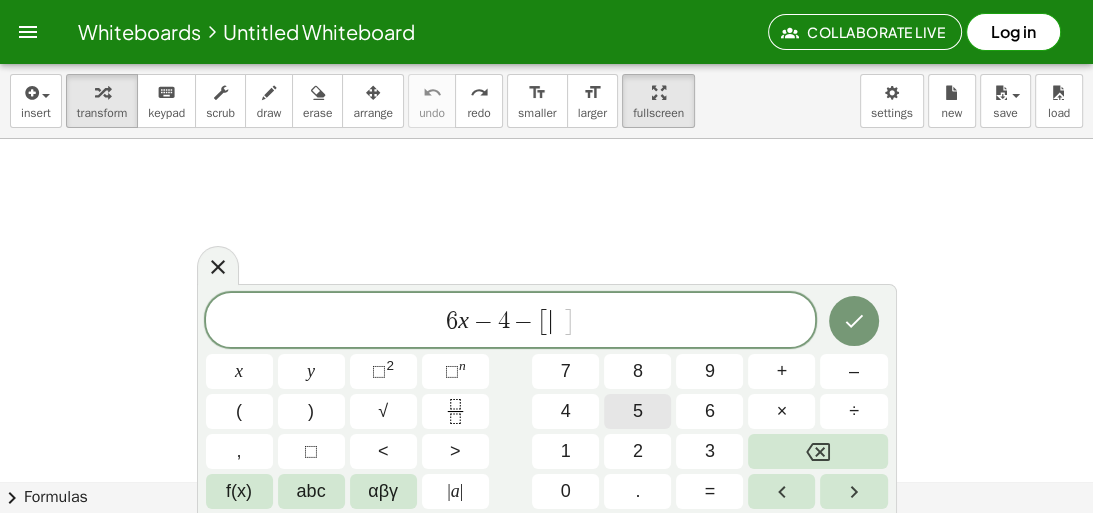 click on "5" at bounding box center (638, 411) 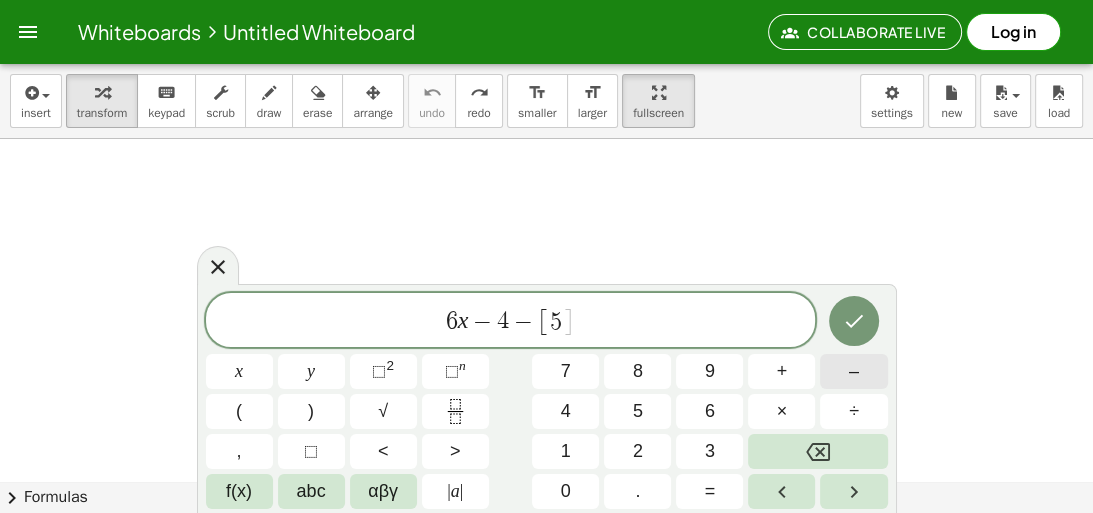 click on "–" at bounding box center (853, 371) 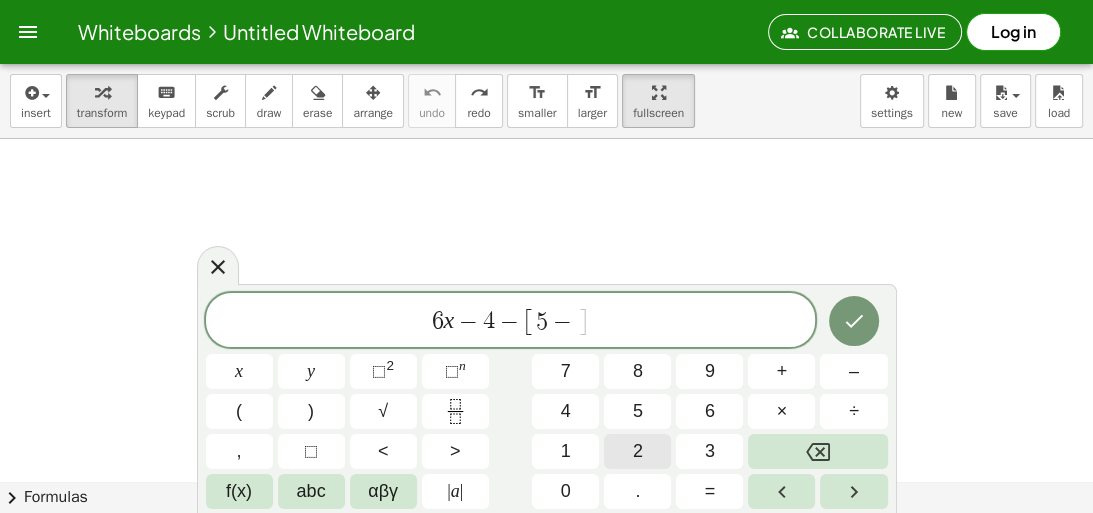 click on "2" at bounding box center [637, 451] 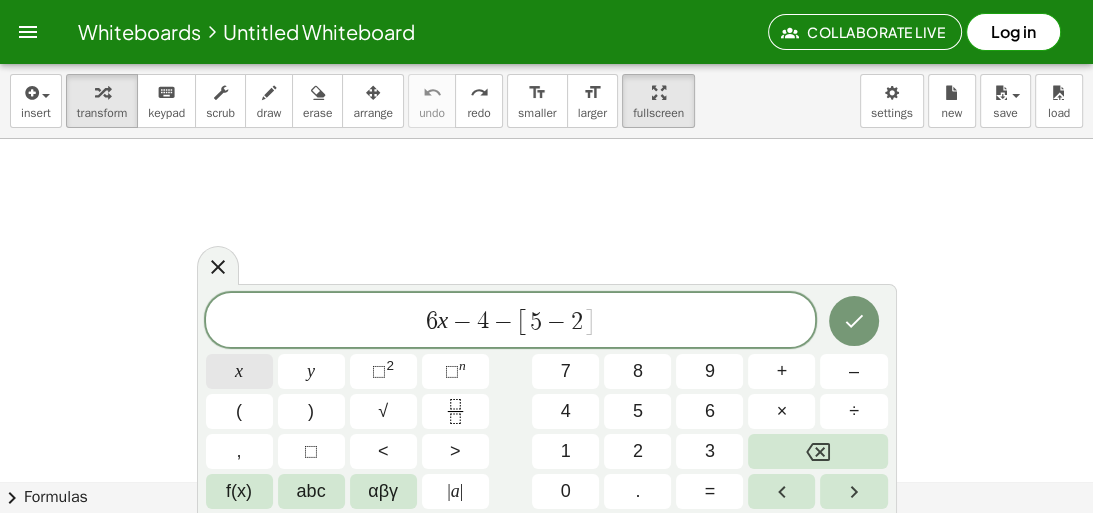 click on "x" at bounding box center (239, 371) 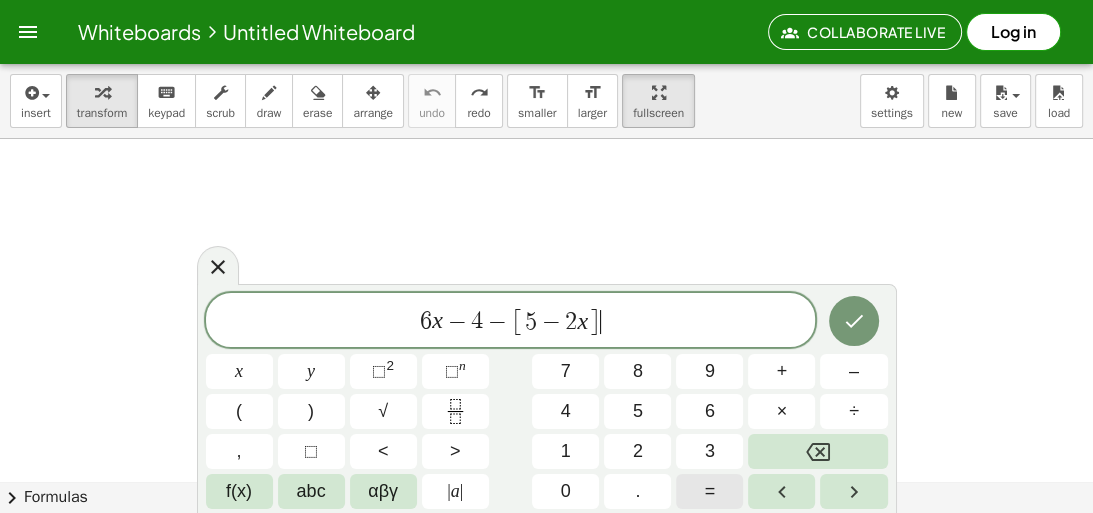 click on "=" at bounding box center (709, 491) 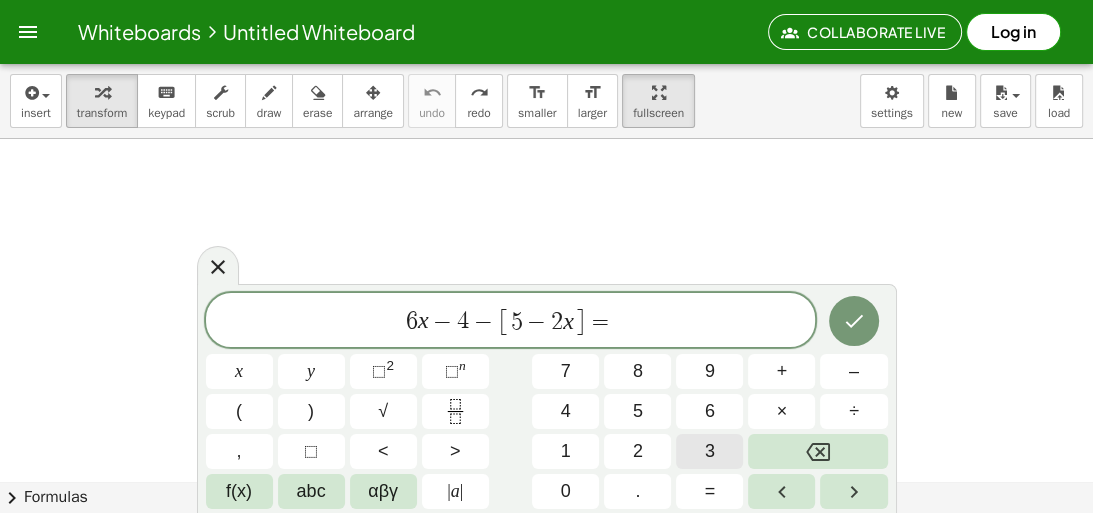 click on "3" at bounding box center [710, 451] 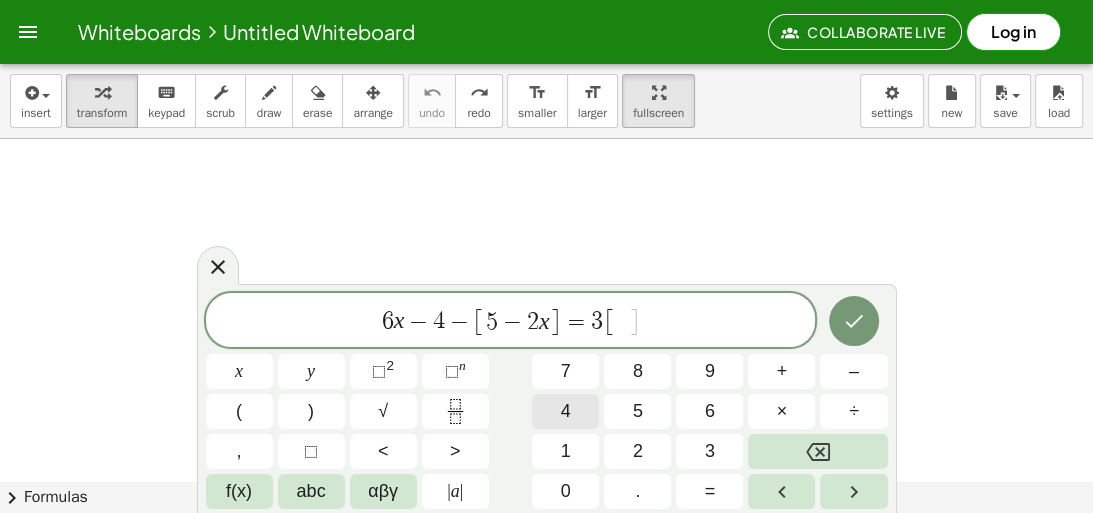 click on "4" at bounding box center [566, 411] 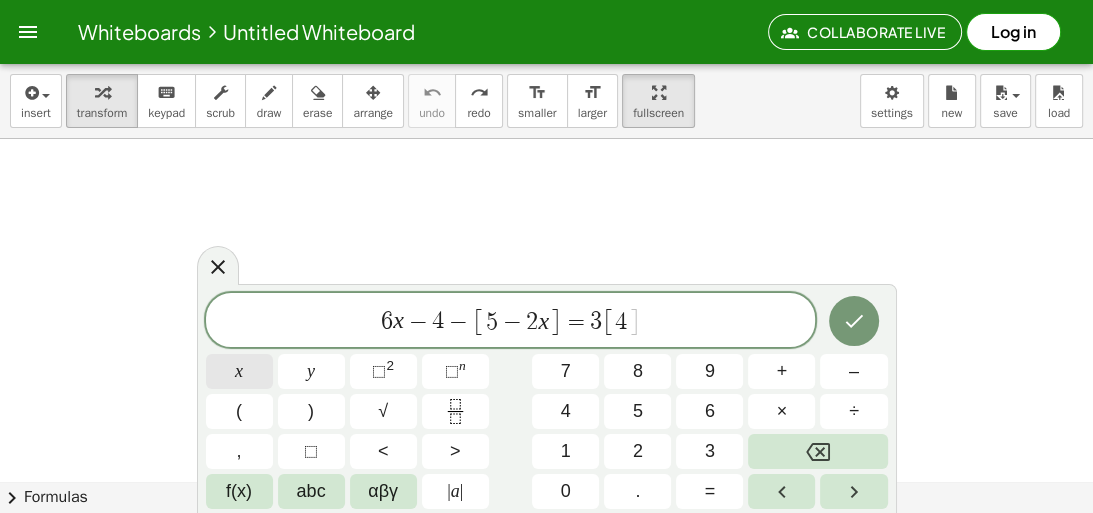 click on "x" at bounding box center (239, 371) 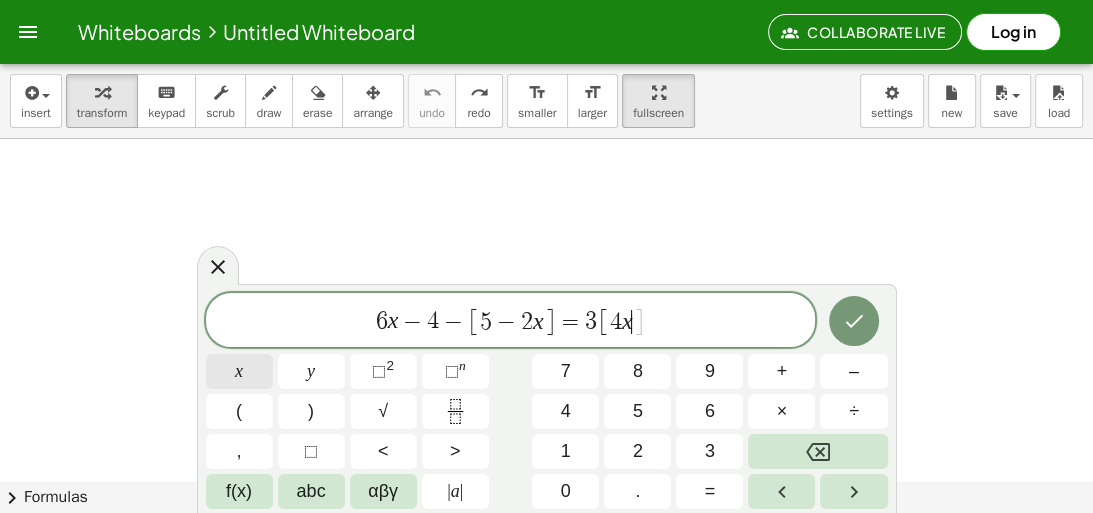 click on "x" at bounding box center (239, 371) 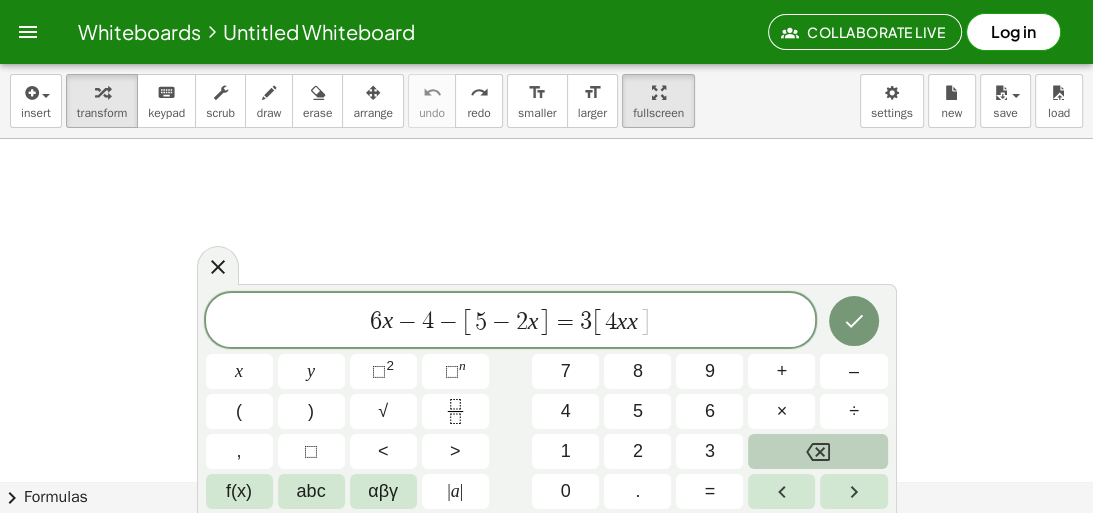 click at bounding box center [817, 451] 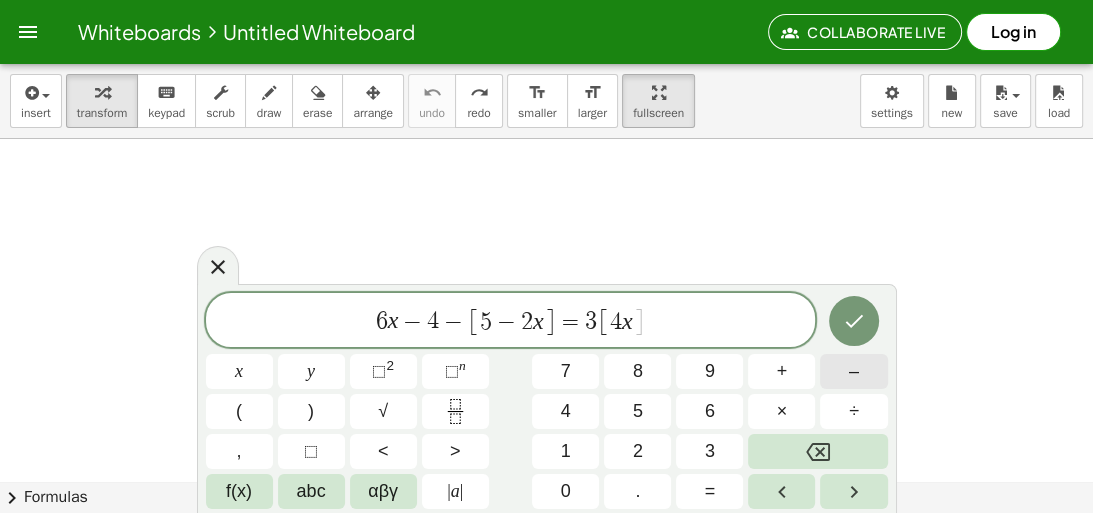 click on "–" at bounding box center (853, 371) 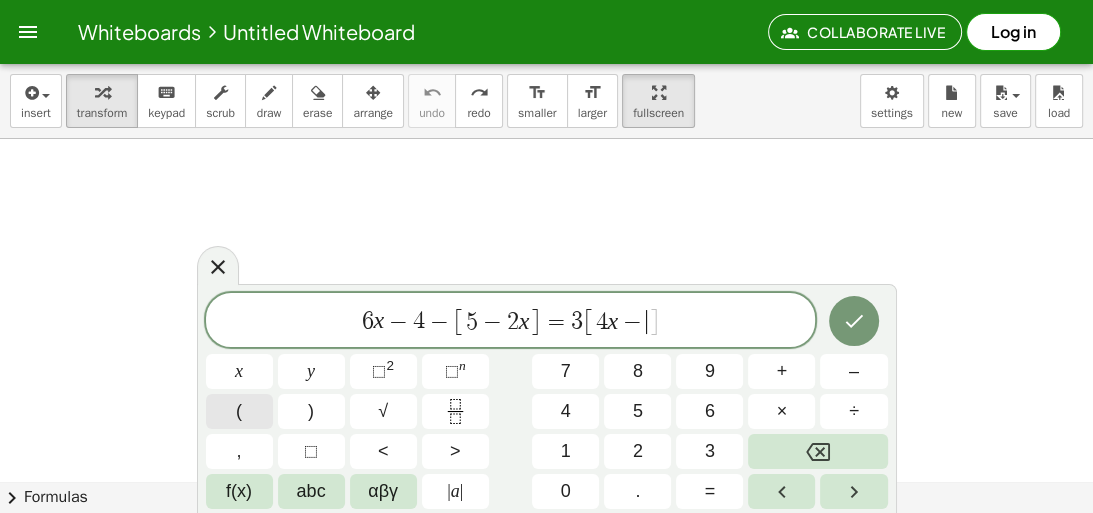 click on "(" at bounding box center [239, 411] 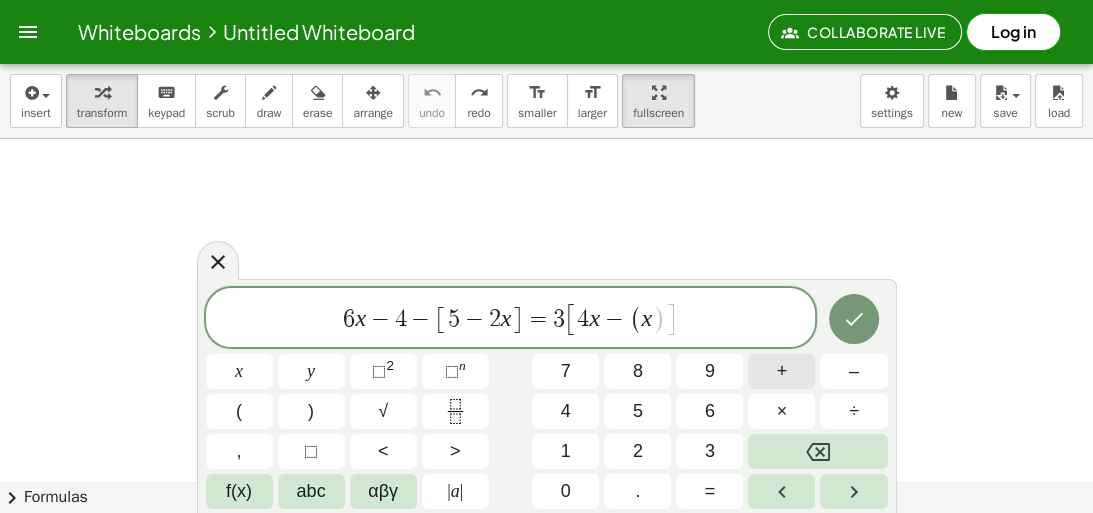 click on "+" at bounding box center (781, 371) 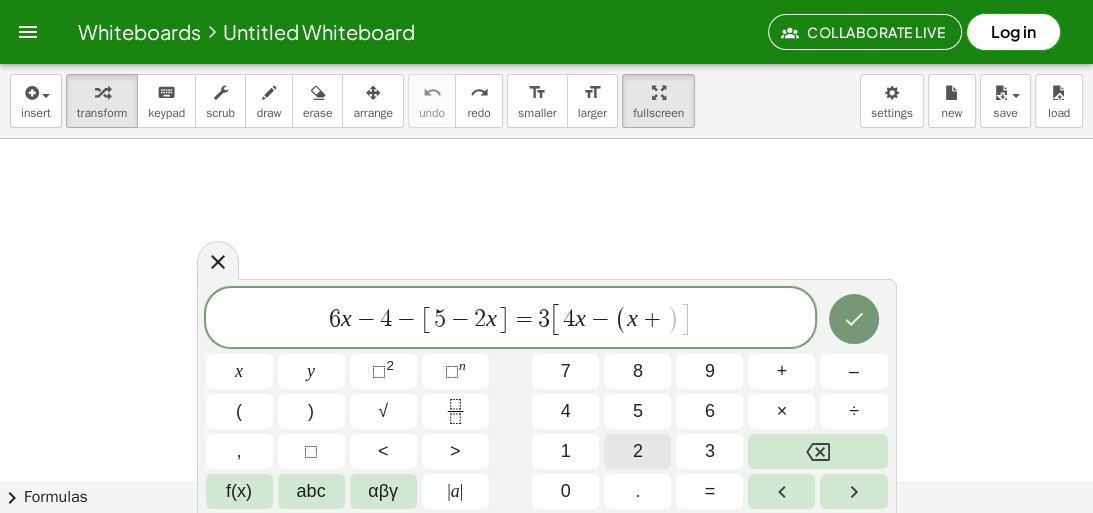 click on "2" at bounding box center [637, 451] 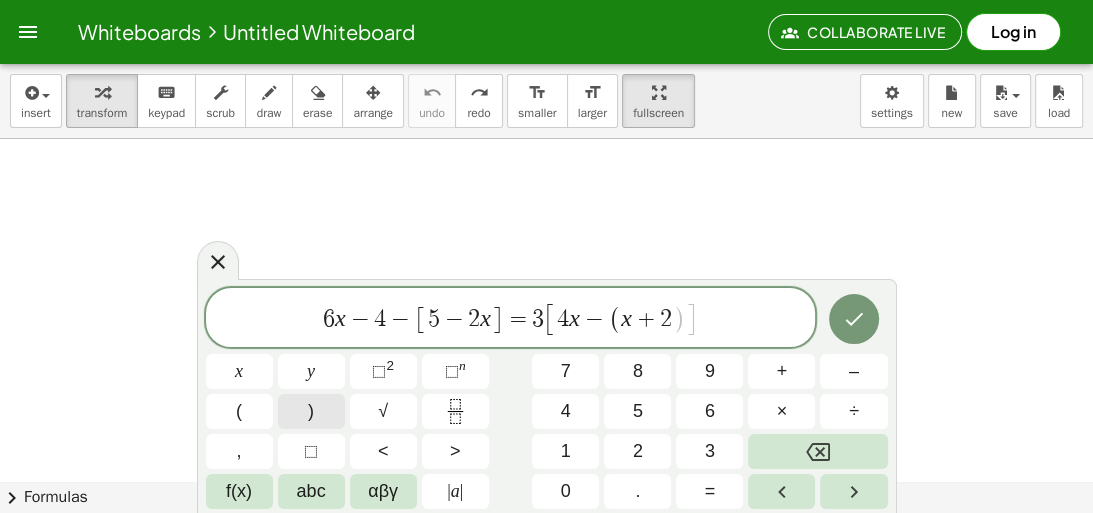 click on ")" at bounding box center [311, 411] 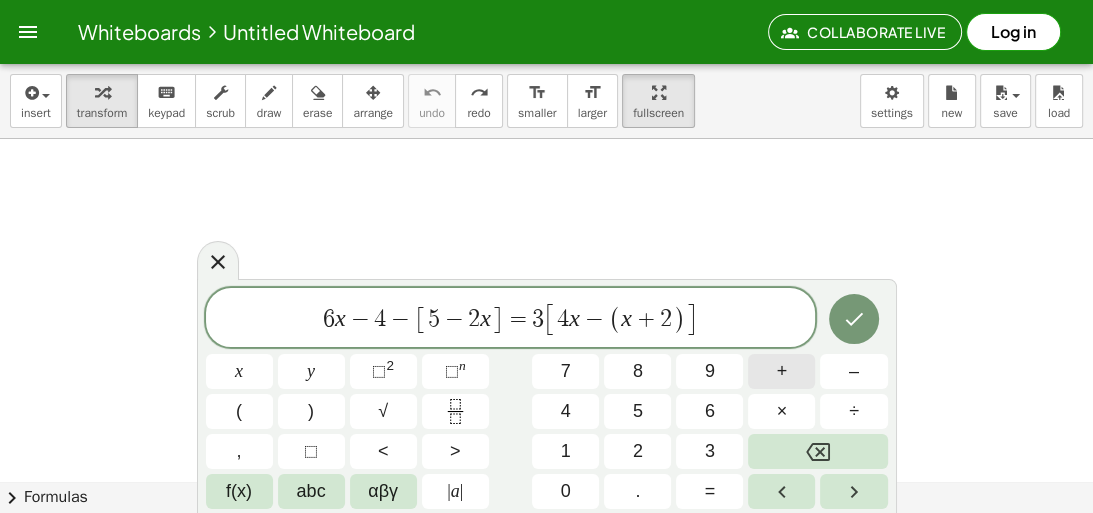 click on "+" at bounding box center (781, 371) 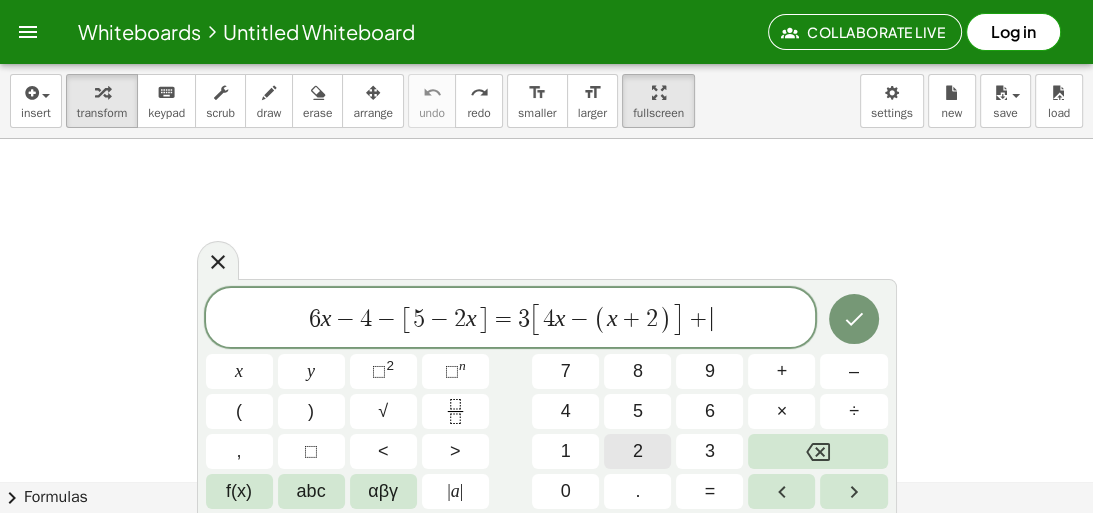 click on "2" at bounding box center (637, 451) 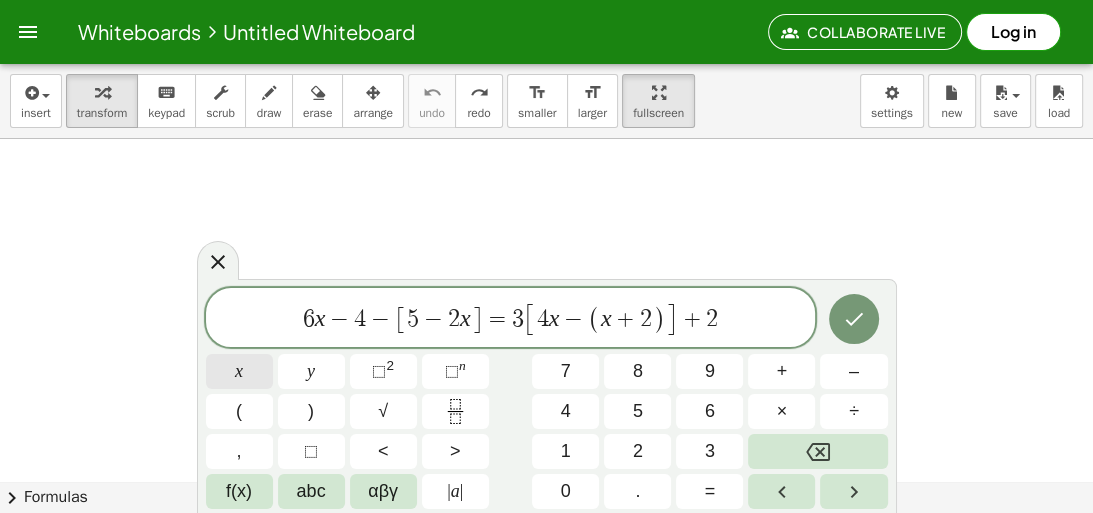 click on "x" at bounding box center [239, 371] 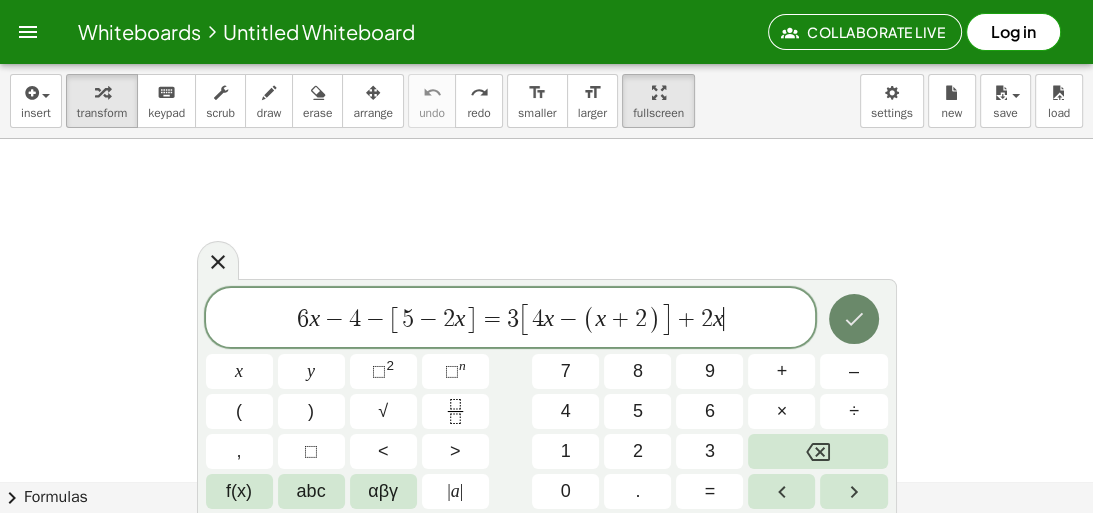 click 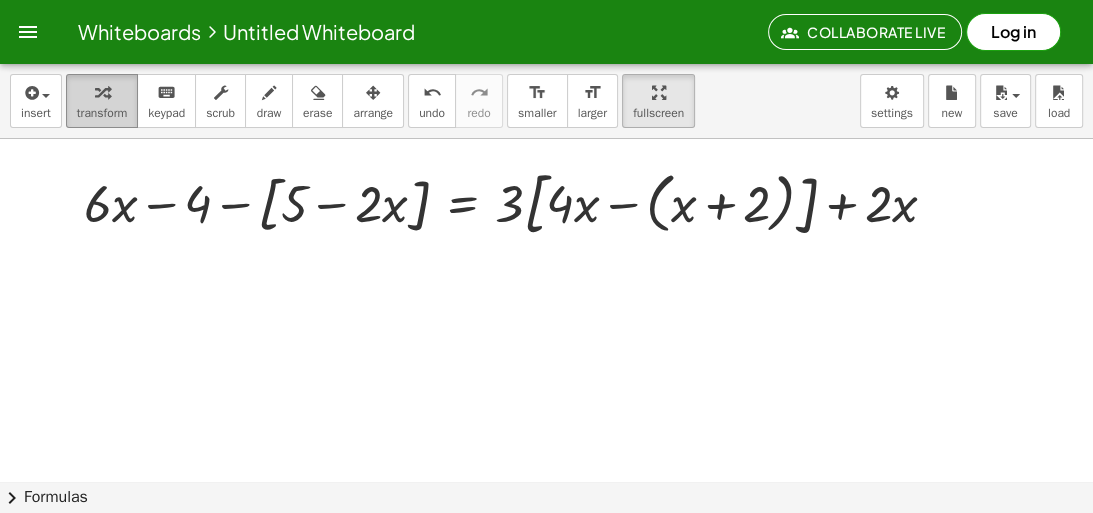 click at bounding box center (102, 93) 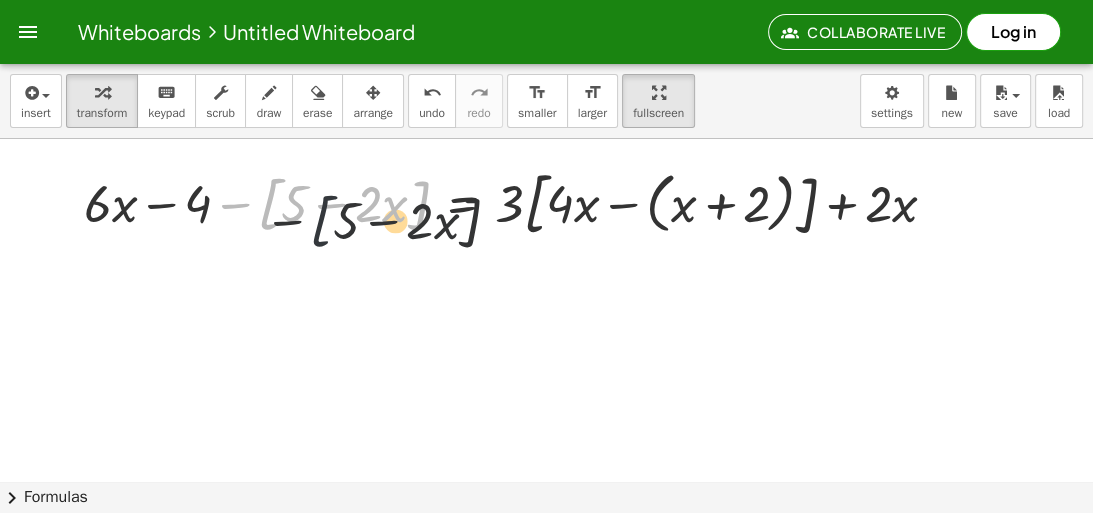 drag, startPoint x: 281, startPoint y: 195, endPoint x: 348, endPoint y: 215, distance: 69.92139 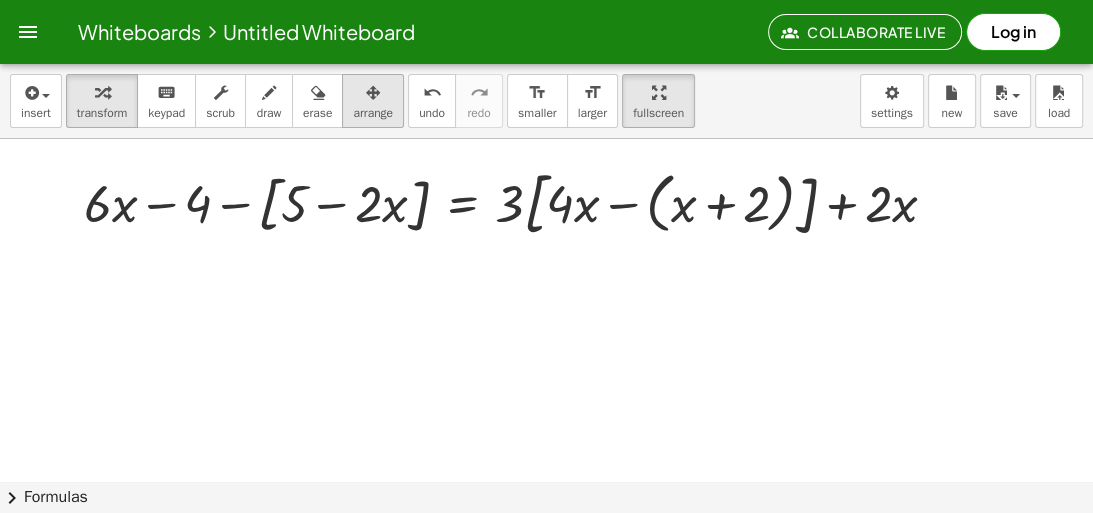 click on "arrange" at bounding box center [373, 113] 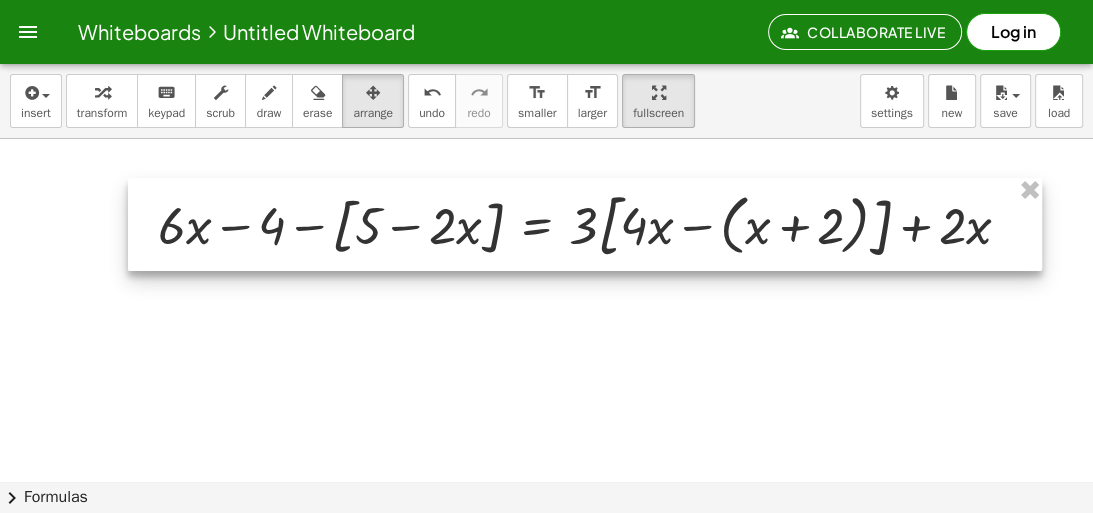drag, startPoint x: 424, startPoint y: 210, endPoint x: 497, endPoint y: 225, distance: 74.52516 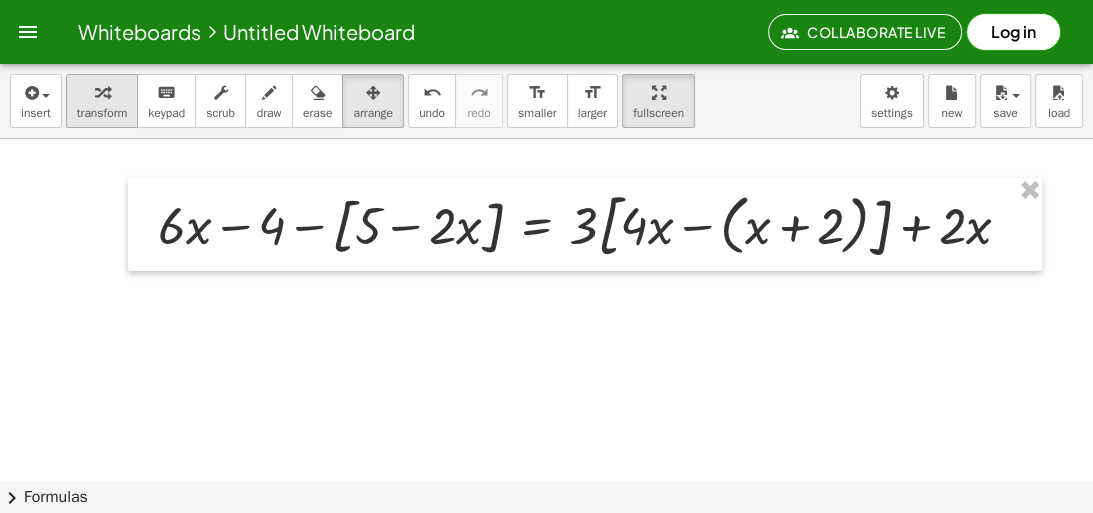 click on "transform" at bounding box center [102, 101] 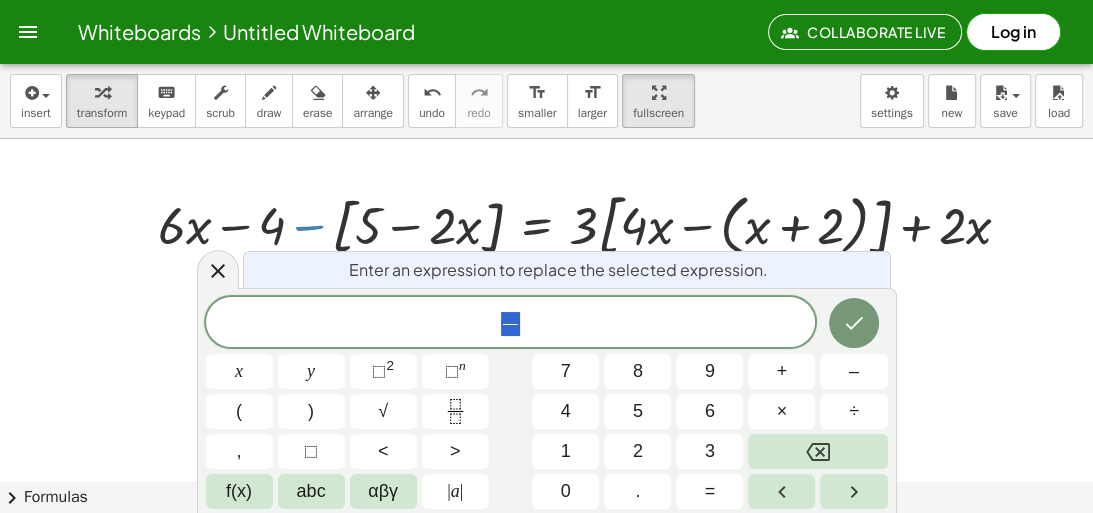drag, startPoint x: 309, startPoint y: 229, endPoint x: 362, endPoint y: 230, distance: 53.009434 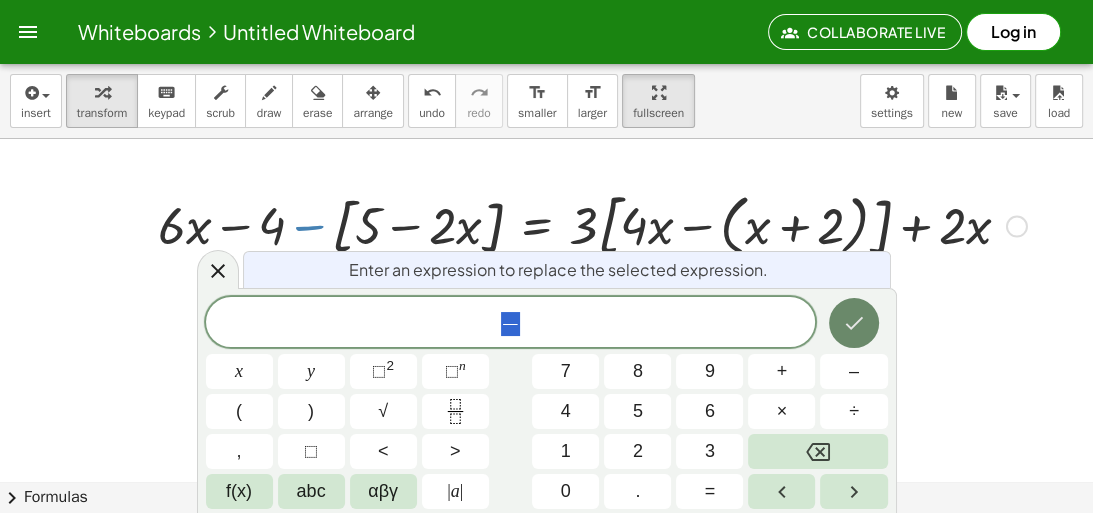 click 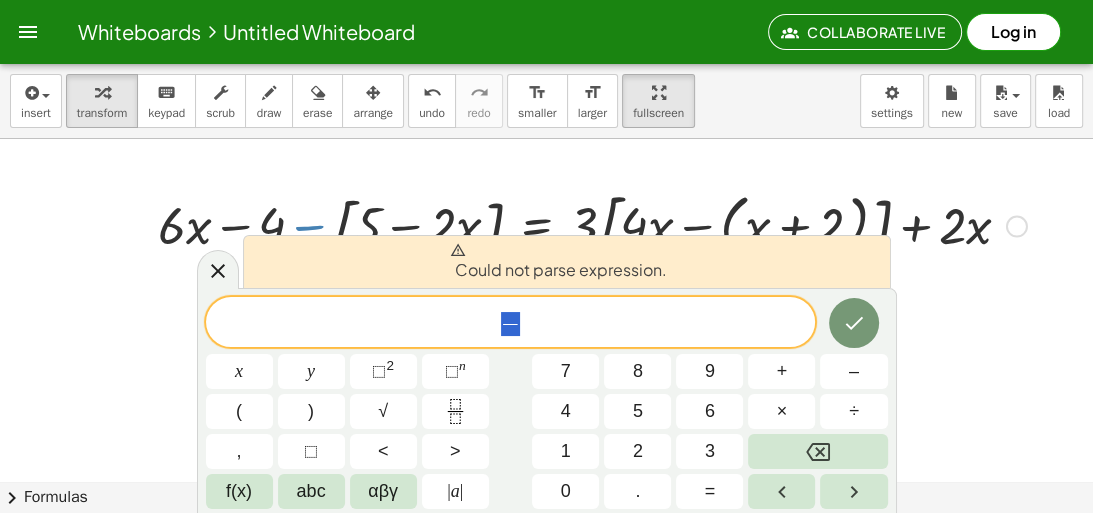 drag, startPoint x: 1026, startPoint y: 352, endPoint x: 999, endPoint y: 373, distance: 34.20526 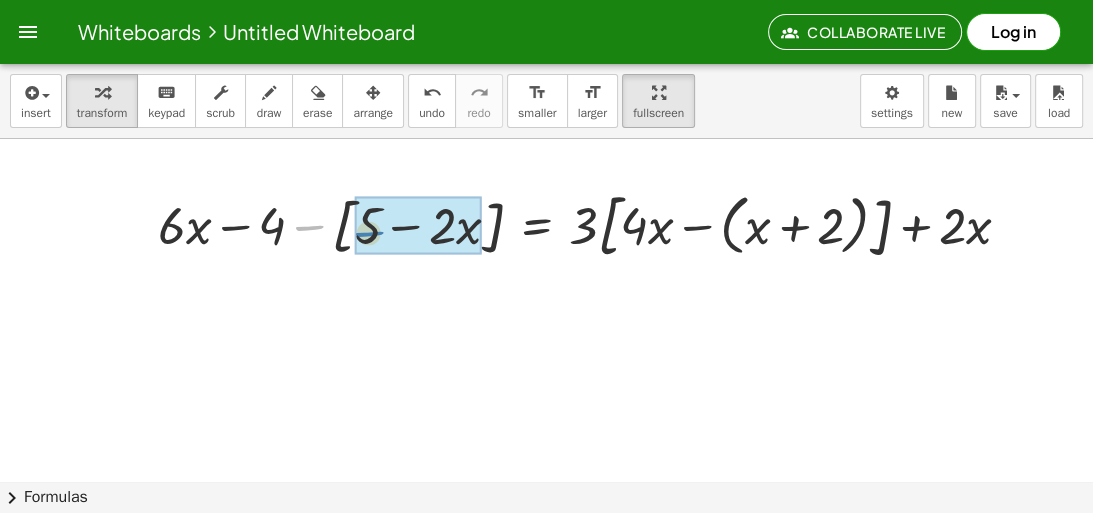drag, startPoint x: 302, startPoint y: 224, endPoint x: 363, endPoint y: 231, distance: 61.400326 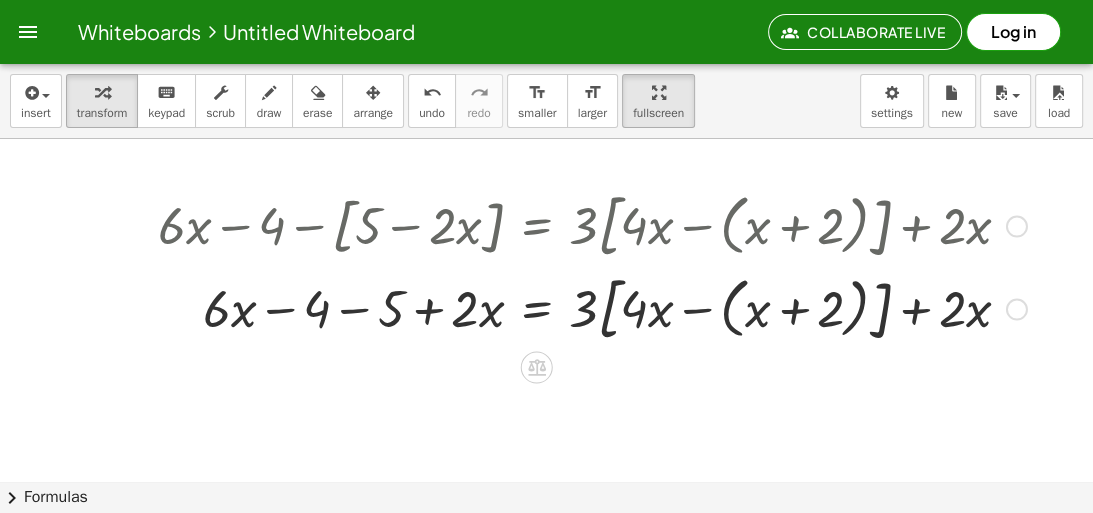 click at bounding box center (592, 307) 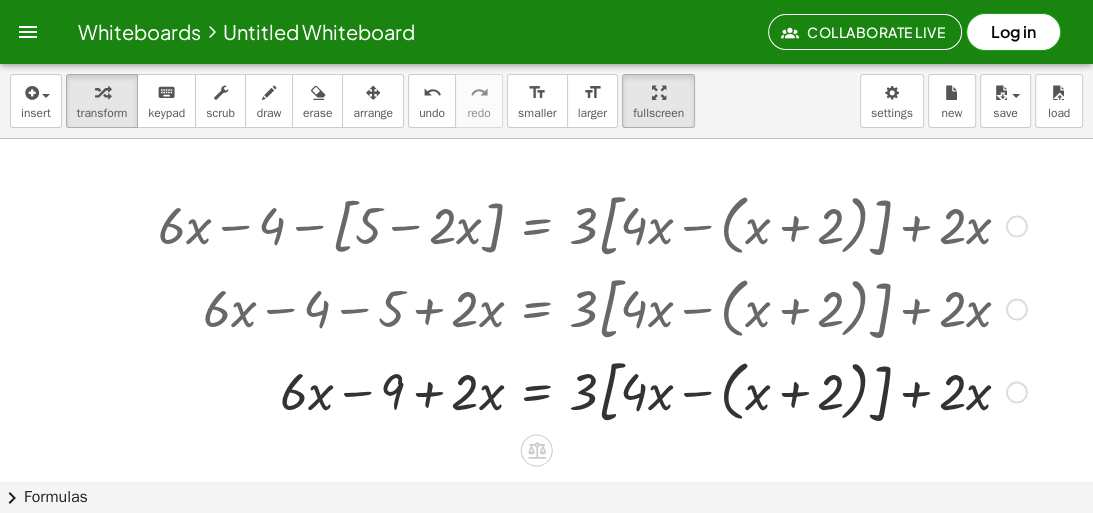 scroll, scrollTop: 80, scrollLeft: 0, axis: vertical 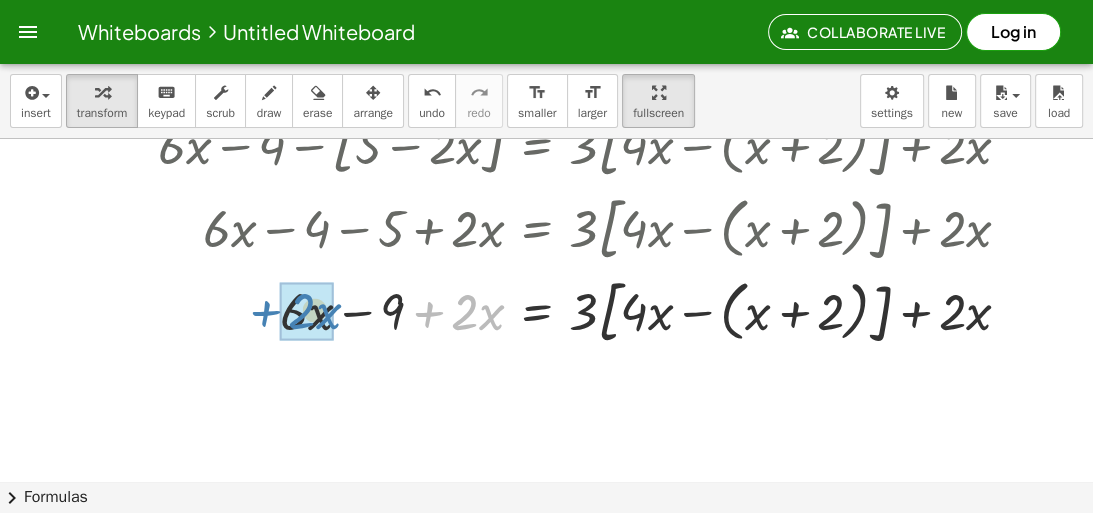 drag, startPoint x: 432, startPoint y: 313, endPoint x: 269, endPoint y: 312, distance: 163.00307 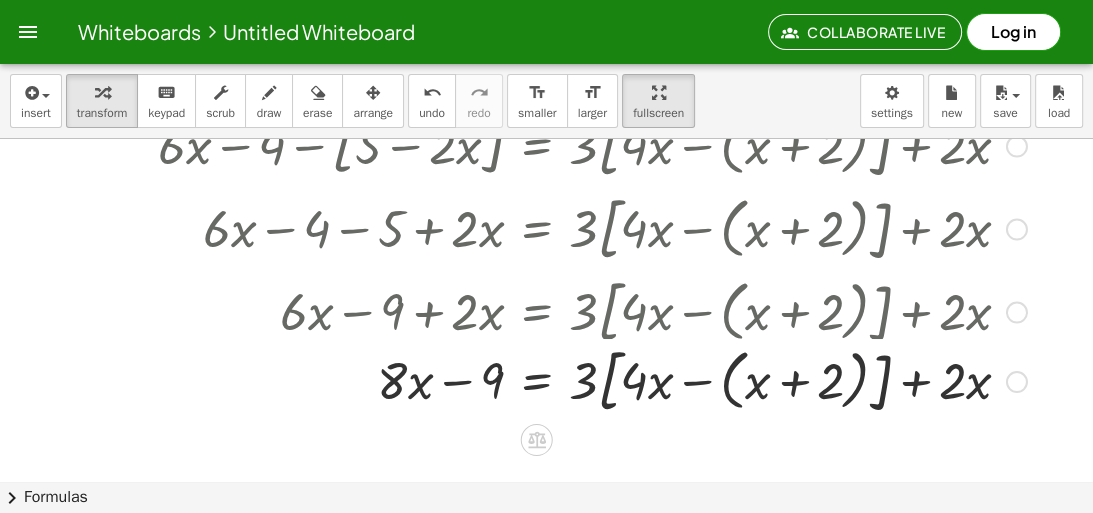 scroll, scrollTop: 240, scrollLeft: 0, axis: vertical 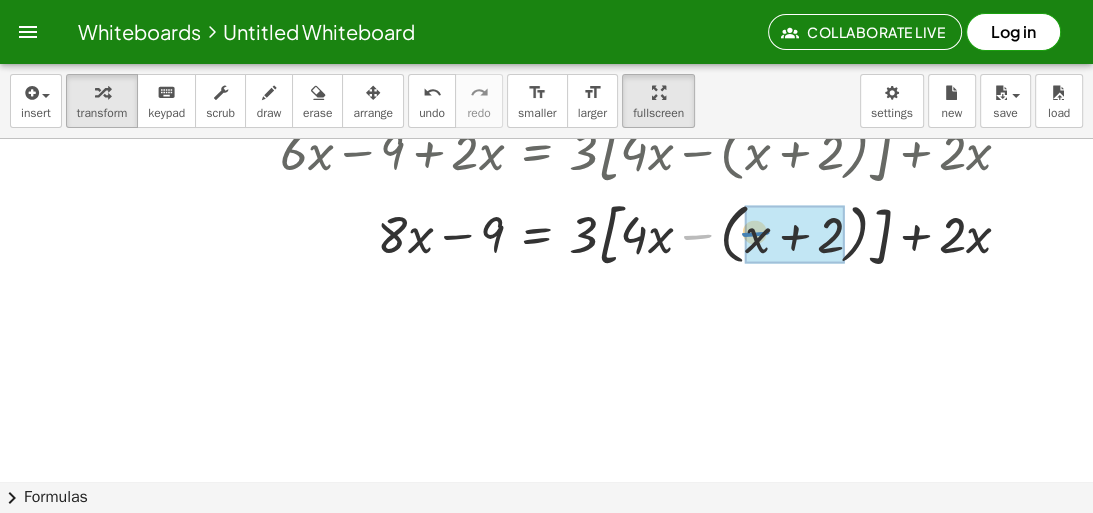 drag, startPoint x: 692, startPoint y: 235, endPoint x: 744, endPoint y: 234, distance: 52.009613 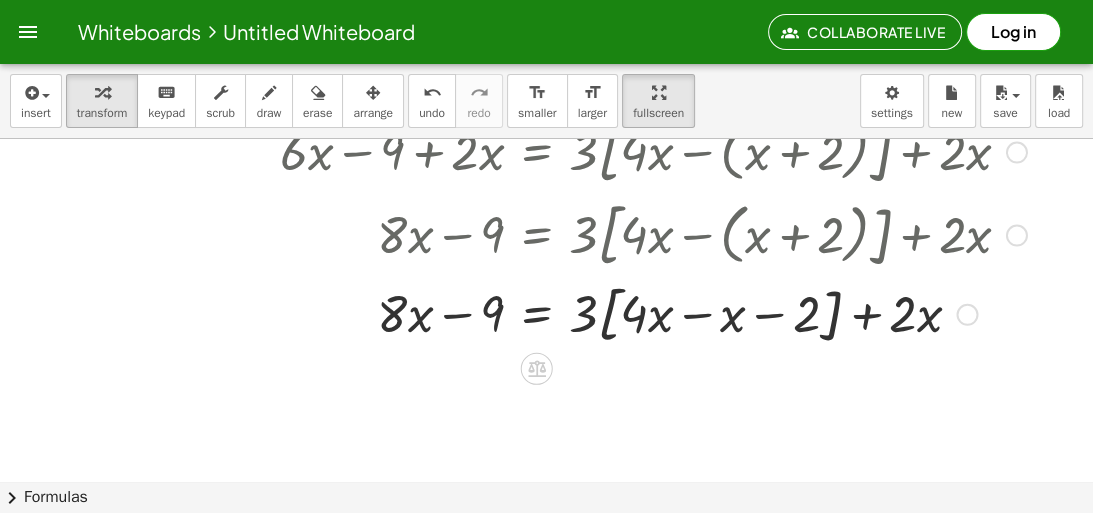 click at bounding box center [592, 313] 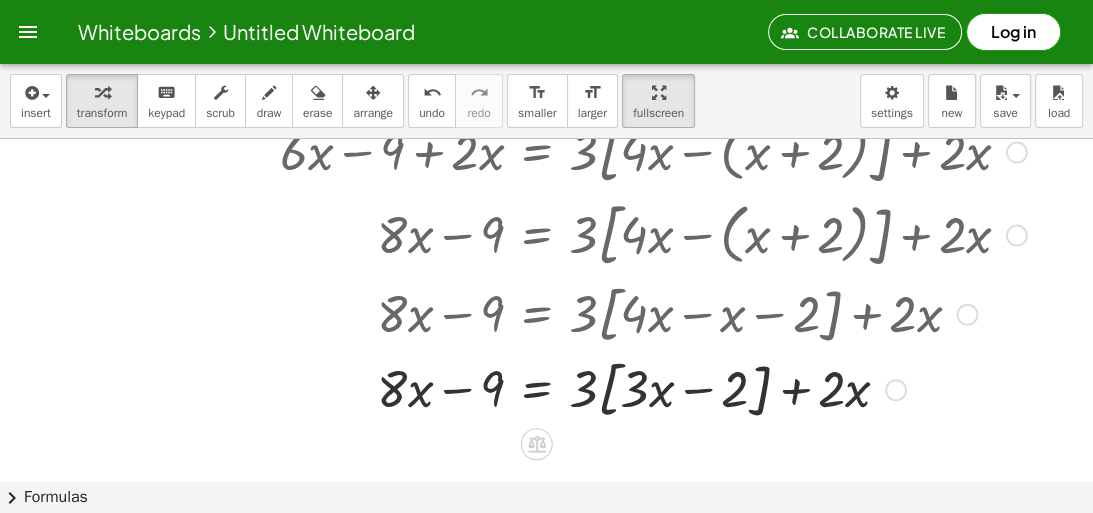 scroll, scrollTop: 320, scrollLeft: 0, axis: vertical 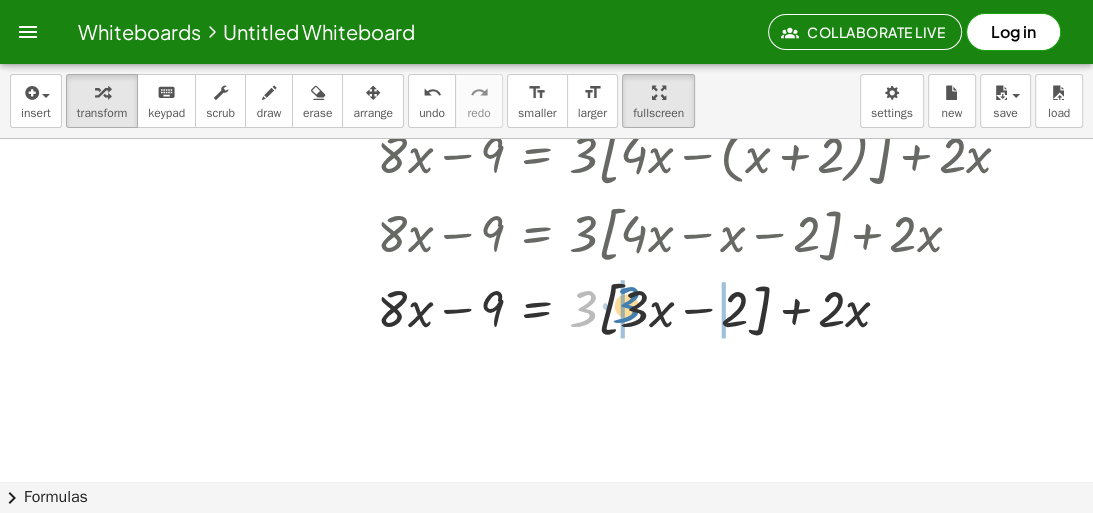 drag, startPoint x: 584, startPoint y: 300, endPoint x: 636, endPoint y: 298, distance: 52.03845 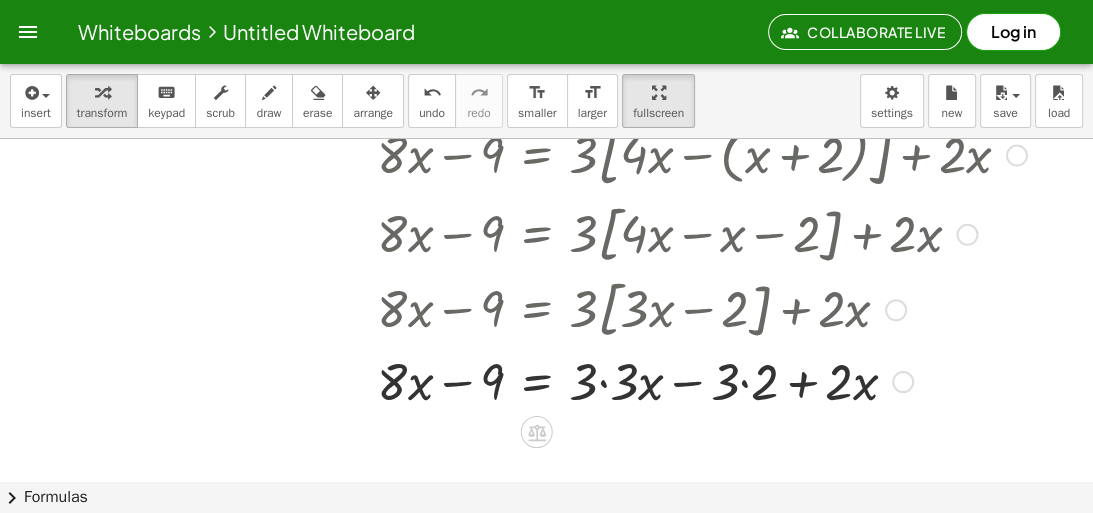click at bounding box center (592, 380) 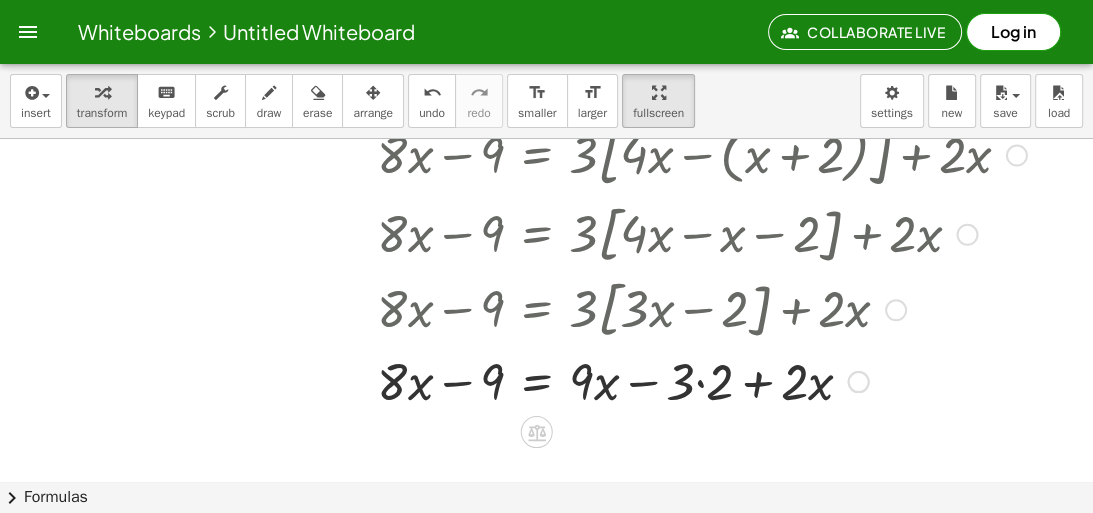 click at bounding box center [592, 380] 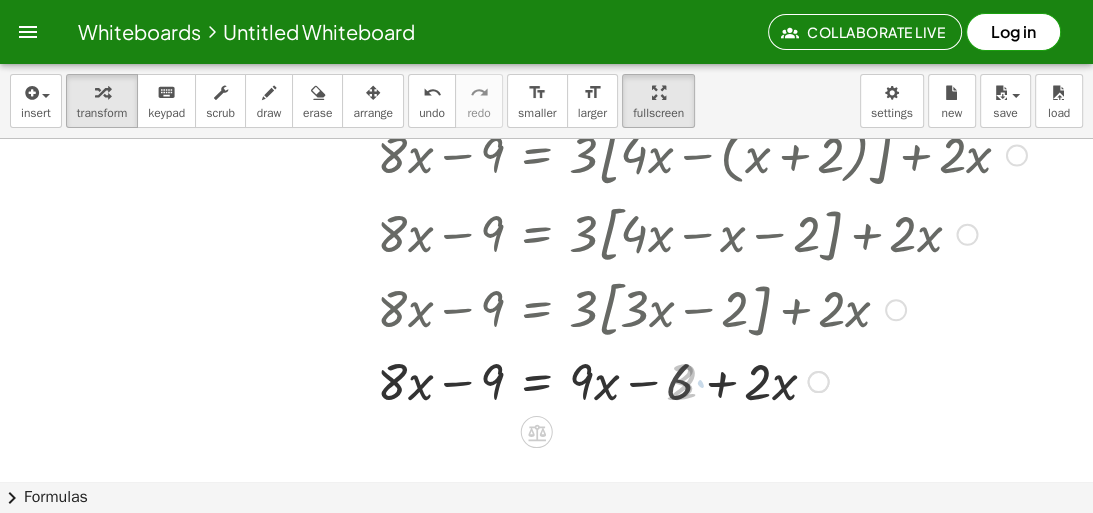 scroll, scrollTop: 480, scrollLeft: 0, axis: vertical 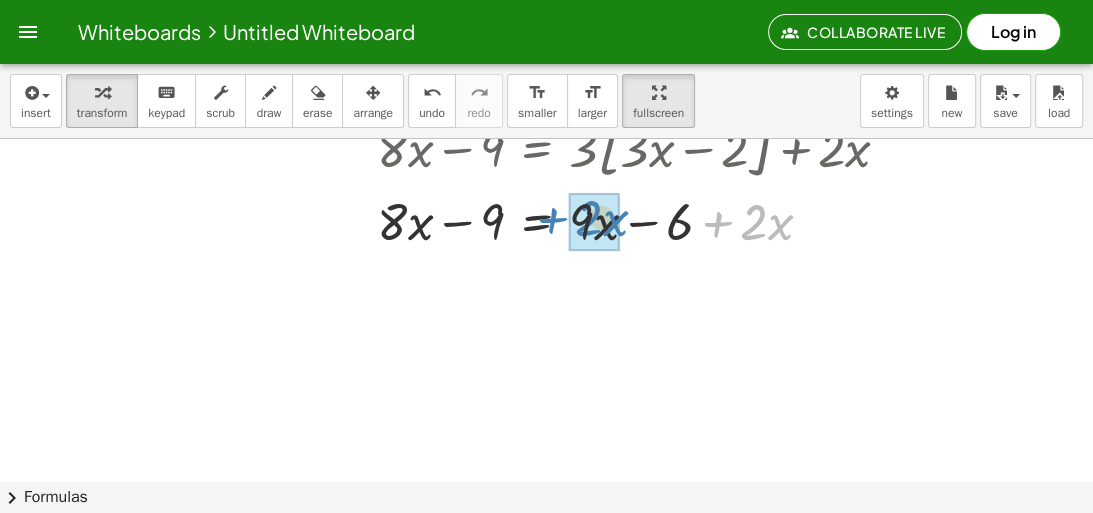 drag, startPoint x: 728, startPoint y: 223, endPoint x: 563, endPoint y: 219, distance: 165.04848 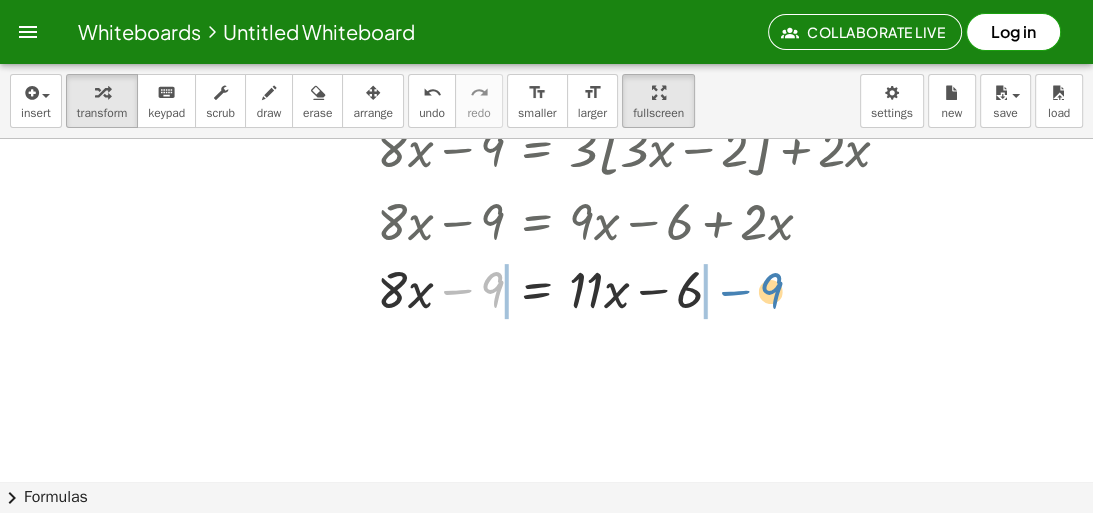 drag, startPoint x: 455, startPoint y: 290, endPoint x: 733, endPoint y: 288, distance: 278.0072 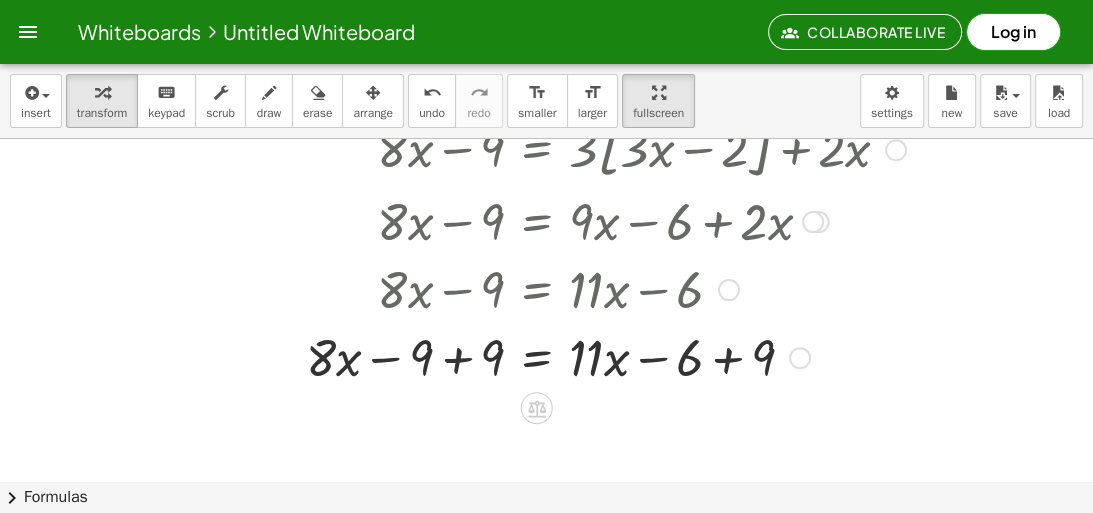 click at bounding box center [592, 356] 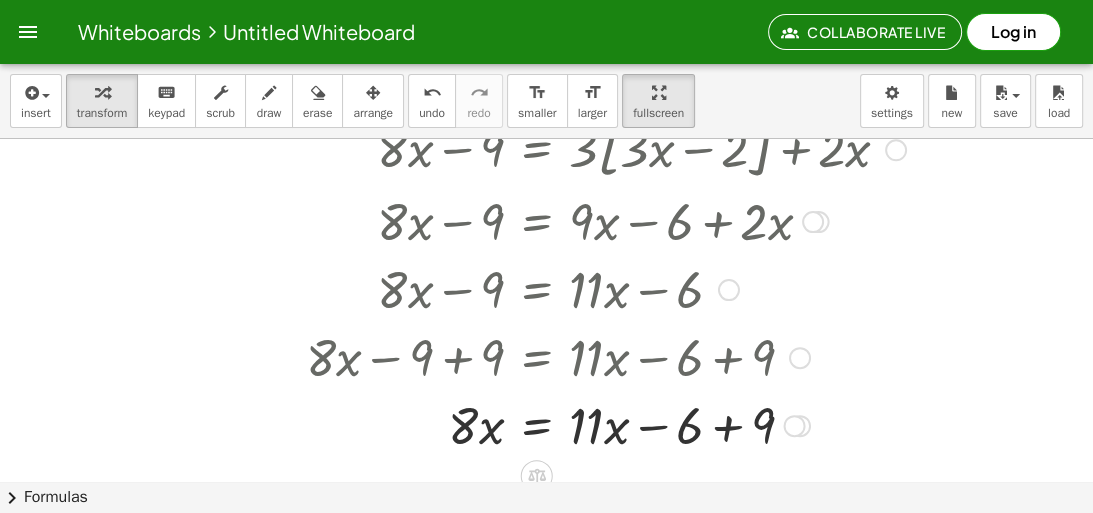 scroll, scrollTop: 560, scrollLeft: 0, axis: vertical 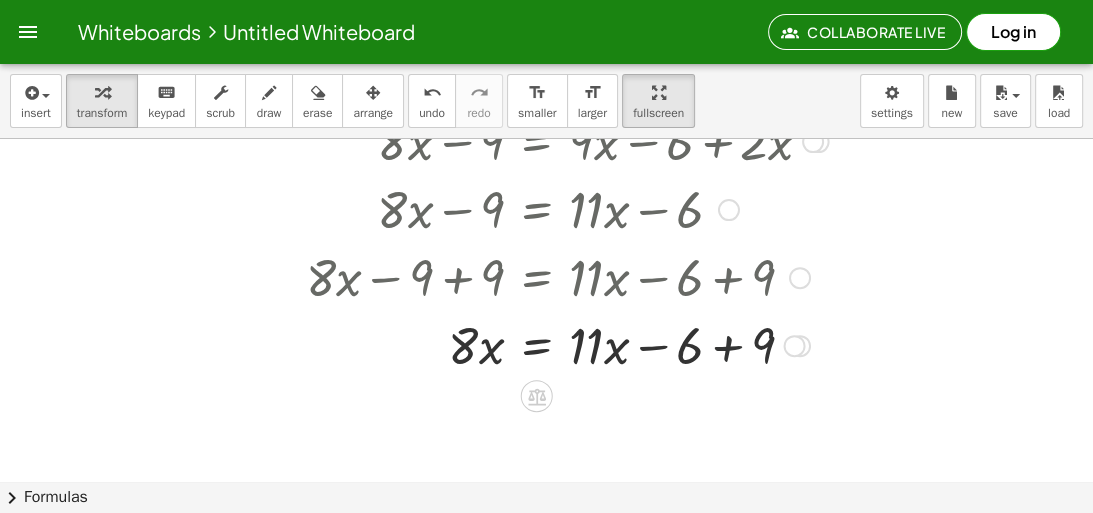 click at bounding box center (592, 344) 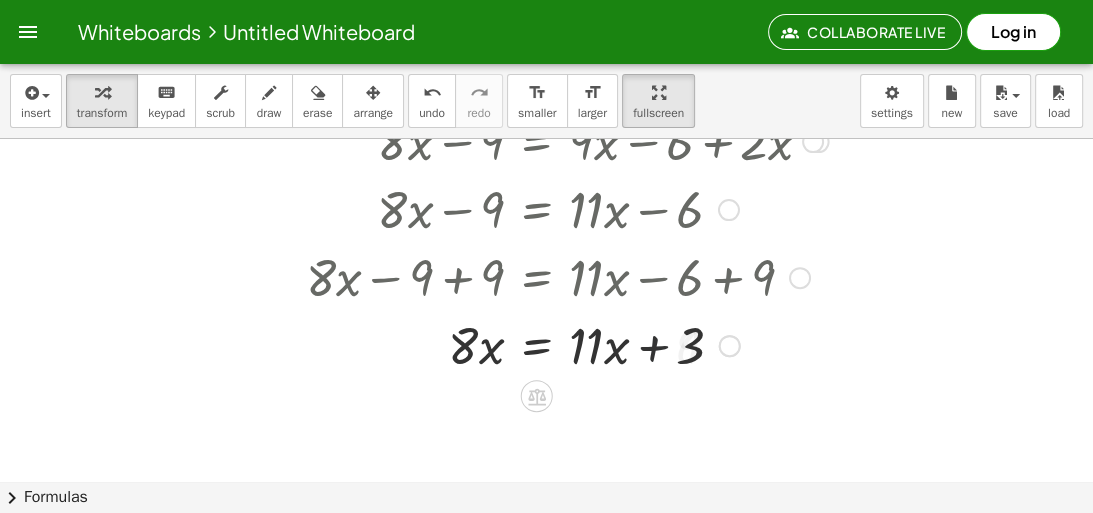 scroll, scrollTop: 640, scrollLeft: 0, axis: vertical 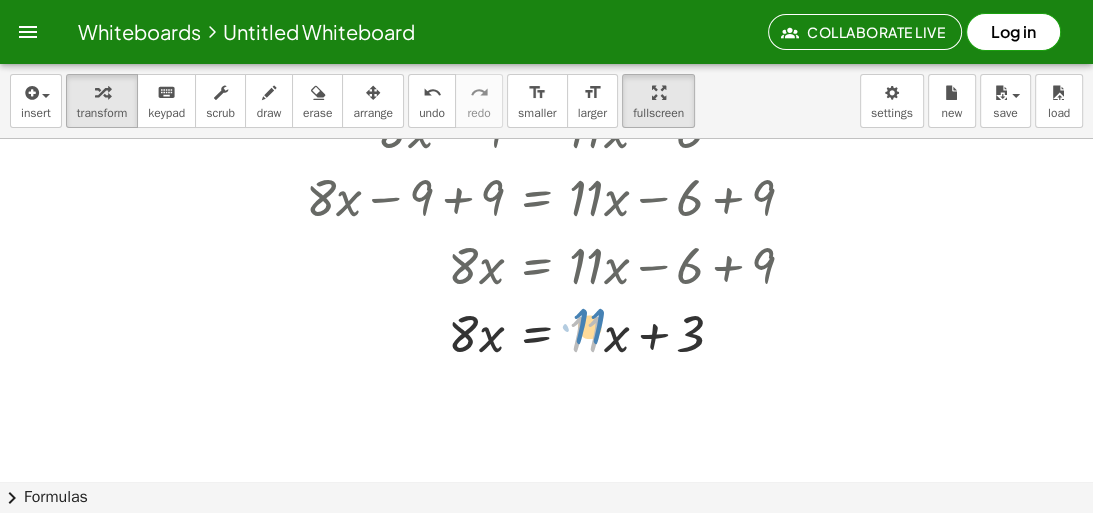 click at bounding box center (592, 332) 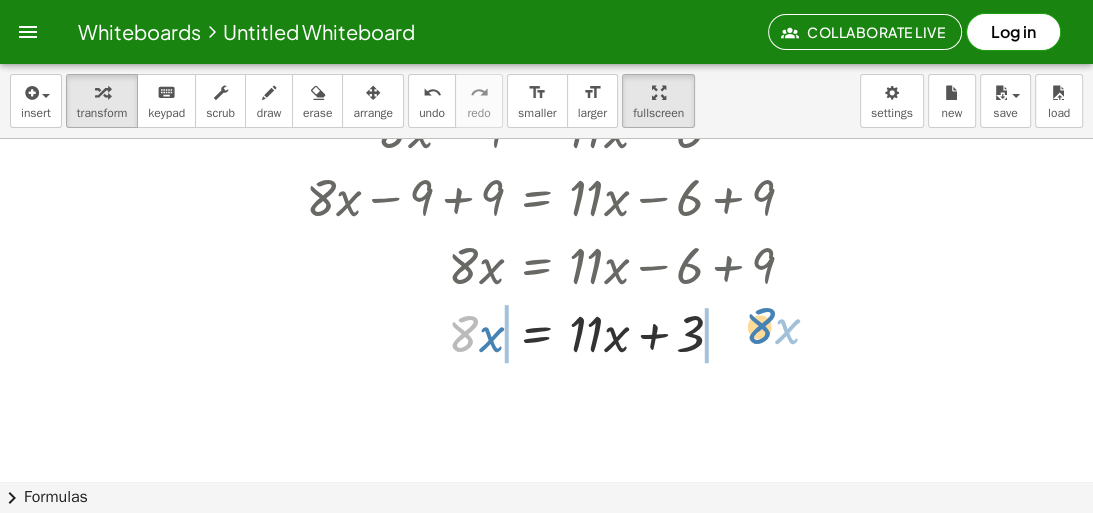 drag, startPoint x: 459, startPoint y: 332, endPoint x: 750, endPoint y: 328, distance: 291.0275 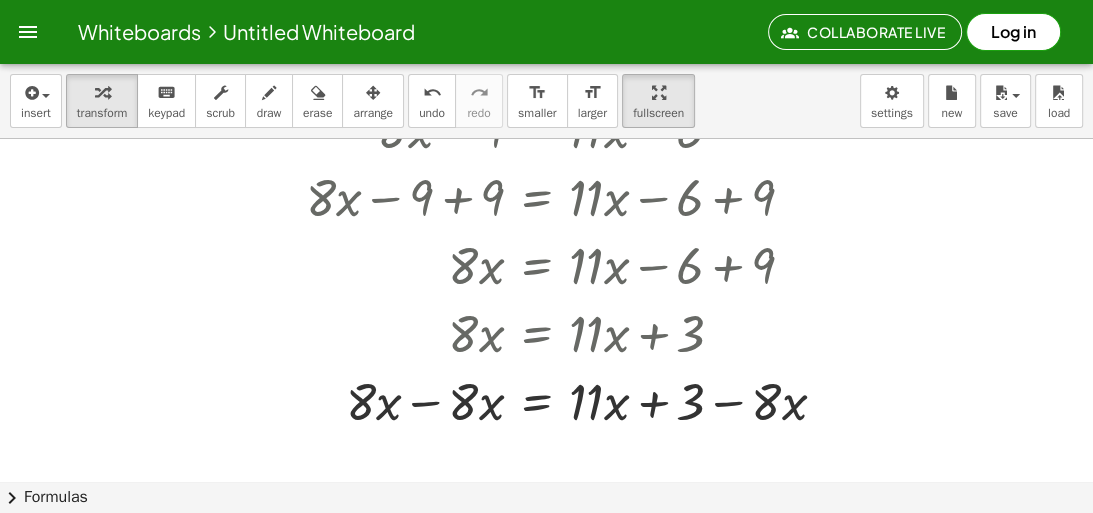 scroll, scrollTop: 776, scrollLeft: 0, axis: vertical 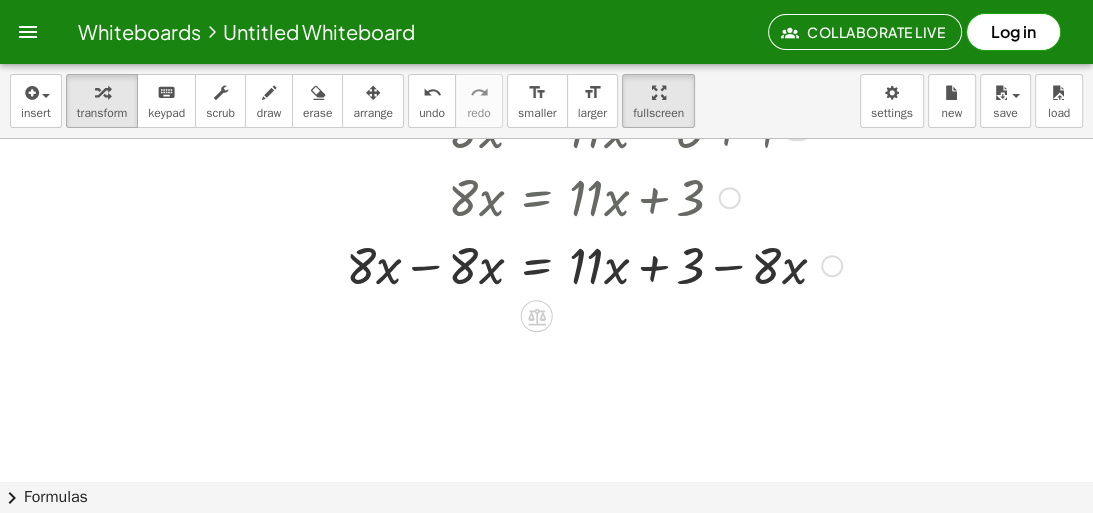 click at bounding box center (592, 264) 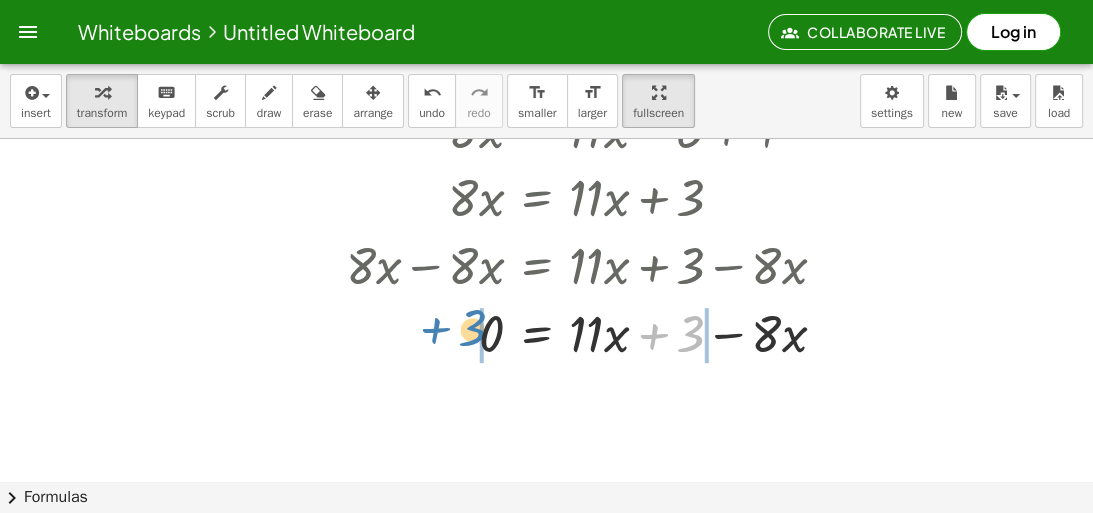 drag, startPoint x: 648, startPoint y: 340, endPoint x: 452, endPoint y: 324, distance: 196.65198 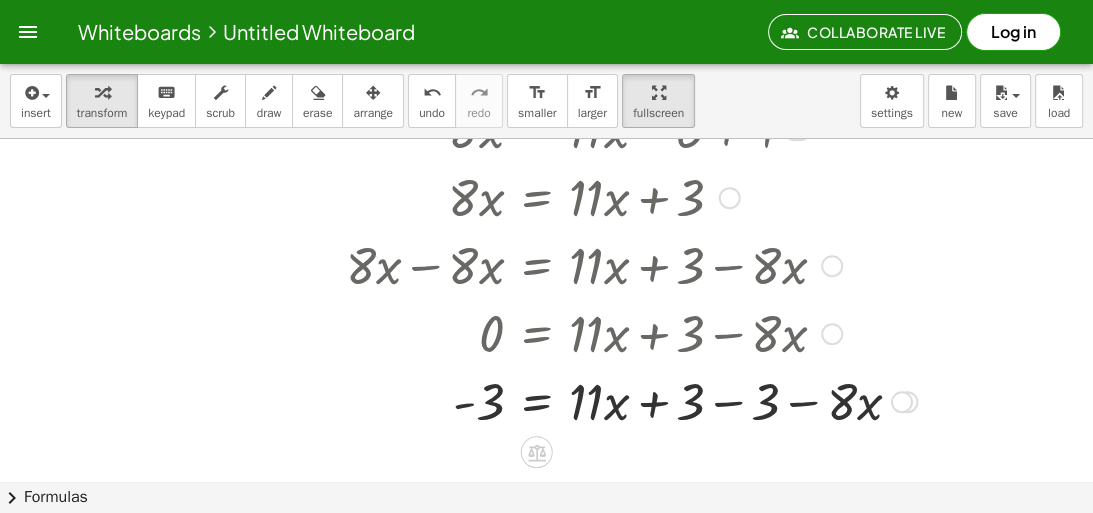 scroll, scrollTop: 936, scrollLeft: 0, axis: vertical 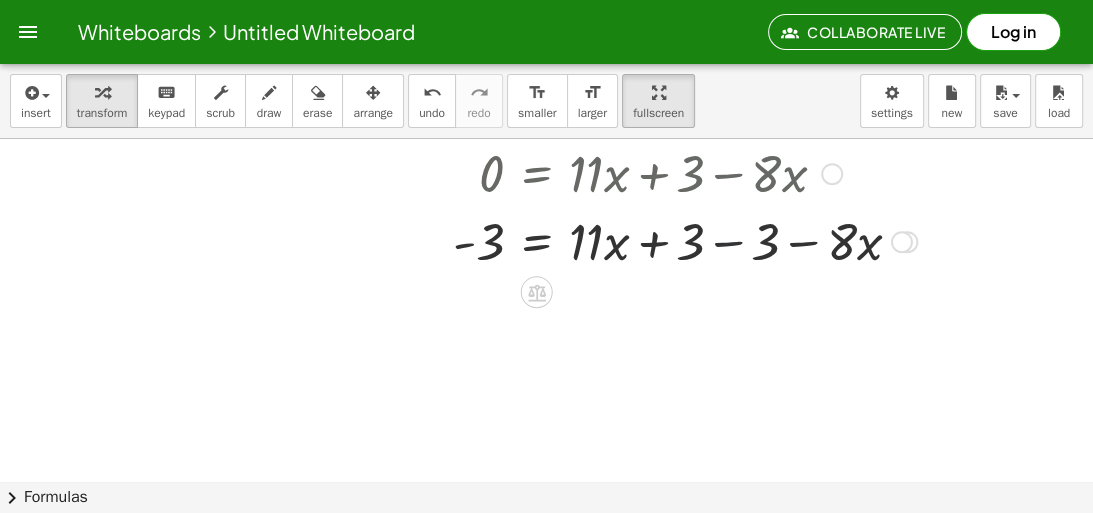 click at bounding box center [592, 240] 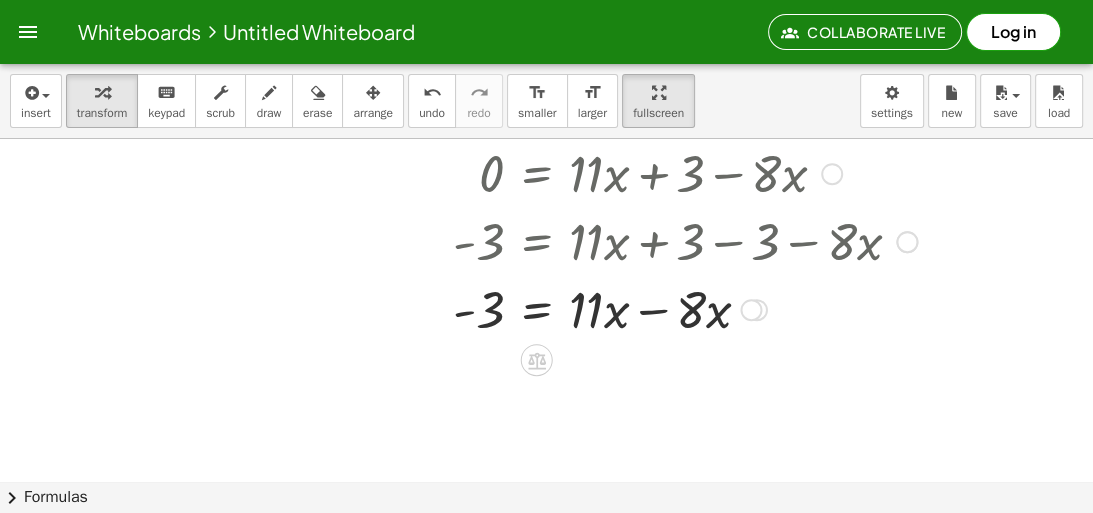 click at bounding box center [592, 308] 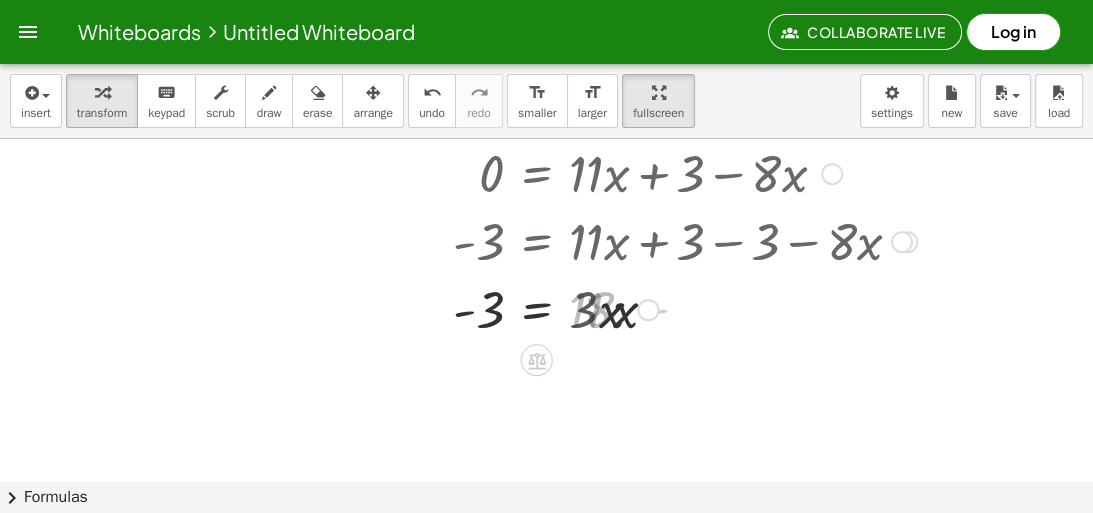 scroll, scrollTop: 1016, scrollLeft: 0, axis: vertical 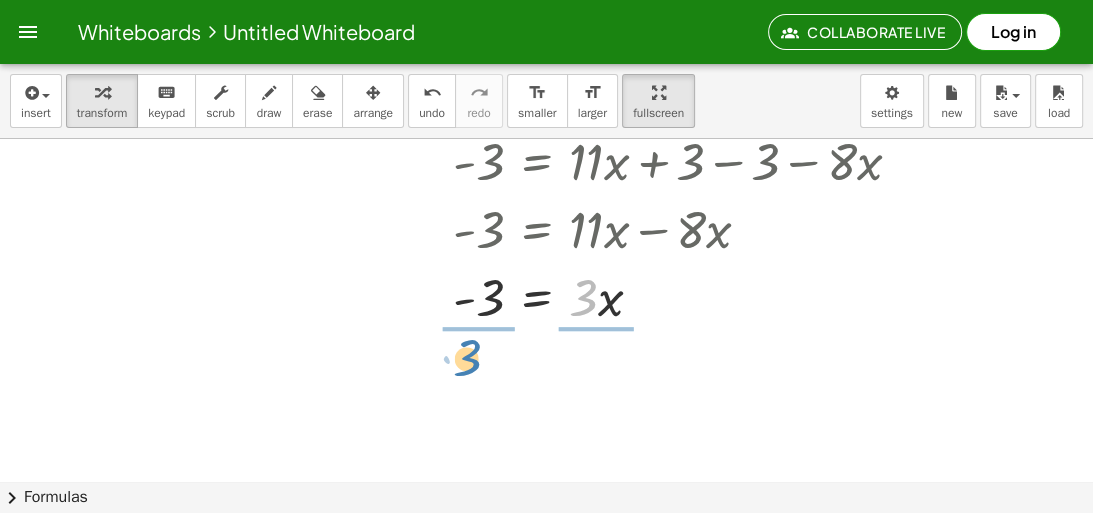 drag, startPoint x: 586, startPoint y: 308, endPoint x: 479, endPoint y: 358, distance: 118.10589 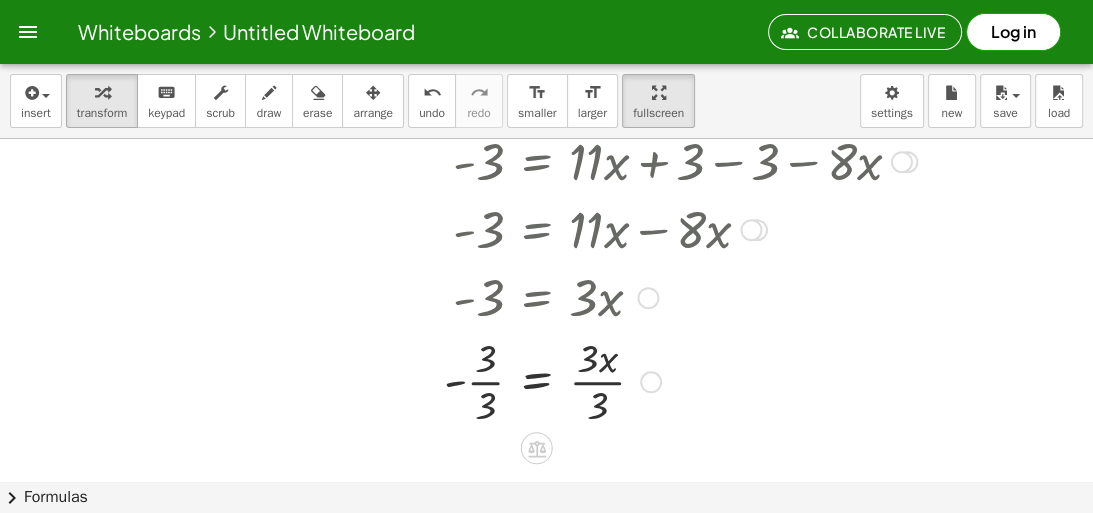 click at bounding box center (592, 380) 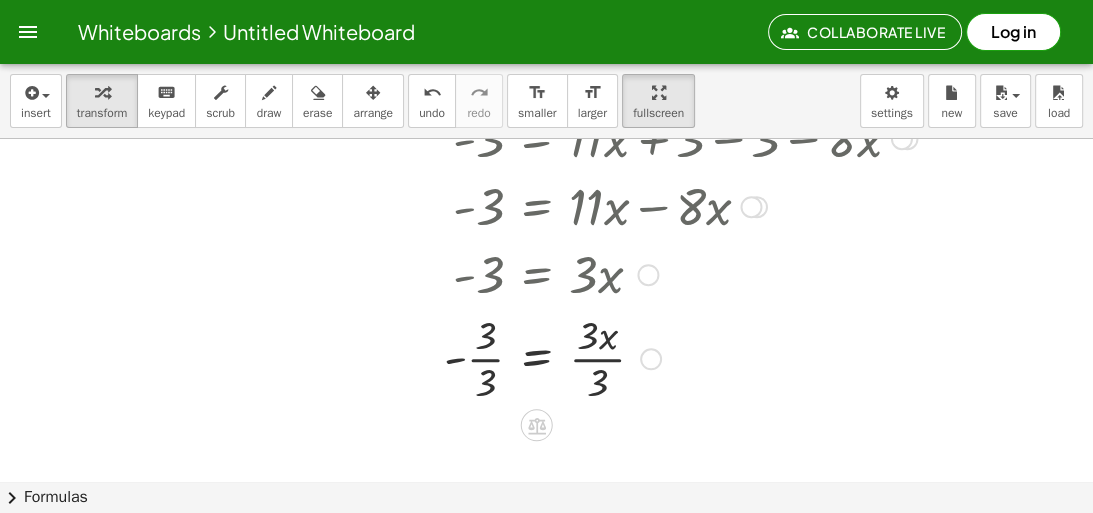 click at bounding box center (592, 357) 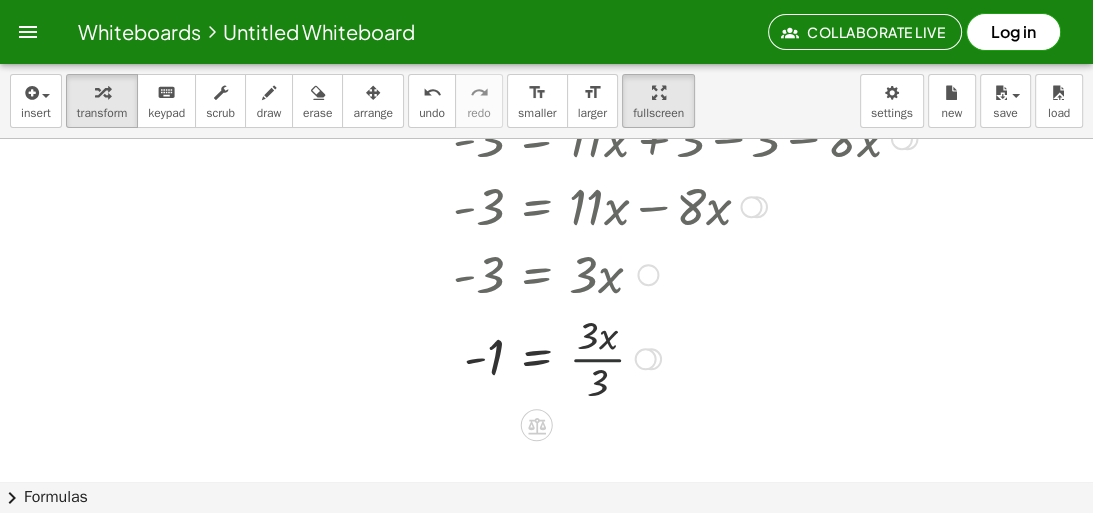 click at bounding box center [592, 357] 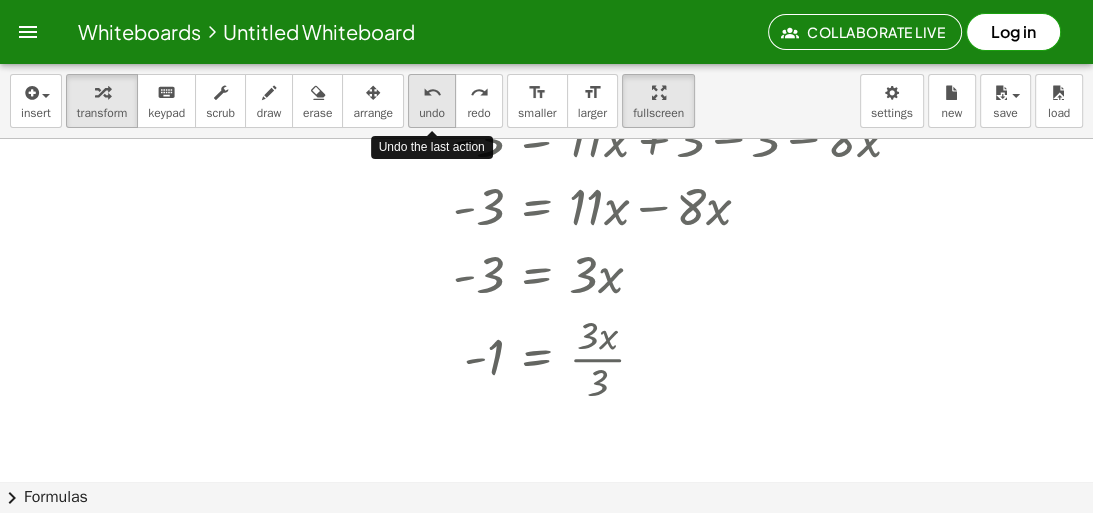 click on "undo" at bounding box center (432, 113) 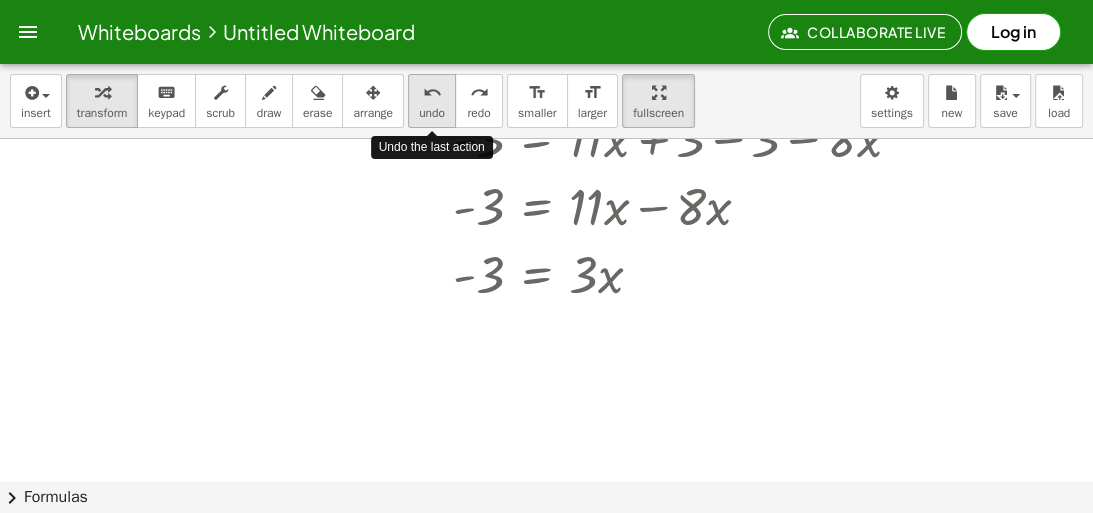click on "undo" at bounding box center (432, 113) 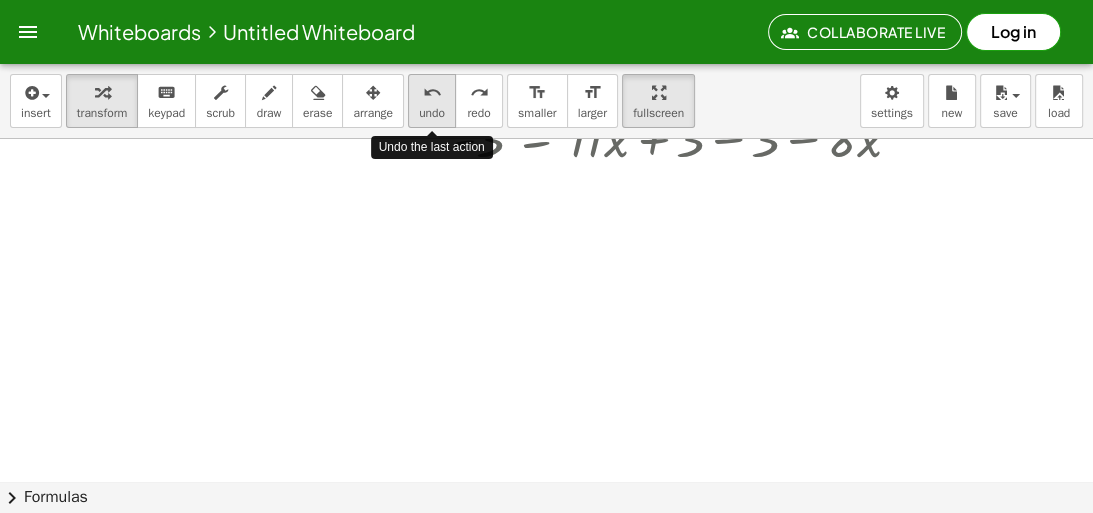 click on "undo" at bounding box center [432, 113] 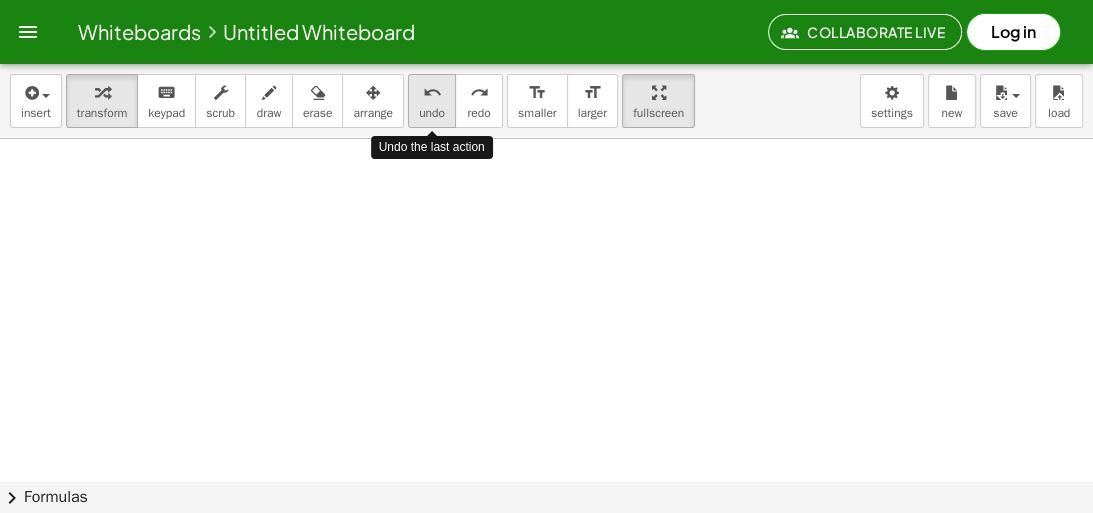 click on "undo" at bounding box center [432, 113] 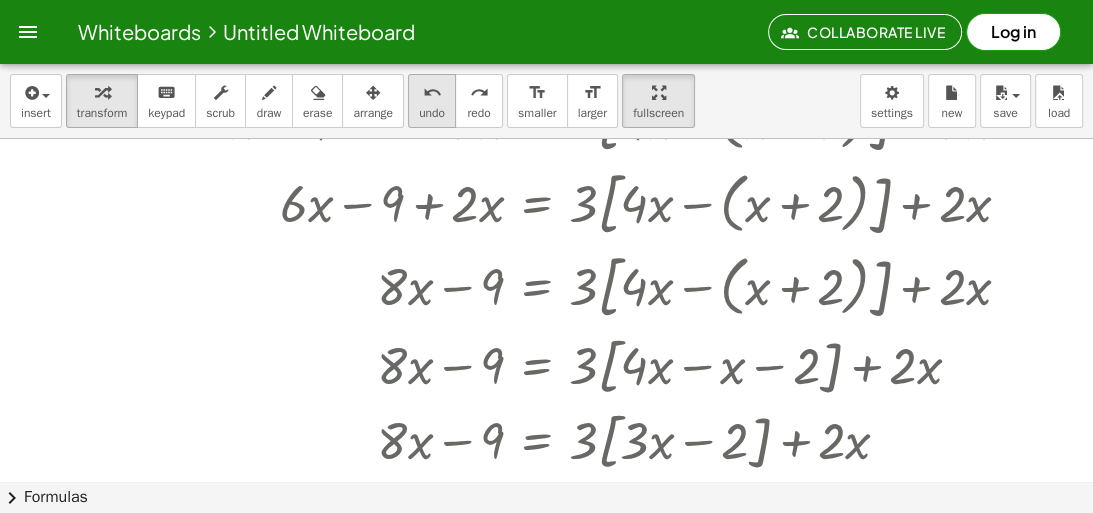 scroll, scrollTop: 0, scrollLeft: 0, axis: both 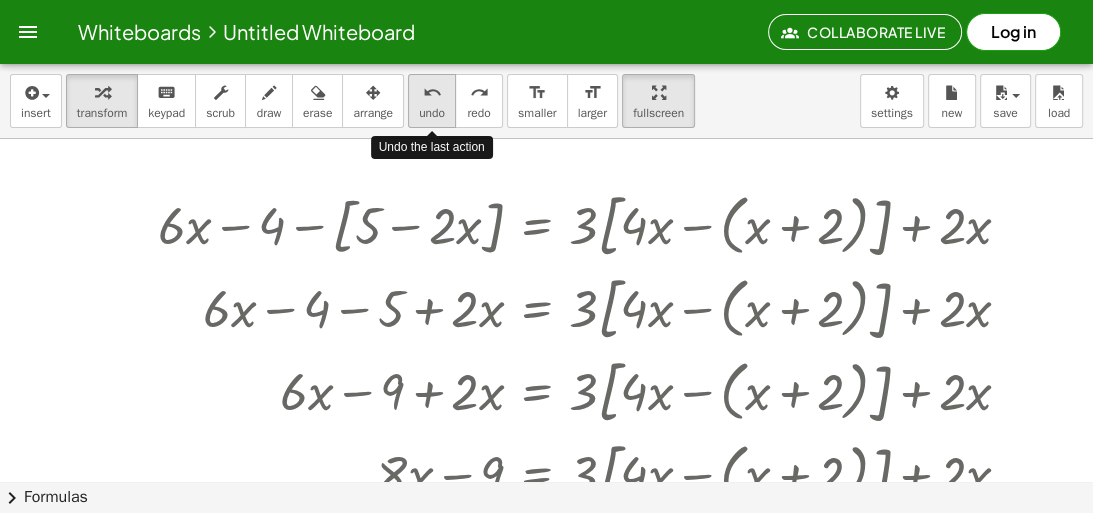 click on "undo" at bounding box center (432, 113) 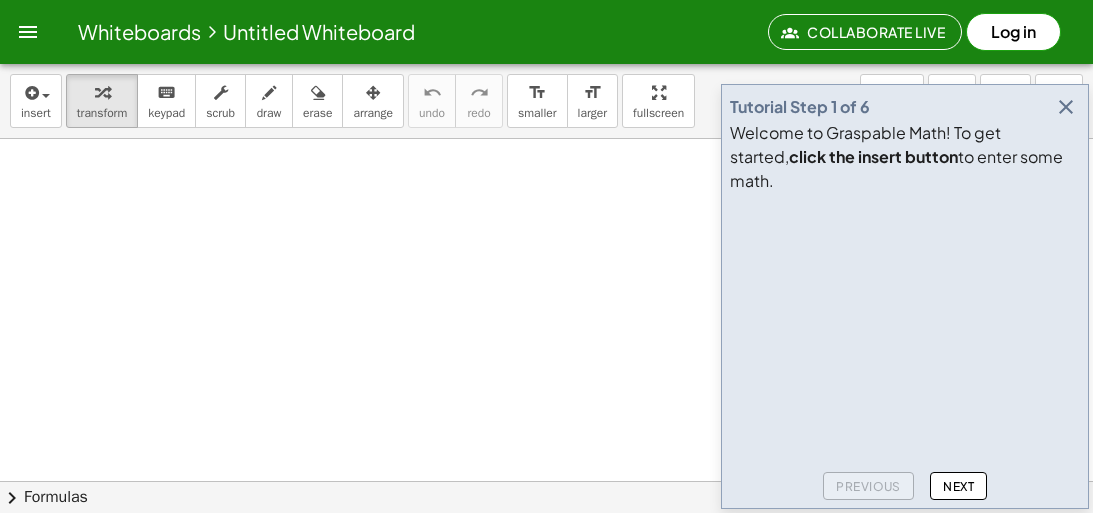 scroll, scrollTop: 0, scrollLeft: 0, axis: both 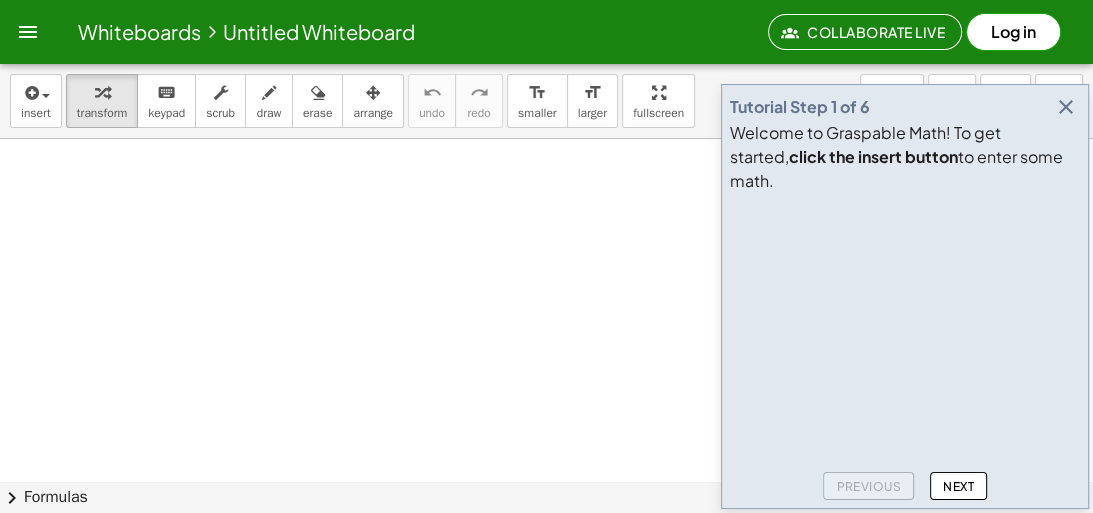 click at bounding box center (1066, 107) 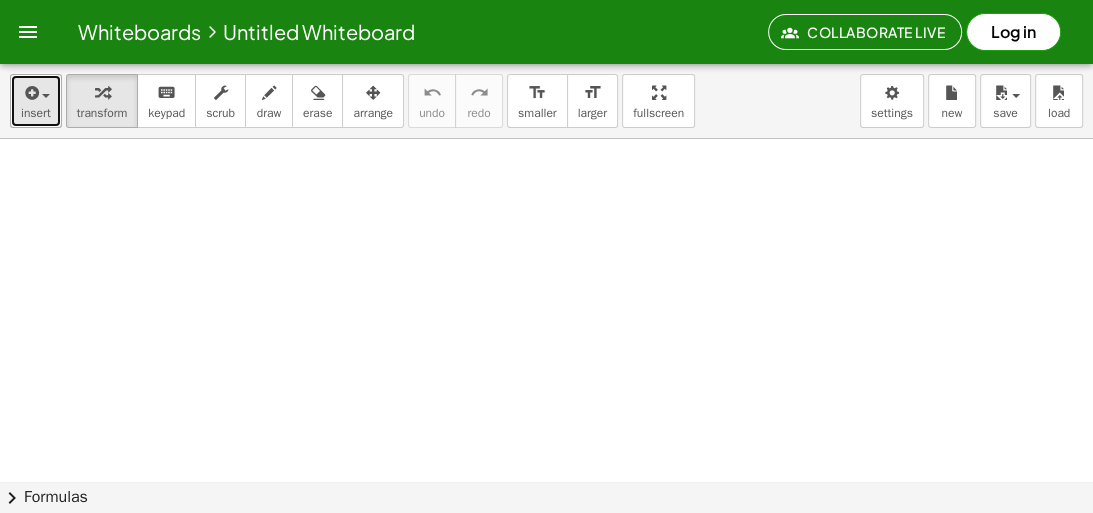 click at bounding box center (36, 92) 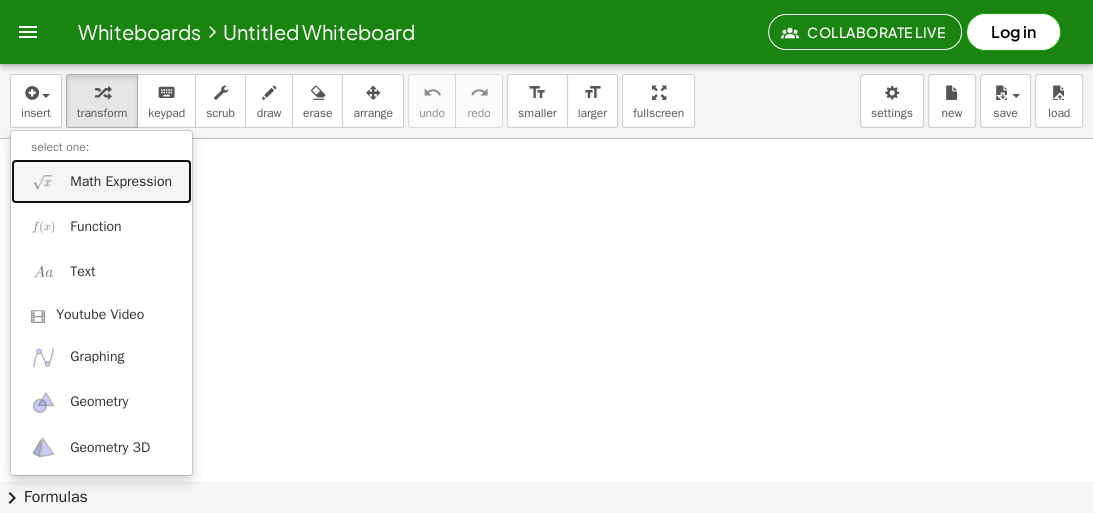 click on "Math Expression" at bounding box center (121, 182) 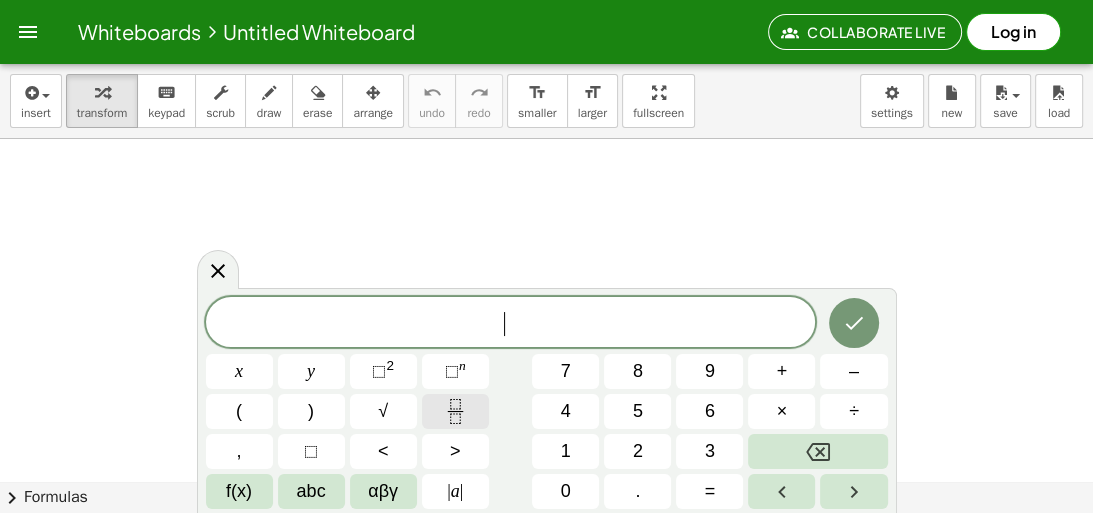 click 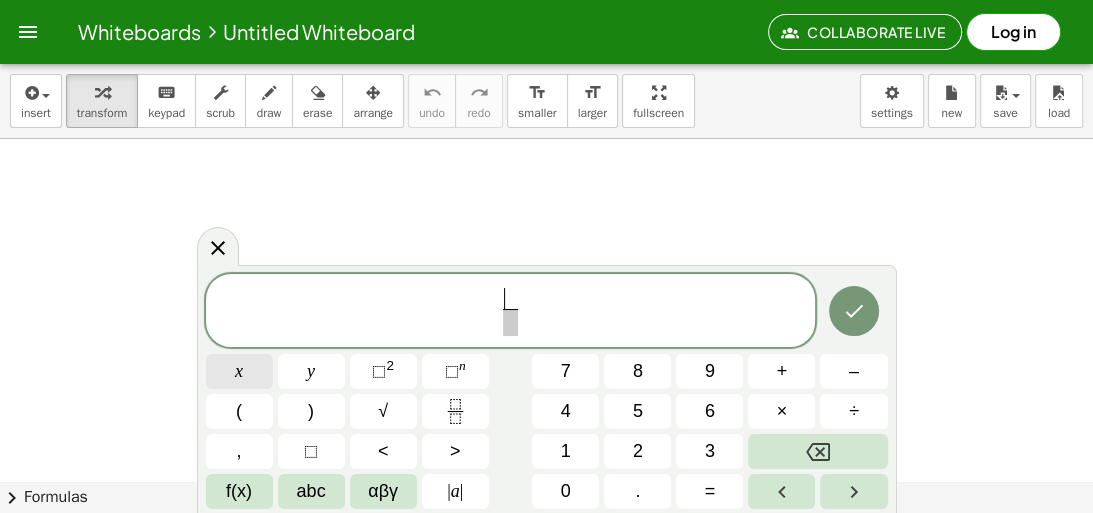 click on "x" at bounding box center (239, 371) 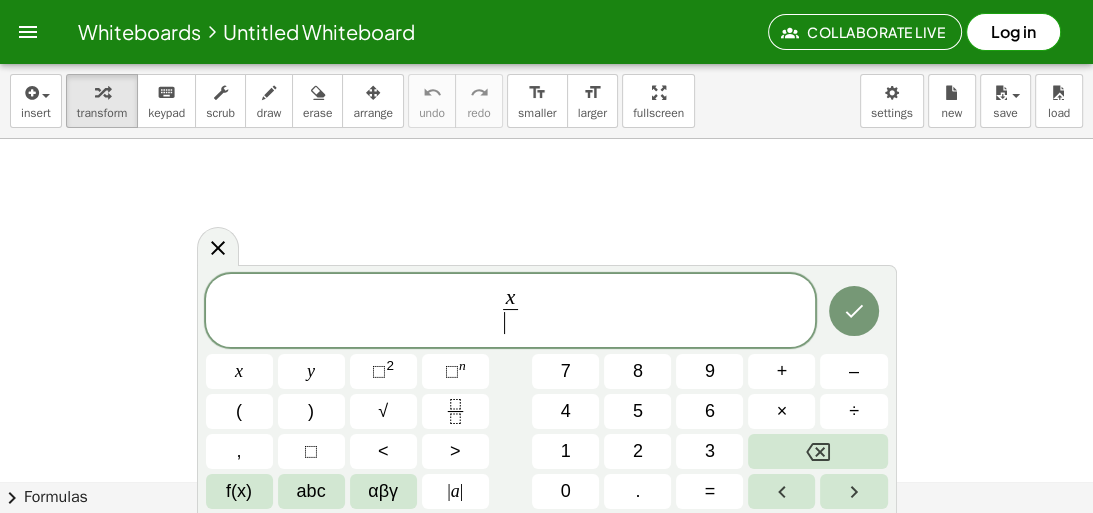 click on "​" at bounding box center (510, 322) 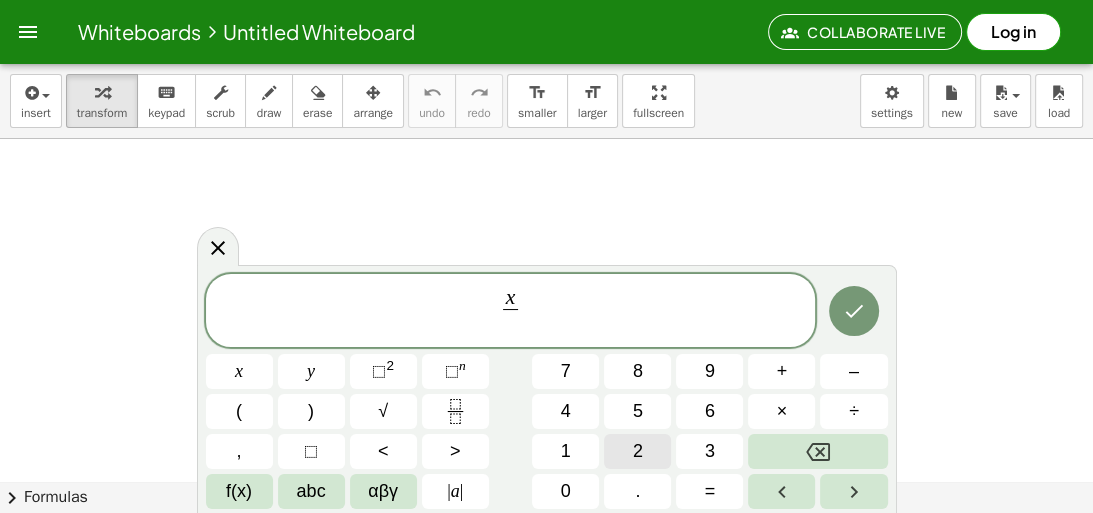 click on "2" at bounding box center (637, 451) 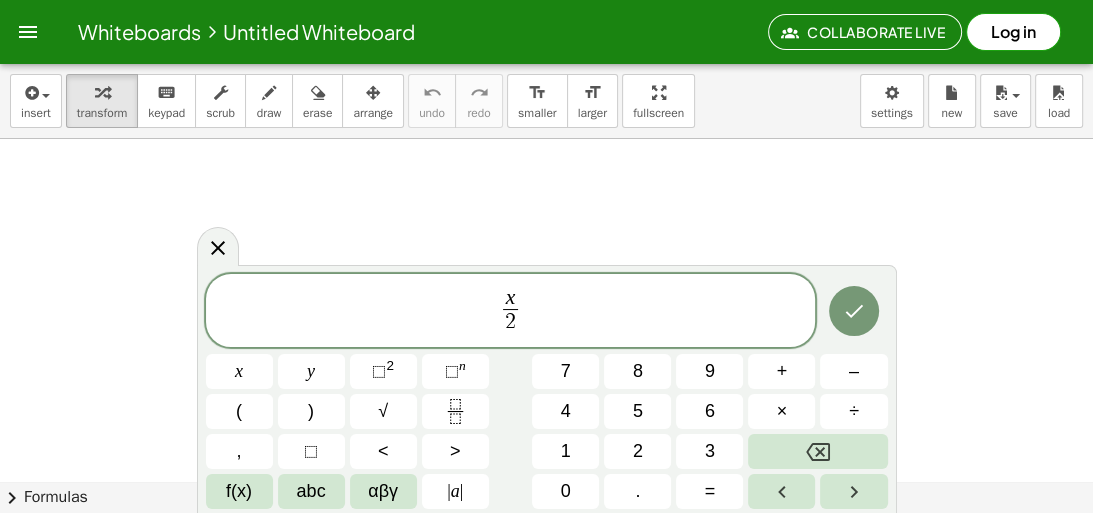 click on "x 2 ​ ​" at bounding box center (511, 312) 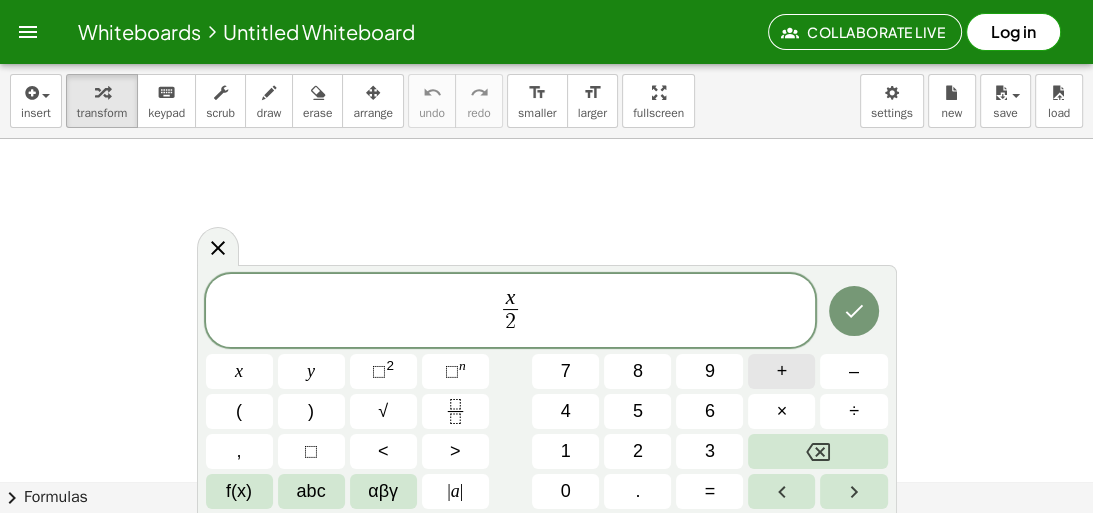 click on "+" at bounding box center [781, 371] 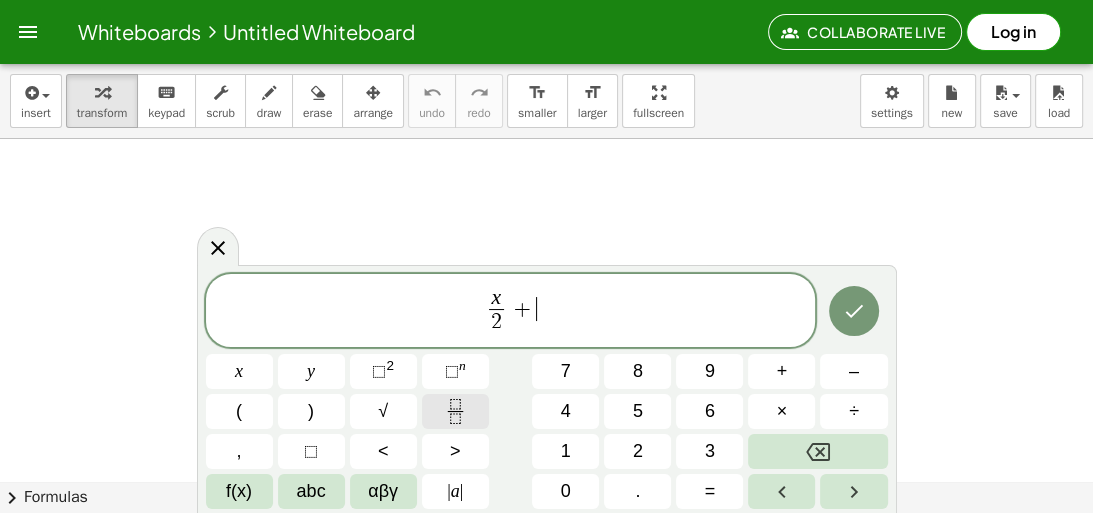 click 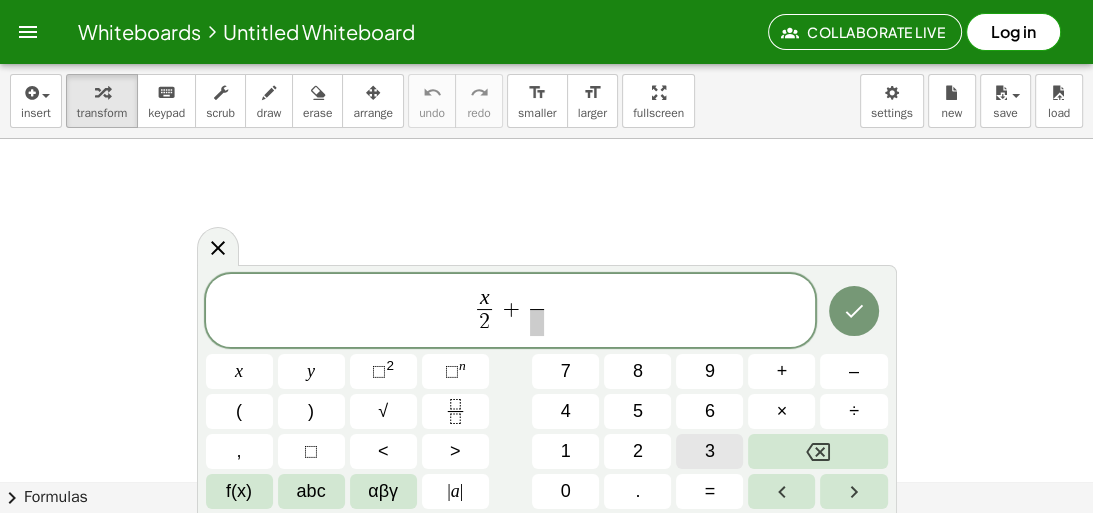 click on "3" at bounding box center [709, 451] 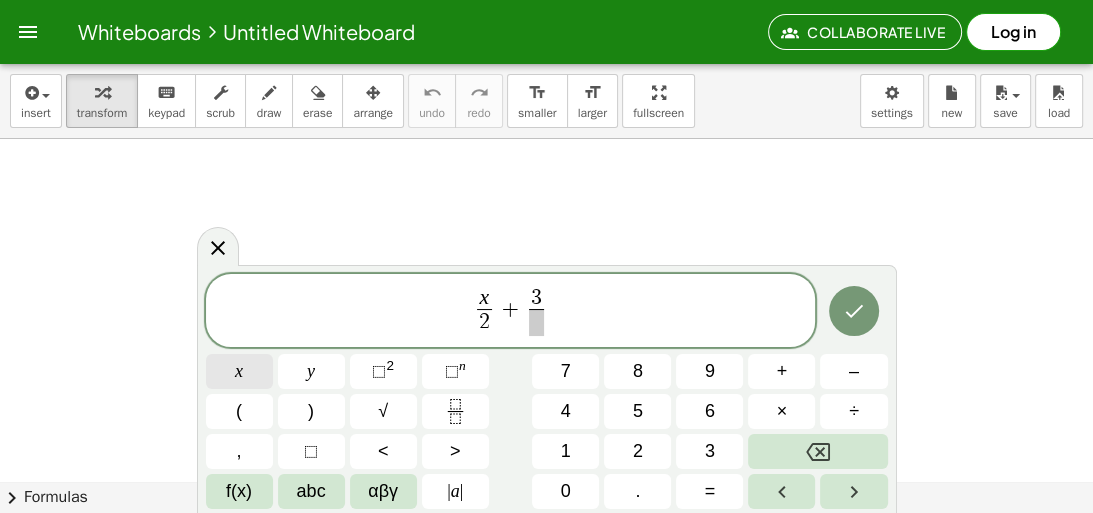 click on "x" at bounding box center (239, 371) 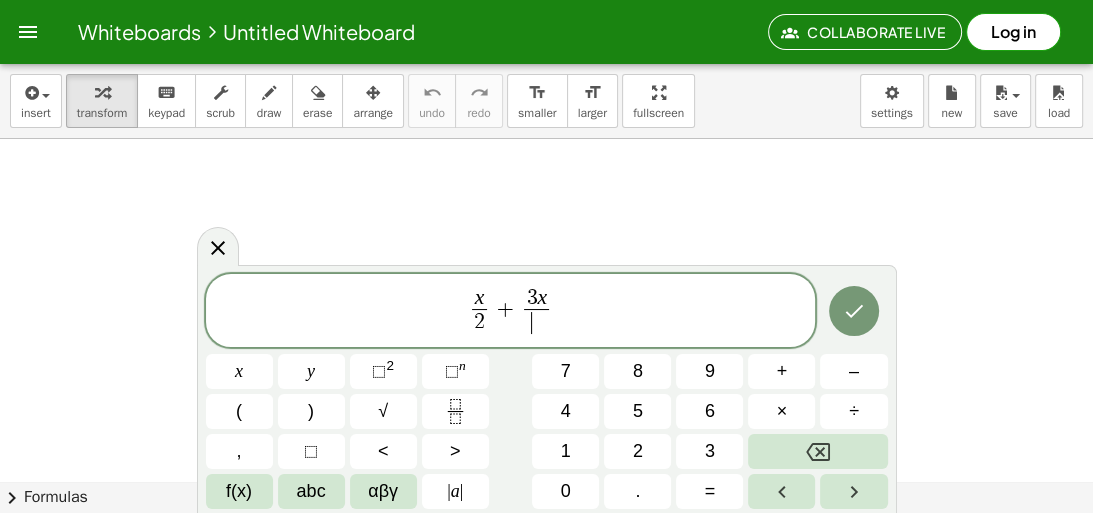 click on "​" at bounding box center (536, 322) 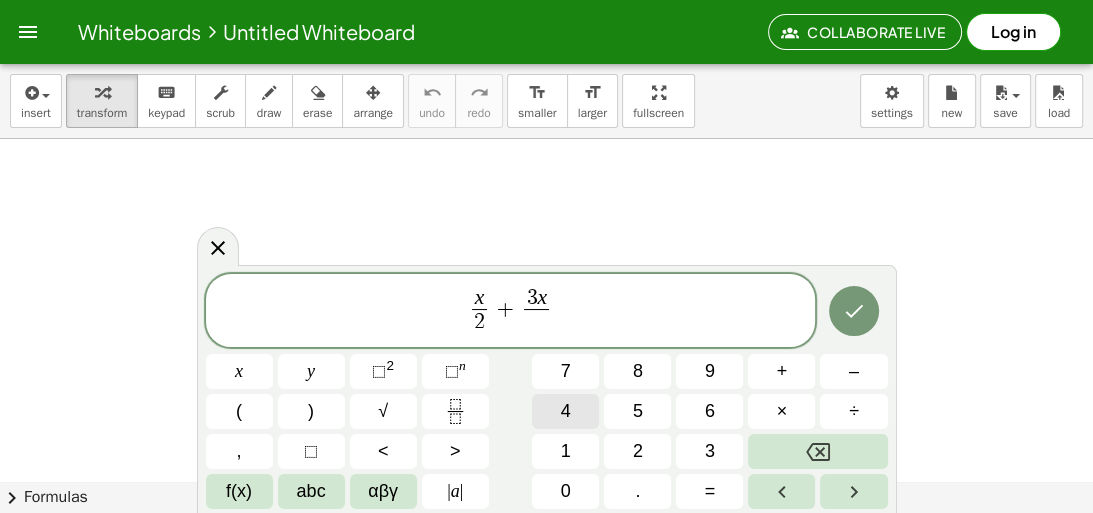 click on "4" at bounding box center [566, 411] 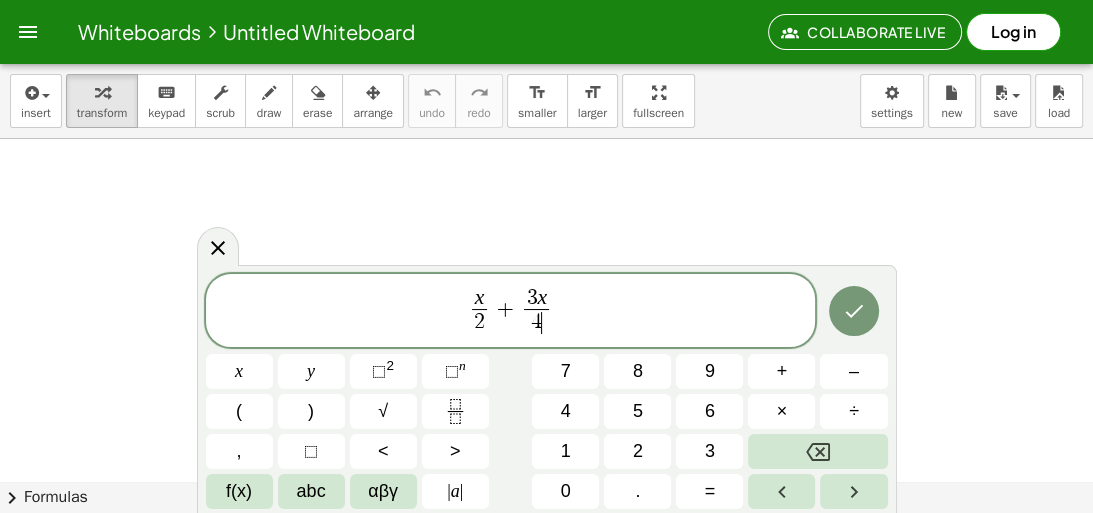 click on "x 2 ​ + 3 x 4 ​ ​" at bounding box center (511, 312) 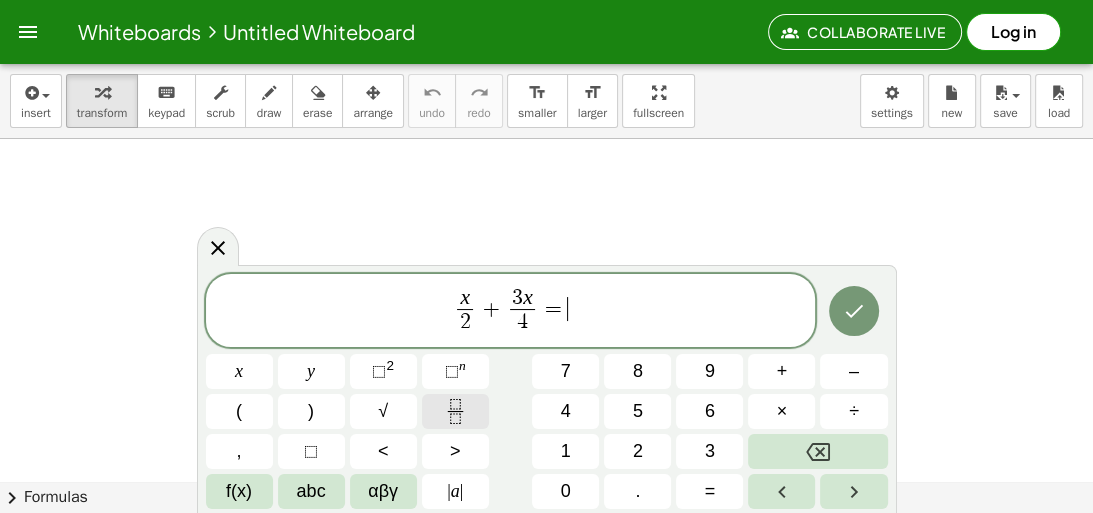 click 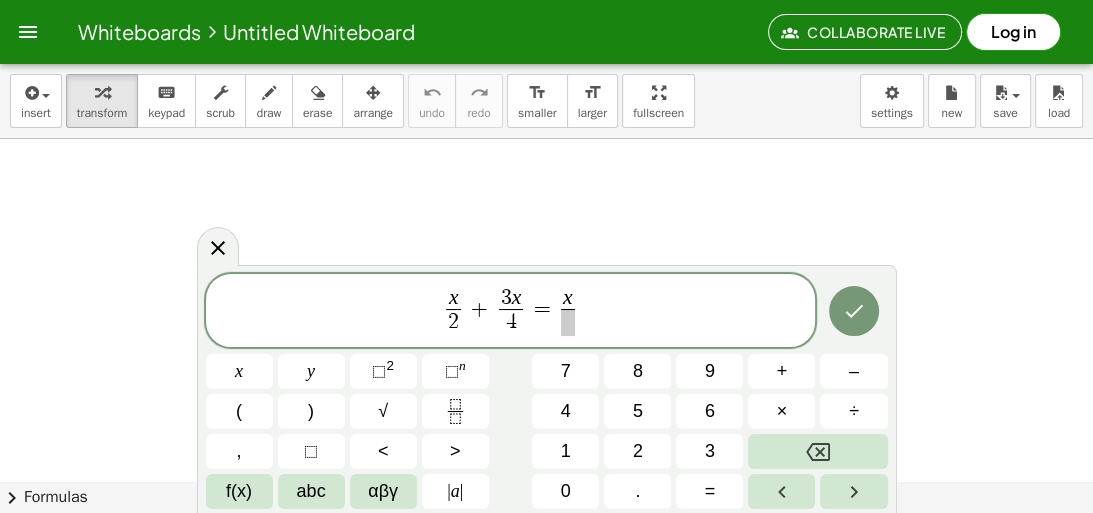 click at bounding box center (568, 322) 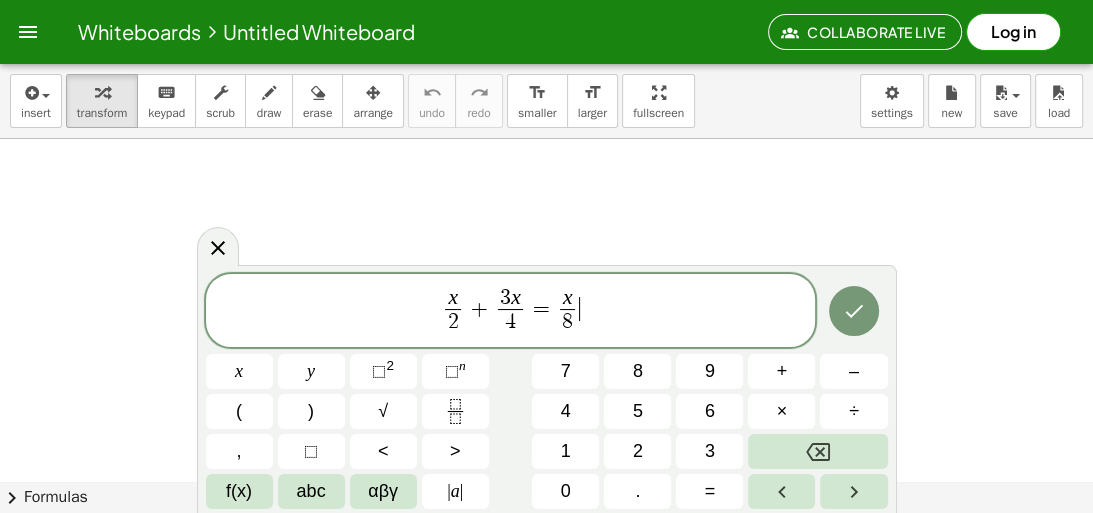 click on "x 2 ​ + 3 x 4 ​ = x 8 ​ ​" at bounding box center [511, 312] 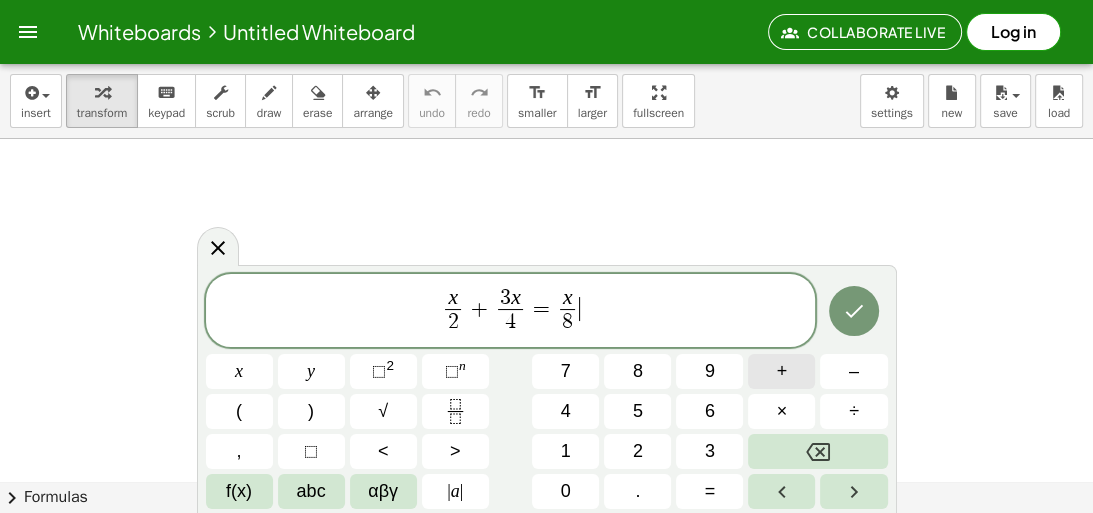 click on "+" at bounding box center (782, 371) 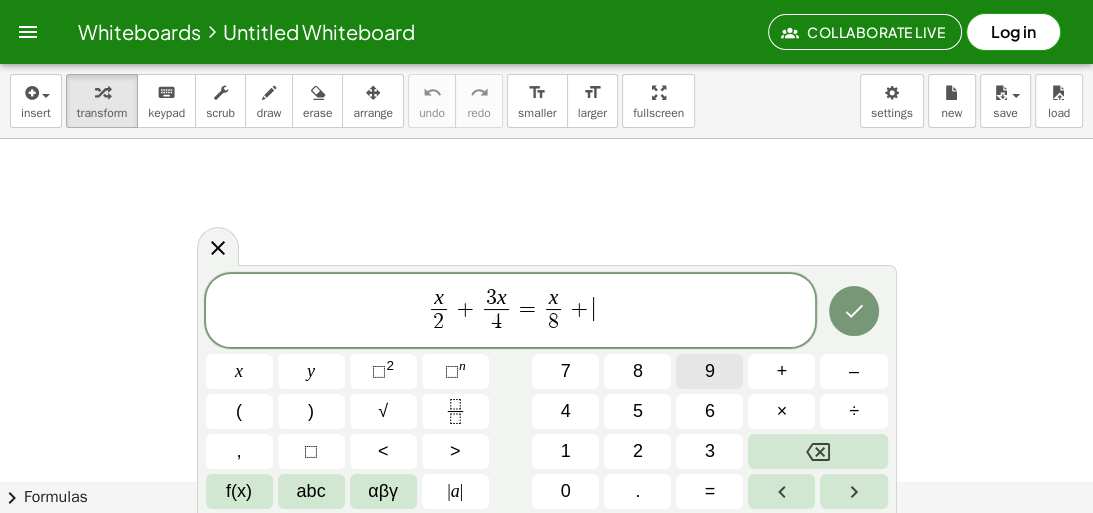 click on "9" at bounding box center (709, 371) 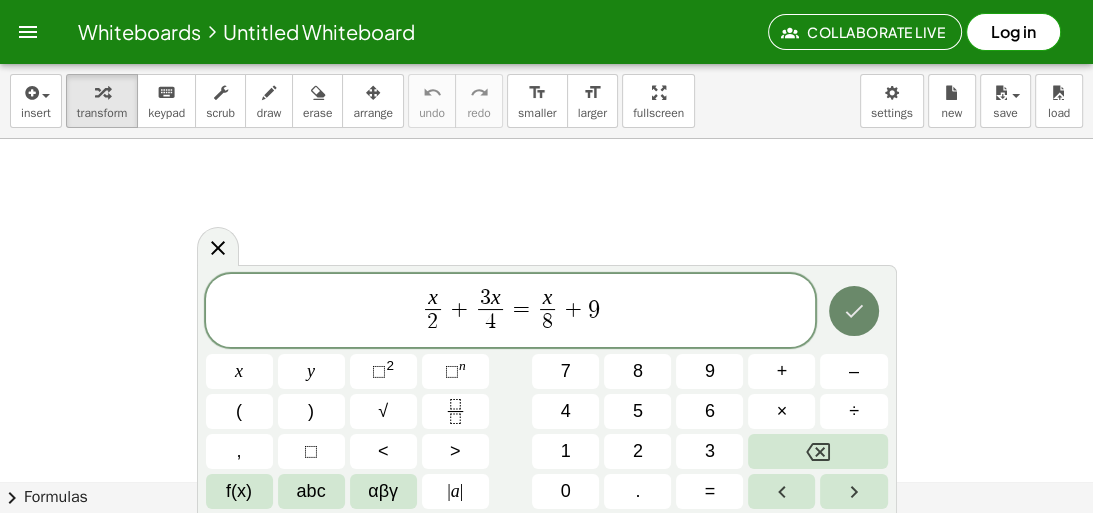 click 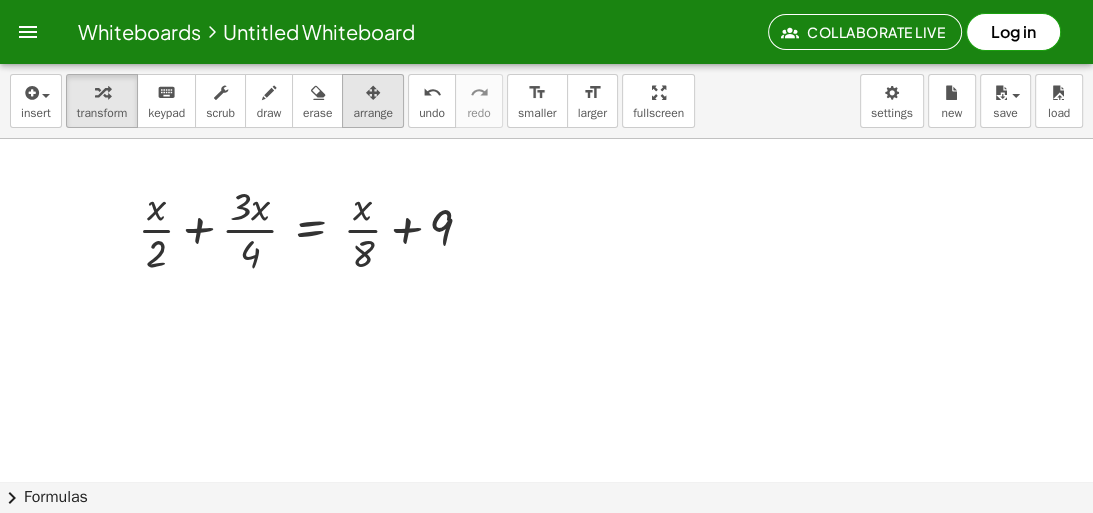 click on "arrange" at bounding box center [373, 113] 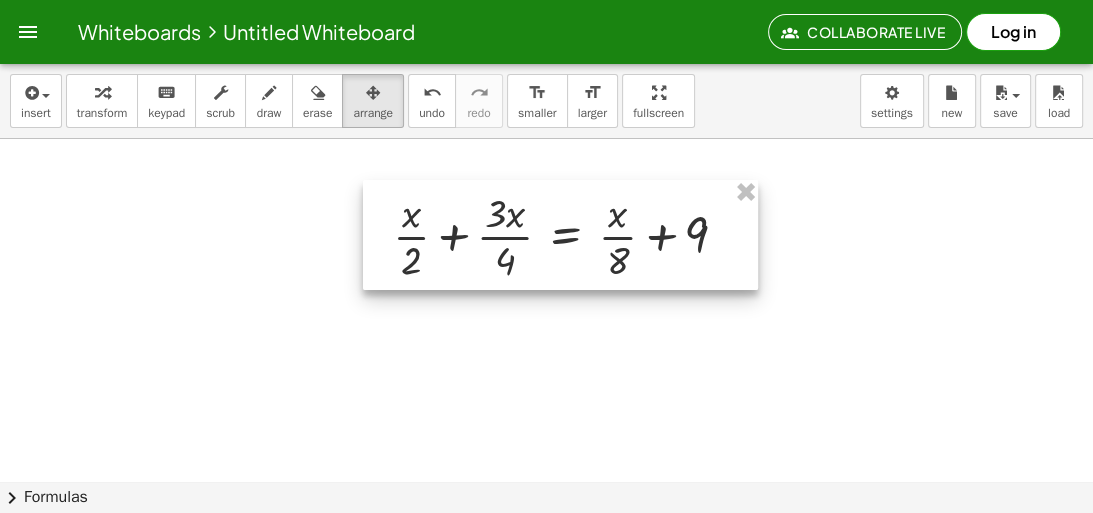 drag, startPoint x: 366, startPoint y: 228, endPoint x: 621, endPoint y: 235, distance: 255.09605 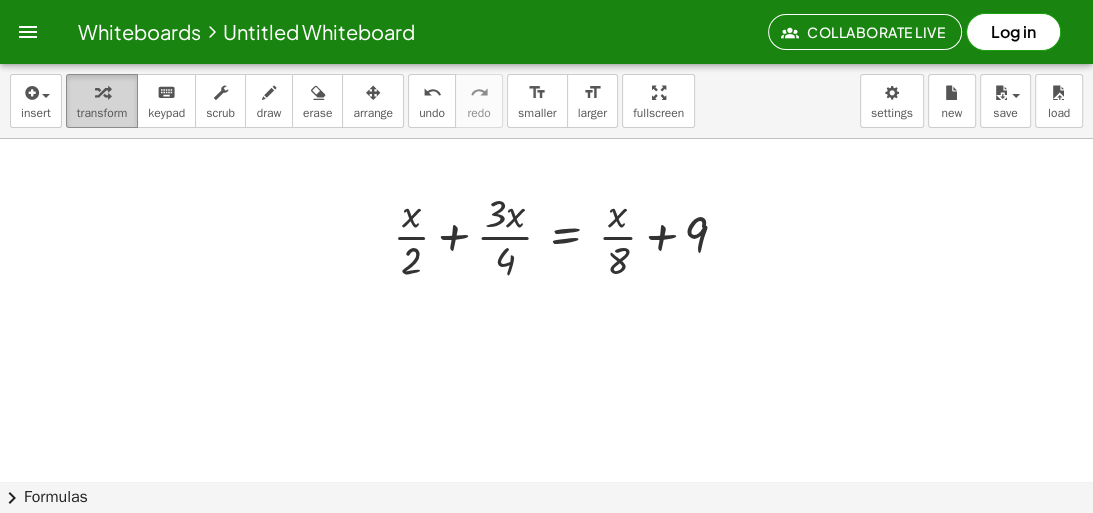 click on "transform" at bounding box center [102, 113] 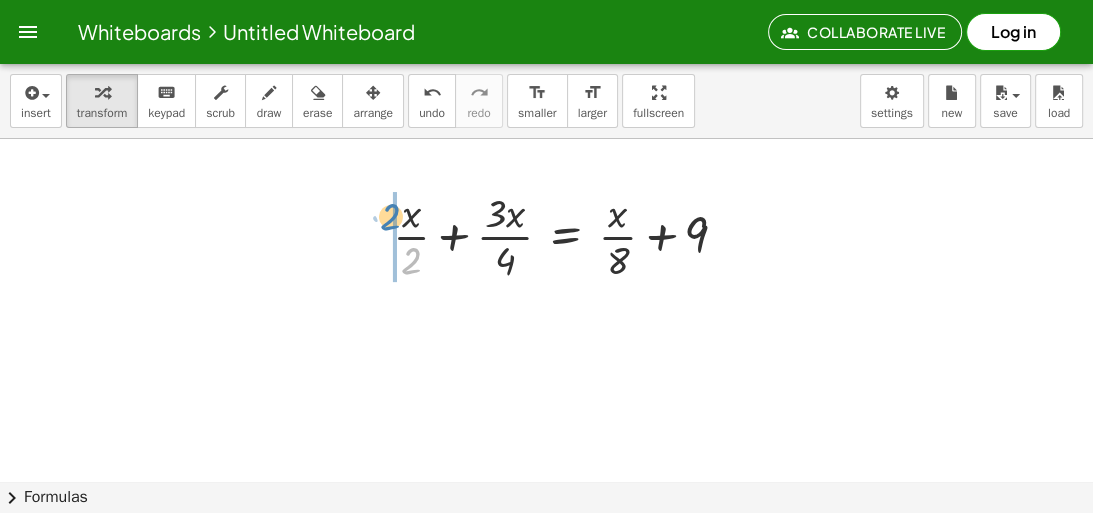 drag, startPoint x: 413, startPoint y: 265, endPoint x: 392, endPoint y: 220, distance: 49.658836 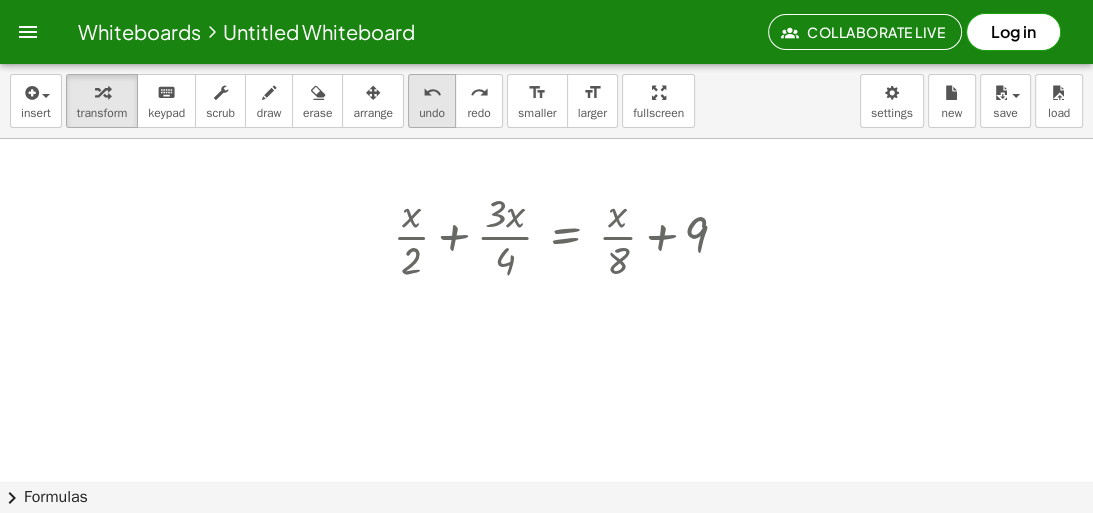 click on "undo" at bounding box center (432, 92) 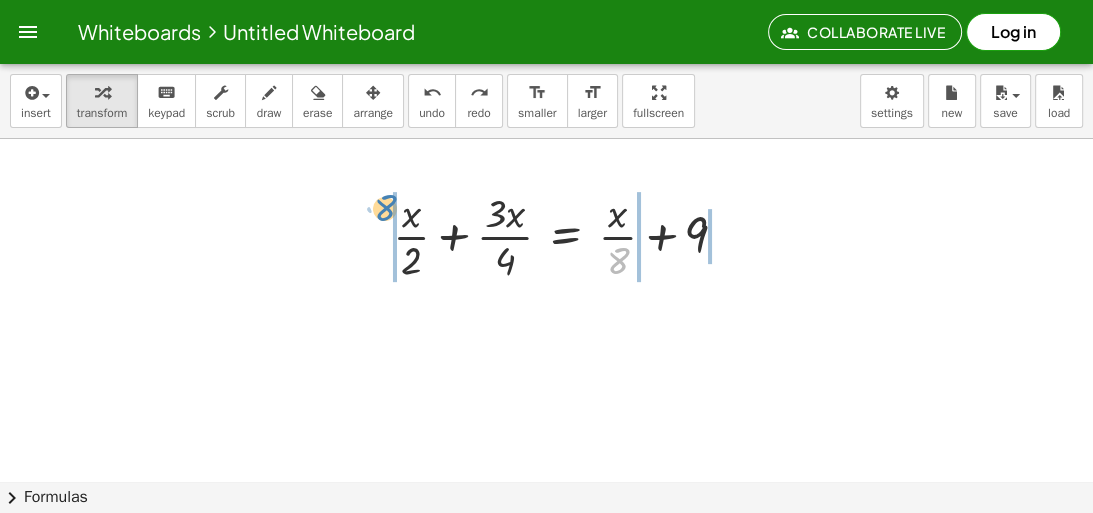 drag, startPoint x: 617, startPoint y: 267, endPoint x: 384, endPoint y: 214, distance: 238.95187 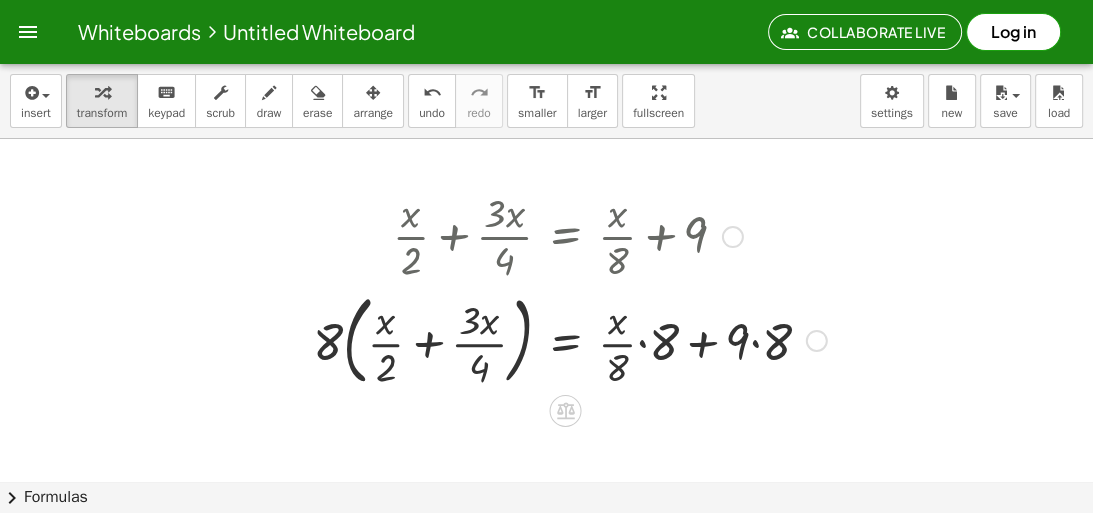 click at bounding box center [570, 339] 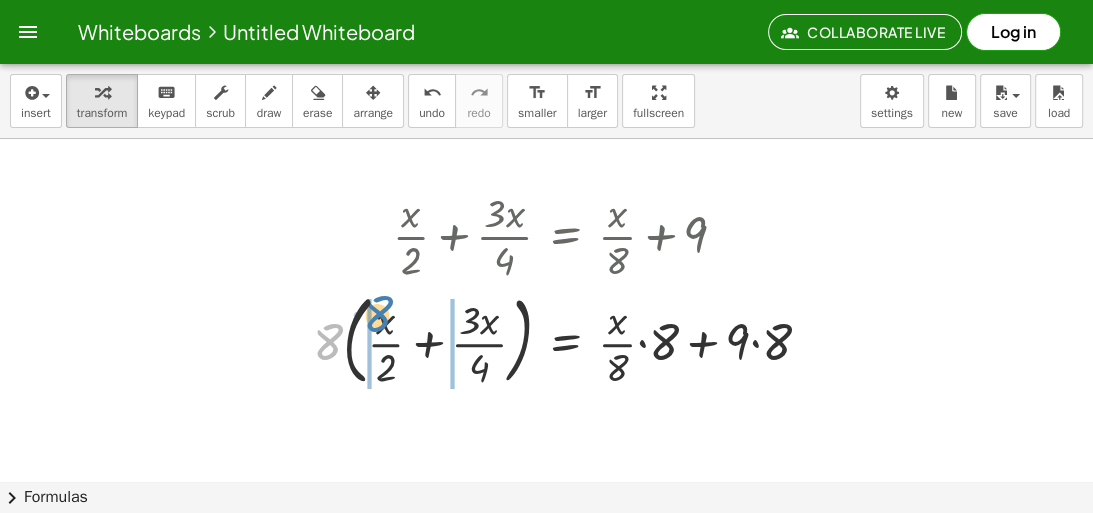 drag, startPoint x: 330, startPoint y: 344, endPoint x: 380, endPoint y: 316, distance: 57.306194 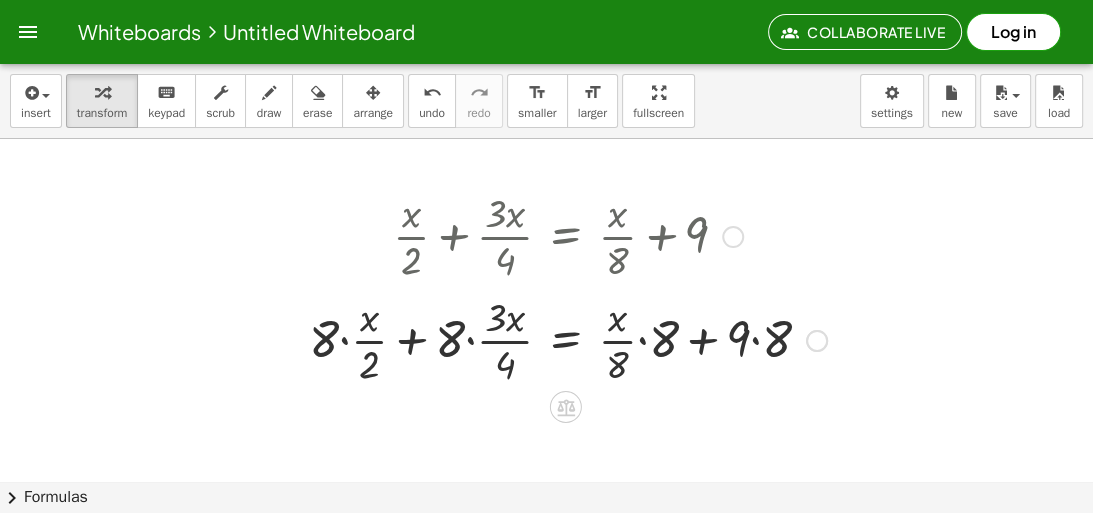 click at bounding box center (568, 339) 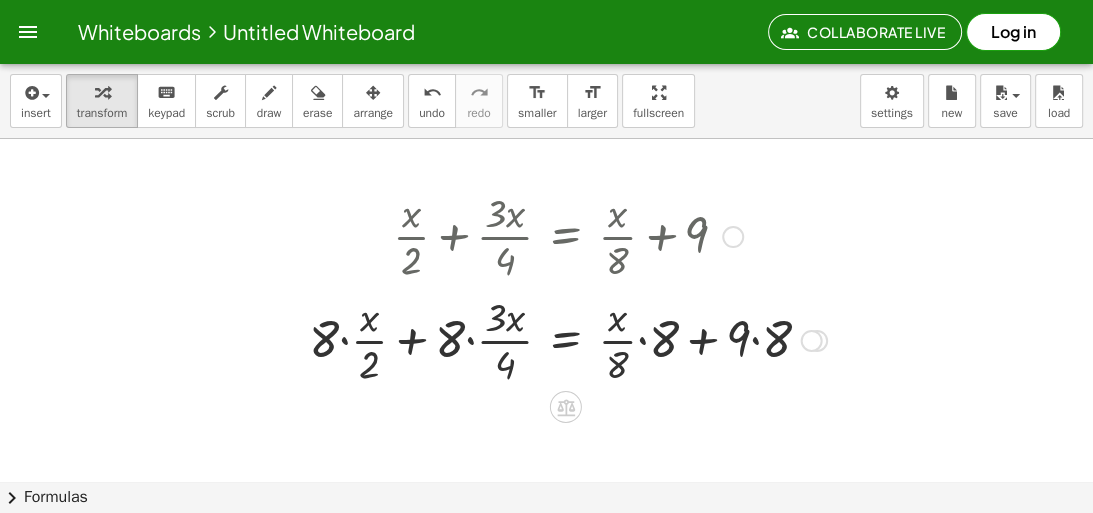 click at bounding box center (568, 339) 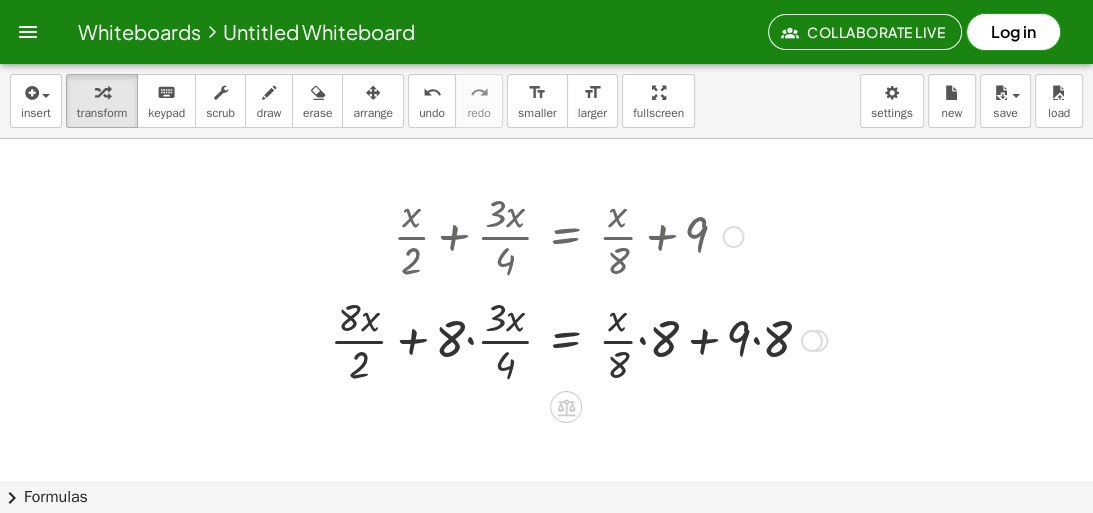 click at bounding box center (578, 339) 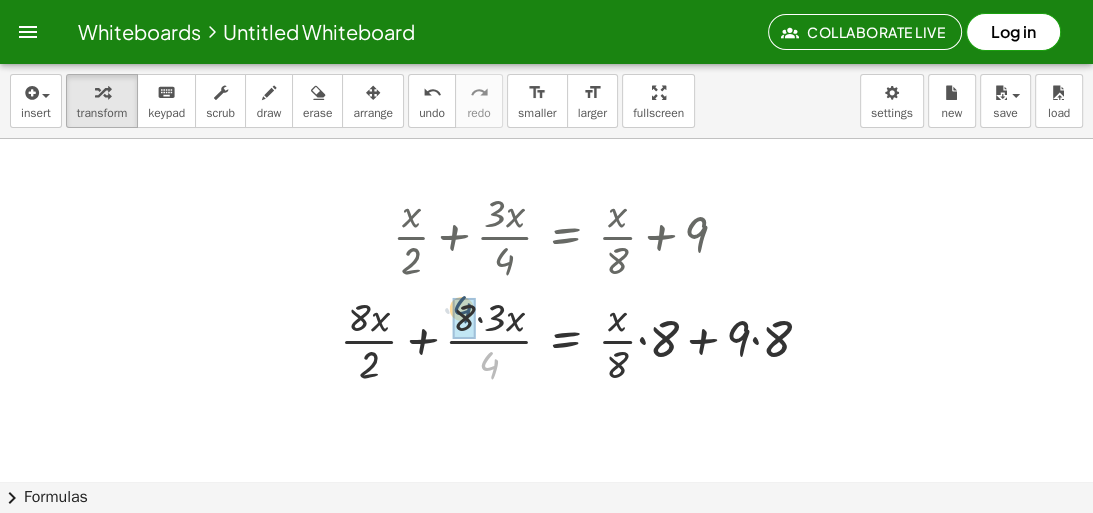drag, startPoint x: 492, startPoint y: 376, endPoint x: 464, endPoint y: 319, distance: 63.505905 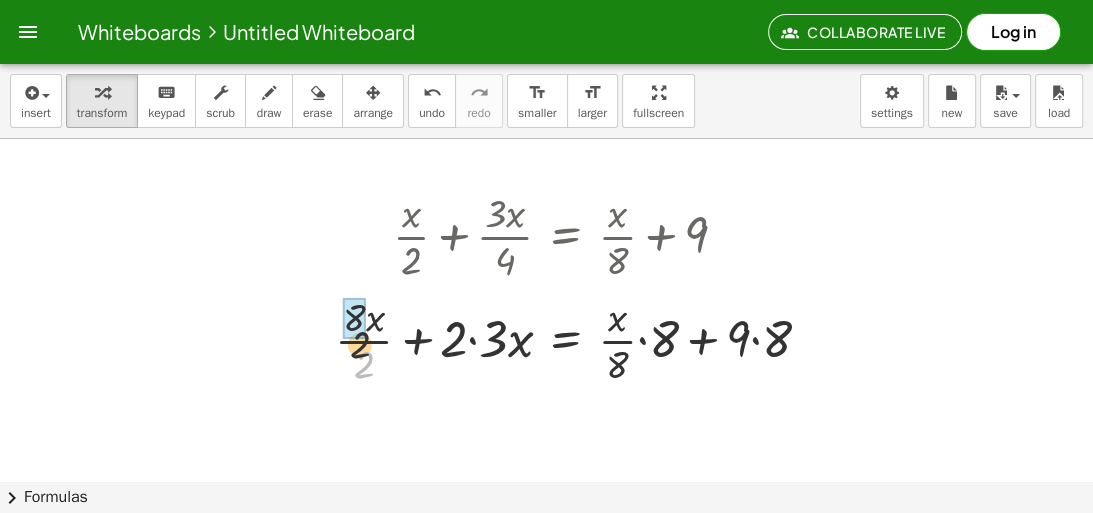 drag, startPoint x: 360, startPoint y: 364, endPoint x: 354, endPoint y: 320, distance: 44.407207 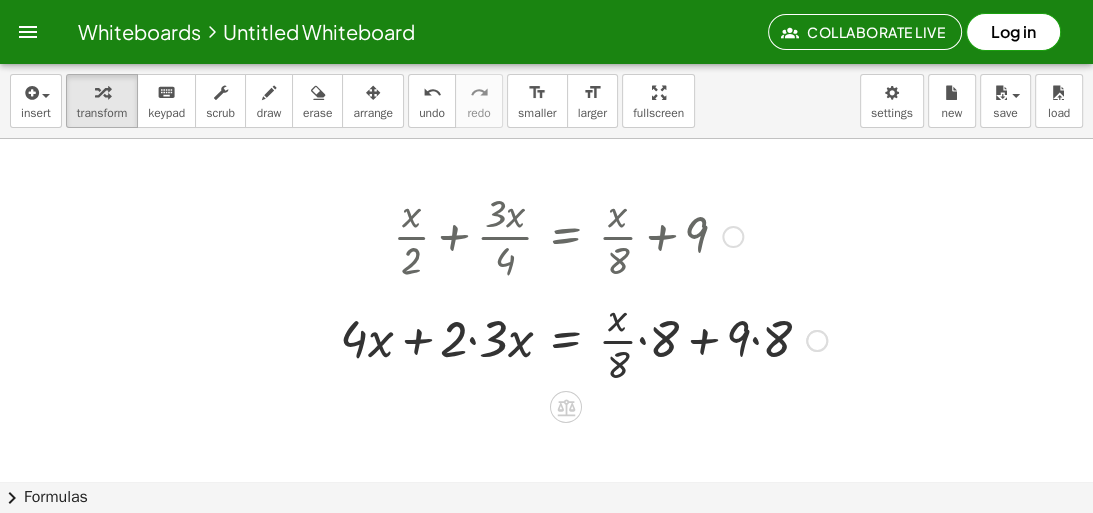 click at bounding box center (583, 339) 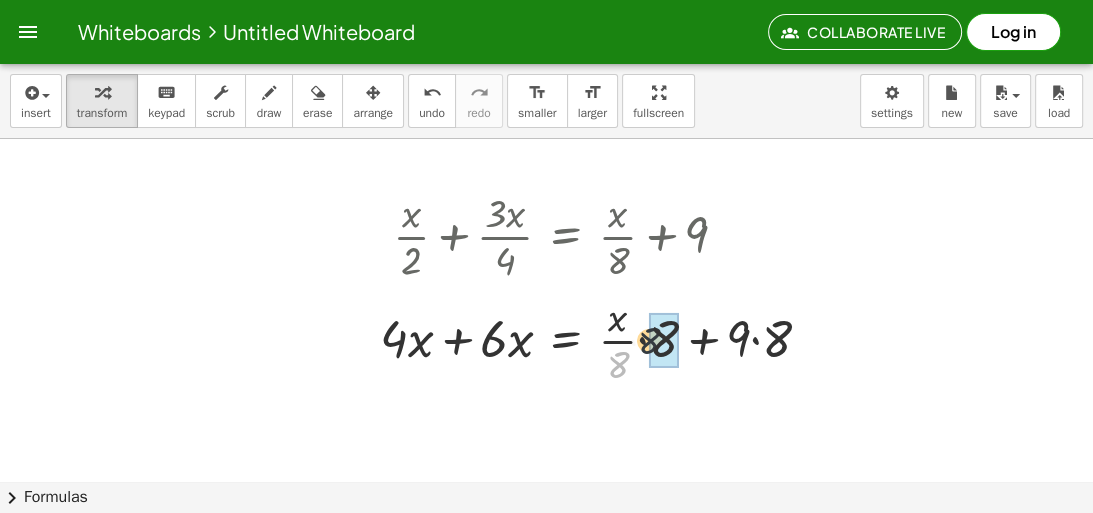drag, startPoint x: 621, startPoint y: 357, endPoint x: 659, endPoint y: 330, distance: 46.615448 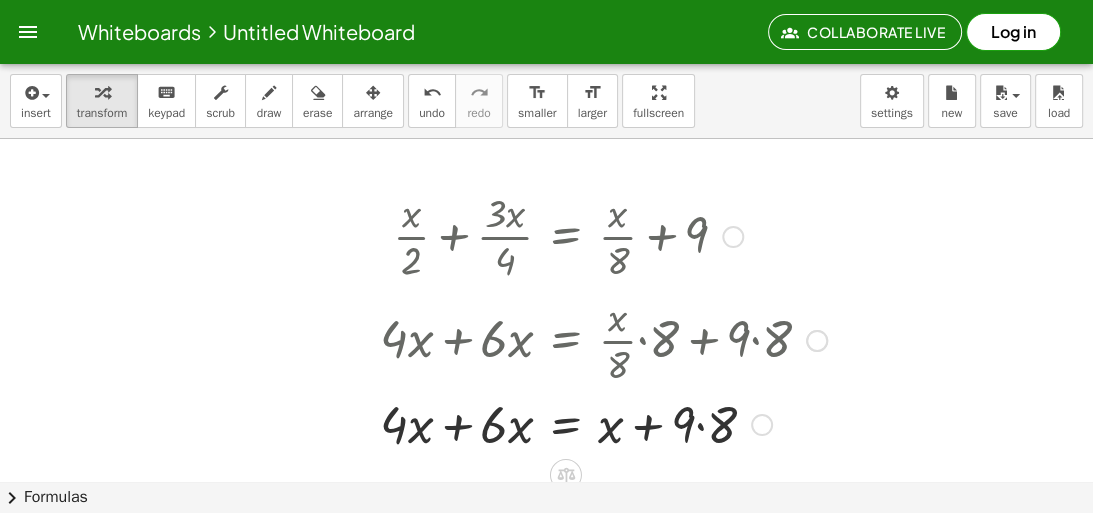 click at bounding box center (603, 423) 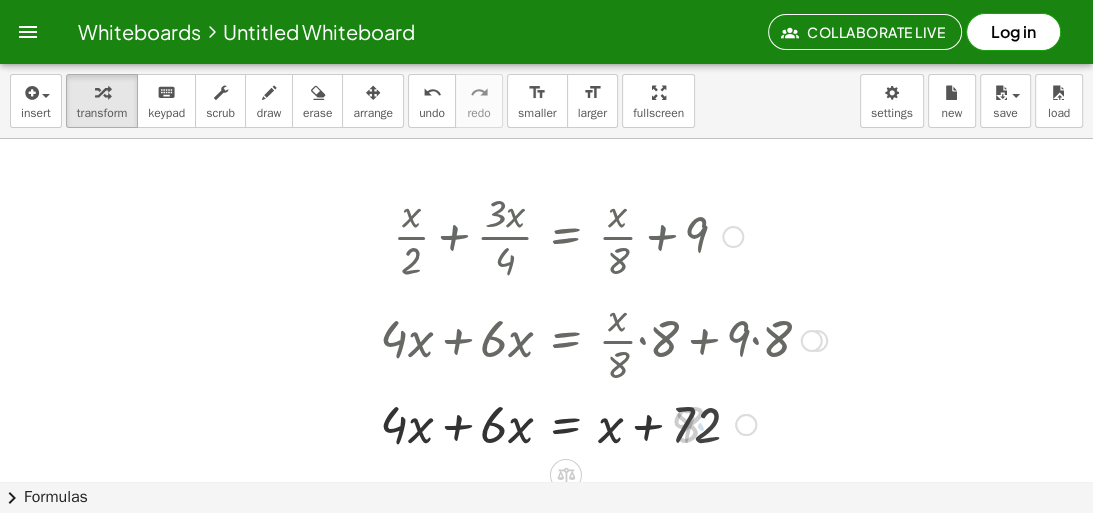 scroll, scrollTop: 160, scrollLeft: 0, axis: vertical 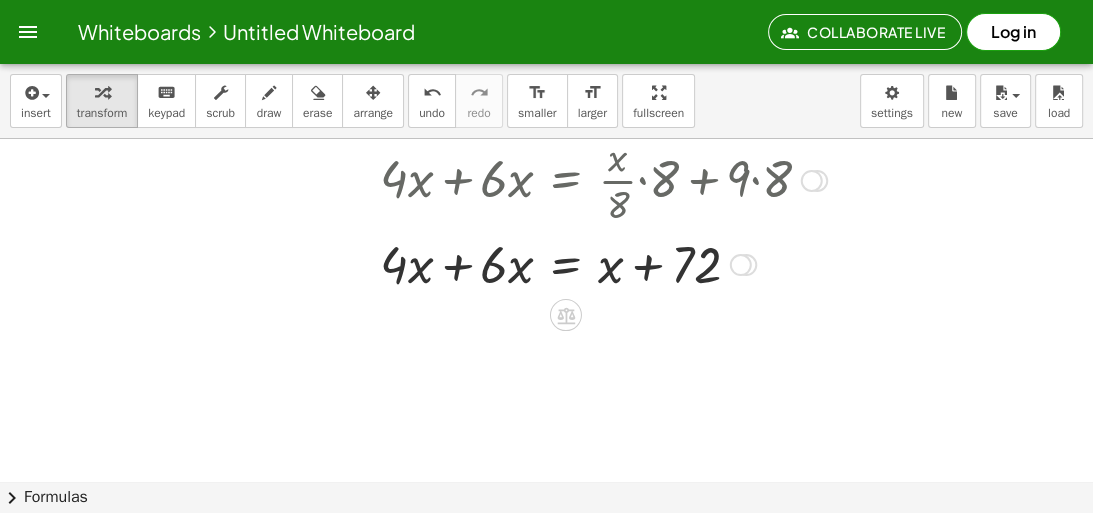 click at bounding box center [603, 263] 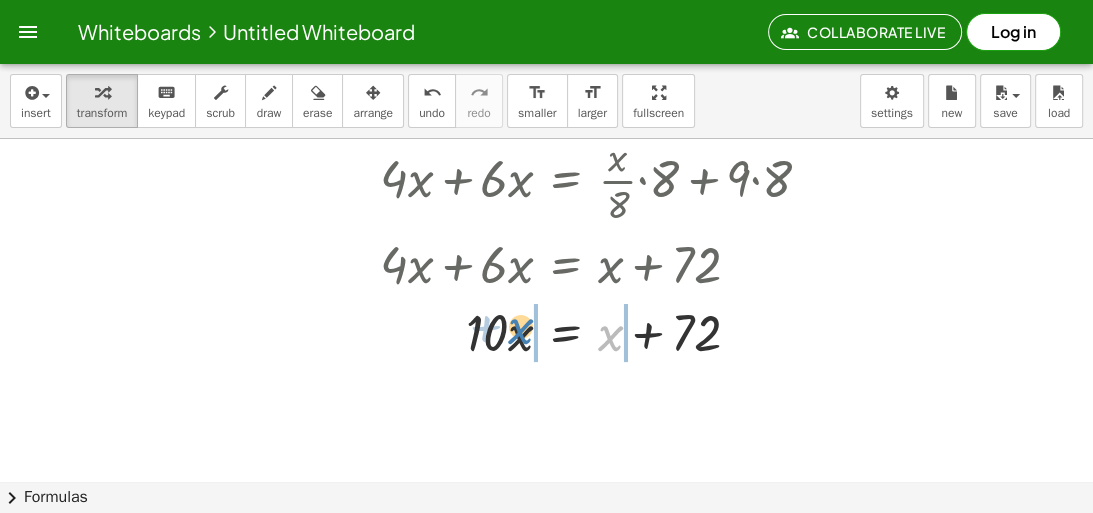 drag, startPoint x: 606, startPoint y: 344, endPoint x: 515, endPoint y: 337, distance: 91.26884 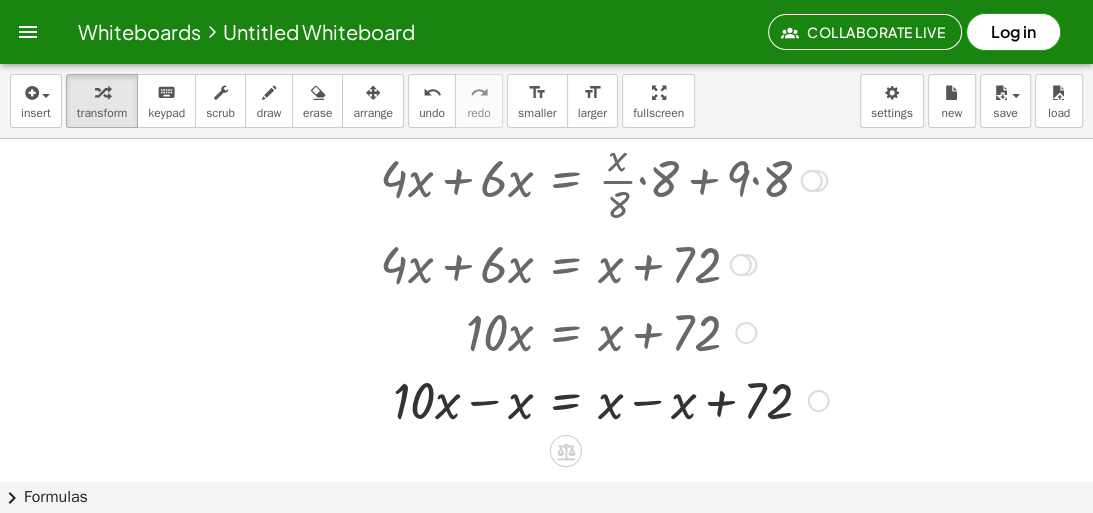 click at bounding box center [604, 399] 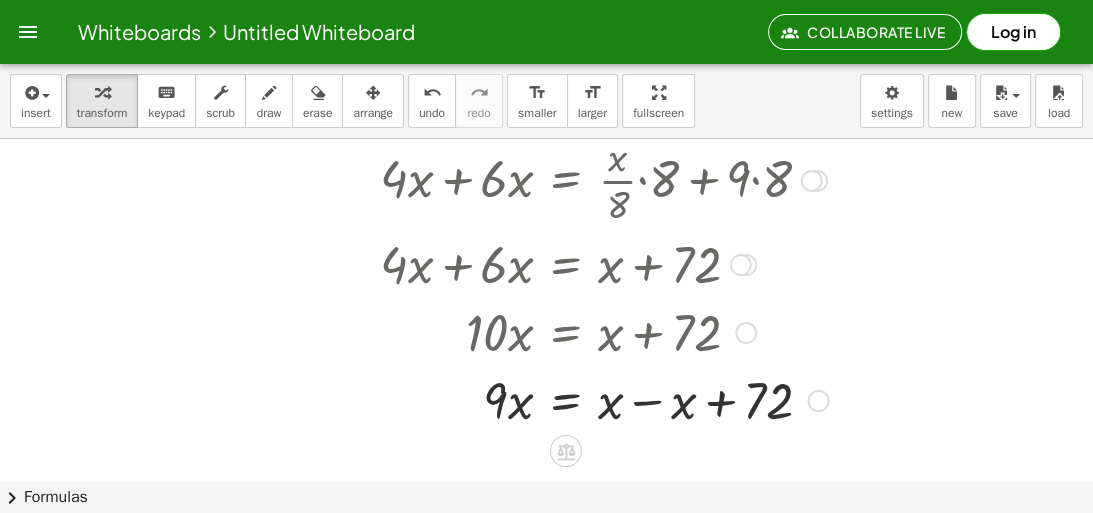 click at bounding box center [604, 399] 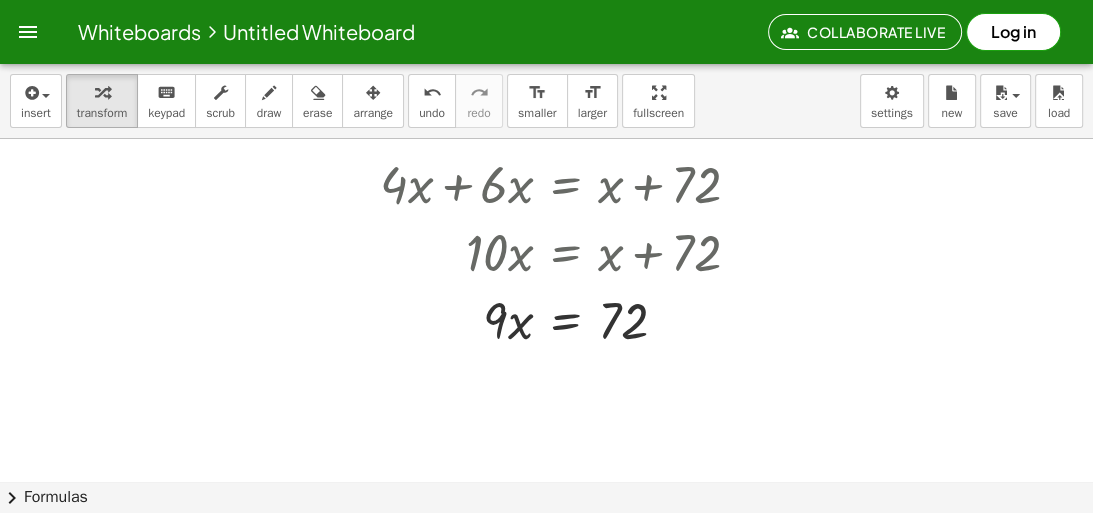 scroll, scrollTop: 320, scrollLeft: 0, axis: vertical 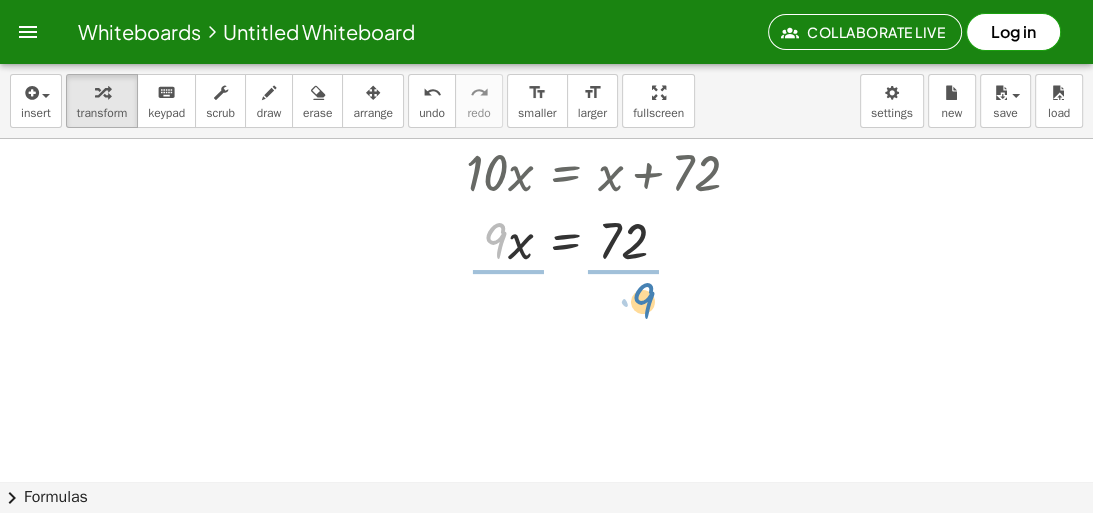 drag, startPoint x: 508, startPoint y: 301, endPoint x: 645, endPoint y: 301, distance: 137 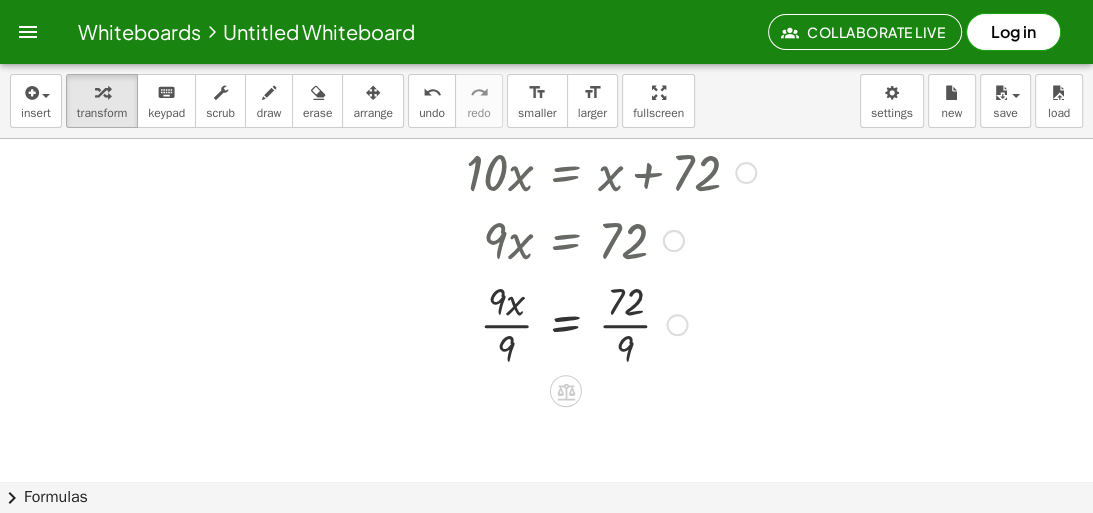 click at bounding box center (603, 323) 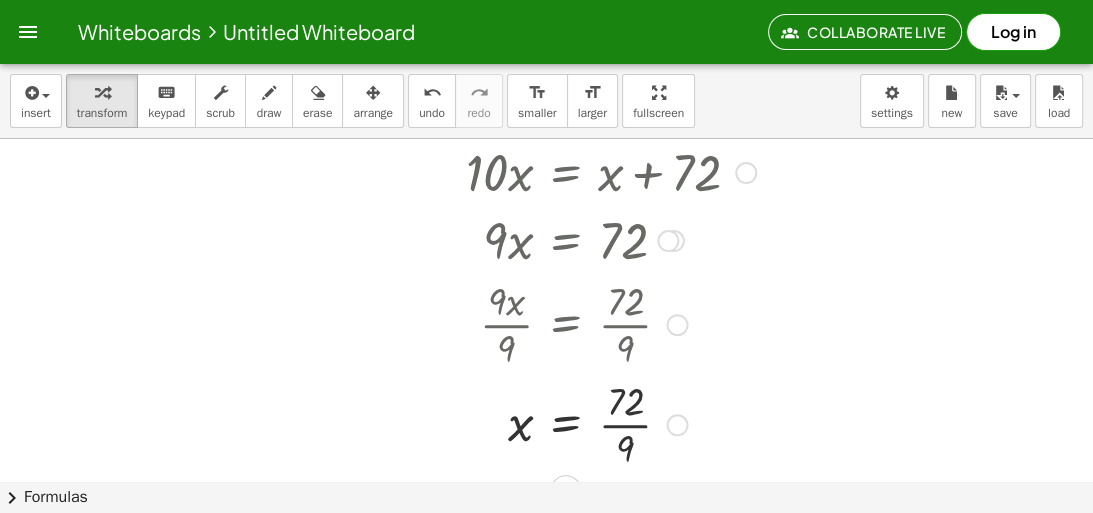 click at bounding box center [603, 423] 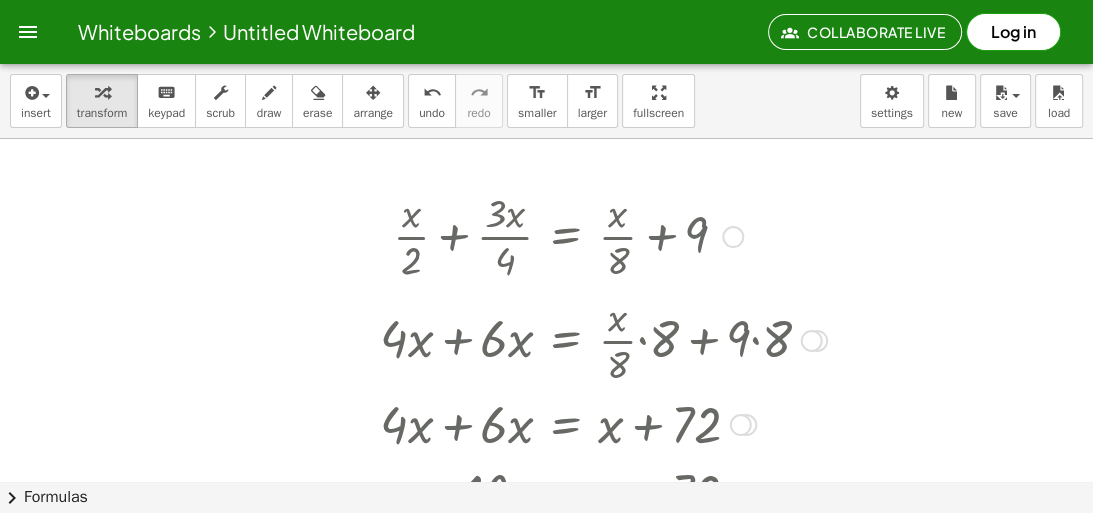 scroll, scrollTop: 32, scrollLeft: 0, axis: vertical 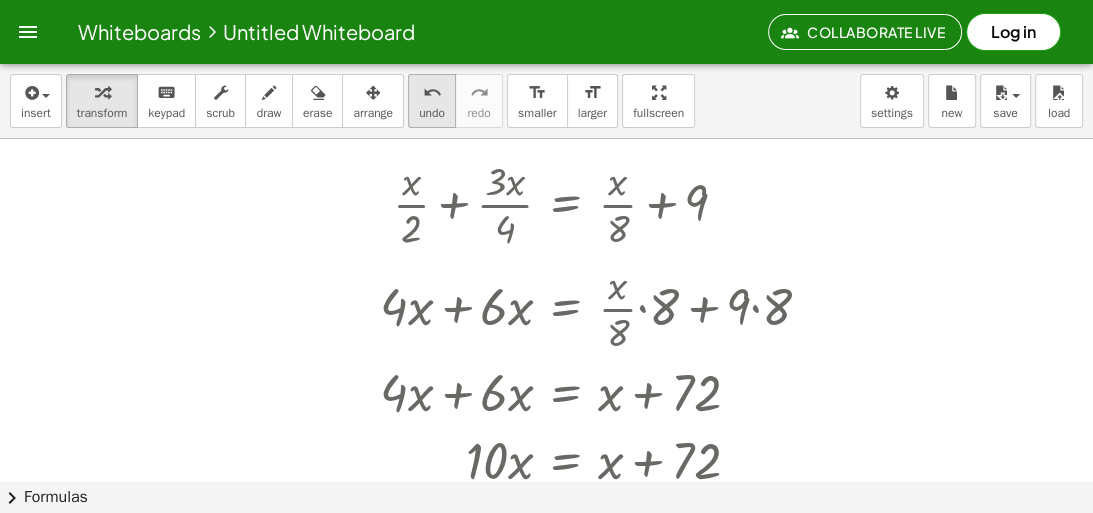 click on "undo" at bounding box center (432, 93) 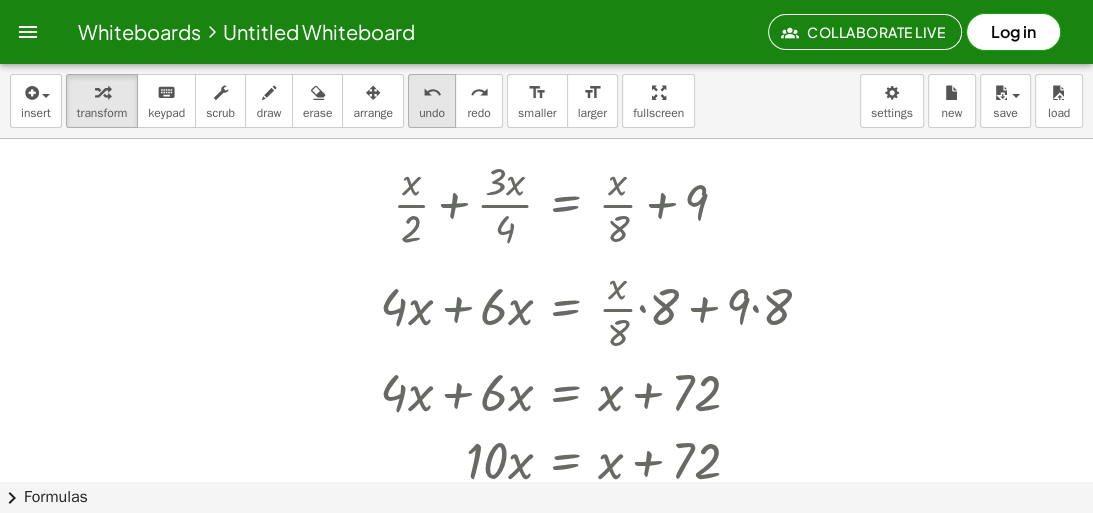 click on "undo" at bounding box center (432, 93) 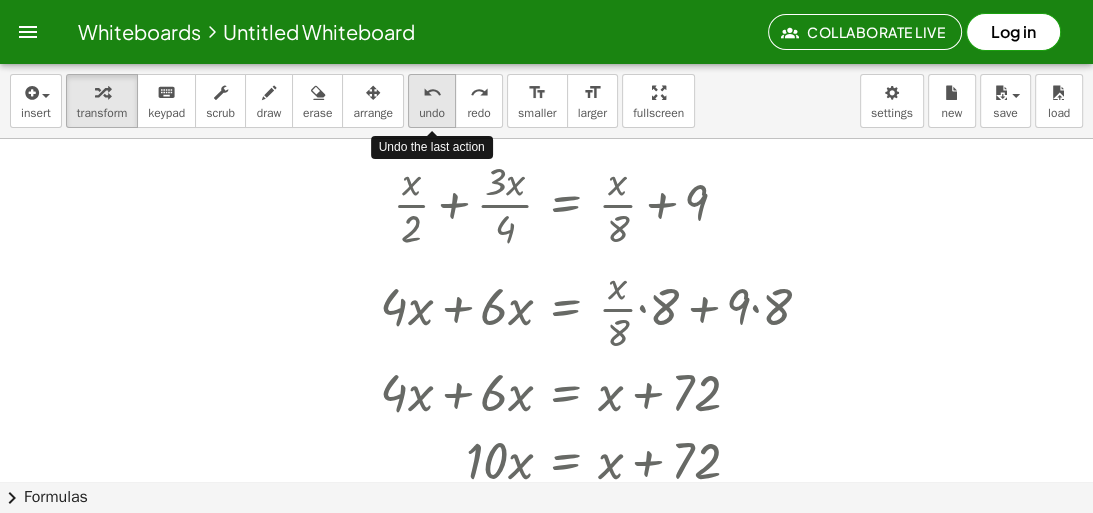 click on "undo" at bounding box center (432, 93) 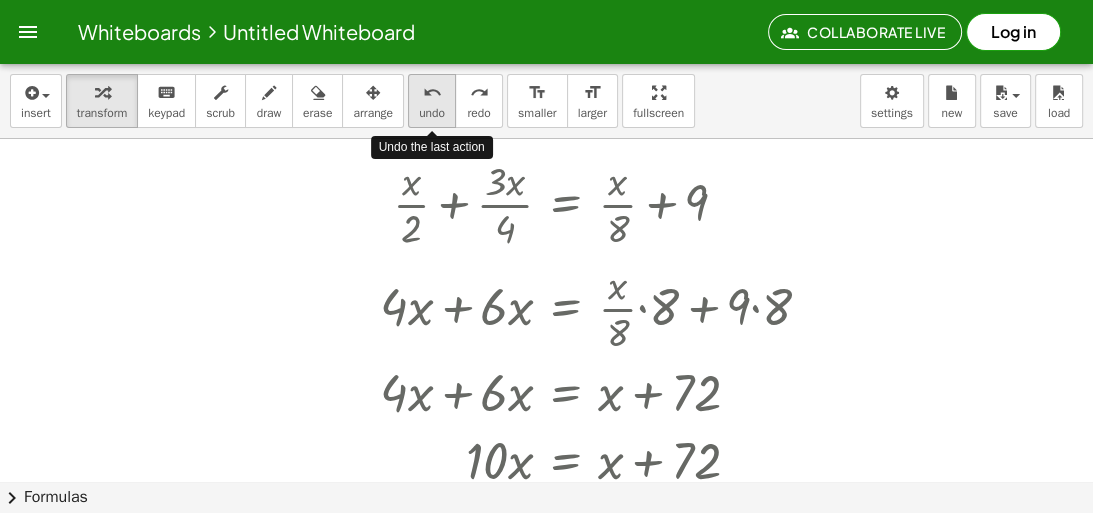 click on "undo" at bounding box center (432, 93) 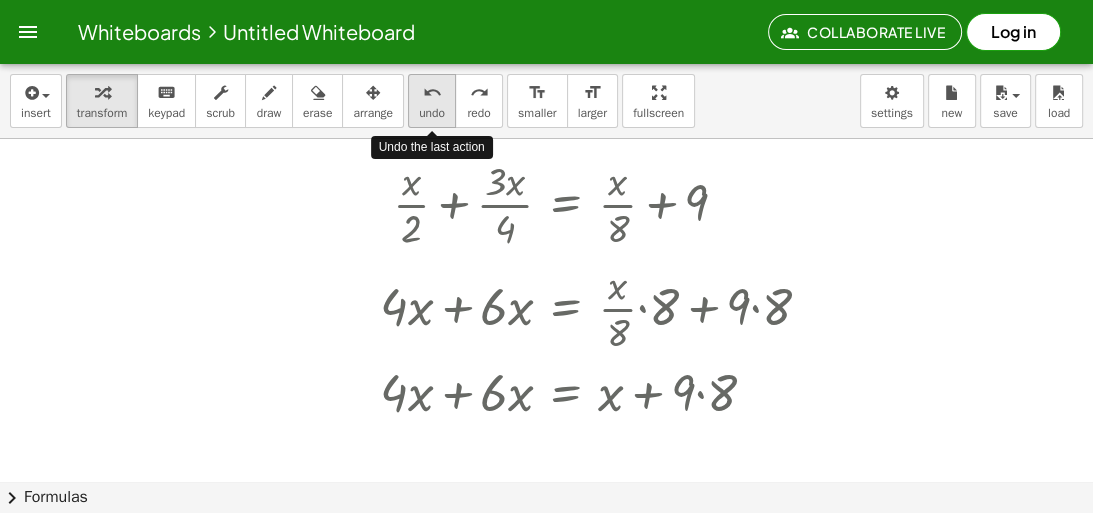 click on "undo" at bounding box center [432, 93] 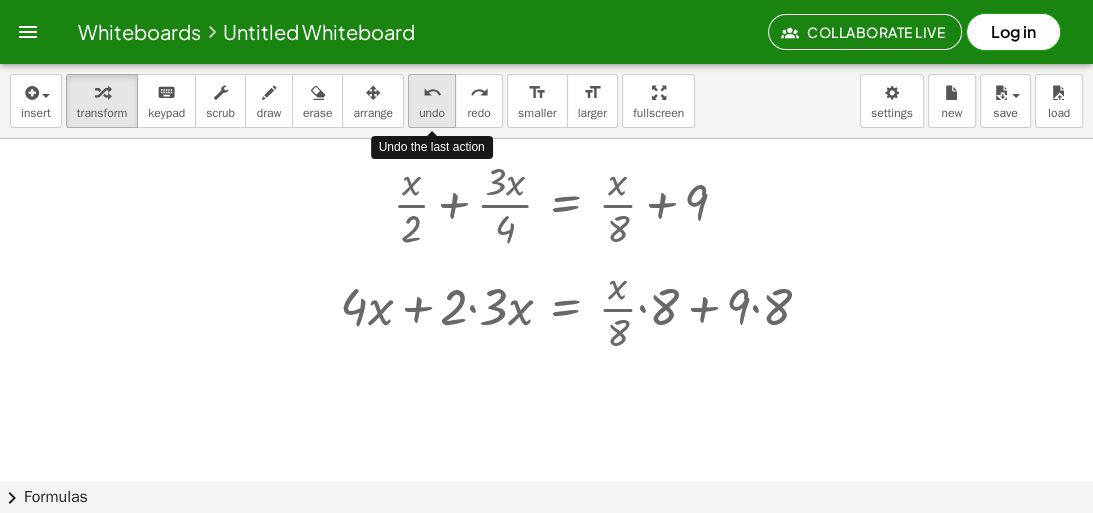 click on "undo" at bounding box center (432, 93) 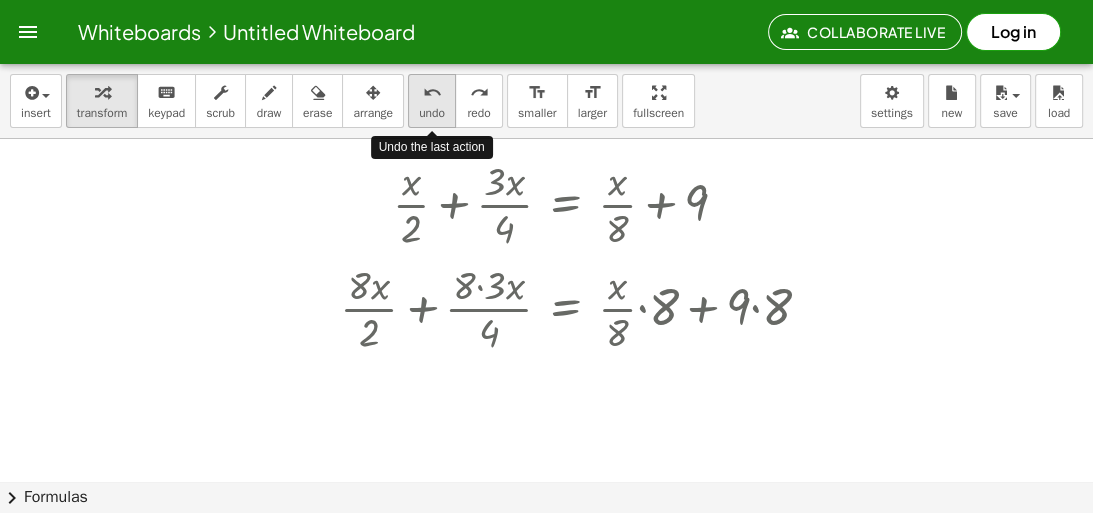 click on "undo" at bounding box center (432, 93) 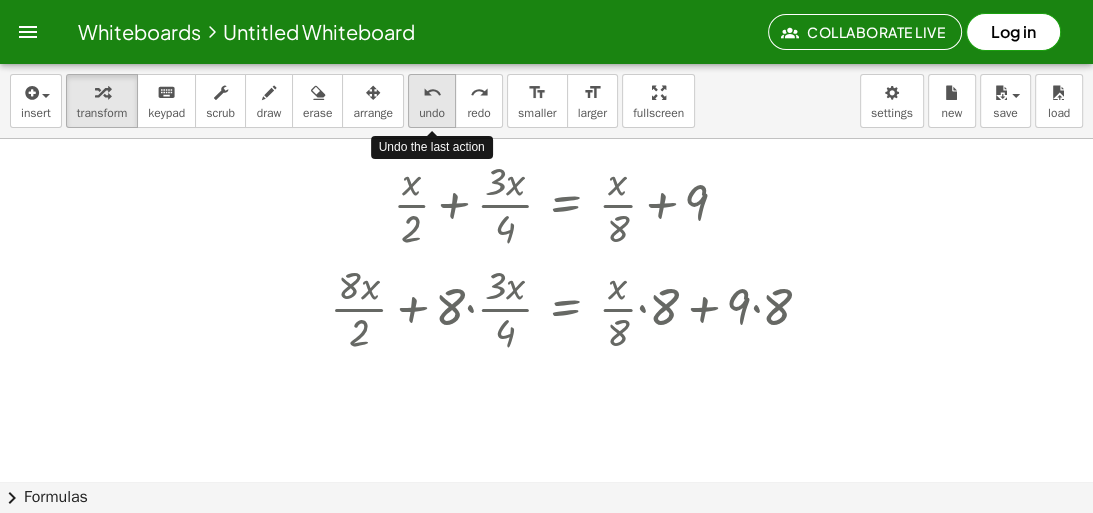 click on "undo" at bounding box center [432, 93] 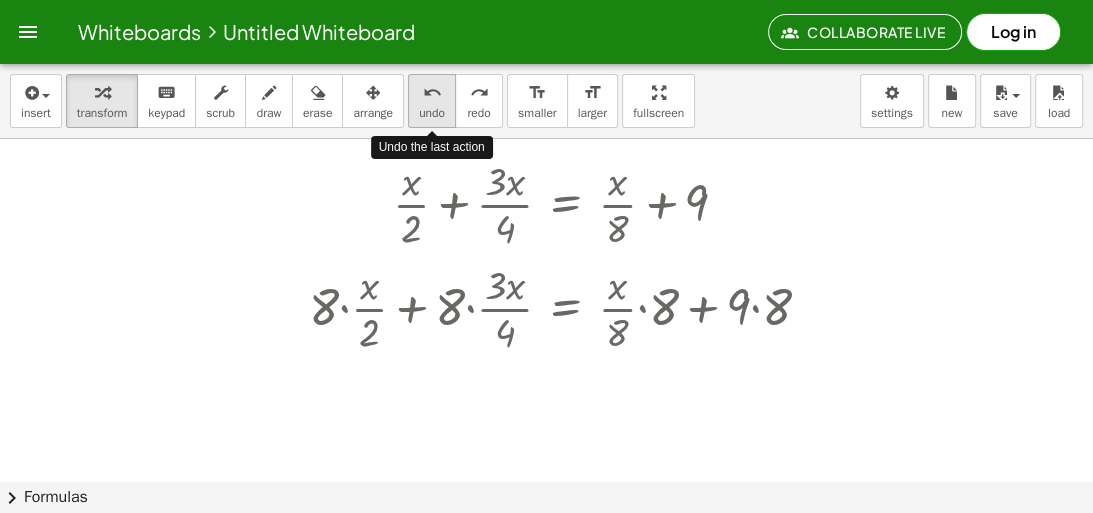 click on "undo" at bounding box center (432, 93) 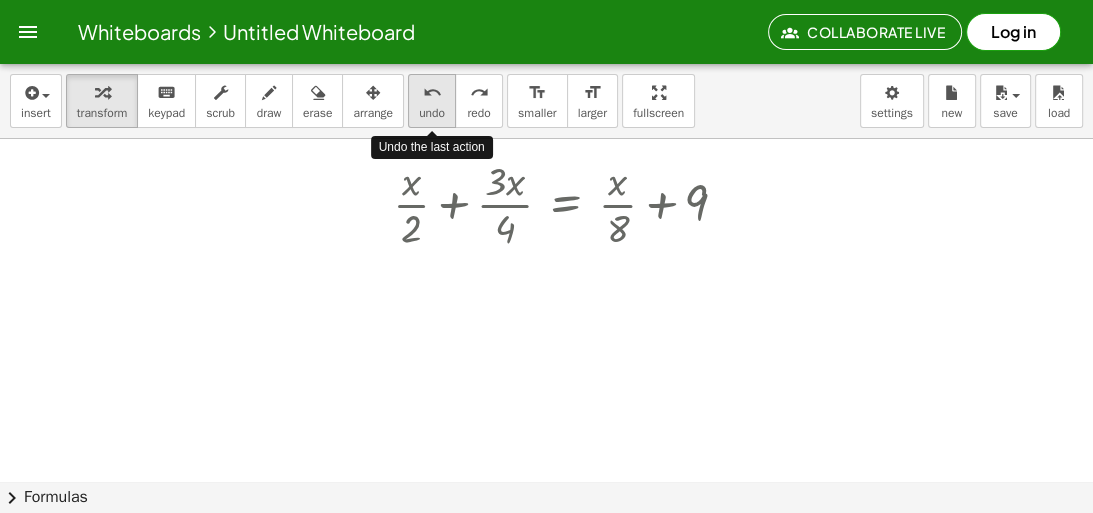 click on "undo" at bounding box center [432, 93] 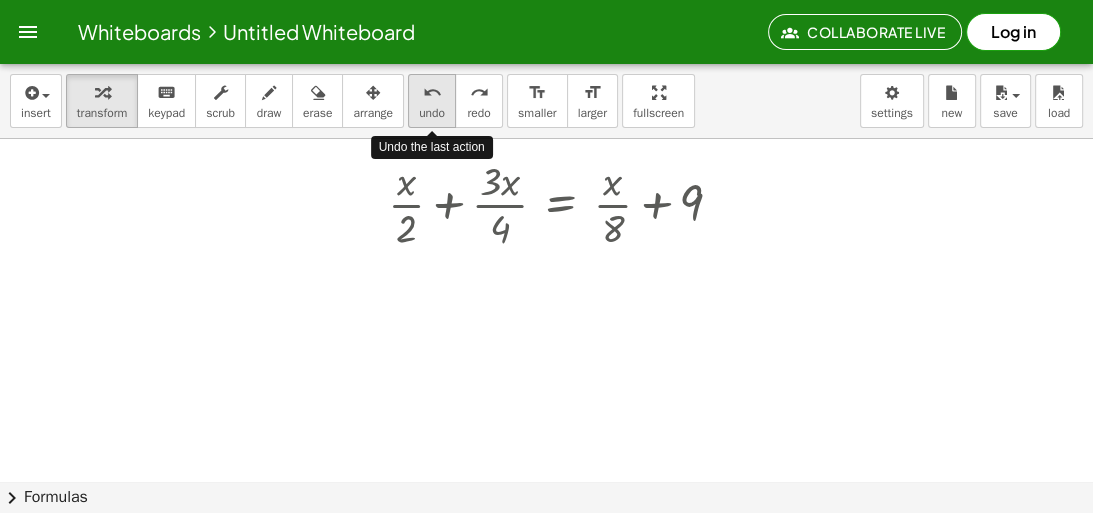 click on "undo" at bounding box center [432, 93] 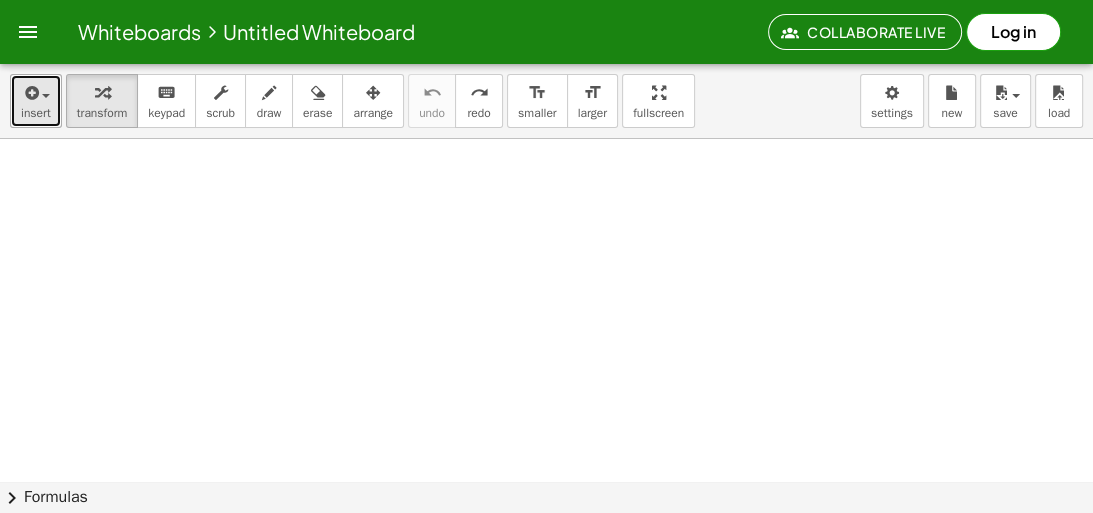 click on "insert" at bounding box center (36, 113) 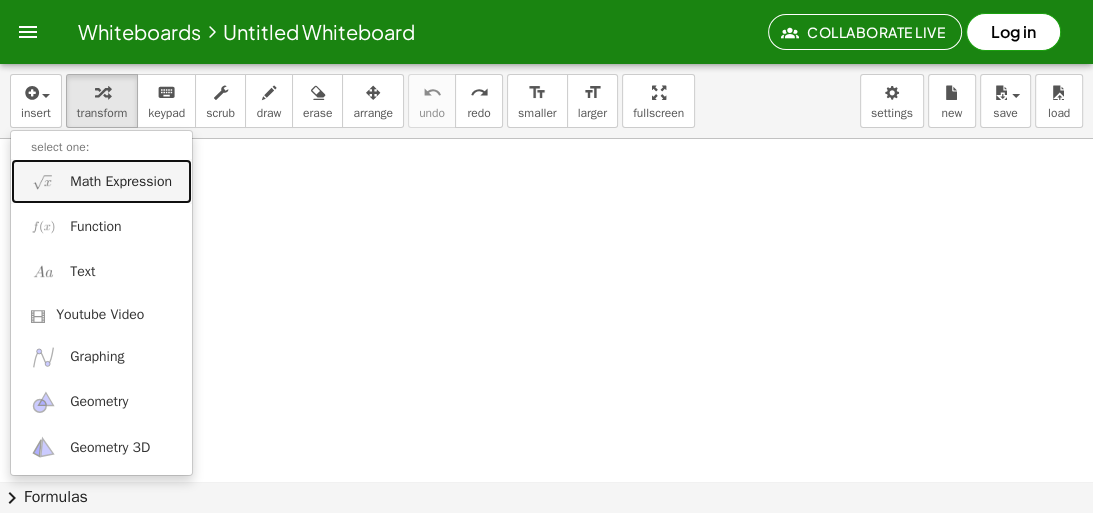 click on "Math Expression" at bounding box center [121, 182] 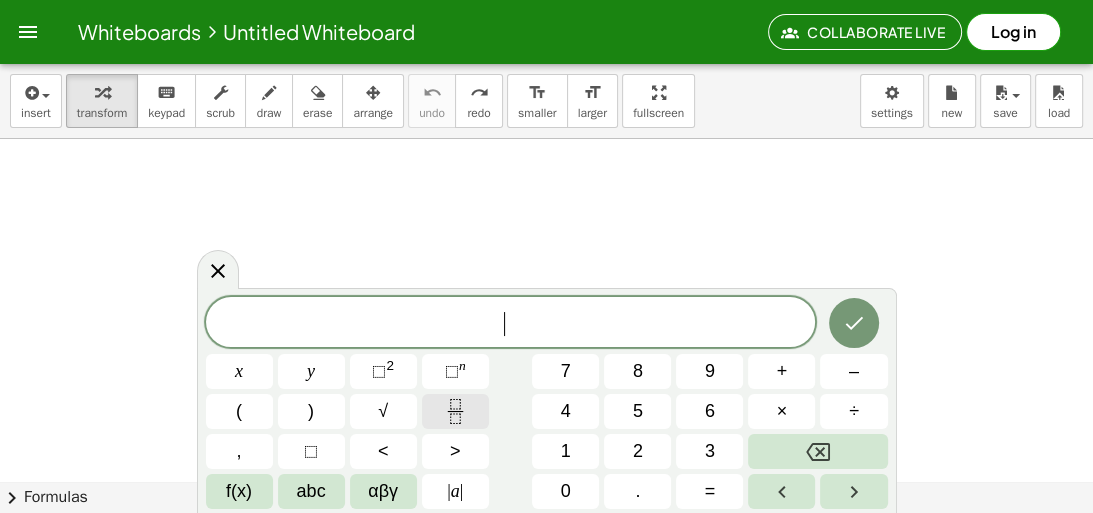 click 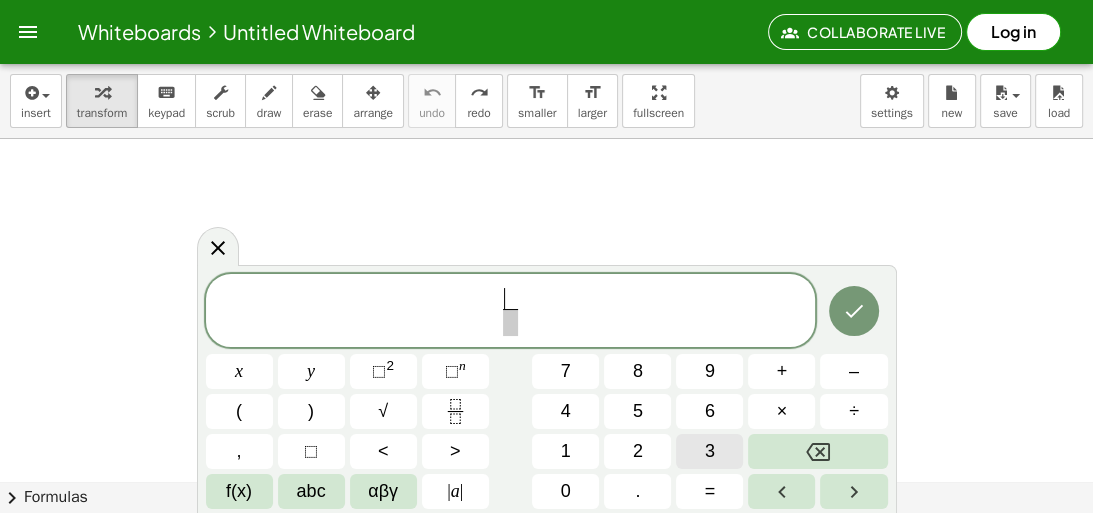click on "3" at bounding box center [710, 451] 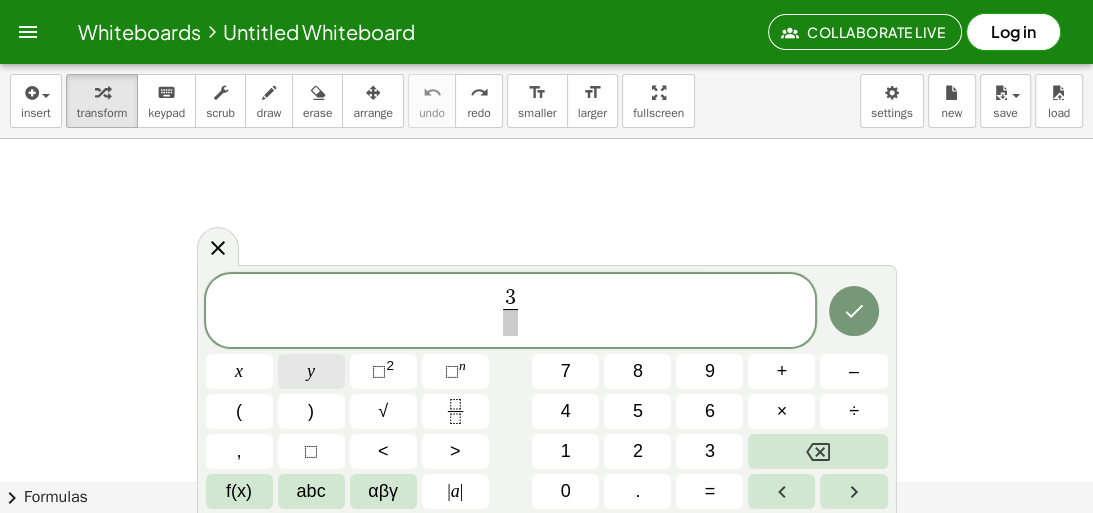 click on "y" at bounding box center (311, 371) 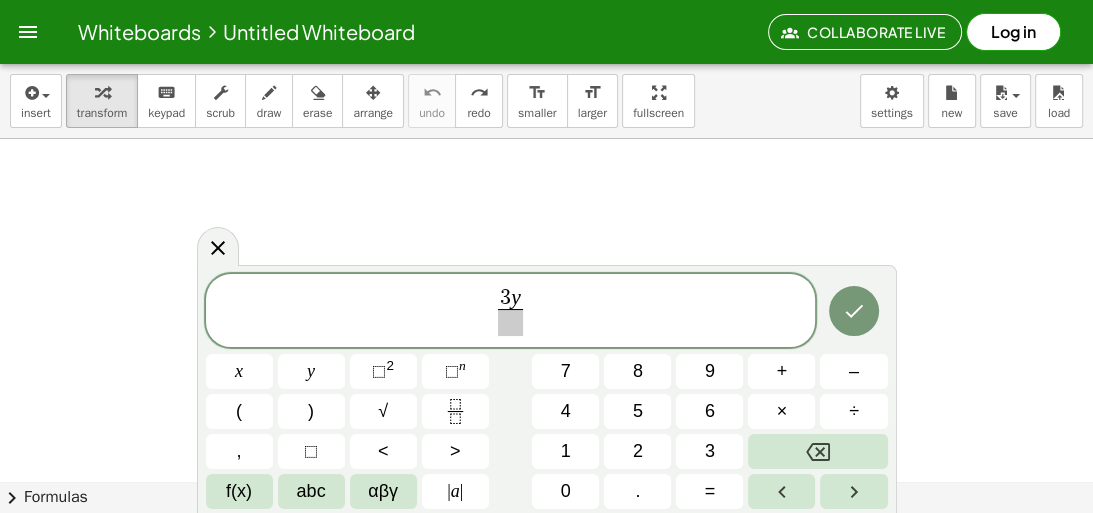 click at bounding box center [510, 322] 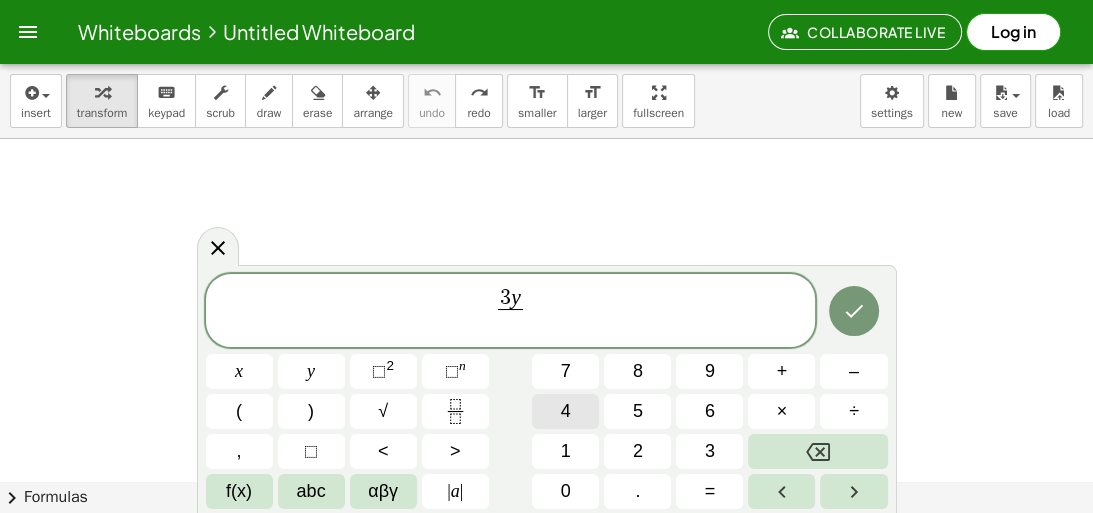 click on "4" at bounding box center (566, 411) 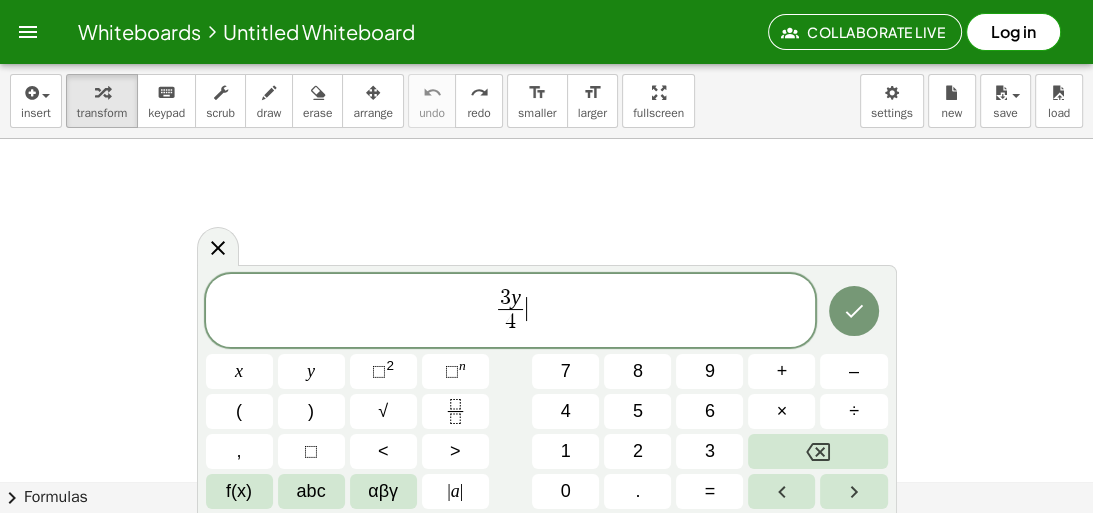 click on "3 y 4 ​ ​" at bounding box center [511, 312] 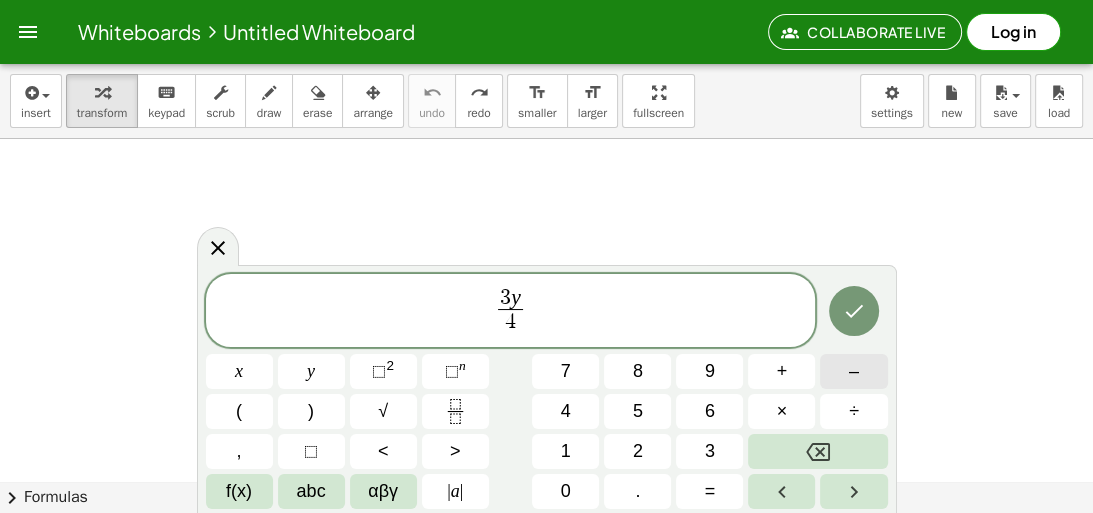 click on "–" at bounding box center (854, 371) 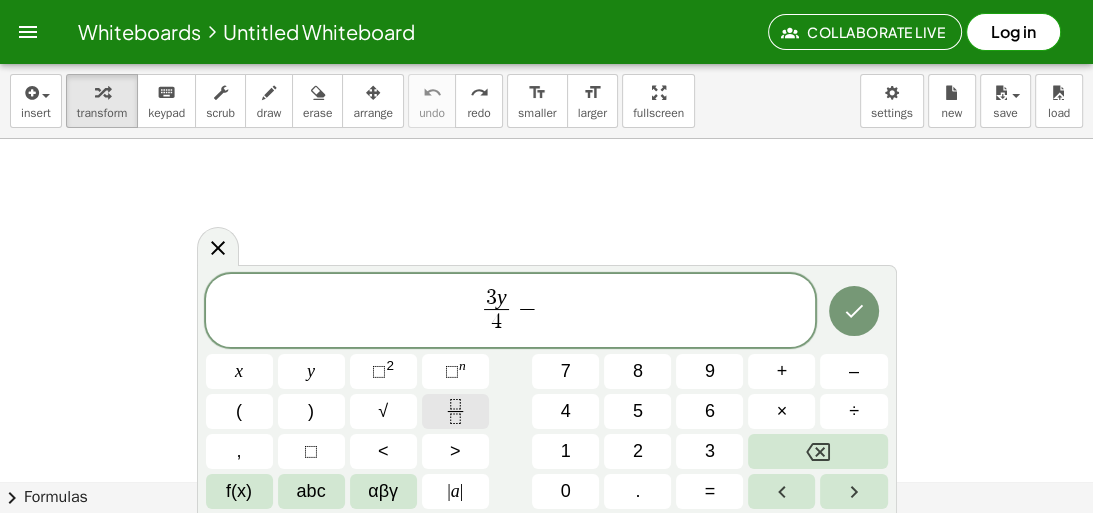 click 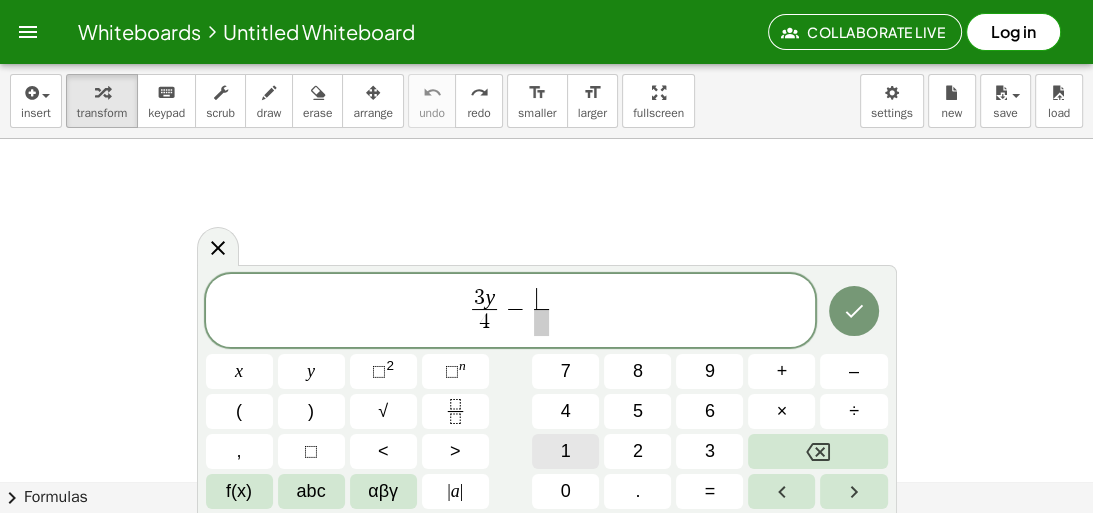 click on "1" at bounding box center (565, 451) 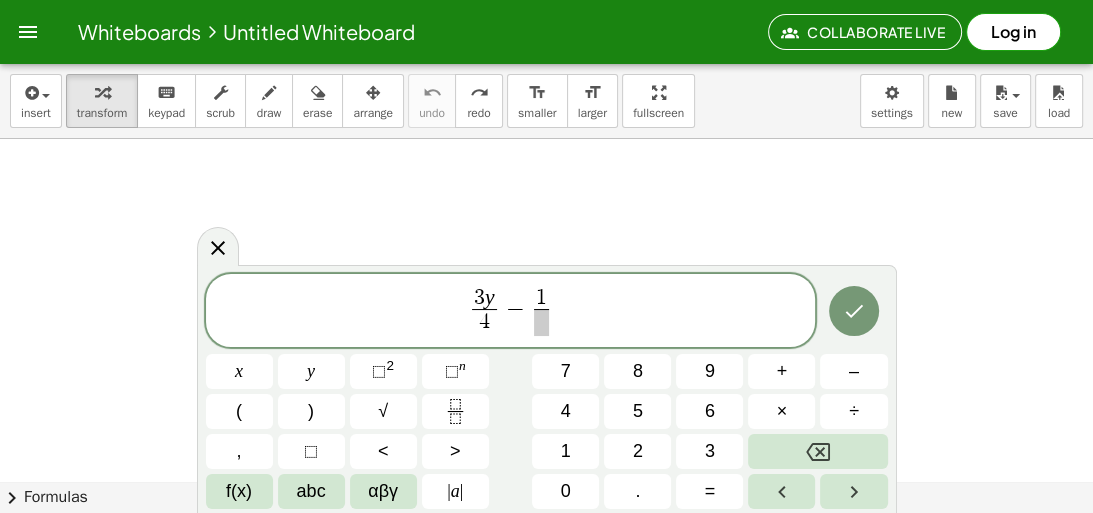 click at bounding box center (541, 322) 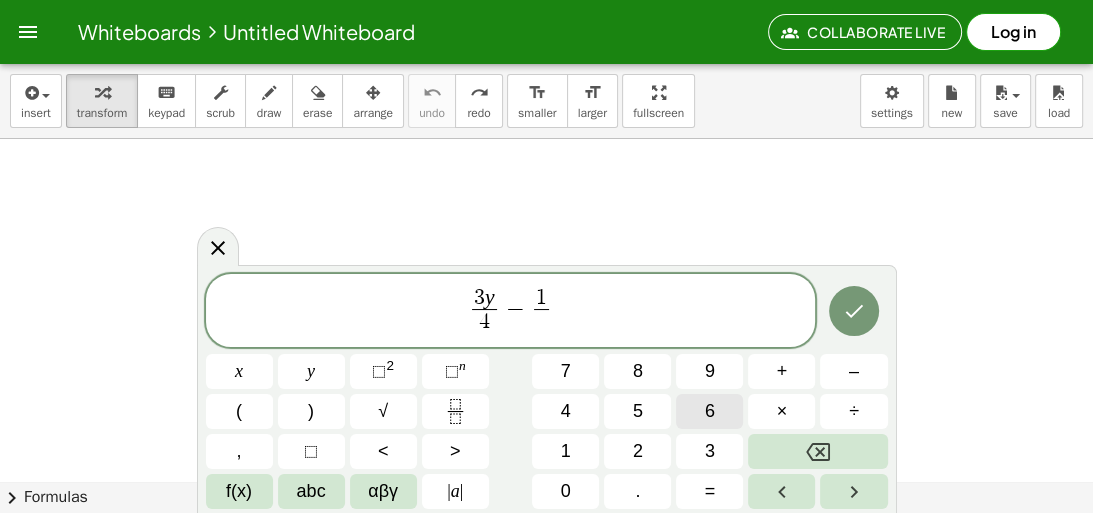 click on "6" at bounding box center (709, 411) 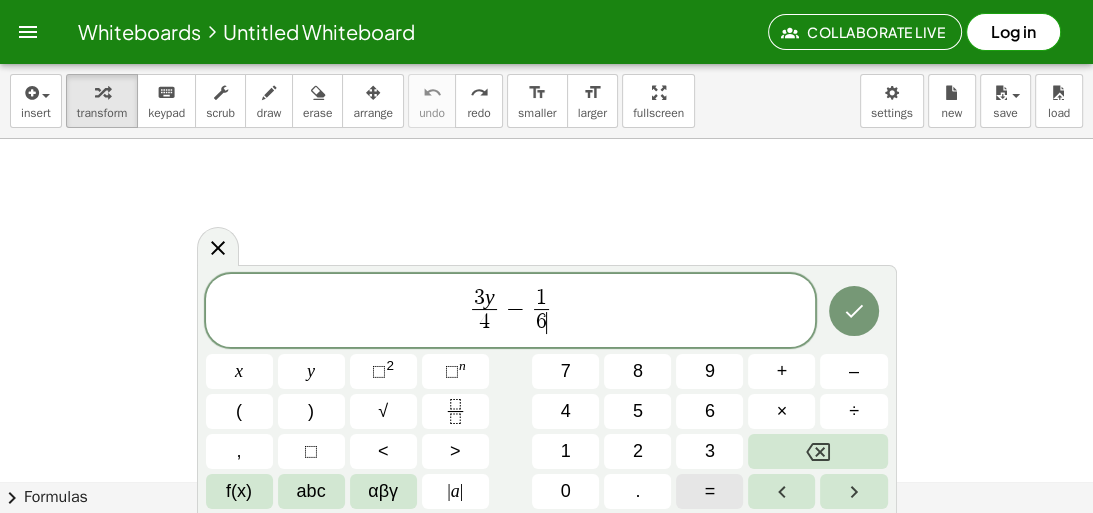 click on "=" at bounding box center (709, 491) 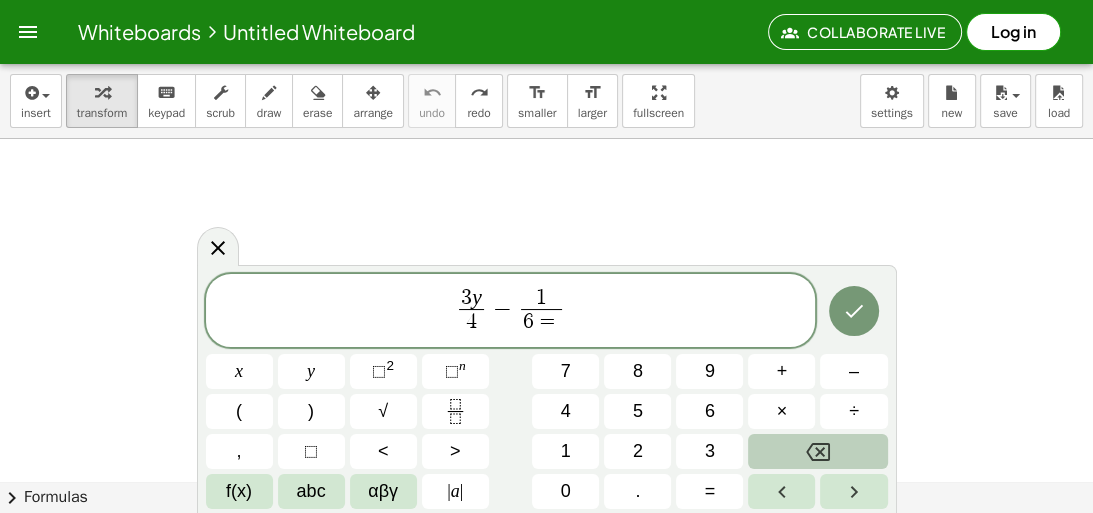 click at bounding box center [817, 451] 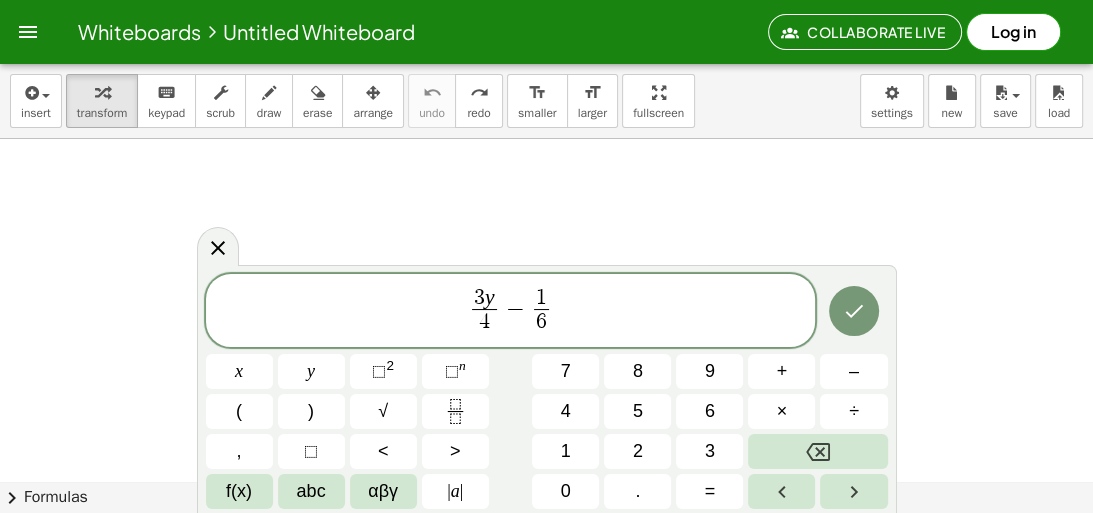 click on "3 y 4 ​ − 1 6 ​ ​" at bounding box center [511, 312] 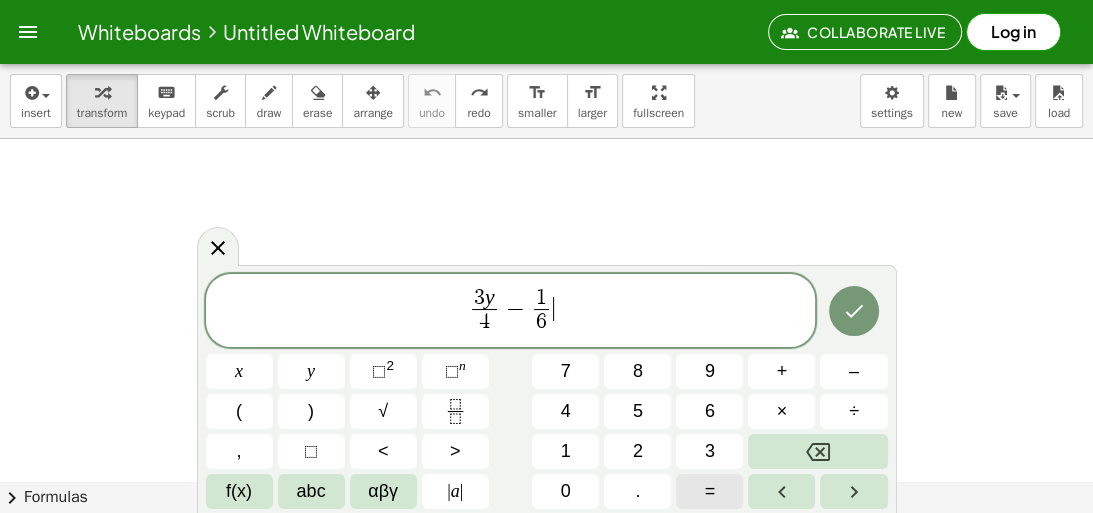 click on "=" at bounding box center [709, 491] 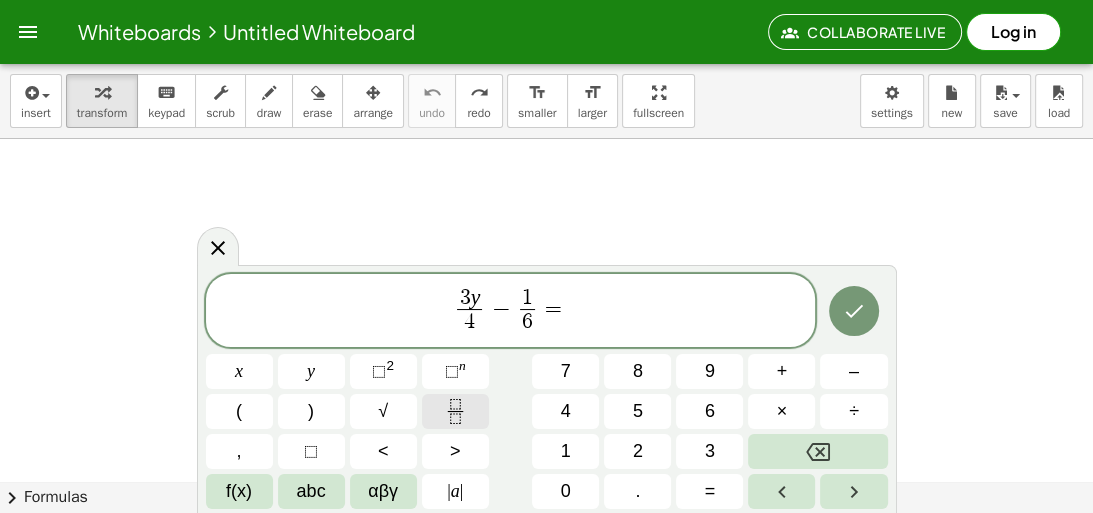 click at bounding box center (455, 411) 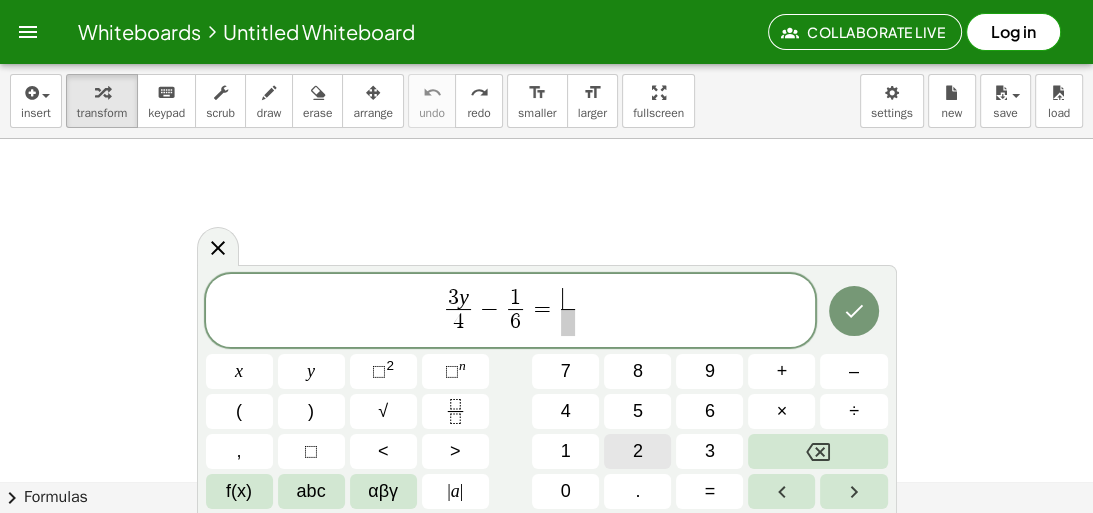 click on "2" at bounding box center [637, 451] 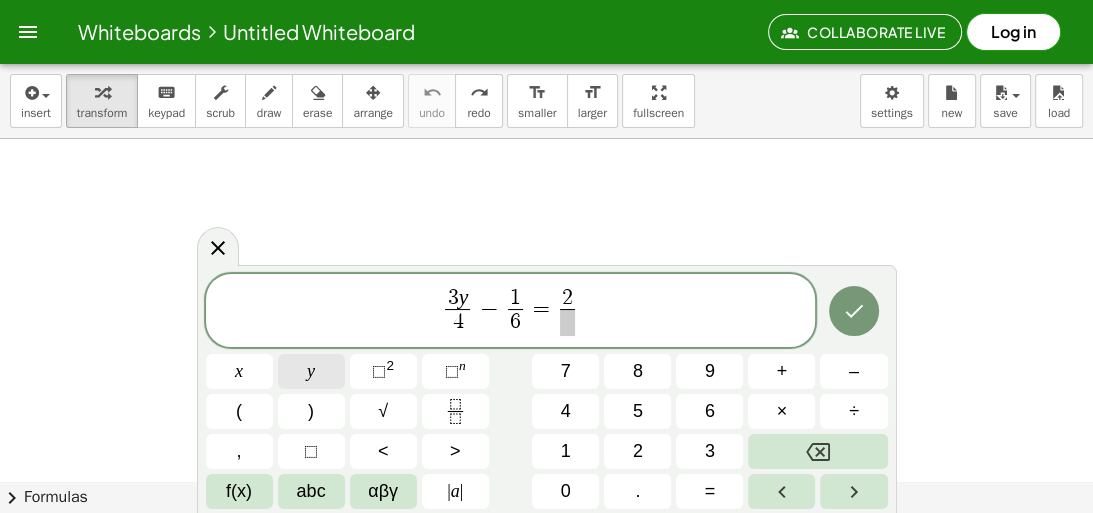 click on "y" at bounding box center [311, 371] 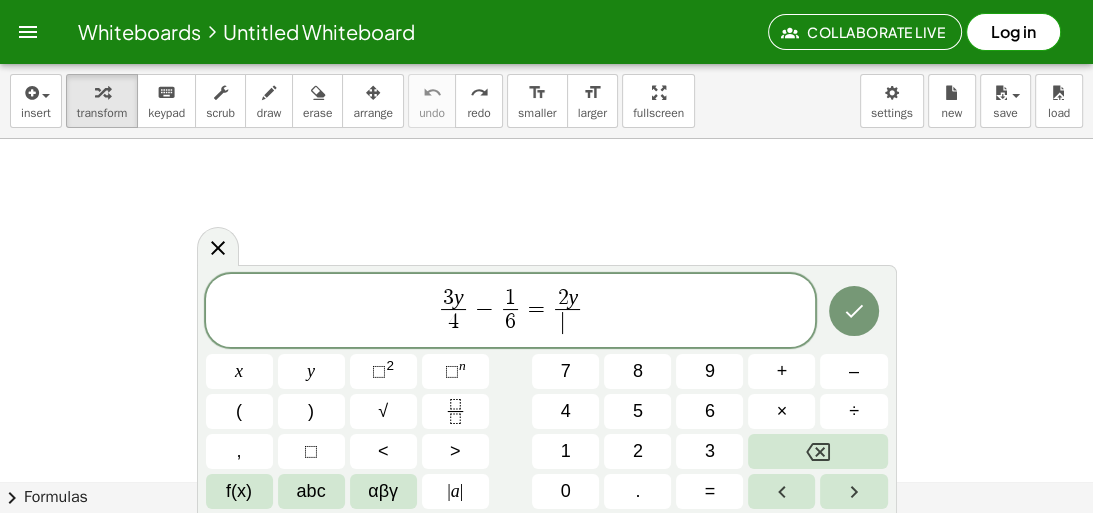 click on "​" at bounding box center [567, 322] 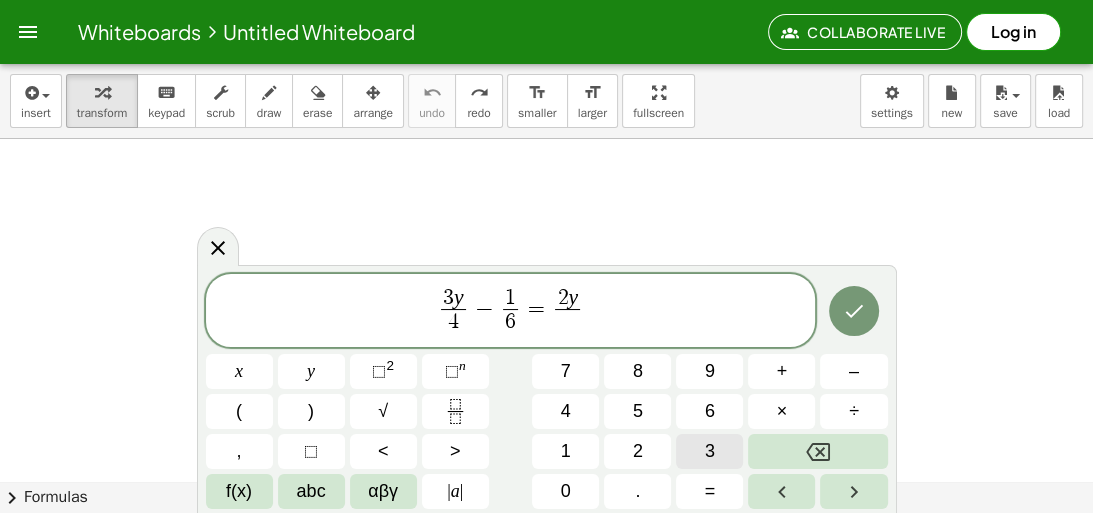 click on "3" at bounding box center (709, 451) 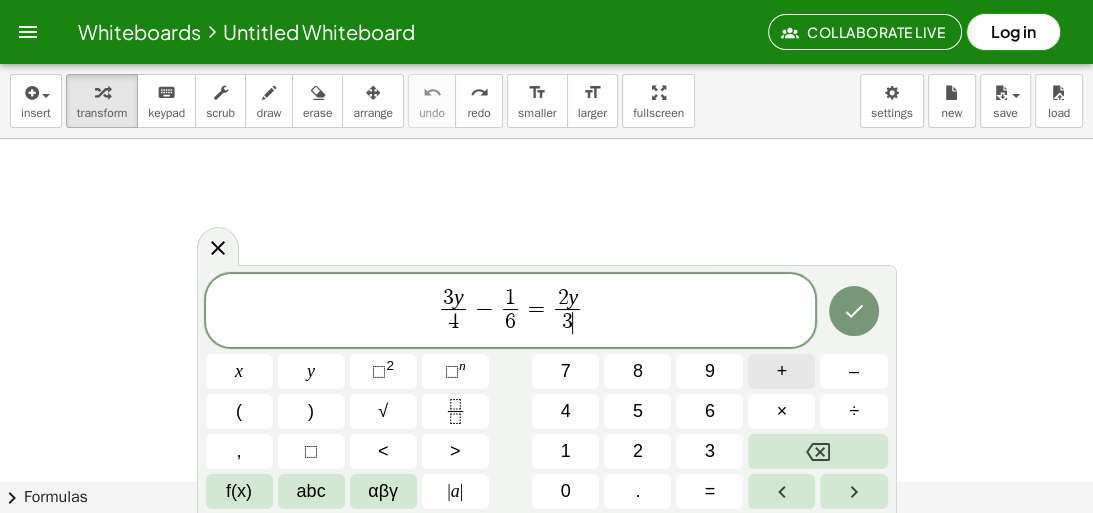 click on "+" at bounding box center (781, 371) 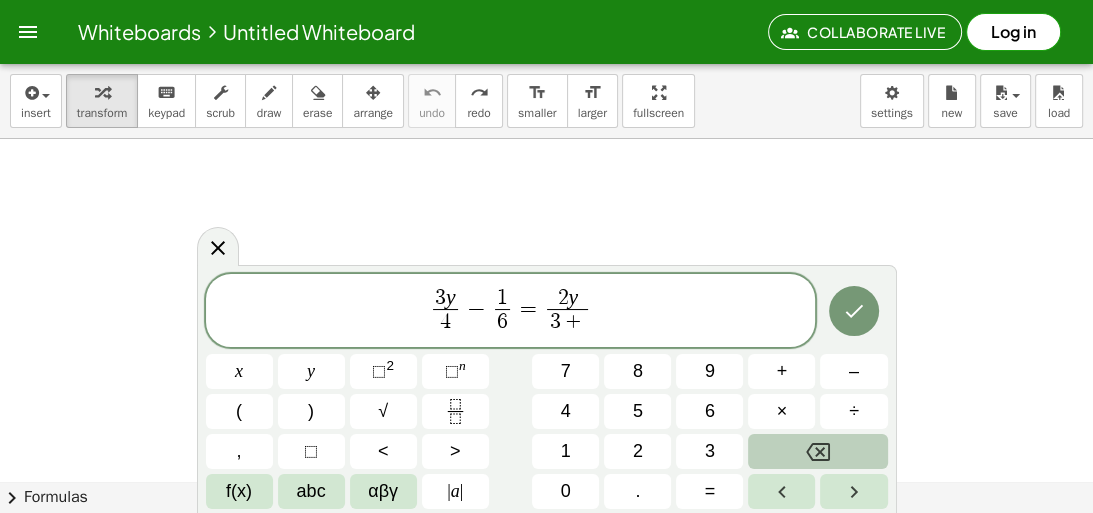 click 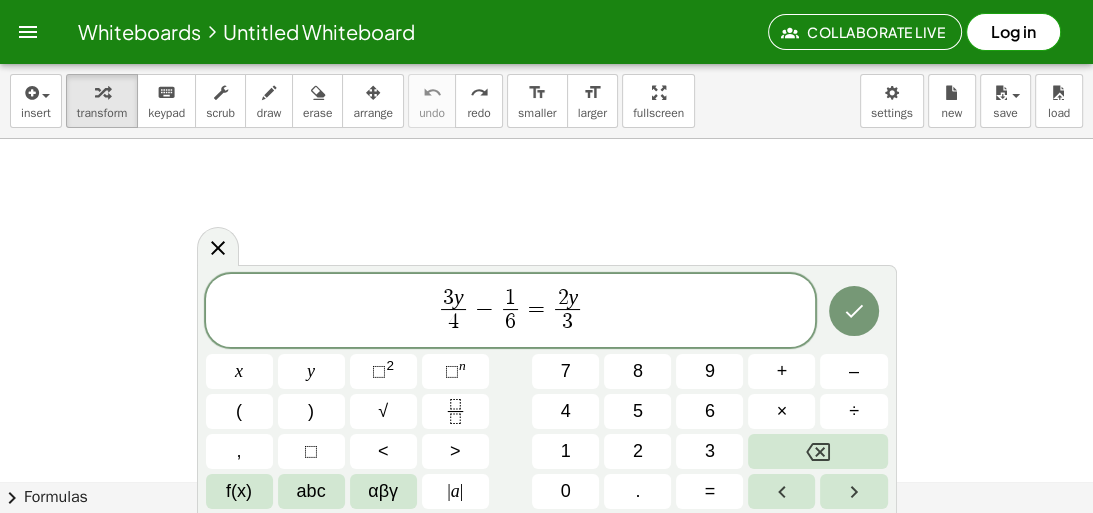 click on "3 y 4 ​ − 1 6 ​ = 2 y 3 ​ ​" at bounding box center (511, 312) 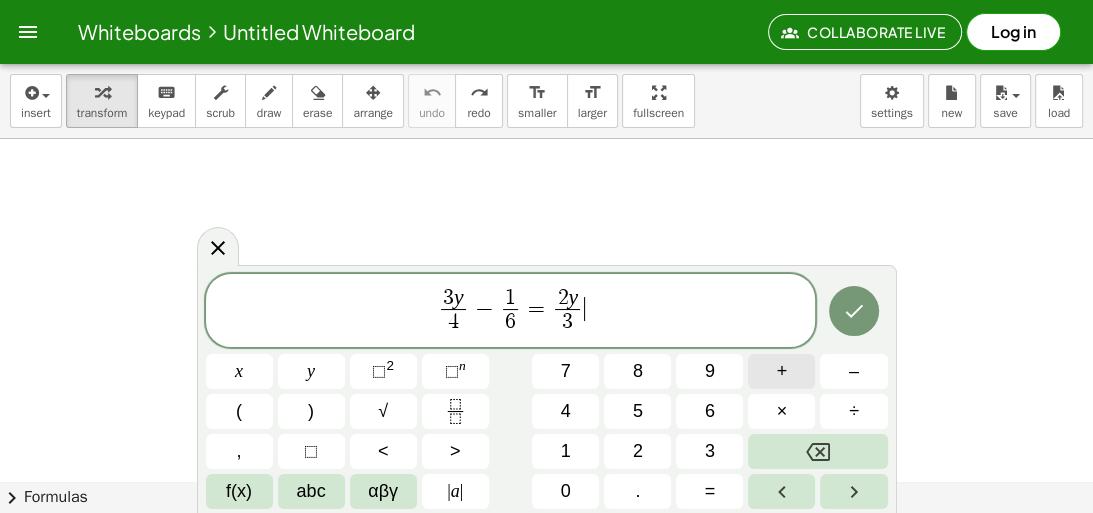 click on "+" at bounding box center (781, 371) 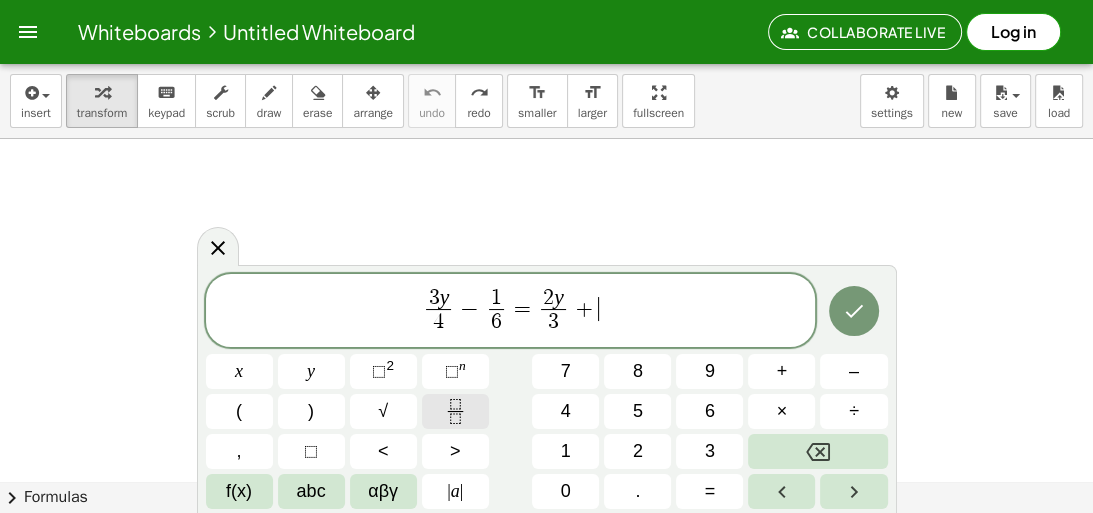click 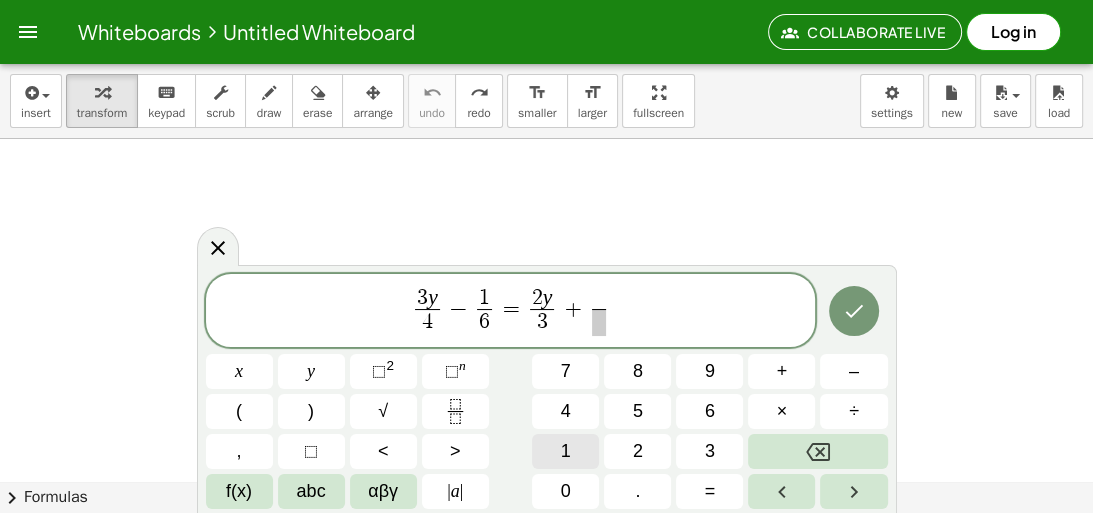 click on "1" at bounding box center [566, 451] 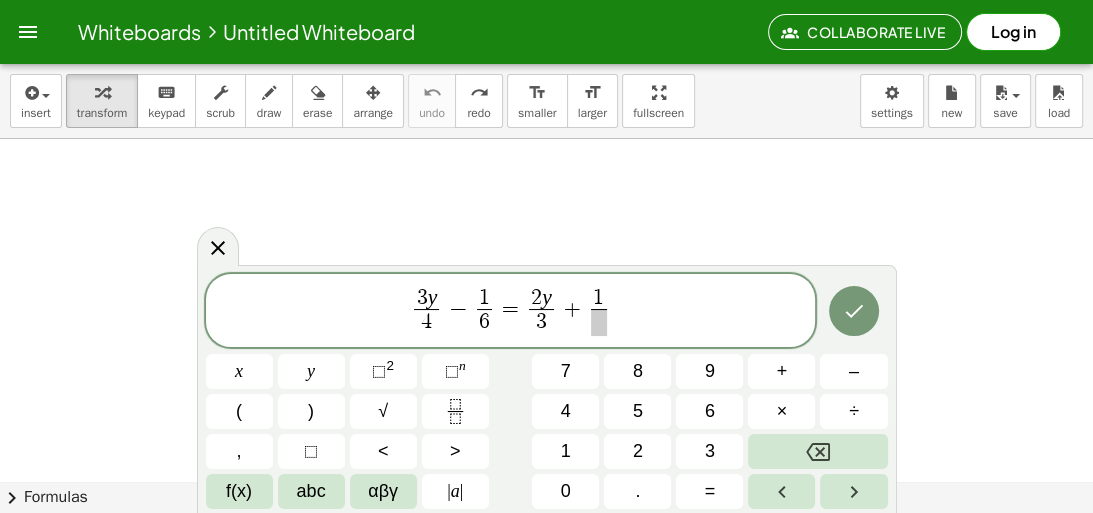 click at bounding box center [598, 322] 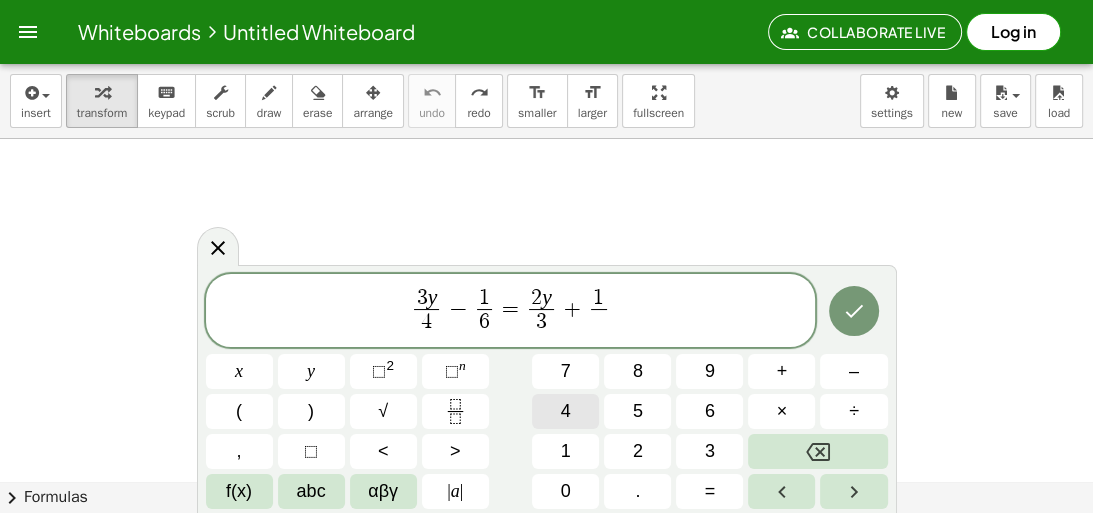 click on "4" at bounding box center (565, 411) 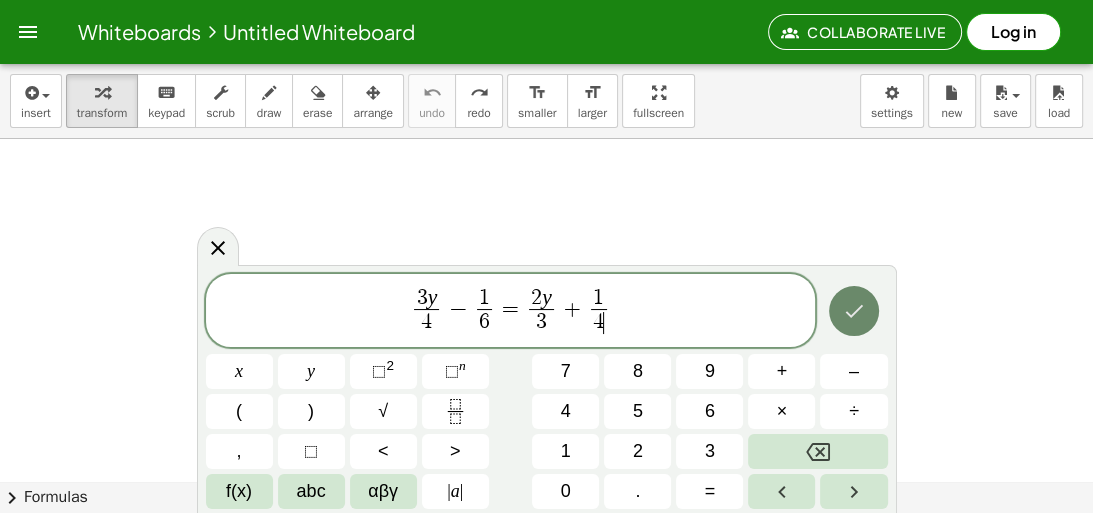 click 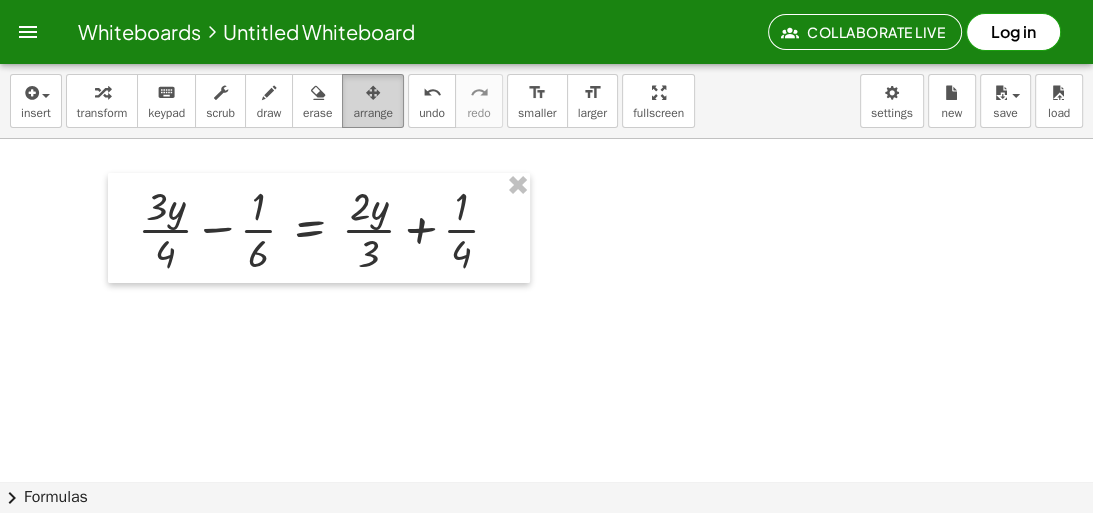 click on "arrange" at bounding box center (373, 113) 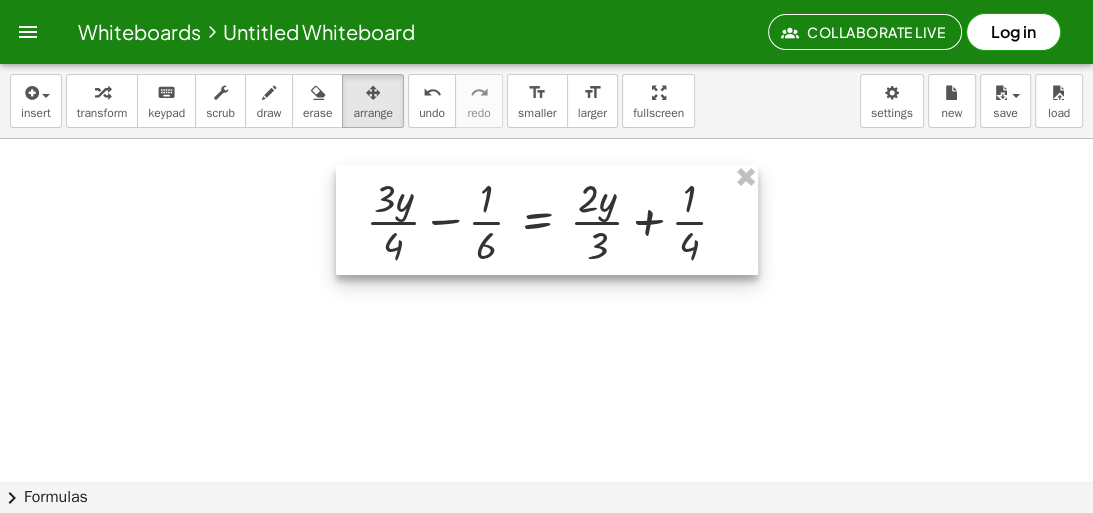 drag, startPoint x: 329, startPoint y: 216, endPoint x: 556, endPoint y: 208, distance: 227.14093 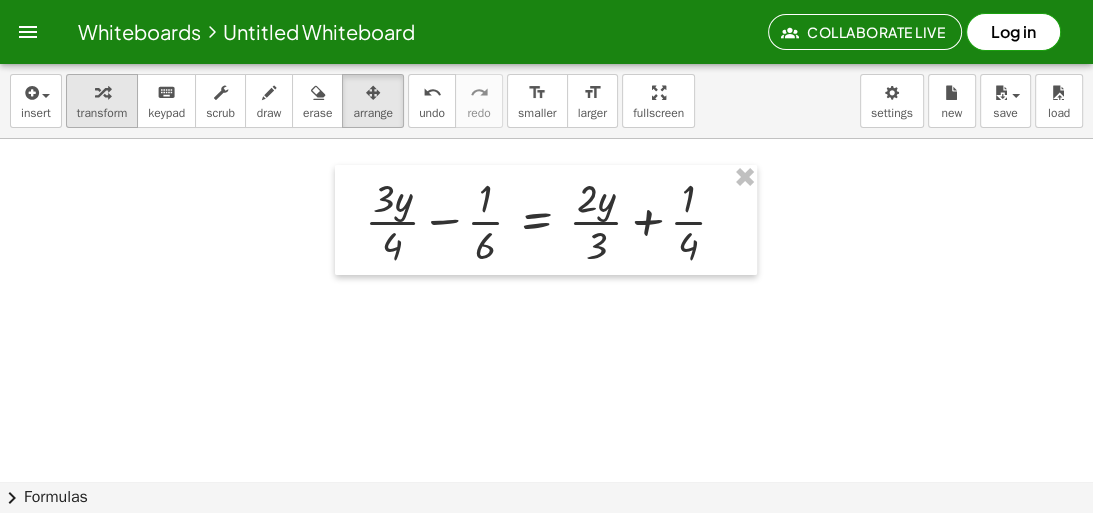 click on "transform" at bounding box center (102, 113) 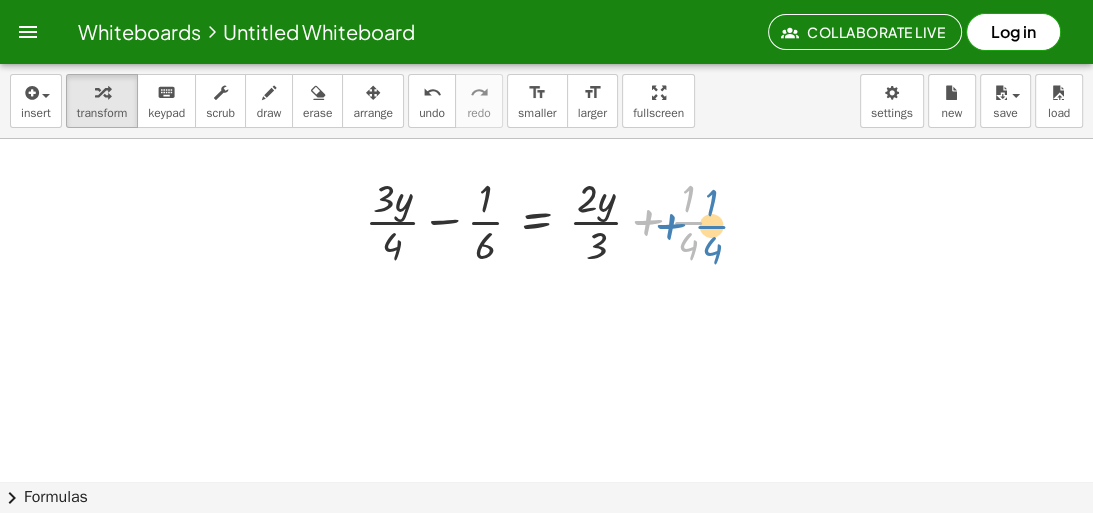 drag, startPoint x: 687, startPoint y: 221, endPoint x: 711, endPoint y: 225, distance: 24.33105 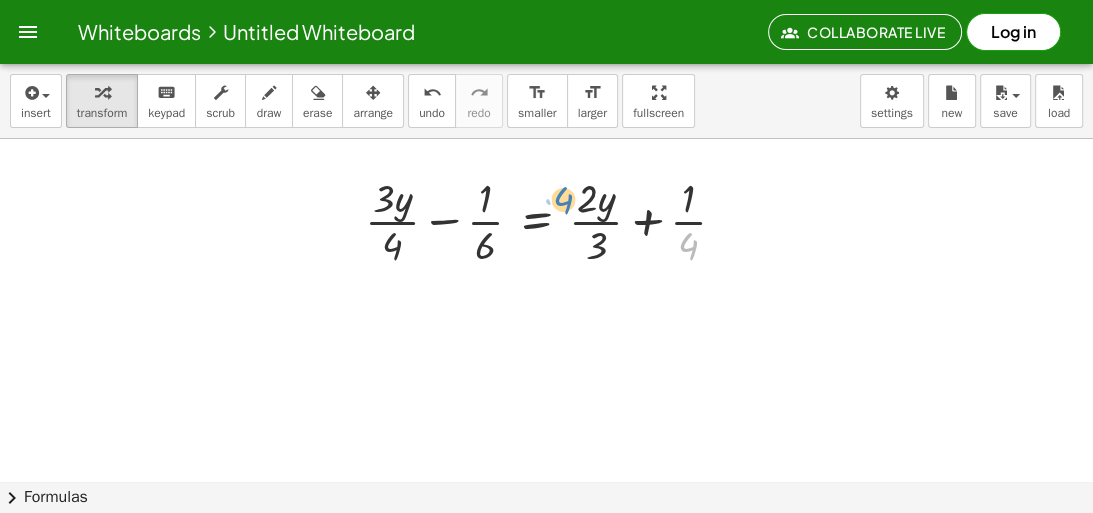 drag, startPoint x: 690, startPoint y: 250, endPoint x: 565, endPoint y: 204, distance: 133.19534 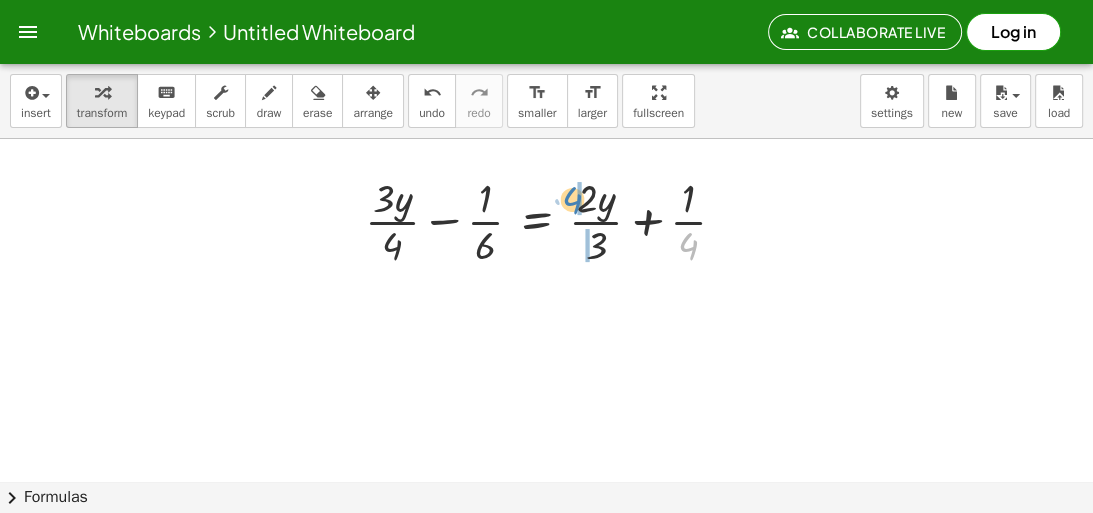 drag, startPoint x: 683, startPoint y: 244, endPoint x: 567, endPoint y: 198, distance: 124.78782 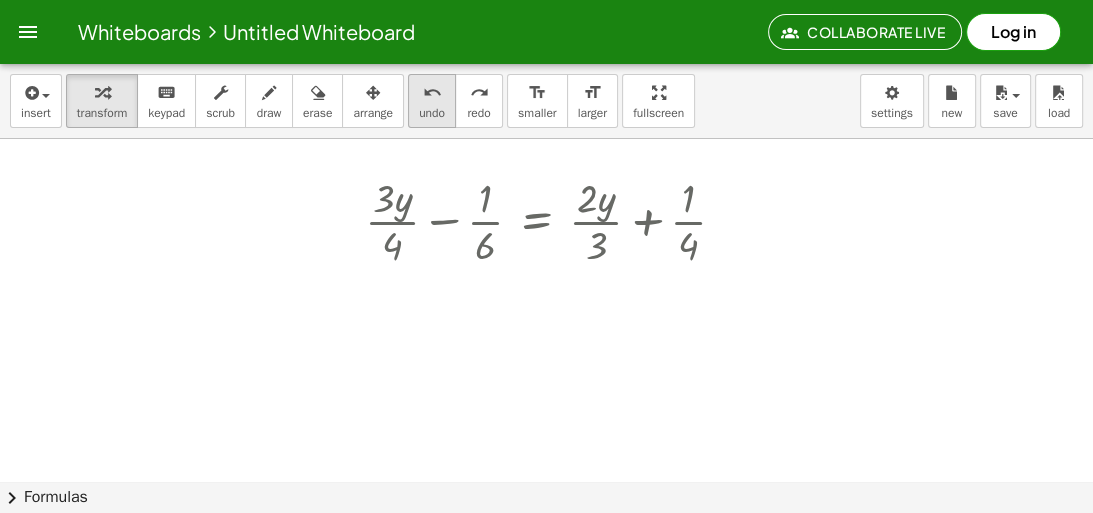 click on "undo undo" at bounding box center [432, 101] 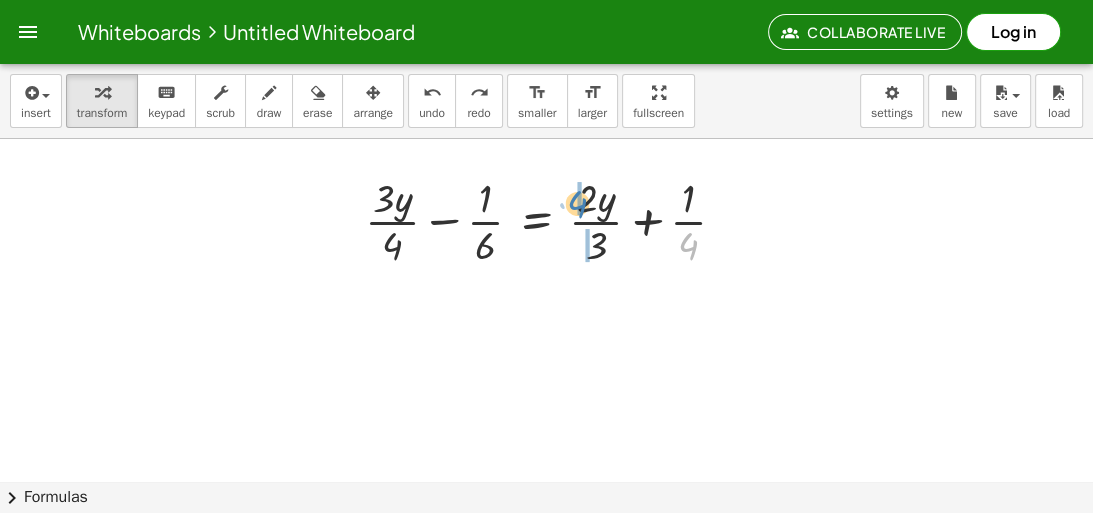 drag, startPoint x: 693, startPoint y: 250, endPoint x: 582, endPoint y: 208, distance: 118.680244 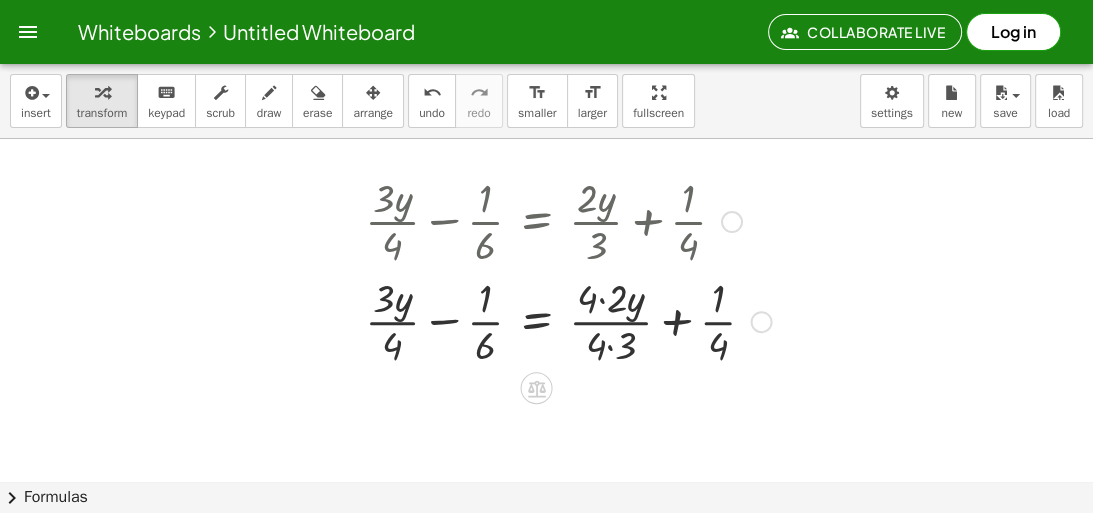 click at bounding box center (568, 320) 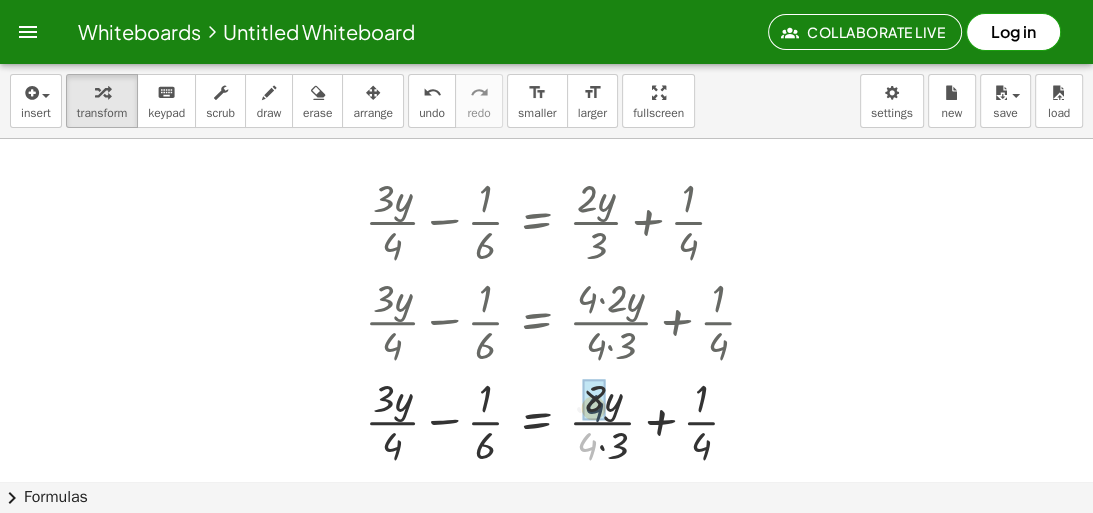 drag, startPoint x: 595, startPoint y: 447, endPoint x: 602, endPoint y: 407, distance: 40.60788 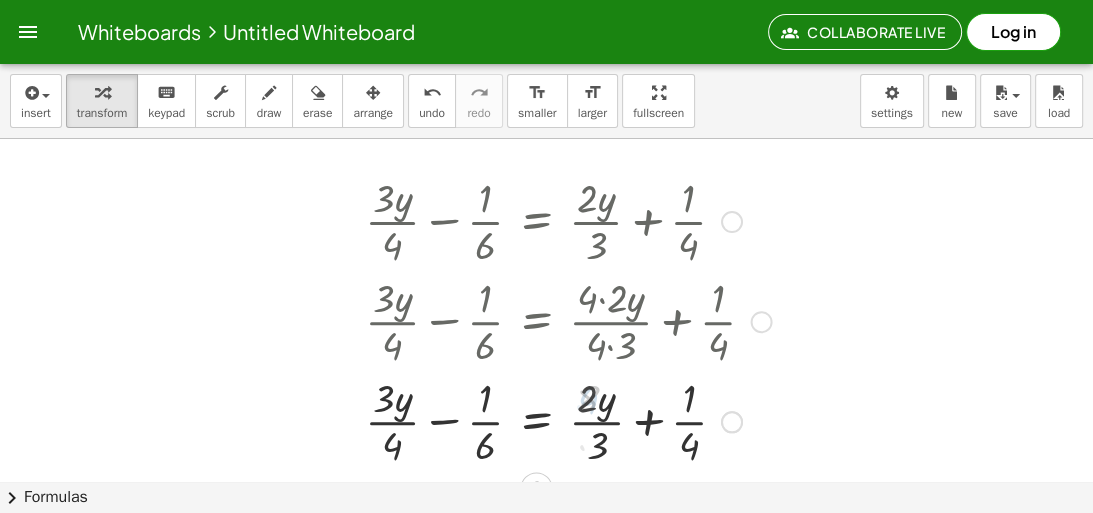 scroll, scrollTop: 112, scrollLeft: 0, axis: vertical 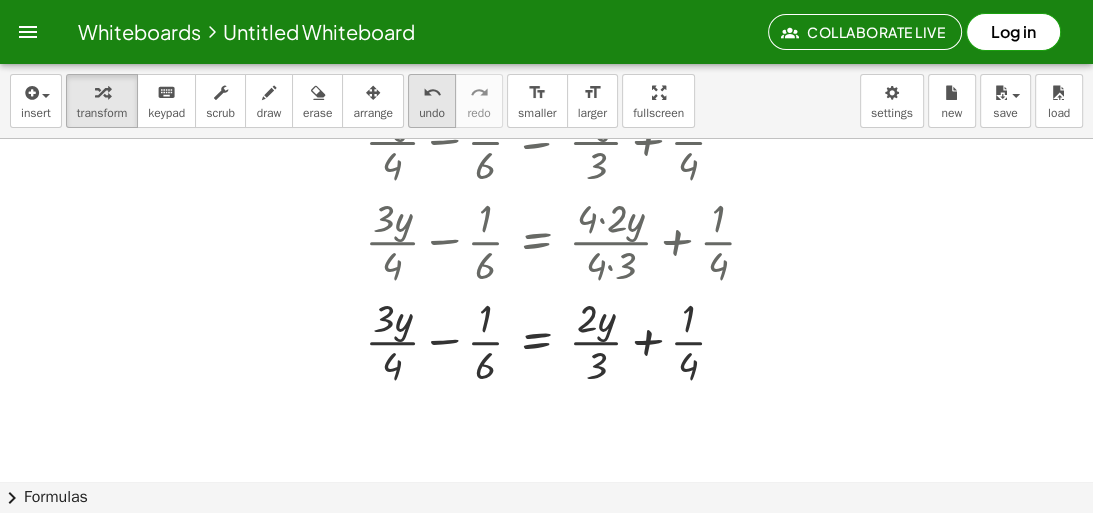 click on "undo" at bounding box center [432, 113] 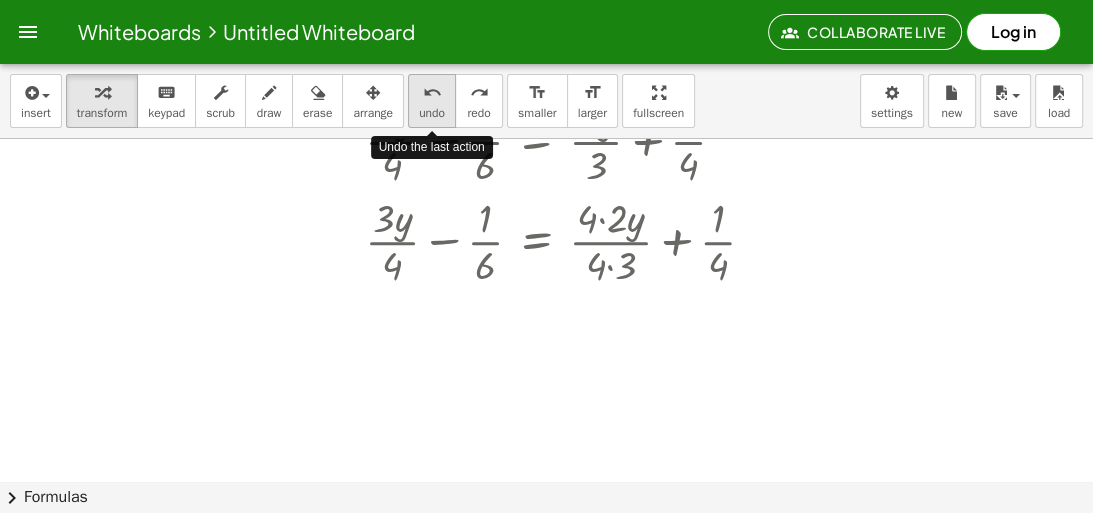 click on "undo" at bounding box center (432, 113) 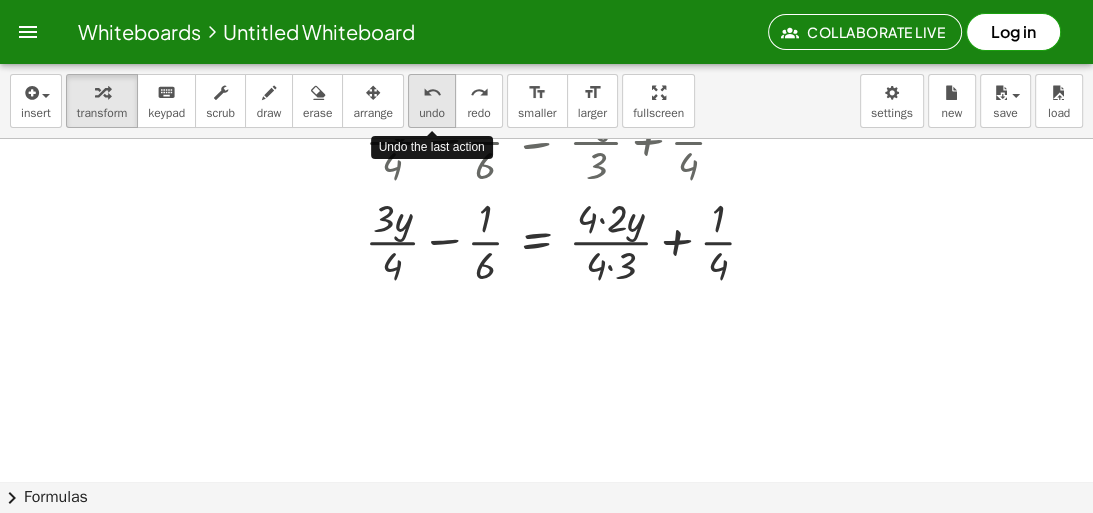 click on "undo" at bounding box center [432, 113] 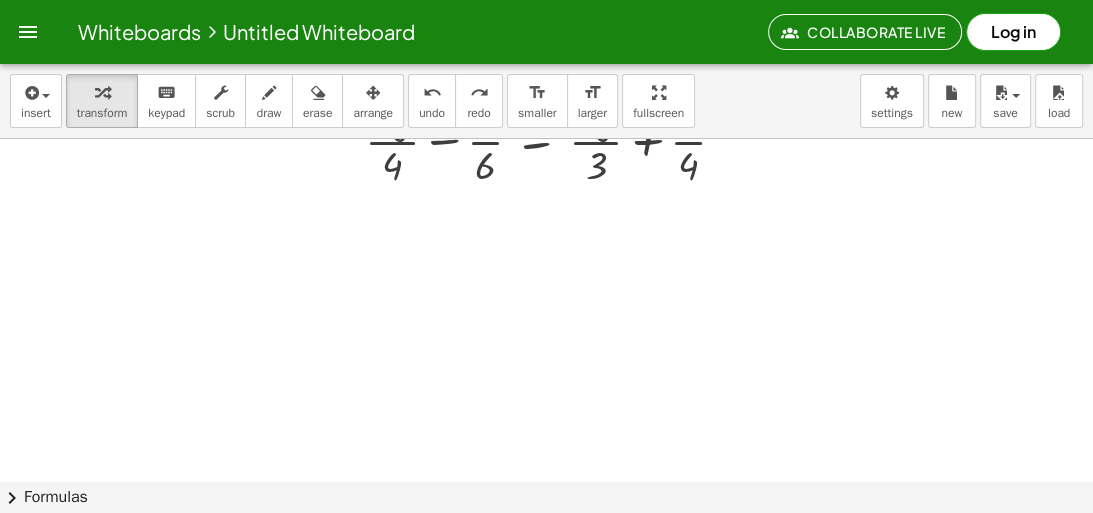 scroll, scrollTop: 0, scrollLeft: 0, axis: both 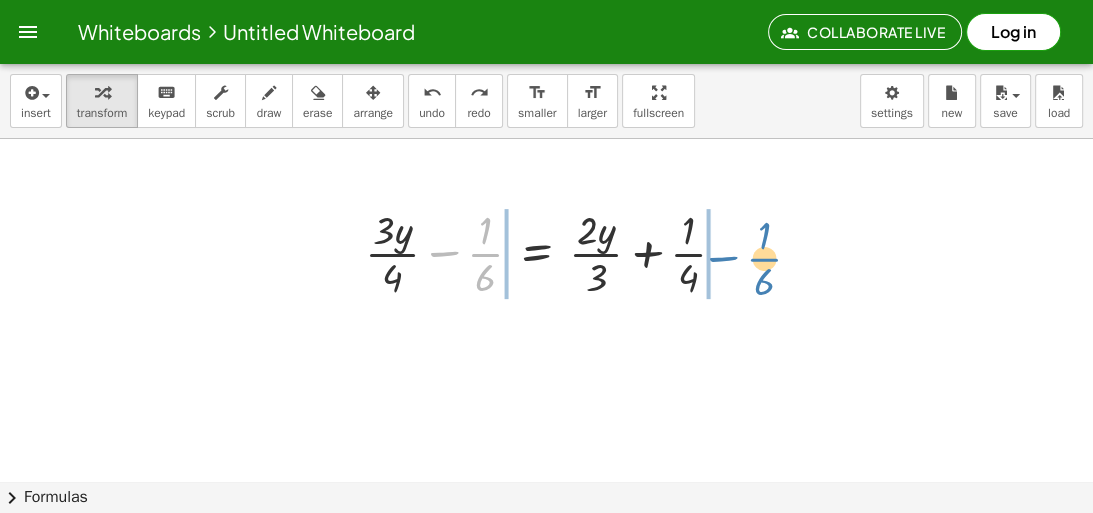 drag, startPoint x: 486, startPoint y: 254, endPoint x: 764, endPoint y: 260, distance: 278.06473 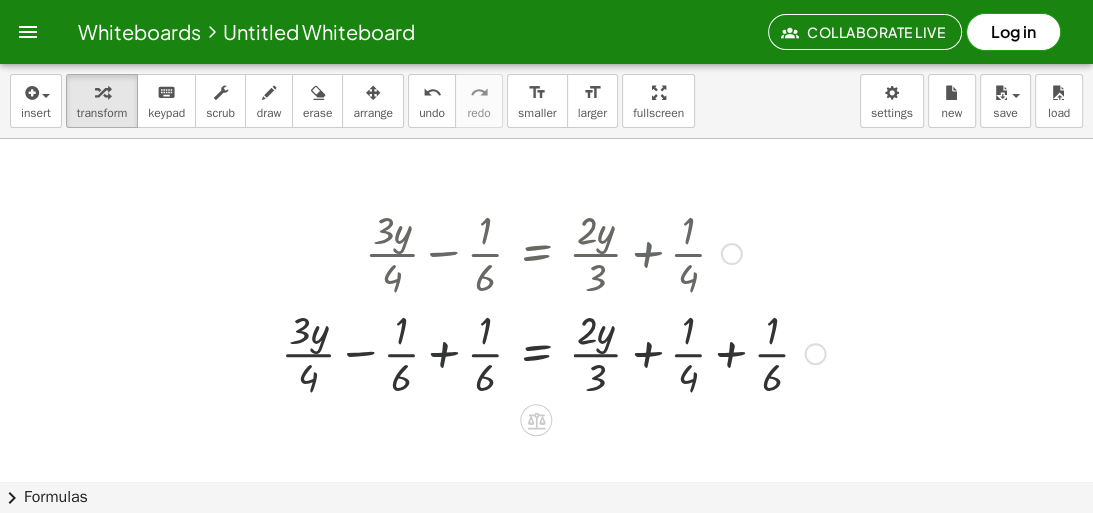 drag, startPoint x: 453, startPoint y: 352, endPoint x: 472, endPoint y: 353, distance: 19.026299 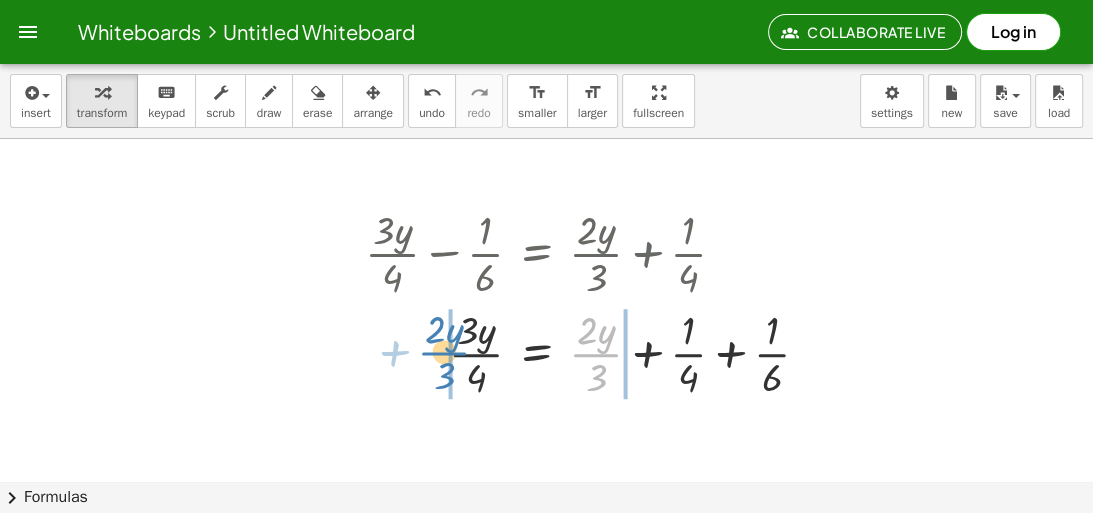 drag, startPoint x: 600, startPoint y: 353, endPoint x: 452, endPoint y: 348, distance: 148.08444 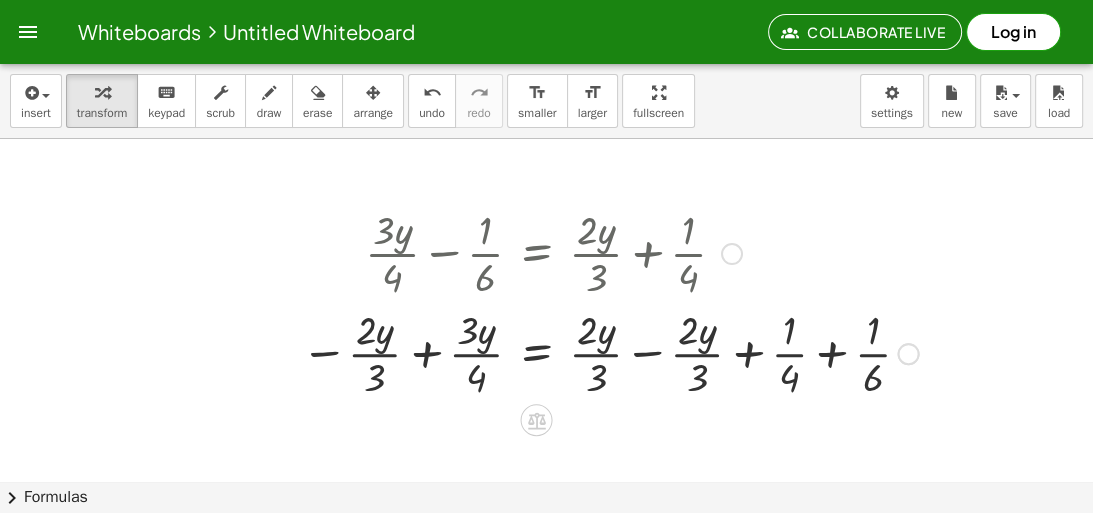 scroll, scrollTop: 80, scrollLeft: 0, axis: vertical 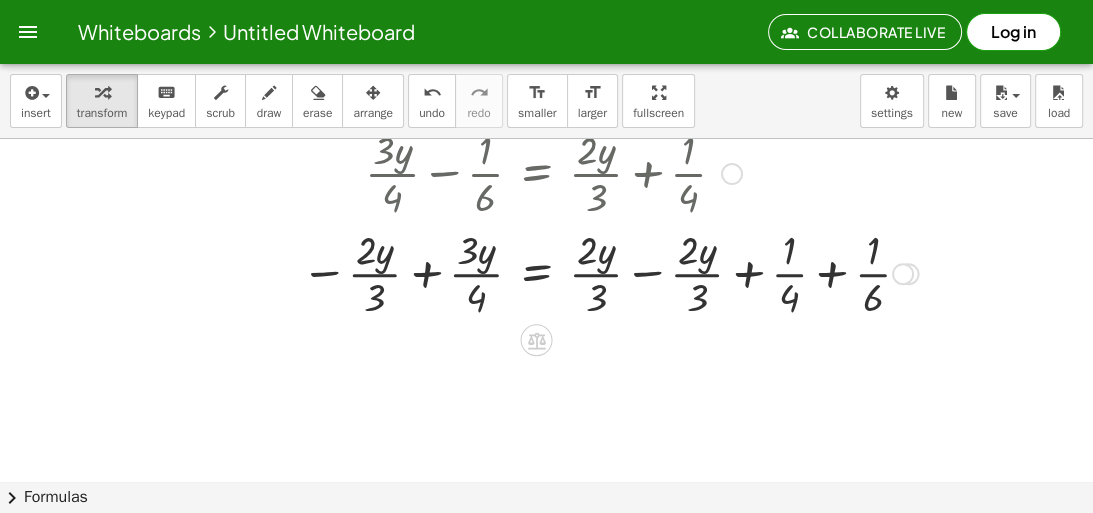 click at bounding box center (609, 272) 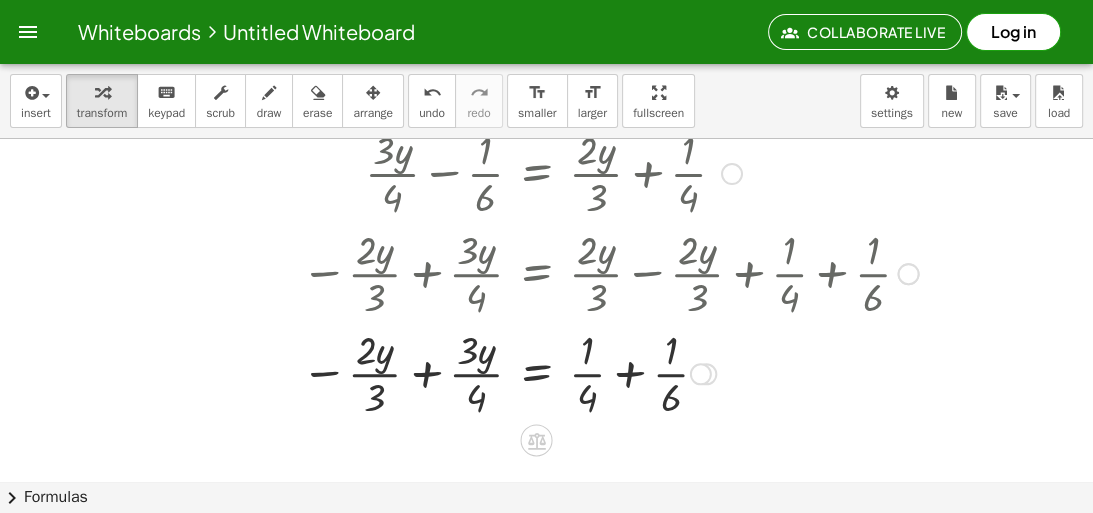 scroll, scrollTop: 160, scrollLeft: 0, axis: vertical 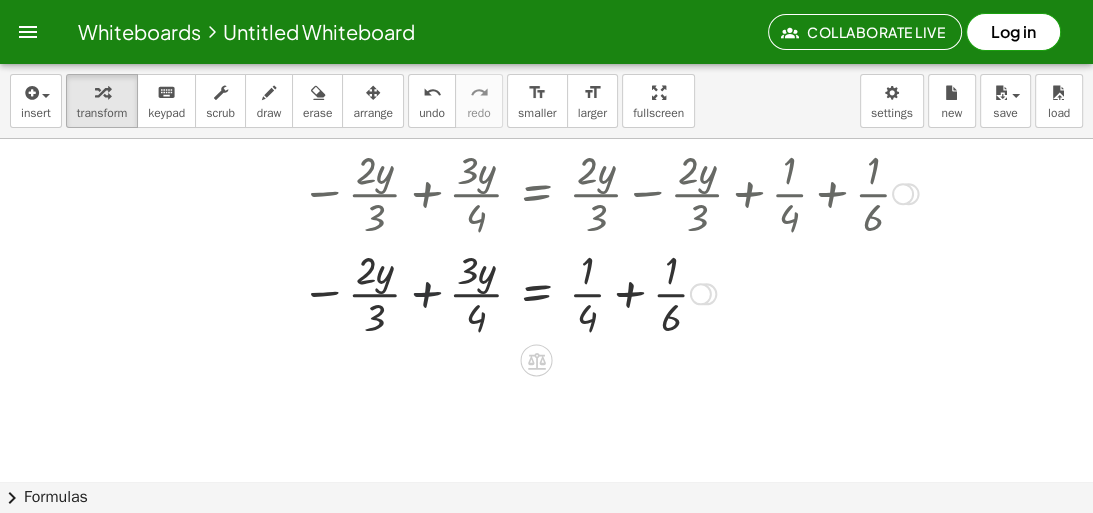 click at bounding box center (609, 292) 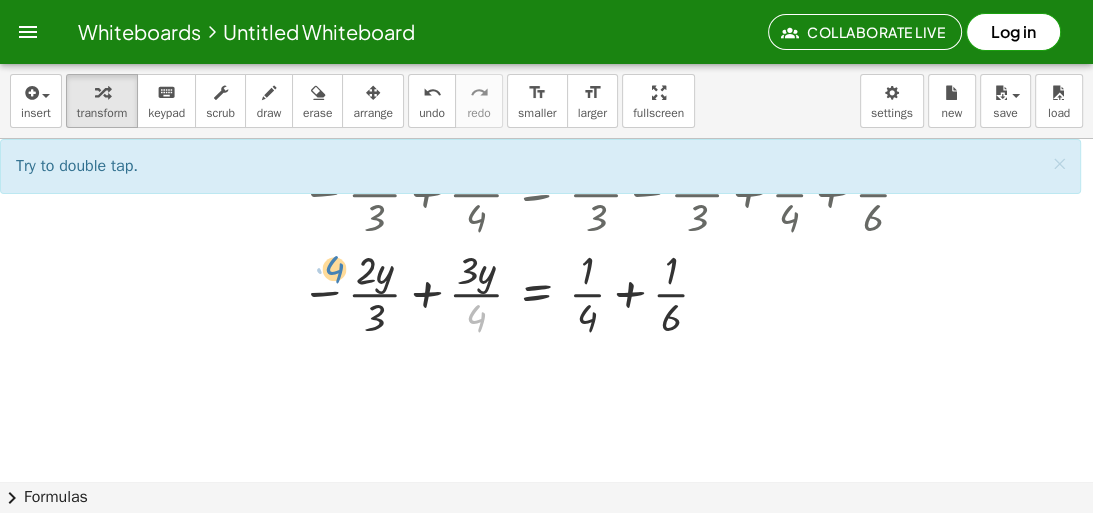 drag, startPoint x: 480, startPoint y: 317, endPoint x: 339, endPoint y: 268, distance: 149.27156 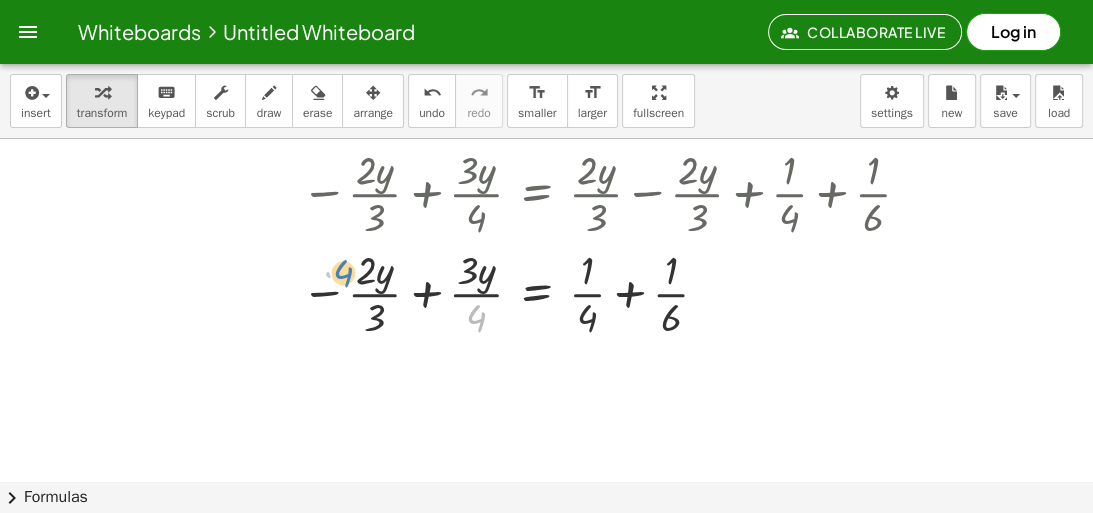 drag, startPoint x: 480, startPoint y: 322, endPoint x: 347, endPoint y: 277, distance: 140.40656 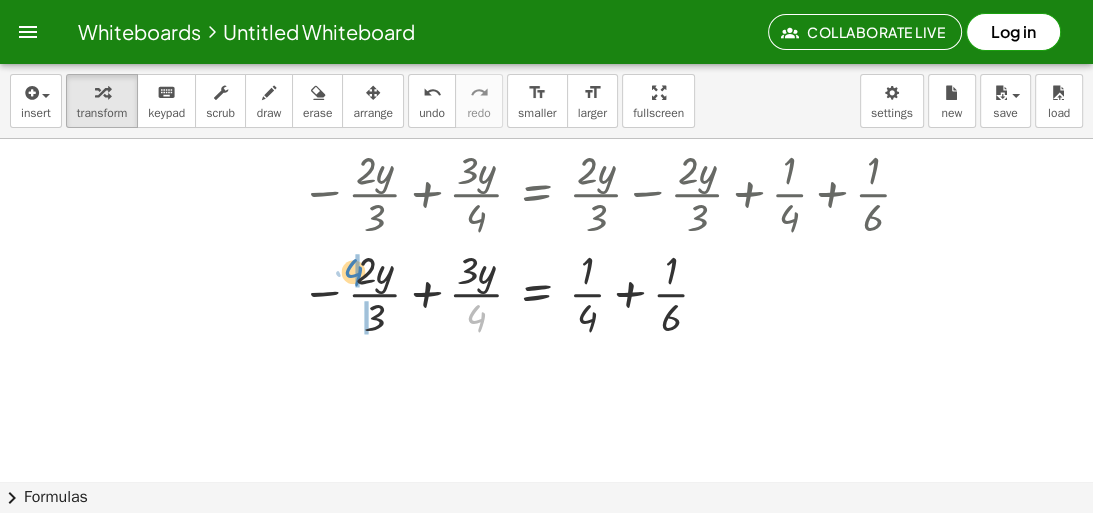 drag, startPoint x: 478, startPoint y: 322, endPoint x: 353, endPoint y: 276, distance: 133.19534 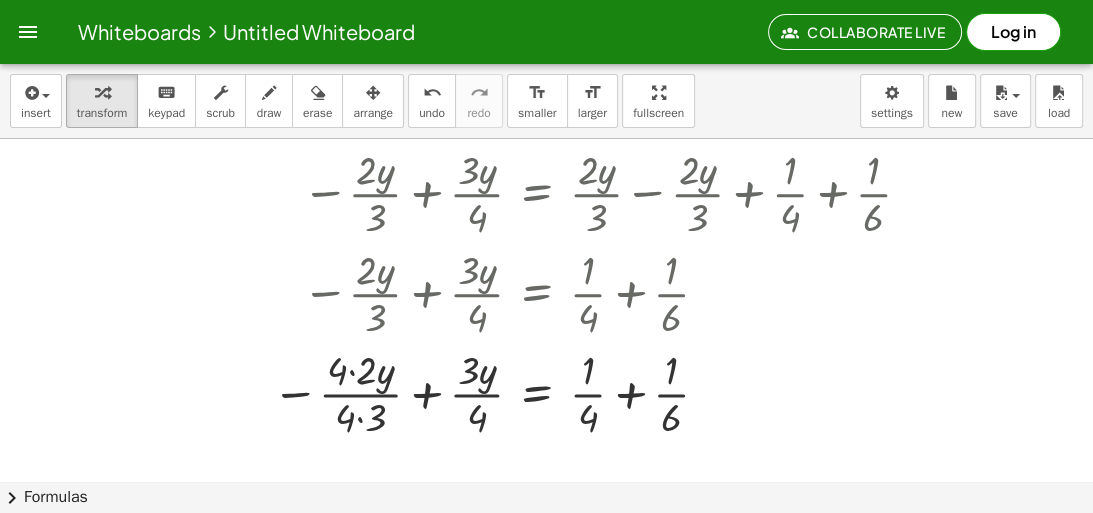 scroll, scrollTop: 240, scrollLeft: 0, axis: vertical 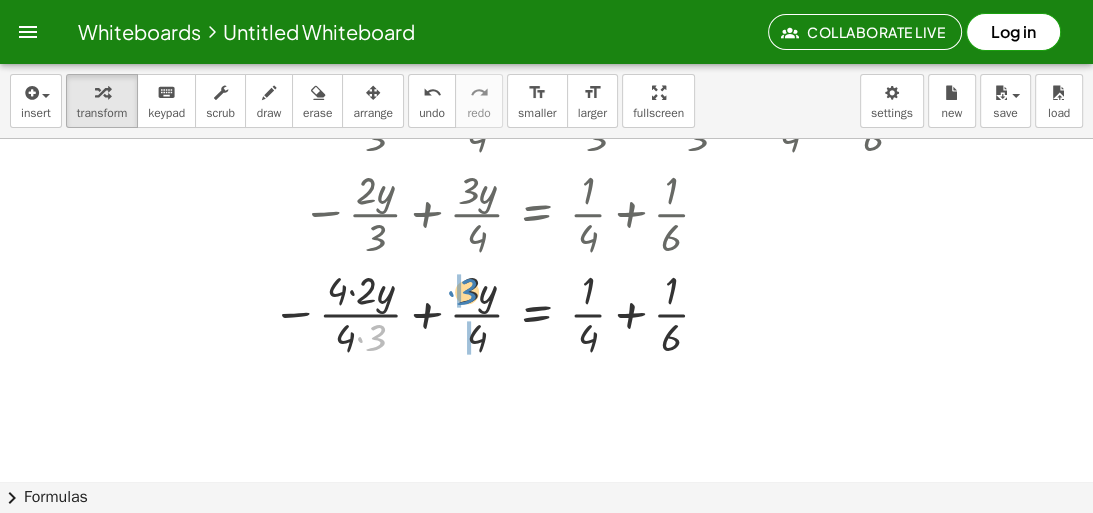 drag, startPoint x: 378, startPoint y: 346, endPoint x: 469, endPoint y: 300, distance: 101.96568 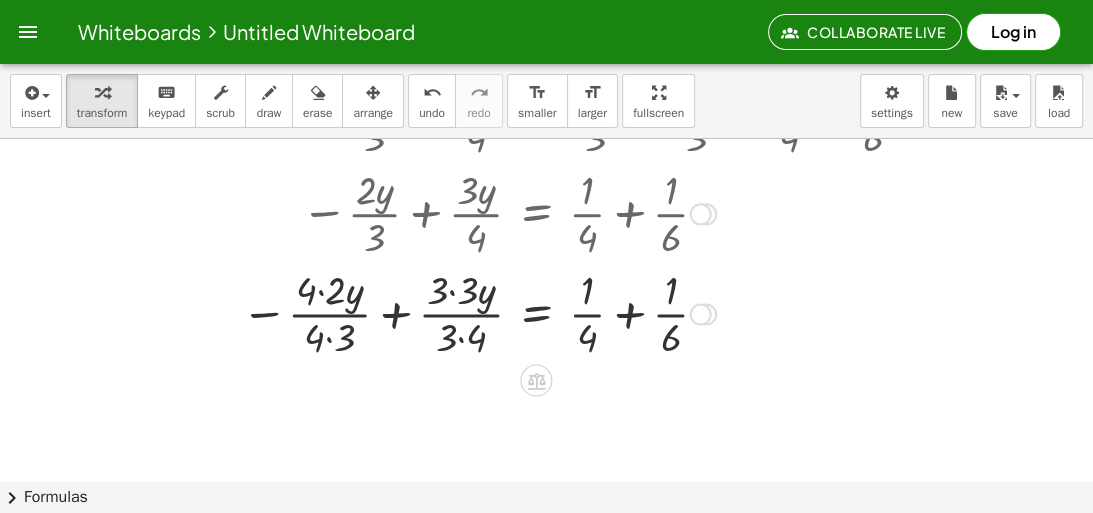 click at bounding box center [579, 312] 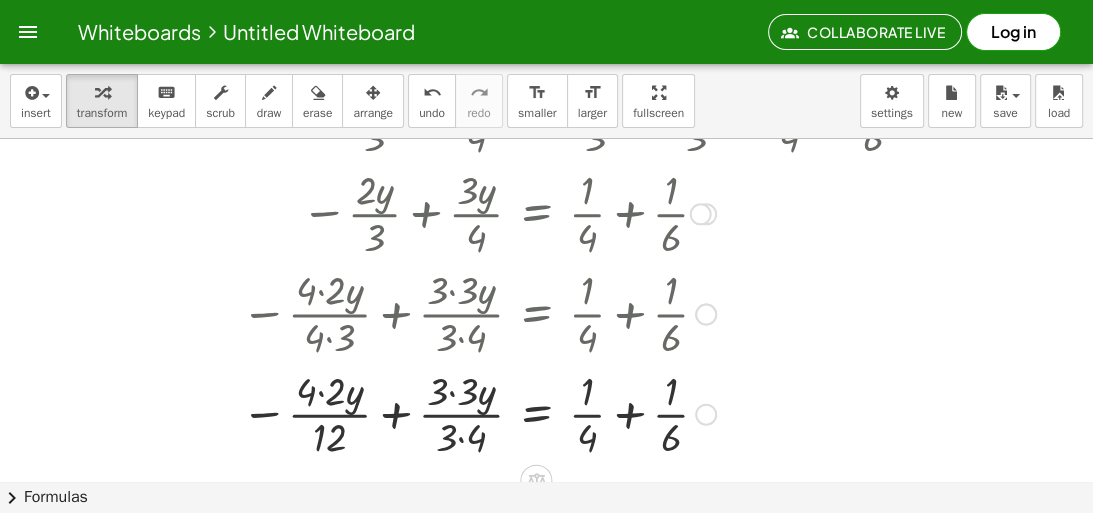 click at bounding box center (579, 413) 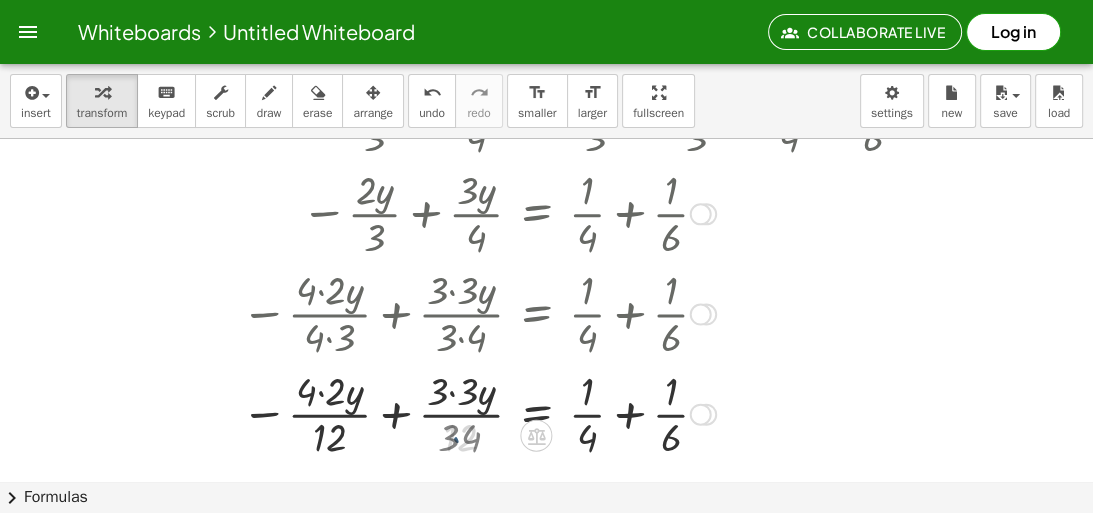 scroll, scrollTop: 342, scrollLeft: 0, axis: vertical 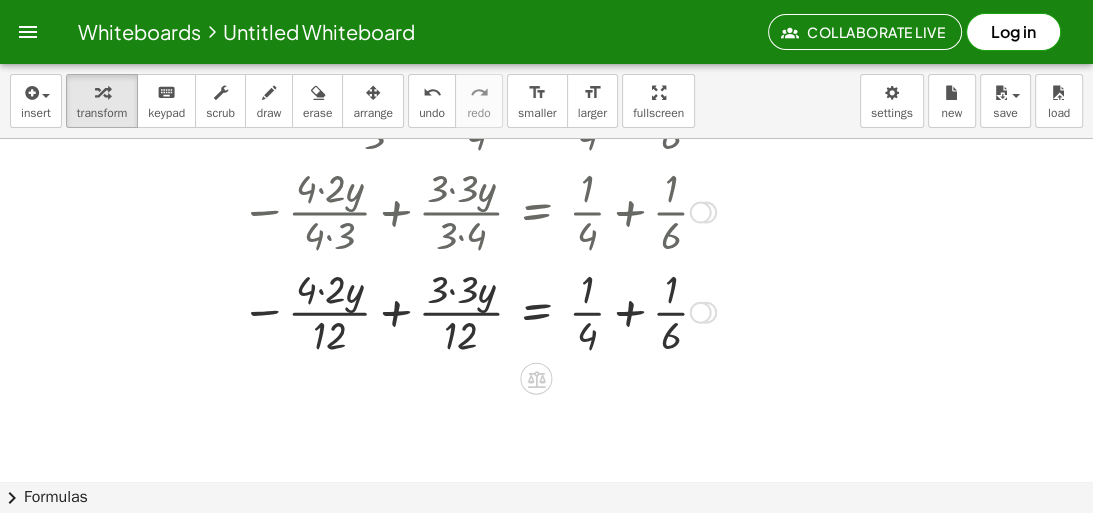 click at bounding box center (579, 311) 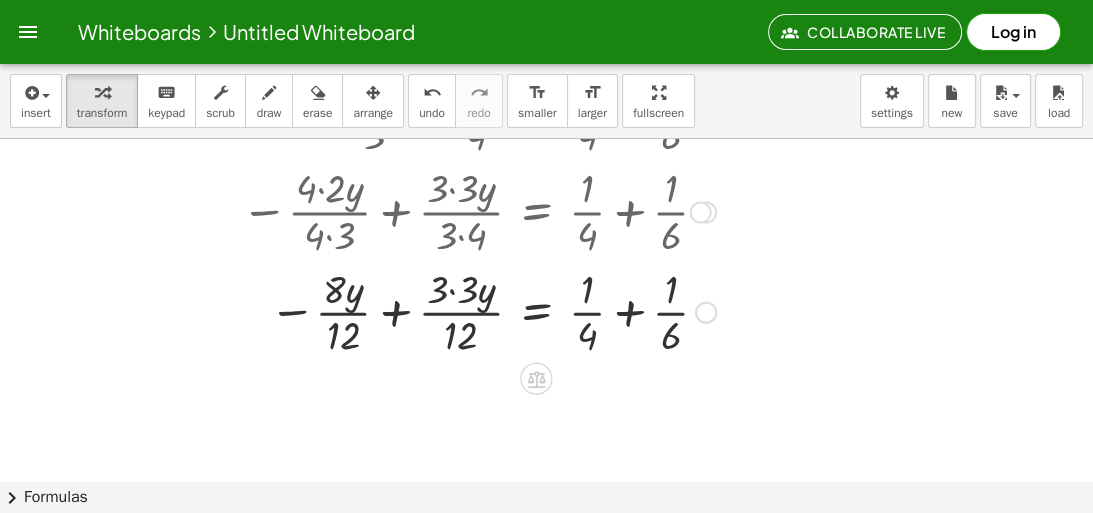 click at bounding box center (579, 311) 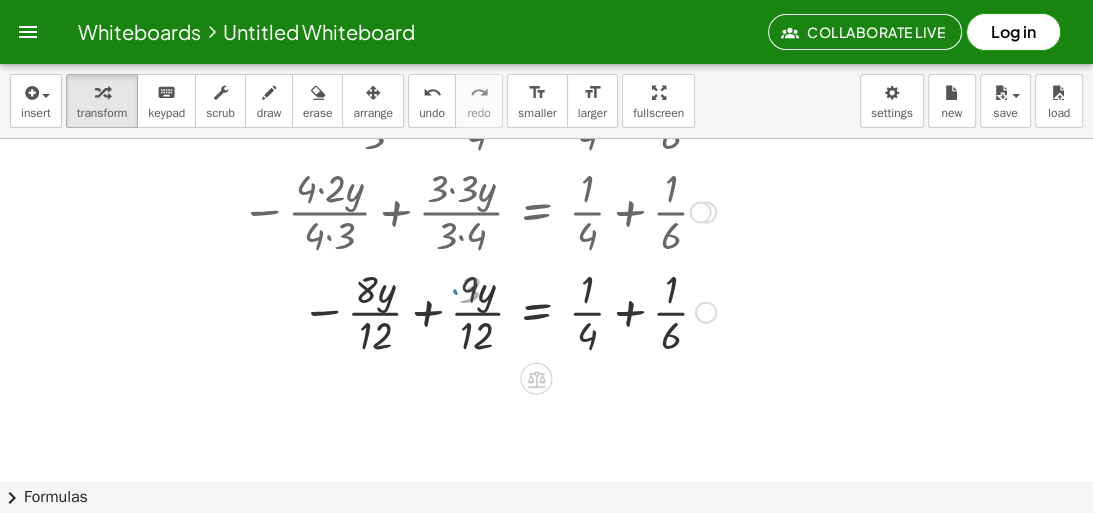 scroll, scrollTop: 422, scrollLeft: 0, axis: vertical 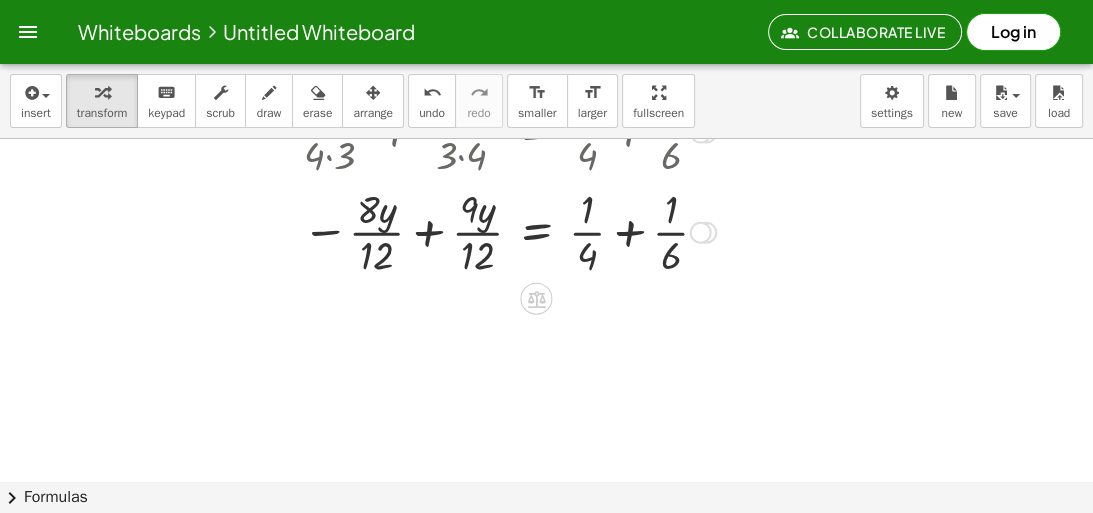 click at bounding box center (579, 231) 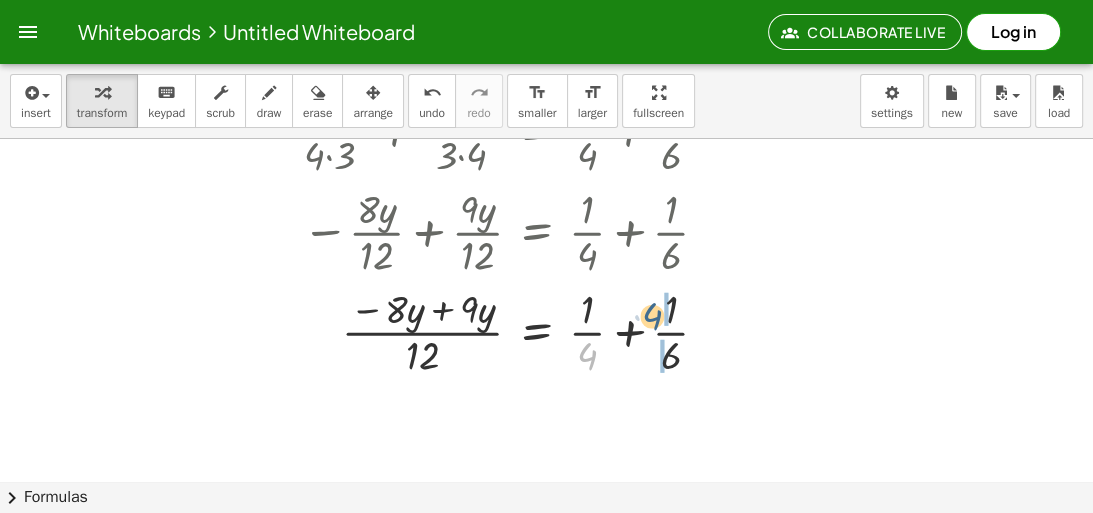 drag, startPoint x: 592, startPoint y: 356, endPoint x: 660, endPoint y: 315, distance: 79.40403 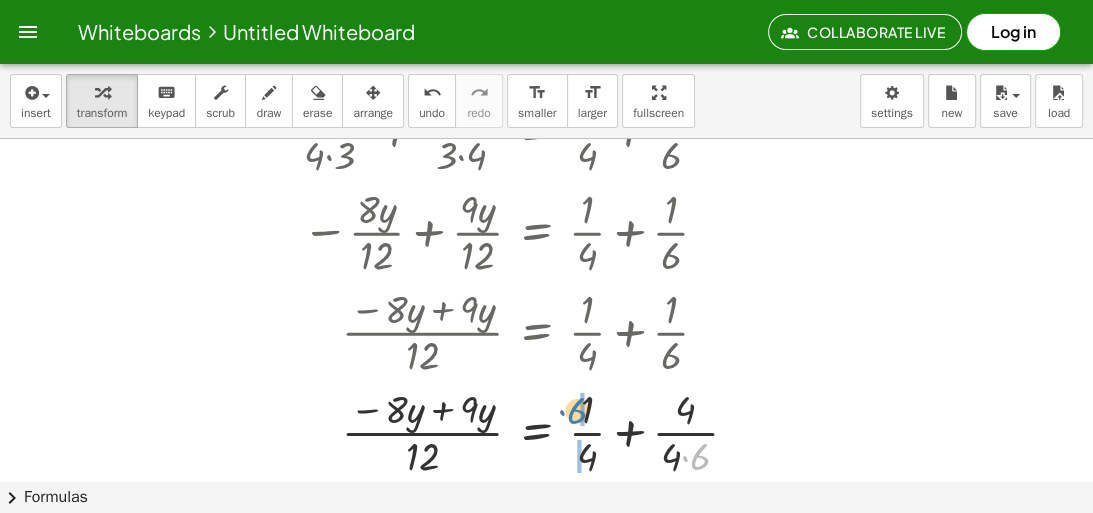 drag, startPoint x: 697, startPoint y: 456, endPoint x: 574, endPoint y: 410, distance: 131.32022 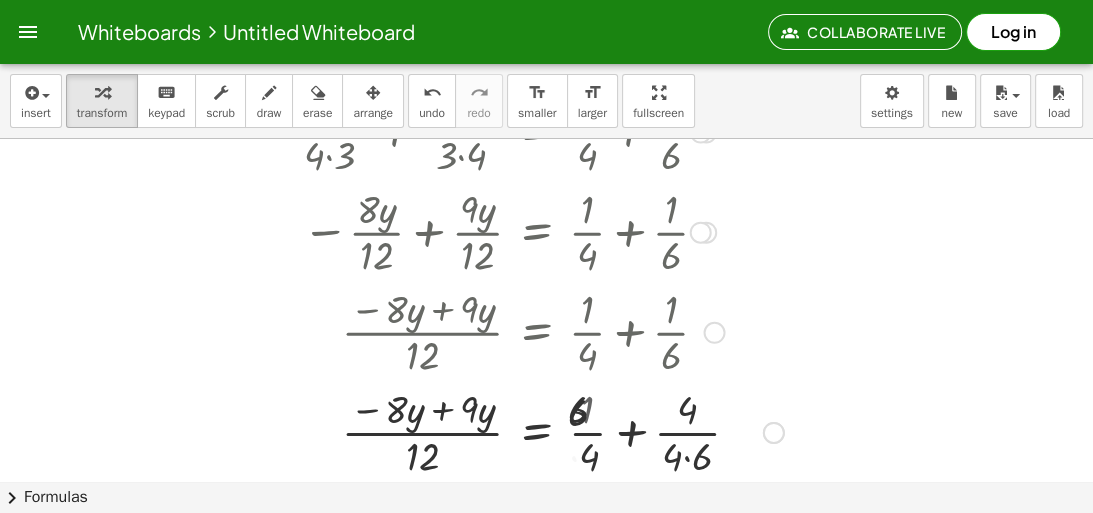 scroll, scrollTop: 662, scrollLeft: 0, axis: vertical 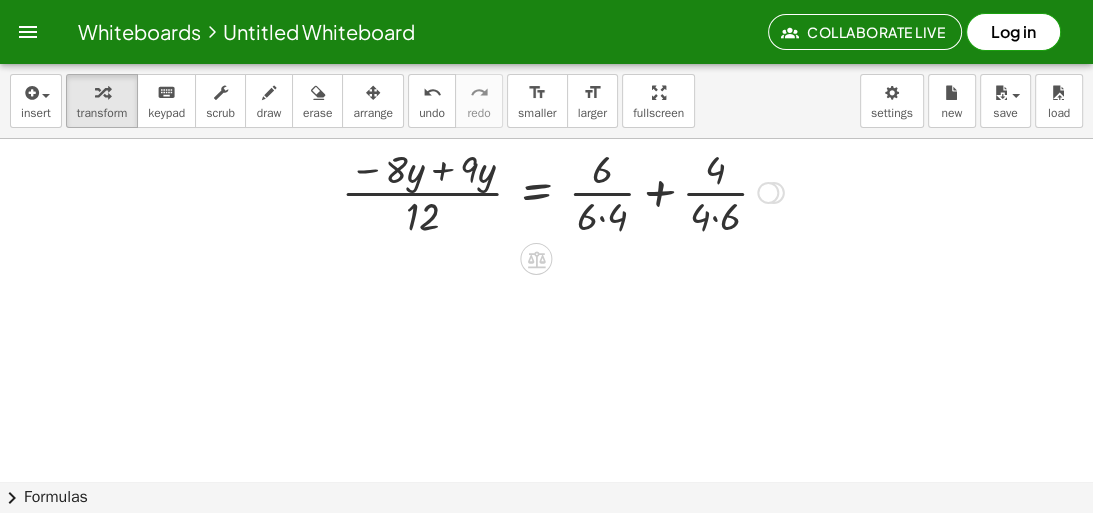 click at bounding box center (579, 191) 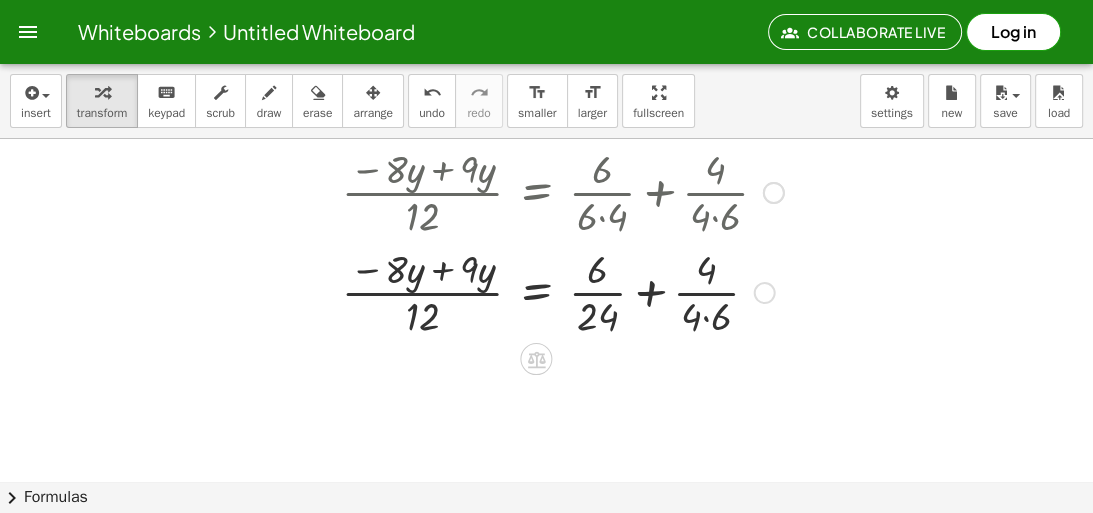 click at bounding box center (579, 291) 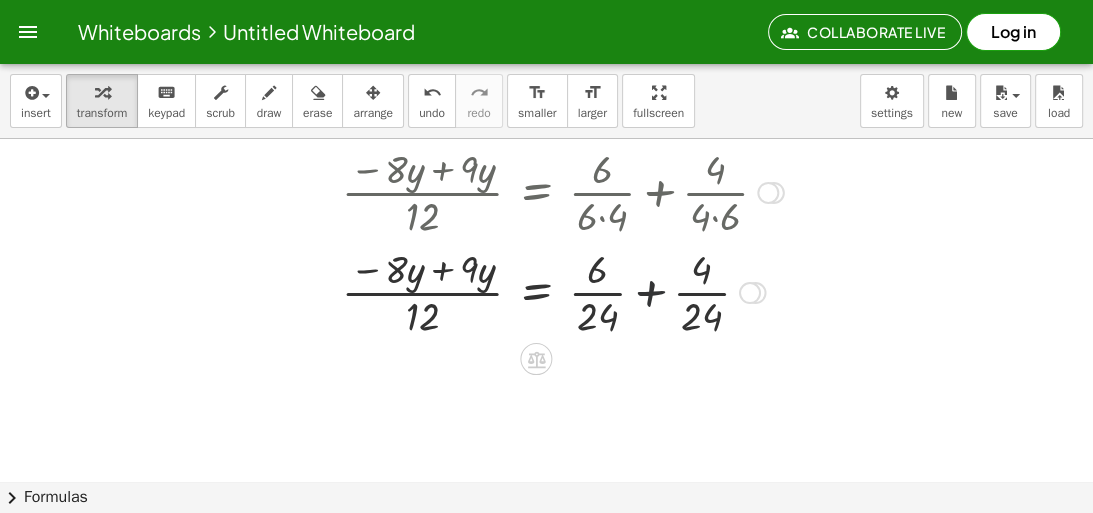 click at bounding box center (579, 291) 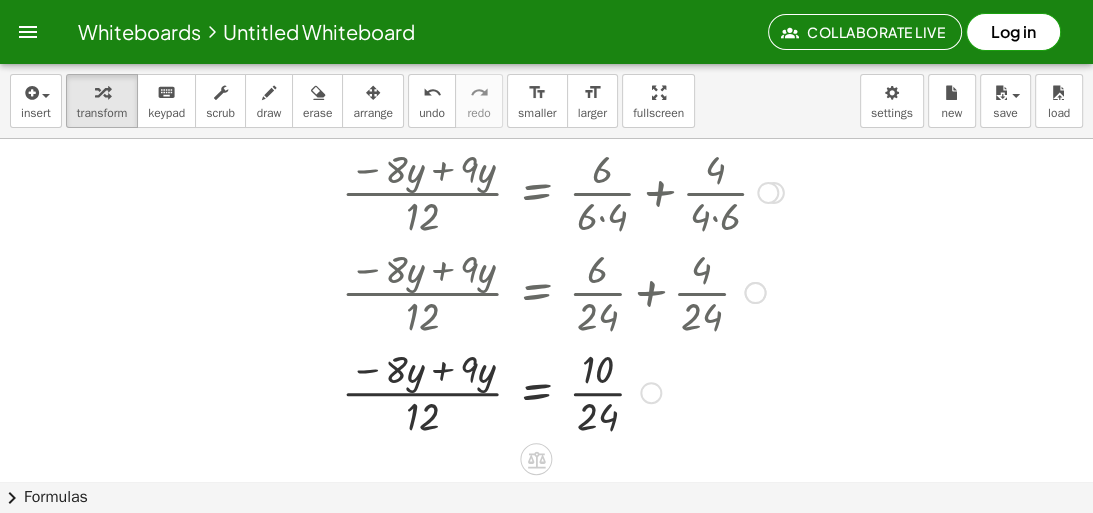 scroll, scrollTop: 684, scrollLeft: 0, axis: vertical 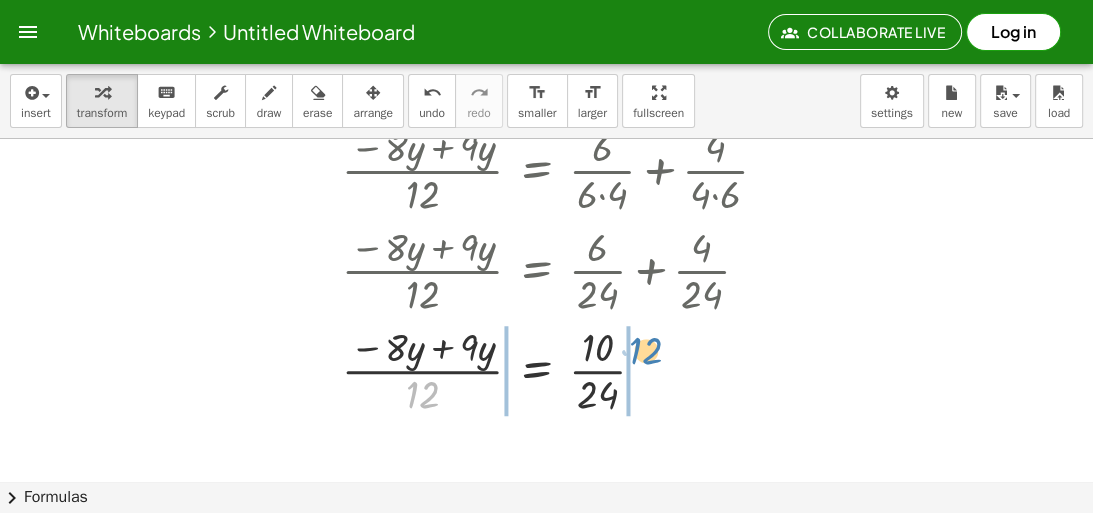 drag, startPoint x: 423, startPoint y: 392, endPoint x: 646, endPoint y: 348, distance: 227.29936 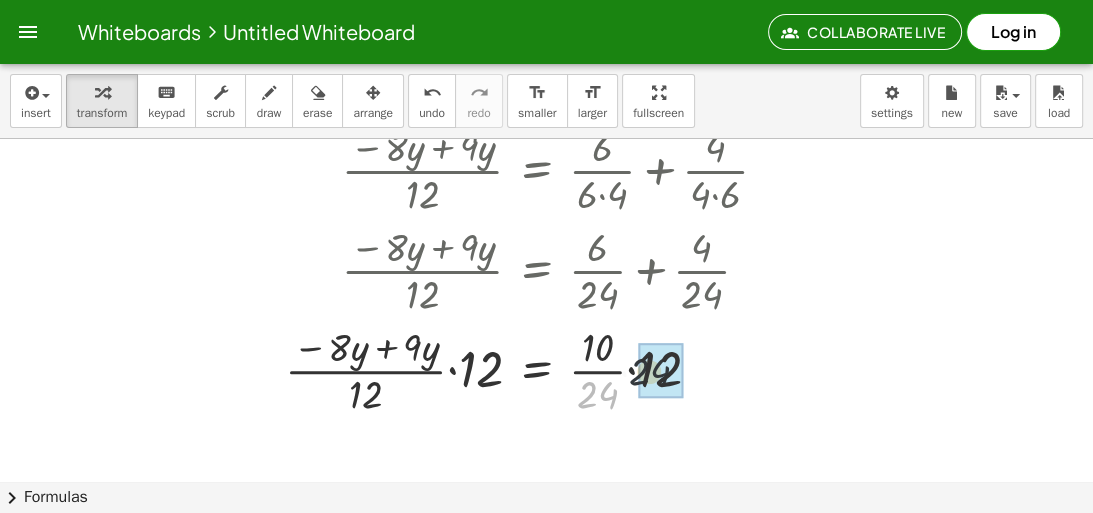 drag, startPoint x: 611, startPoint y: 398, endPoint x: 676, endPoint y: 368, distance: 71.5891 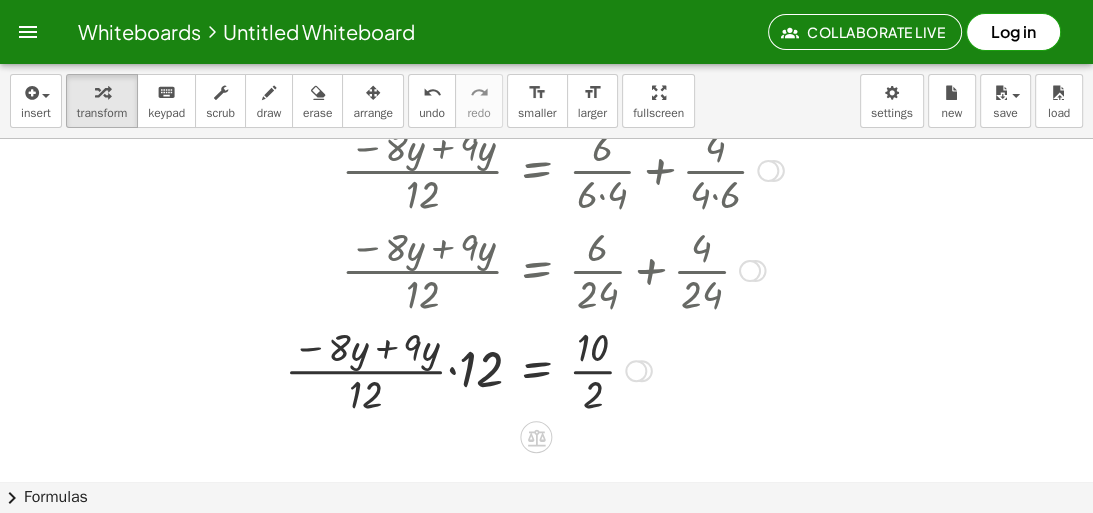 click at bounding box center [579, 369] 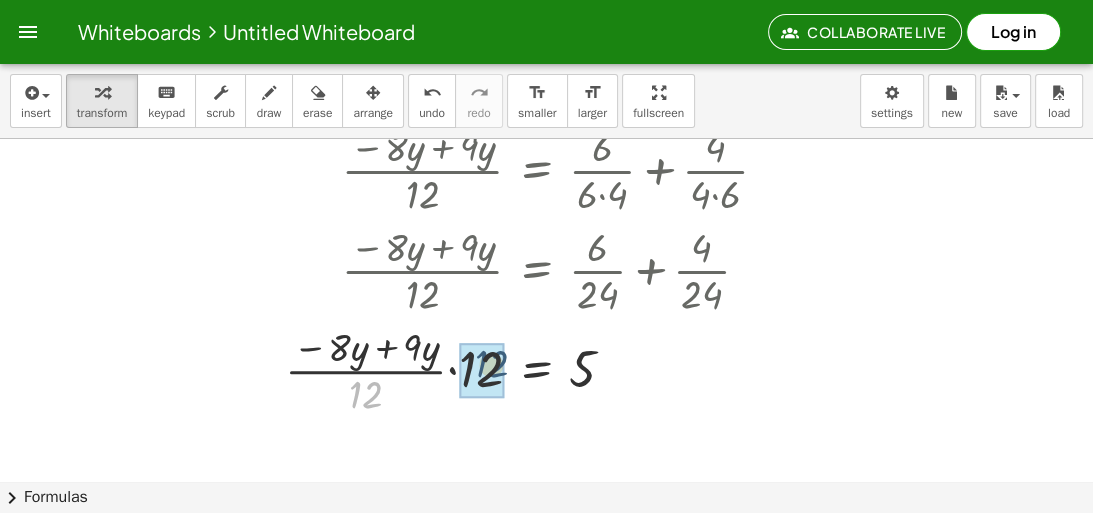 drag, startPoint x: 359, startPoint y: 400, endPoint x: 488, endPoint y: 368, distance: 132.90974 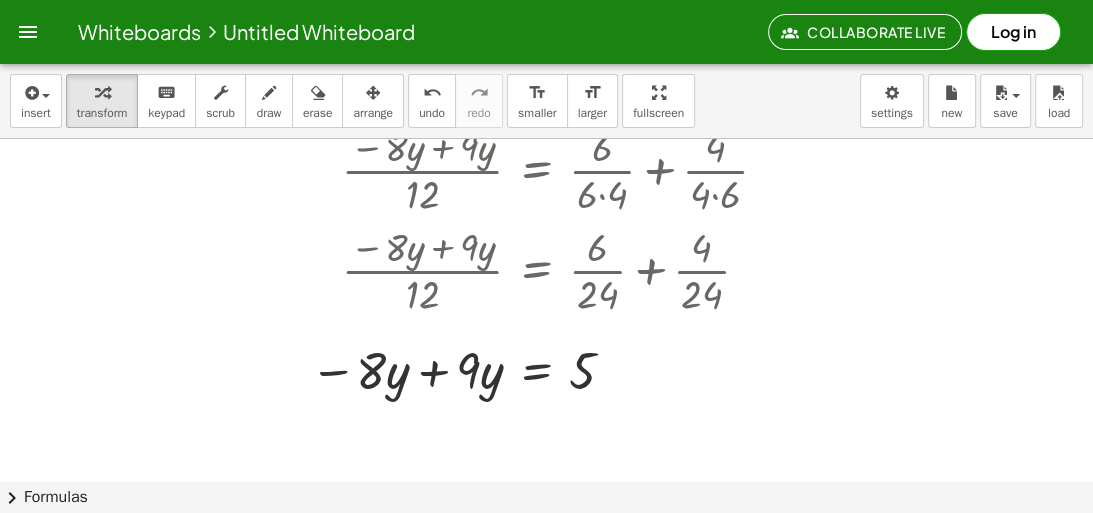 scroll, scrollTop: 764, scrollLeft: 0, axis: vertical 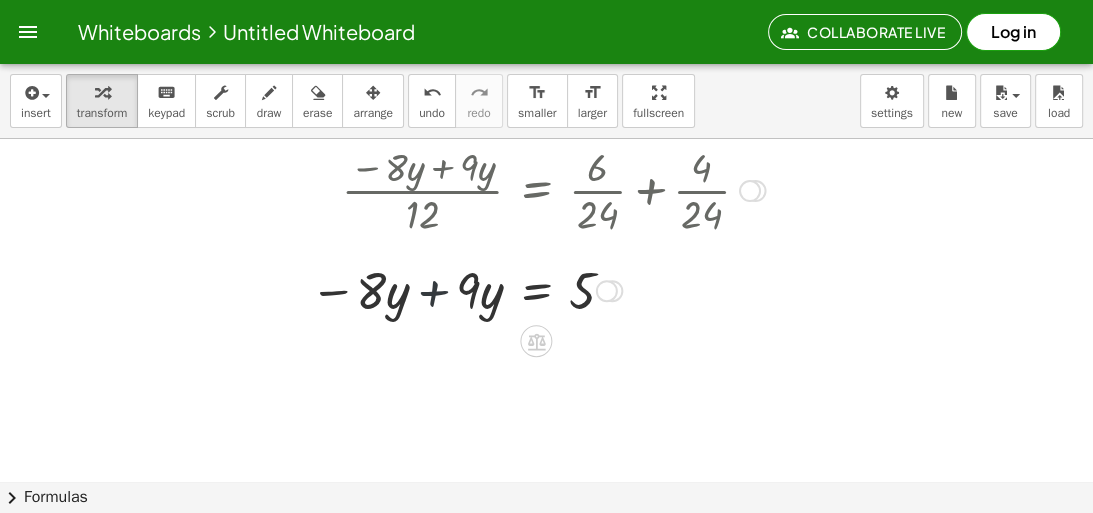 drag, startPoint x: 431, startPoint y: 285, endPoint x: 436, endPoint y: 302, distance: 17.720045 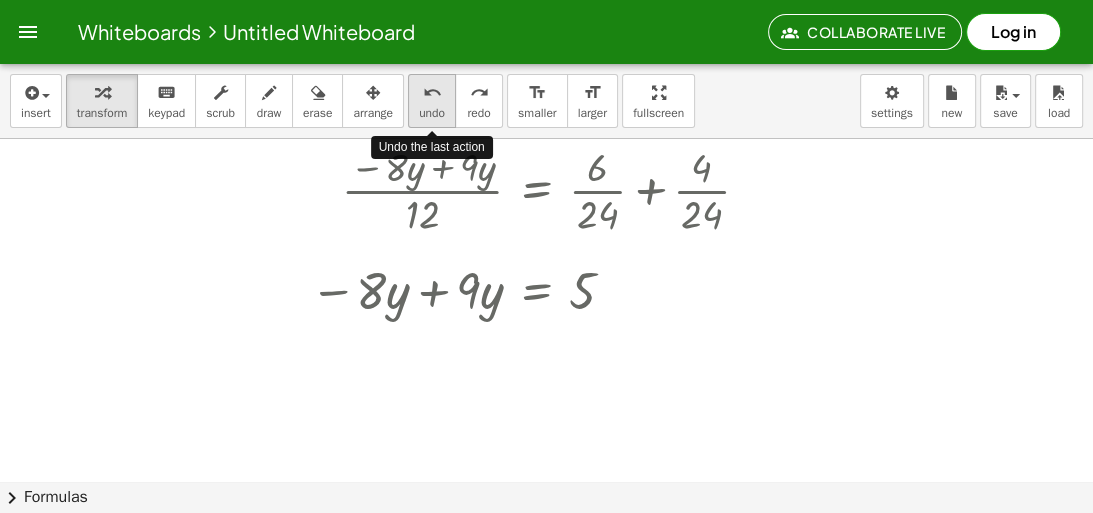 click on "undo" at bounding box center (432, 113) 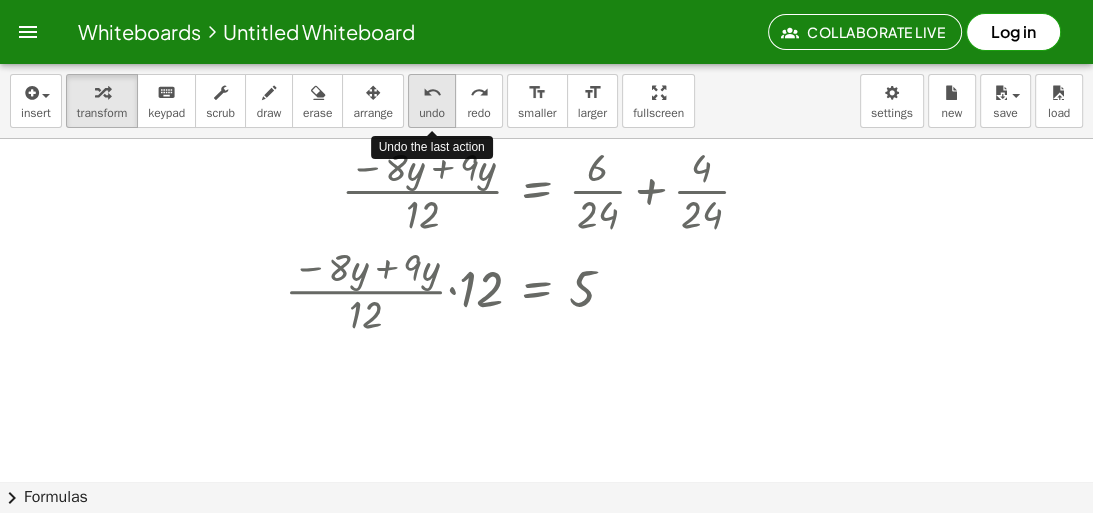 click on "undo" at bounding box center [432, 113] 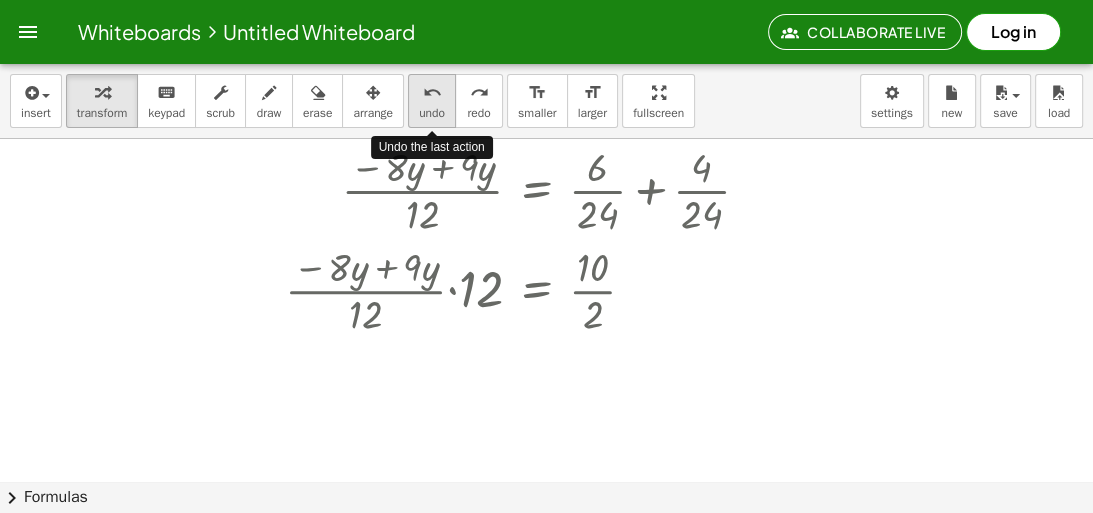 click on "undo" at bounding box center [432, 113] 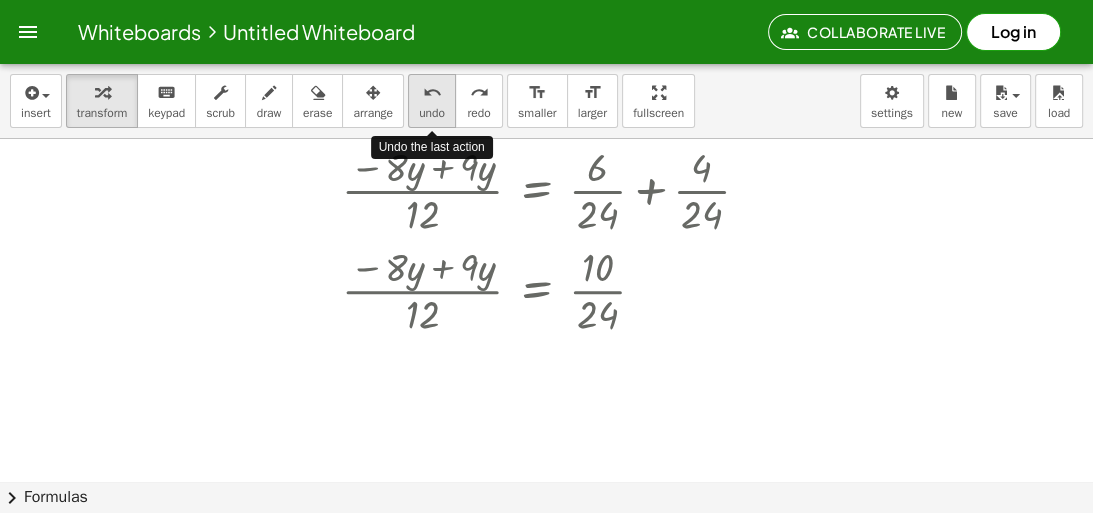 click on "undo" at bounding box center [432, 113] 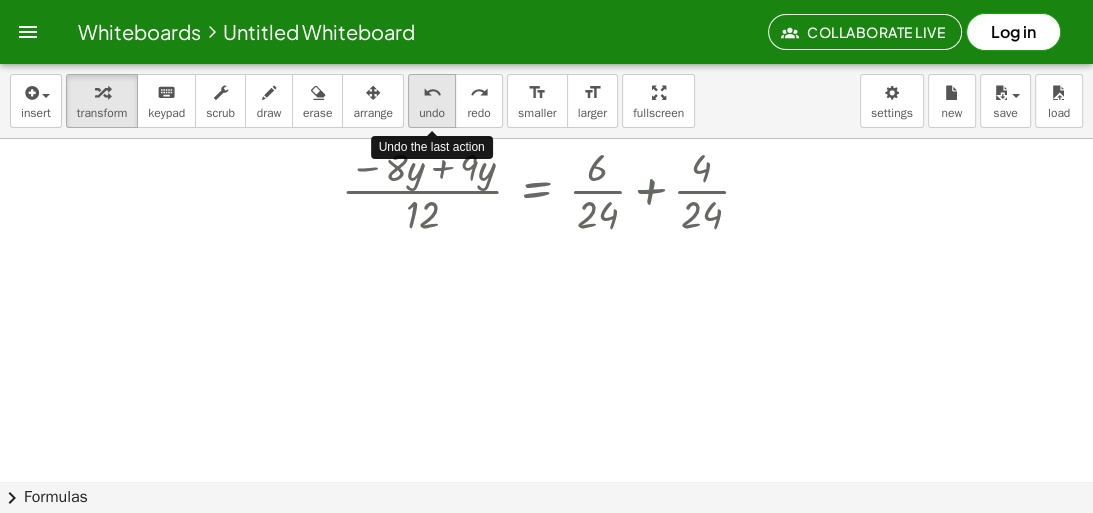 click on "undo" at bounding box center (432, 113) 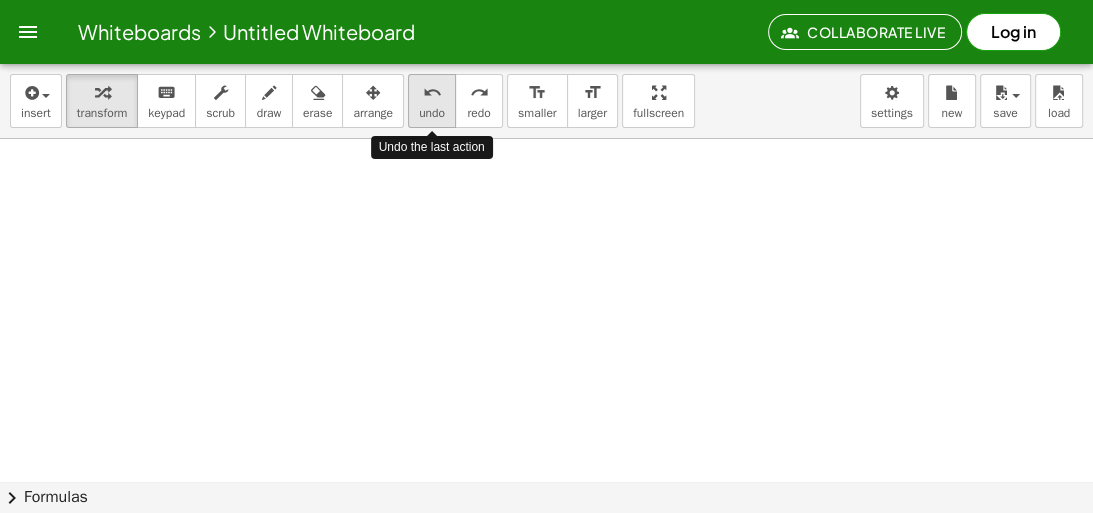 click on "undo" at bounding box center [432, 113] 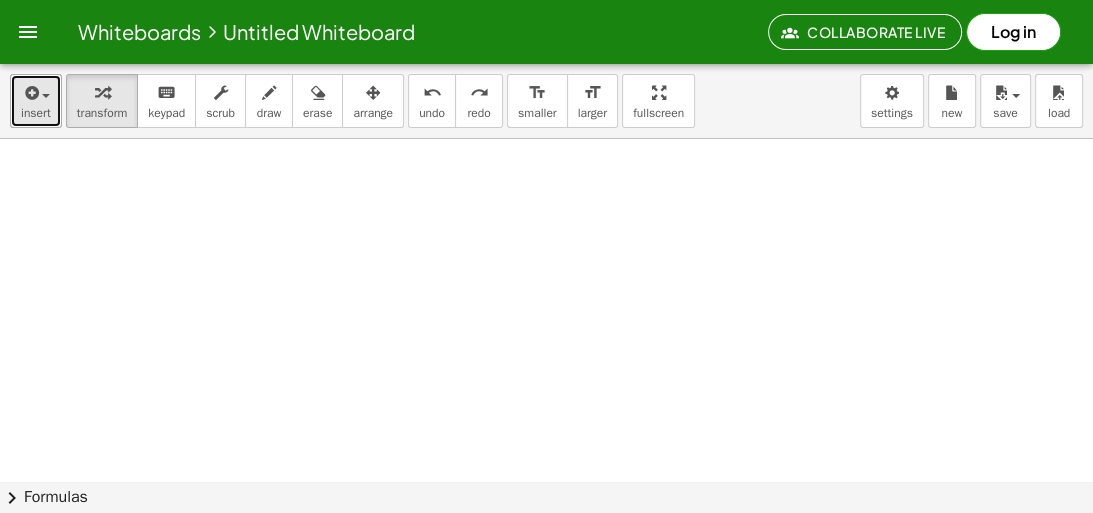 click on "insert" at bounding box center (36, 101) 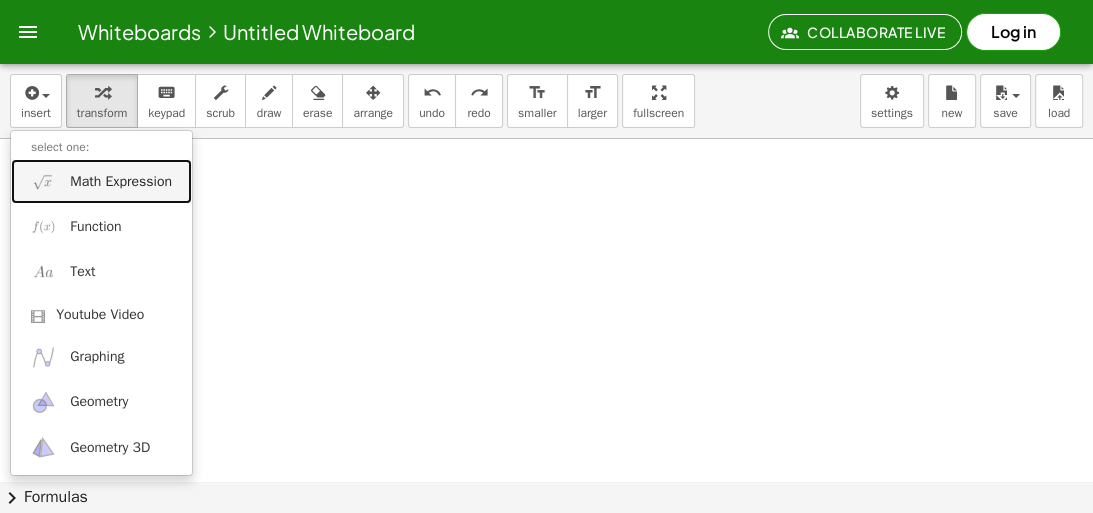click on "Math Expression" at bounding box center (121, 182) 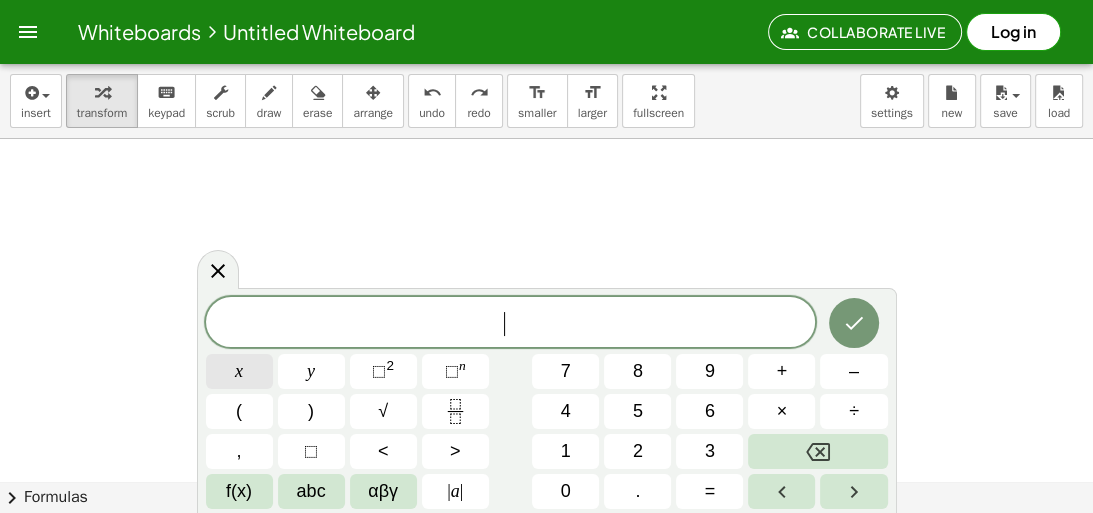click on "x" at bounding box center (239, 371) 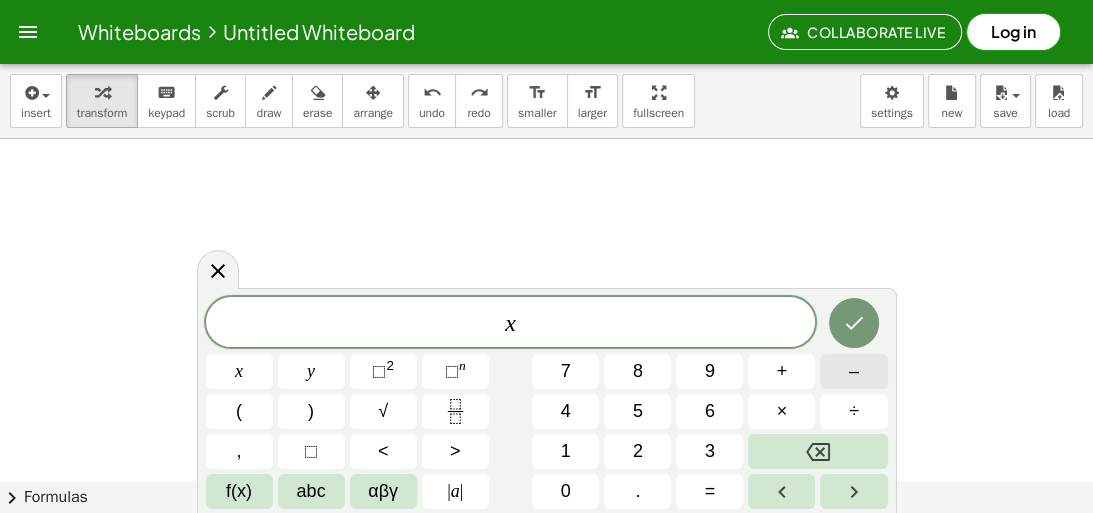 click on "–" at bounding box center [853, 371] 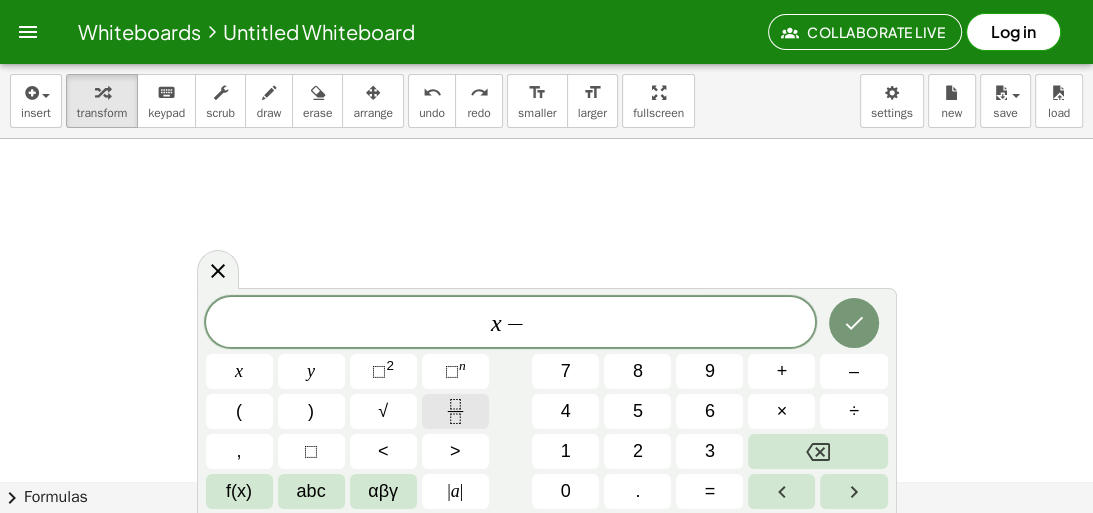 click 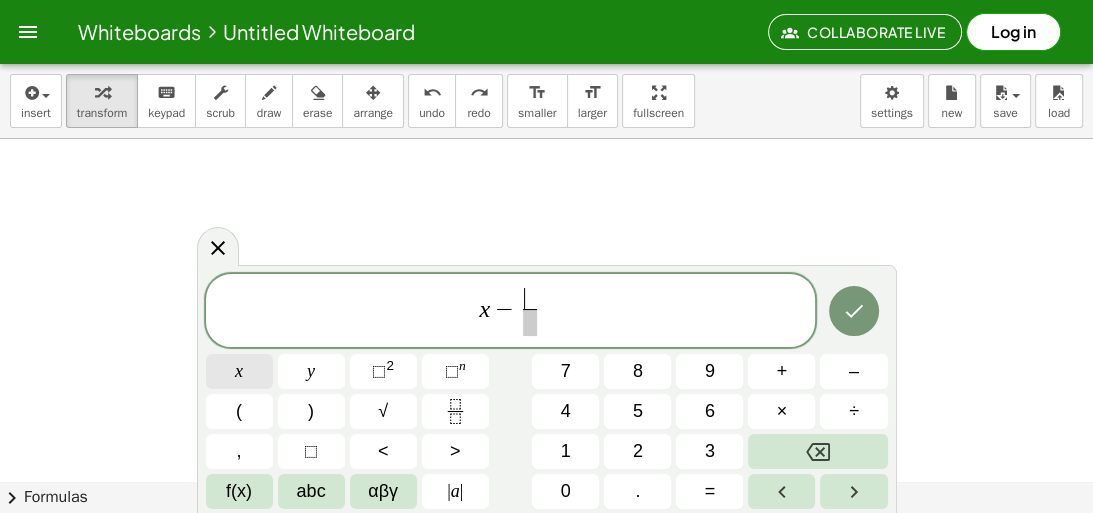 click on "x" at bounding box center [239, 371] 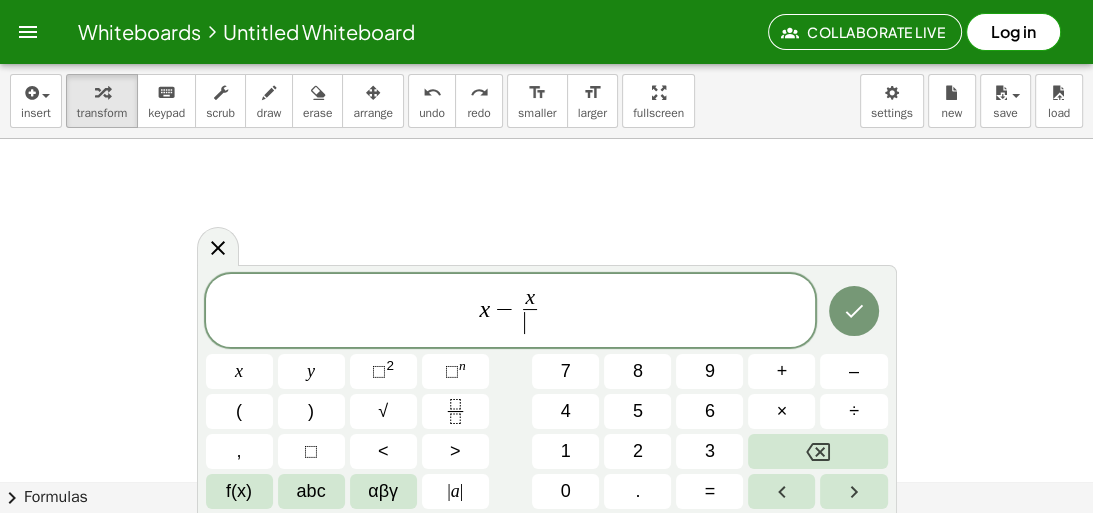 click on "​" at bounding box center (530, 322) 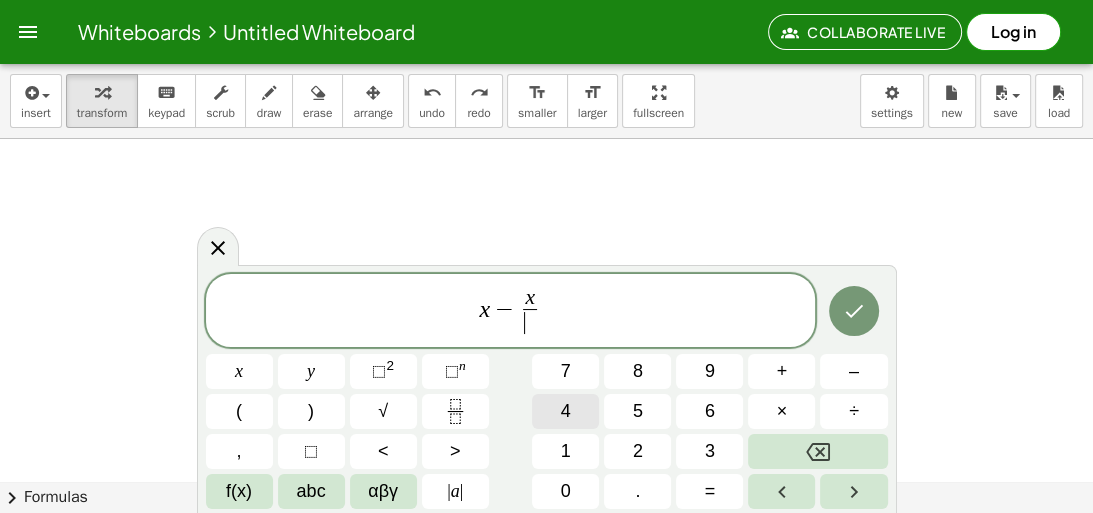 click on "4" at bounding box center (566, 411) 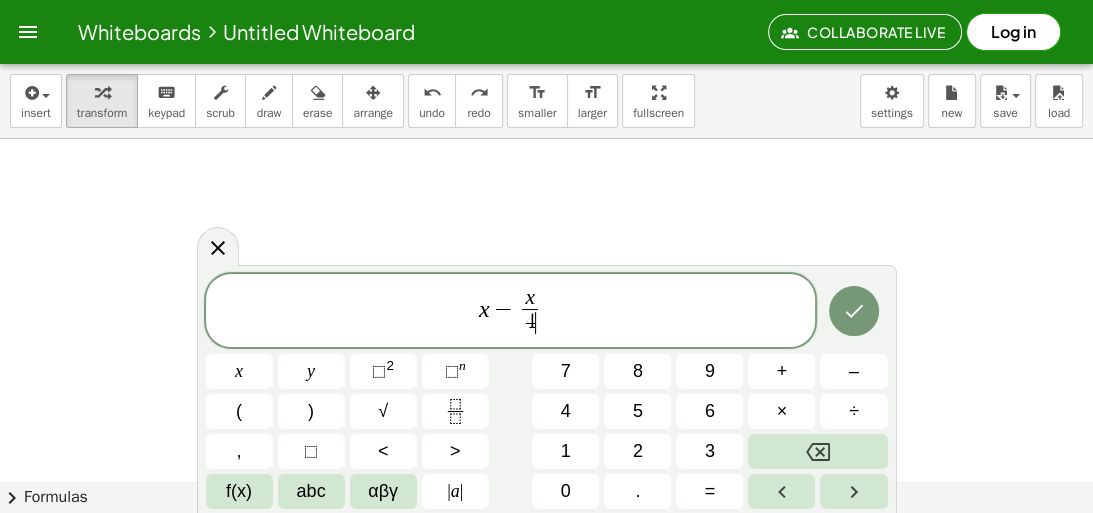 click on "x 4 ​ ​" at bounding box center (530, 312) 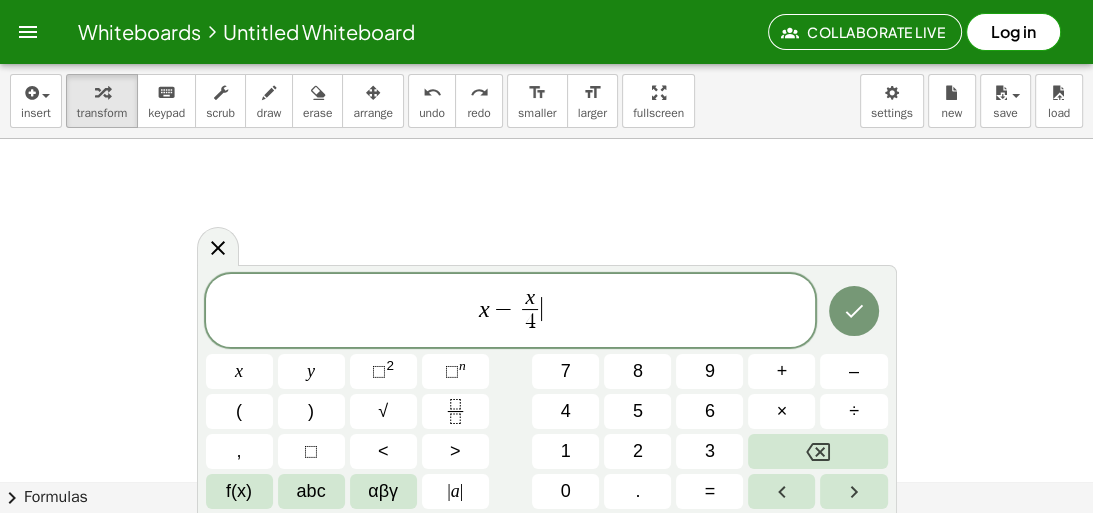 click on "x − x 4 ​ ​" at bounding box center [511, 312] 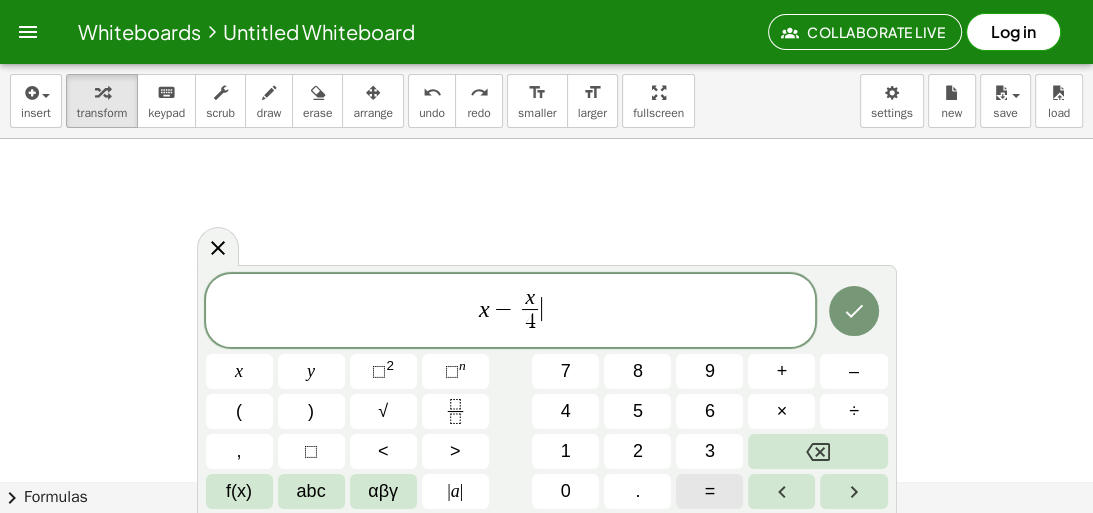 click on "=" at bounding box center [709, 491] 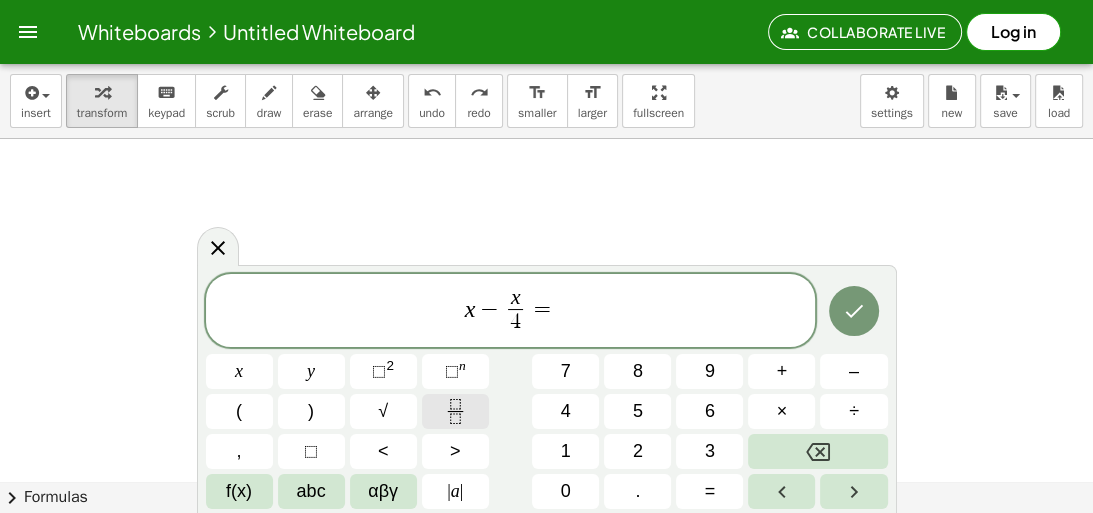 click at bounding box center (455, 411) 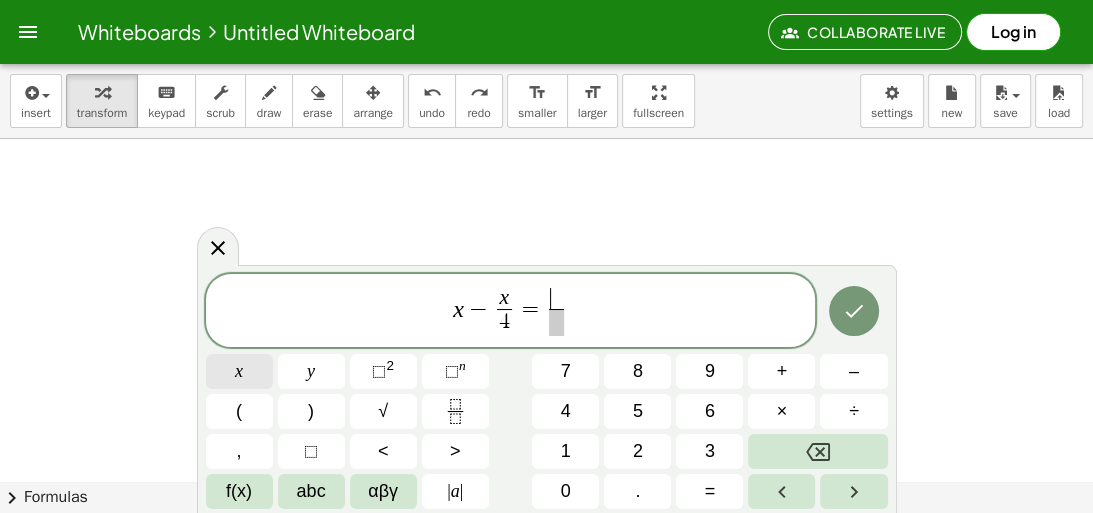 click on "x" at bounding box center (239, 371) 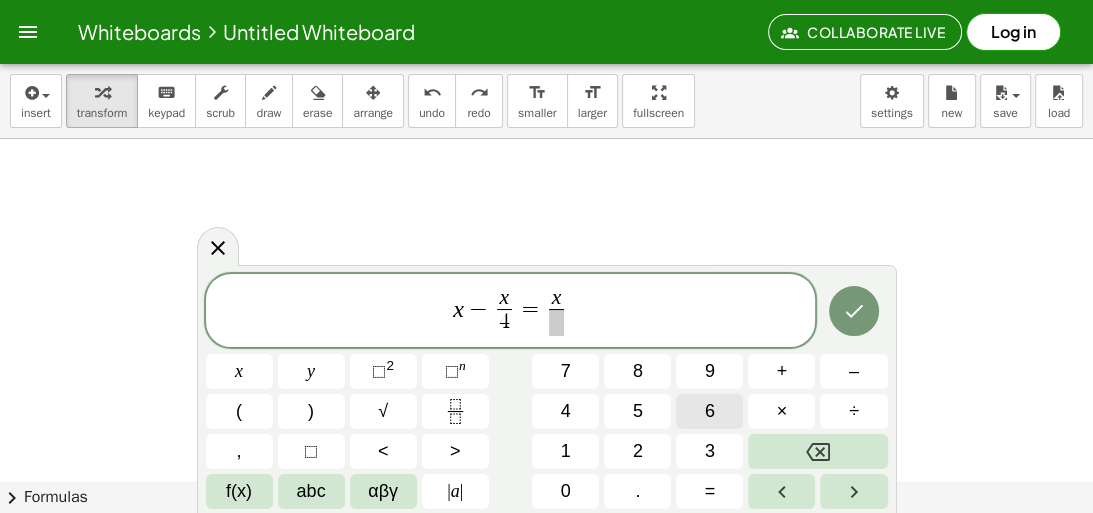 click on "6" at bounding box center [709, 411] 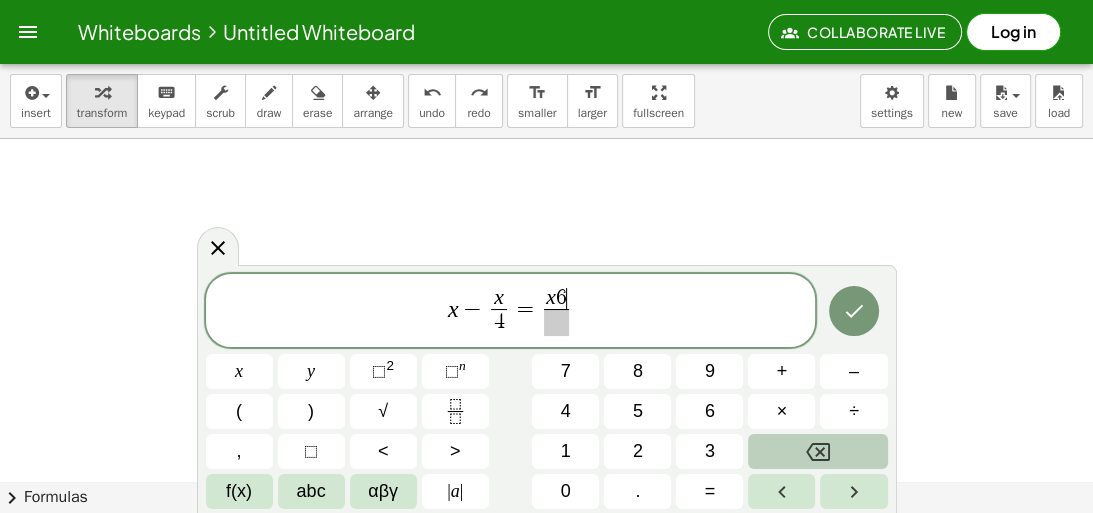 click at bounding box center (817, 451) 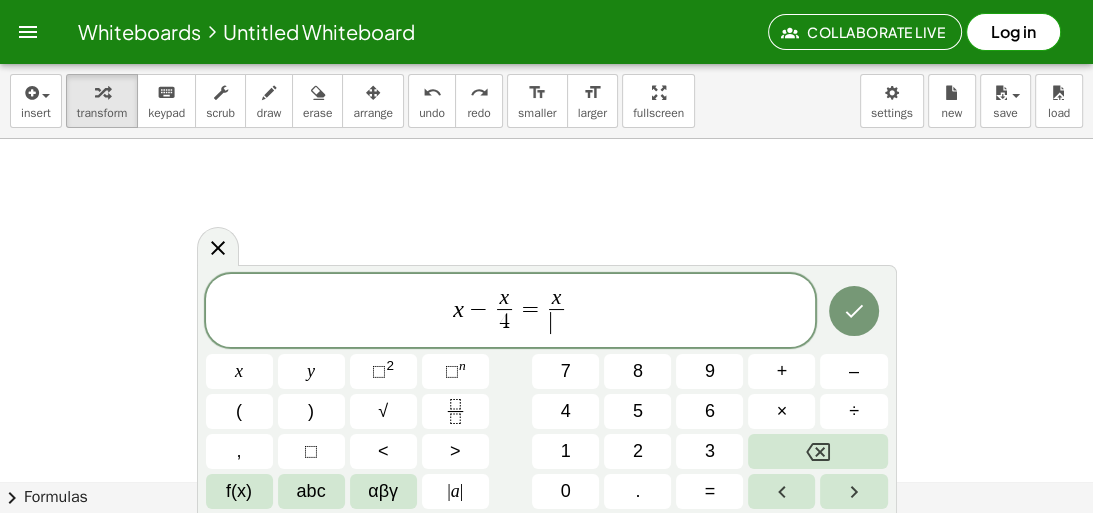 click on "​" at bounding box center (556, 322) 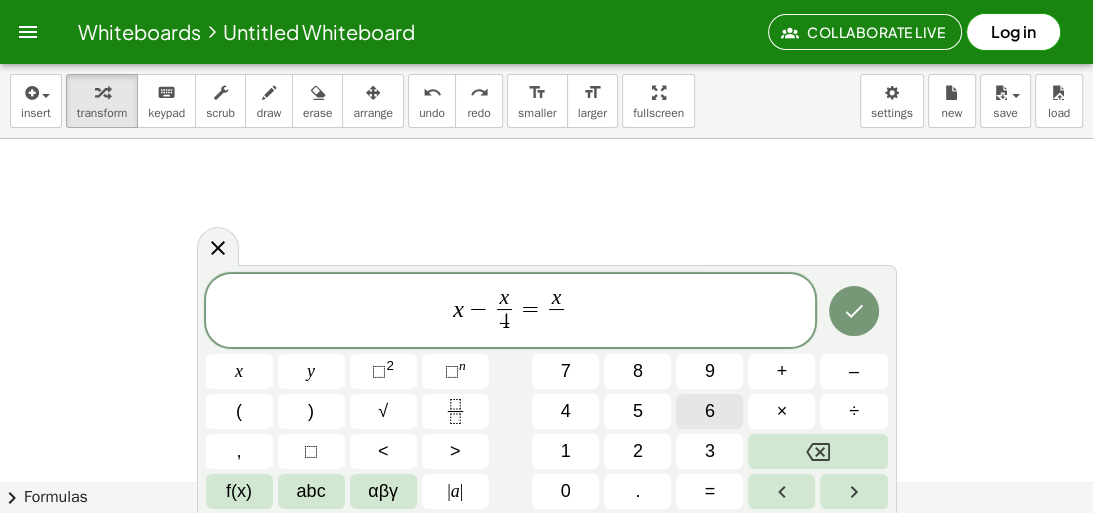 click on "6" at bounding box center [710, 411] 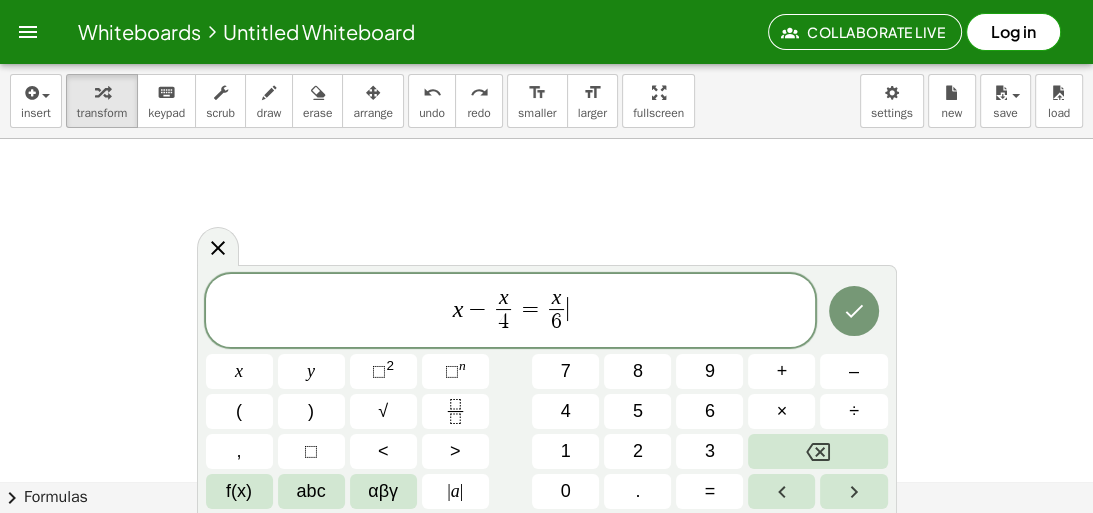 click on "x − x 4 ​ = x 6 ​ ​" at bounding box center (511, 312) 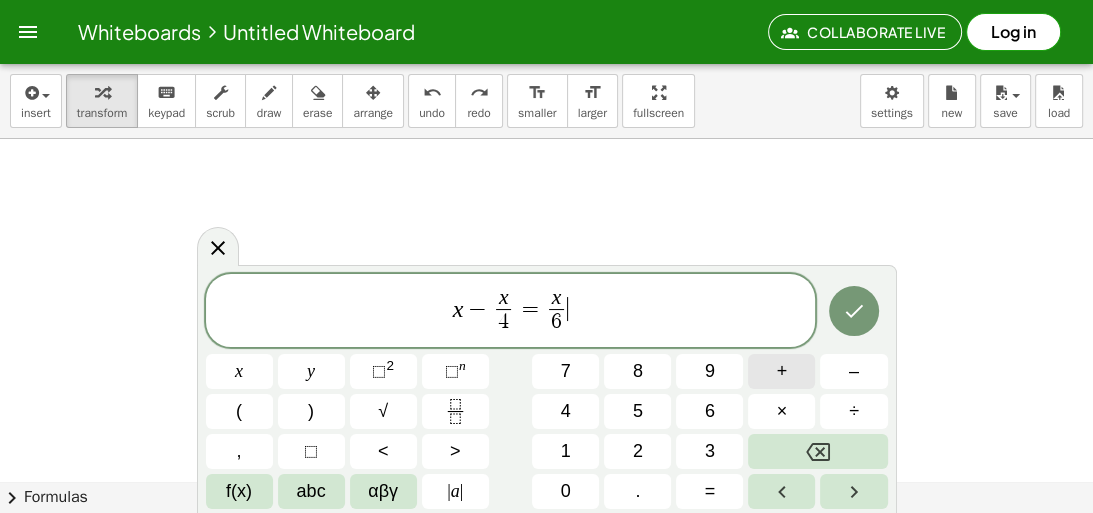 click on "+" at bounding box center [781, 371] 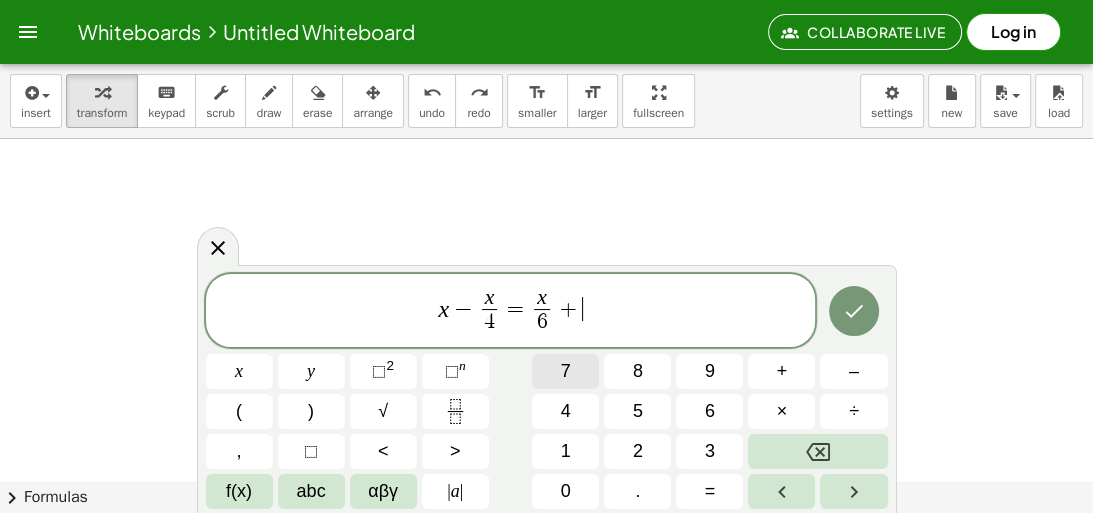 click on "7" at bounding box center (565, 371) 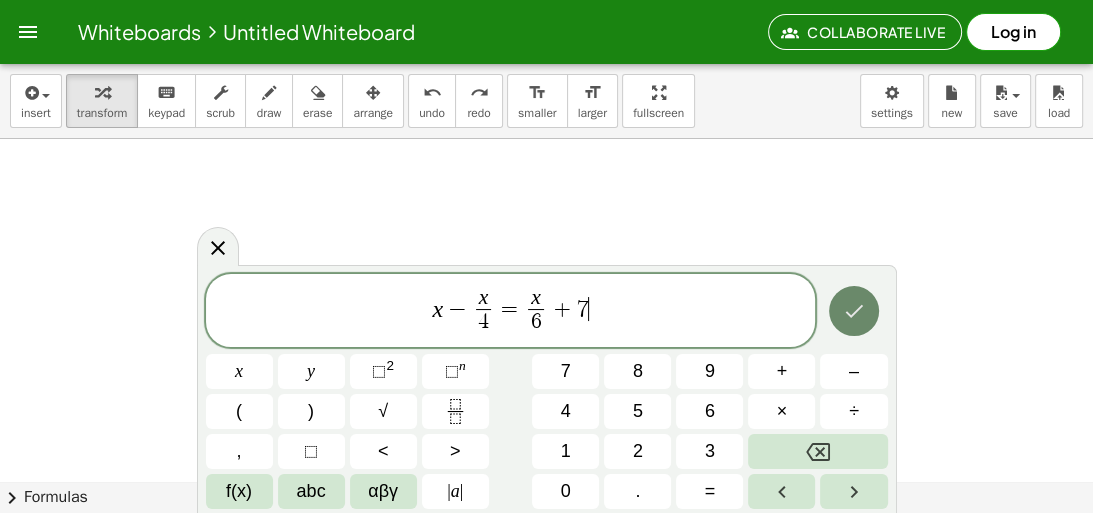 click at bounding box center (854, 311) 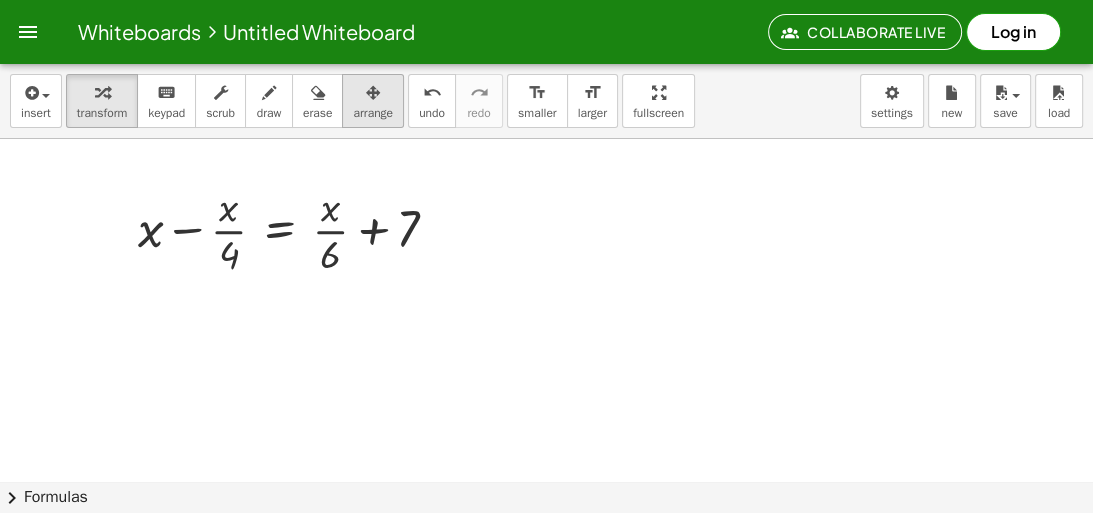 click at bounding box center (373, 93) 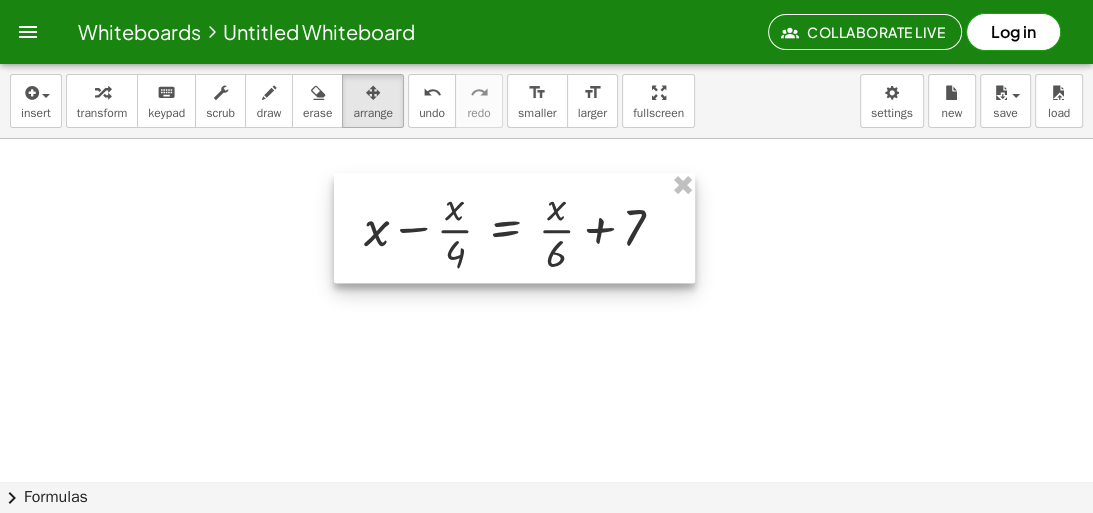 drag, startPoint x: 396, startPoint y: 245, endPoint x: 518, endPoint y: 240, distance: 122.10242 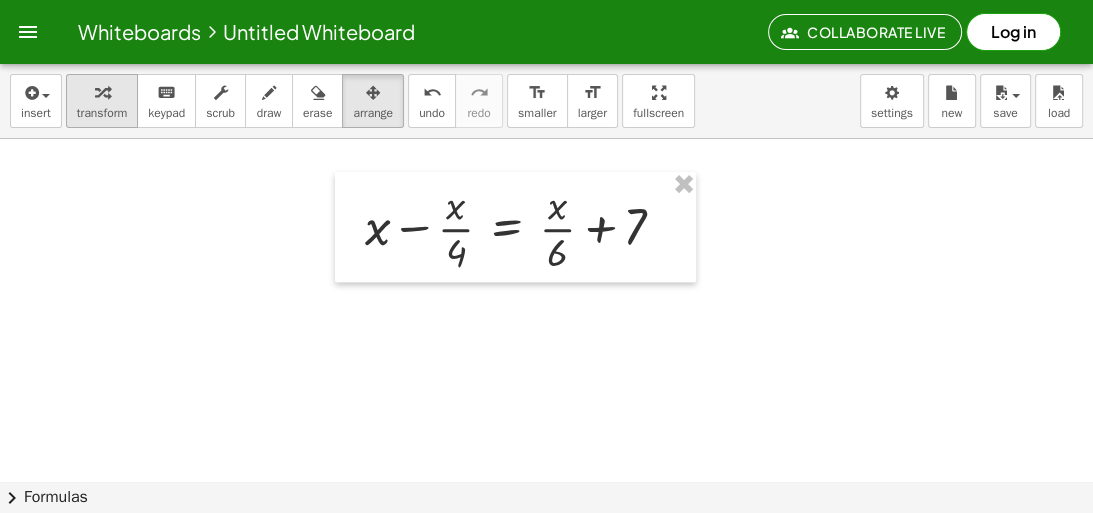 click at bounding box center [102, 93] 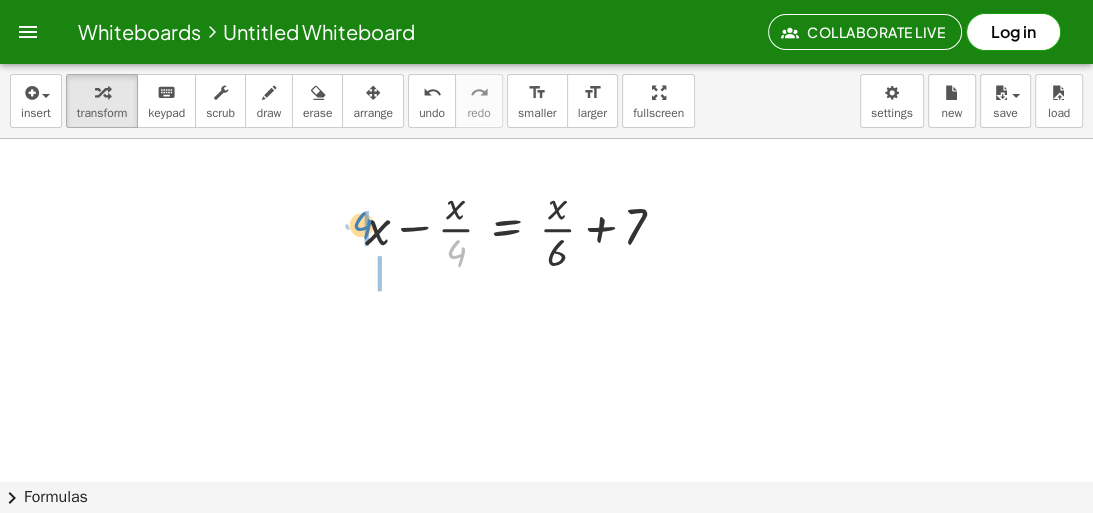 drag, startPoint x: 462, startPoint y: 252, endPoint x: 369, endPoint y: 225, distance: 96.84007 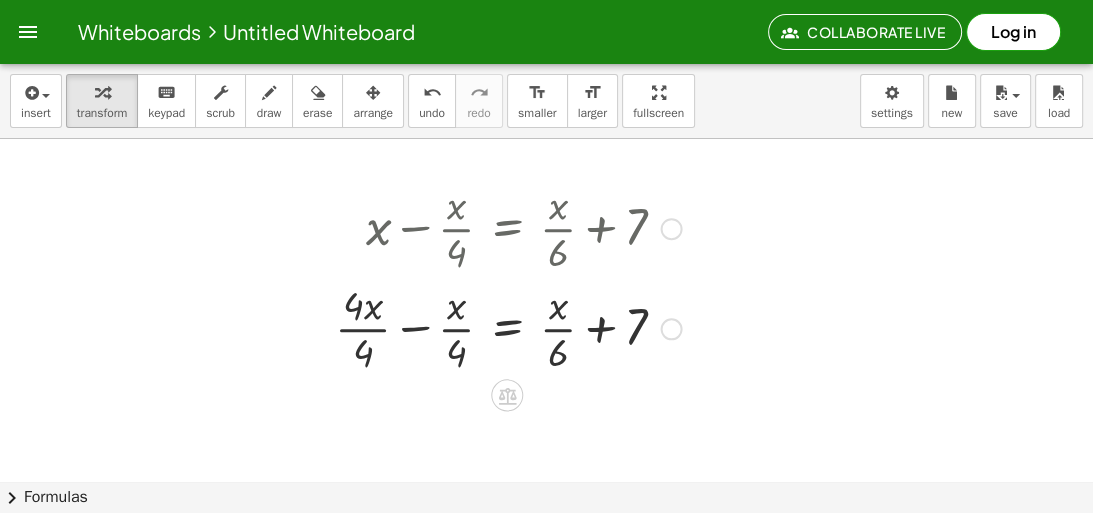click at bounding box center (508, 327) 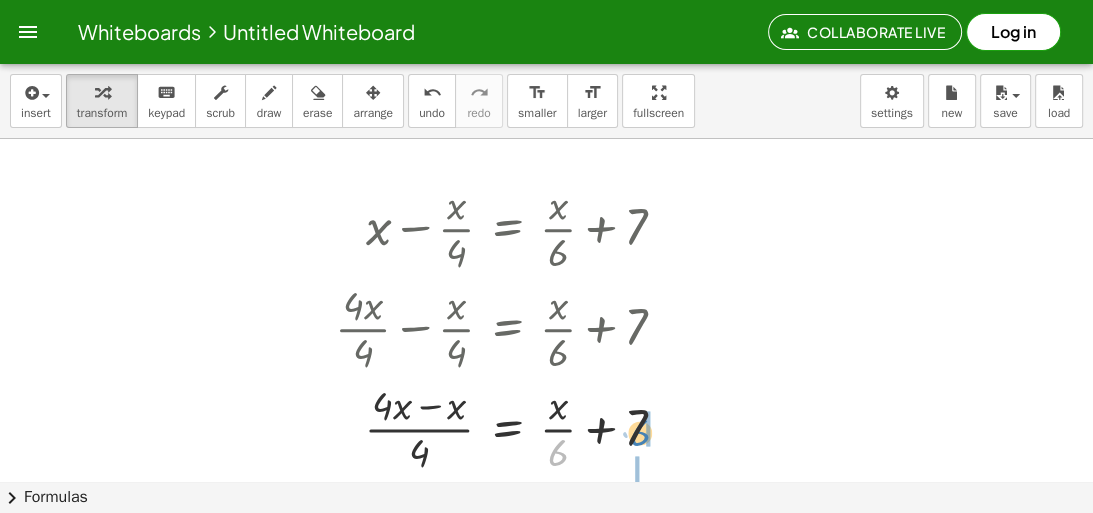 drag, startPoint x: 560, startPoint y: 448, endPoint x: 642, endPoint y: 428, distance: 84.40379 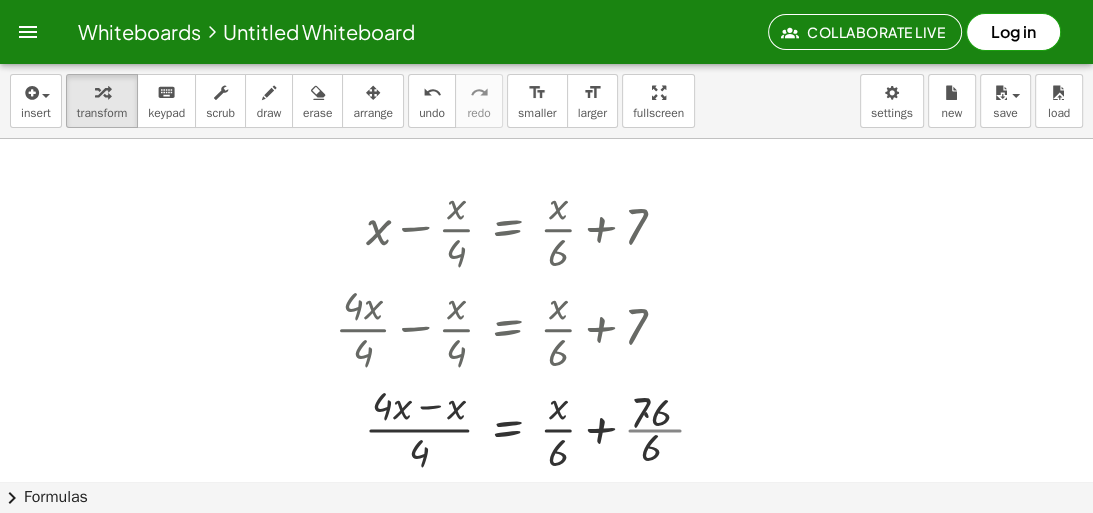 scroll, scrollTop: 924, scrollLeft: 0, axis: vertical 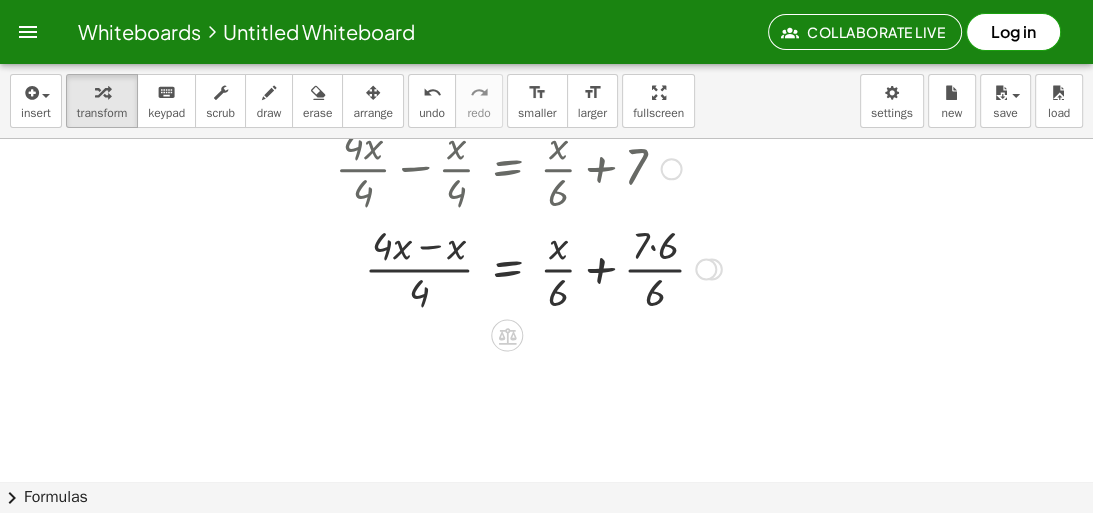 click at bounding box center (528, 267) 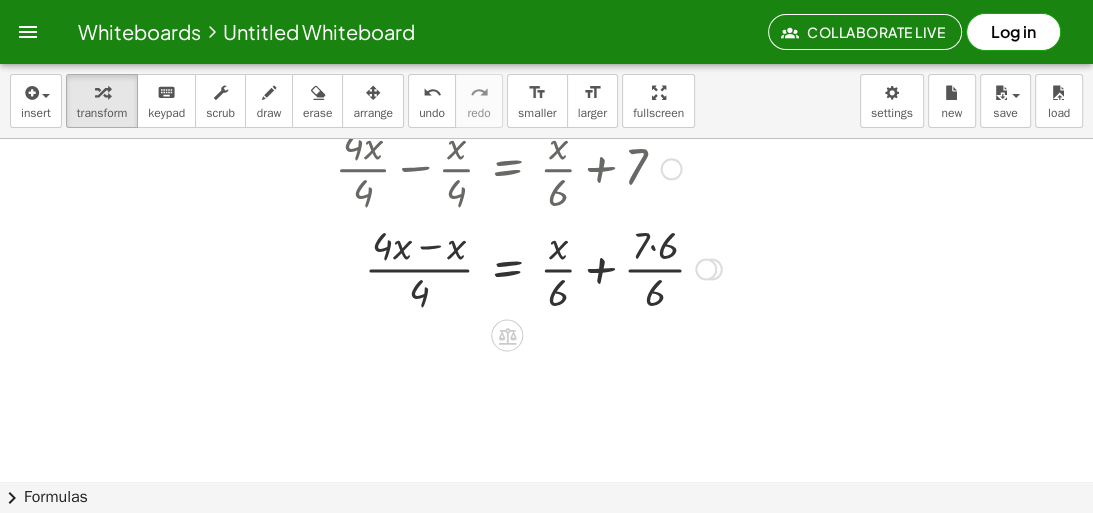 click at bounding box center (528, 267) 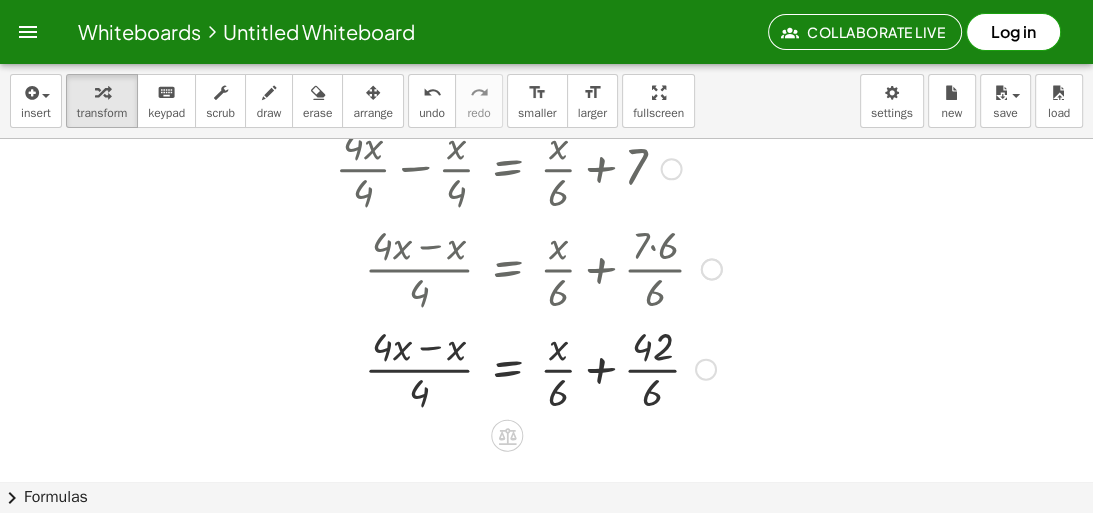 click at bounding box center (528, 367) 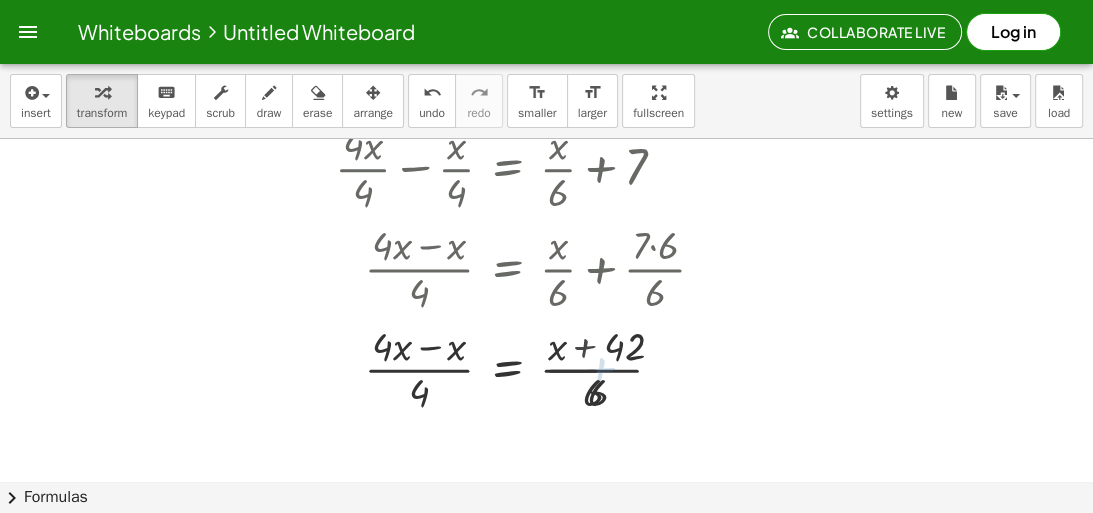 scroll, scrollTop: 1004, scrollLeft: 0, axis: vertical 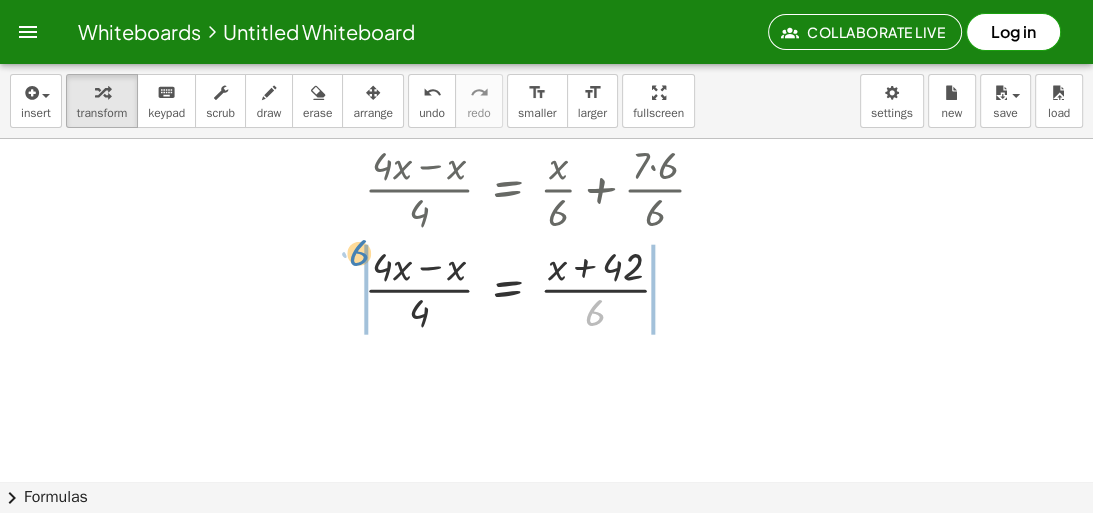 drag, startPoint x: 596, startPoint y: 317, endPoint x: 360, endPoint y: 255, distance: 244.0082 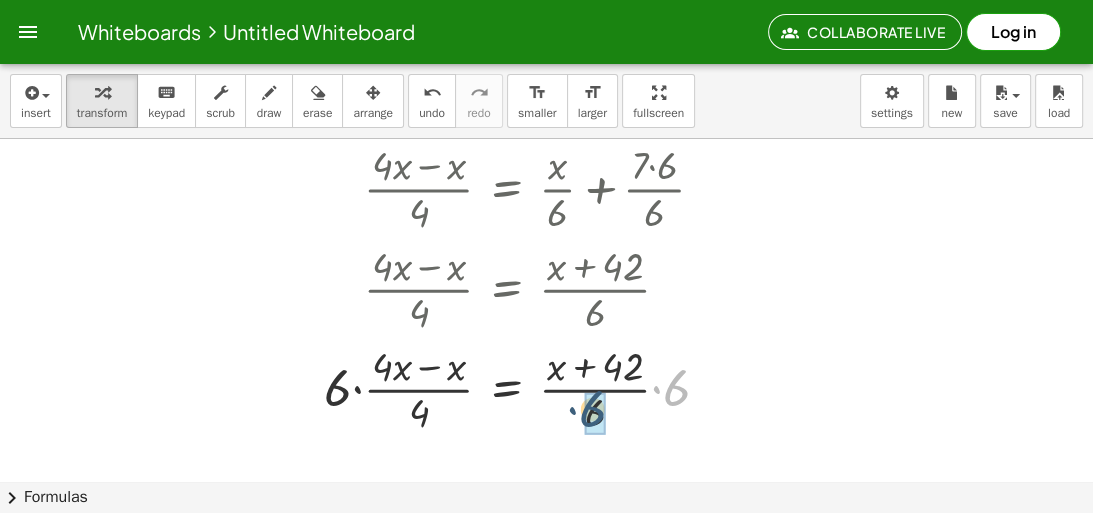 drag, startPoint x: 665, startPoint y: 392, endPoint x: 580, endPoint y: 413, distance: 87.555695 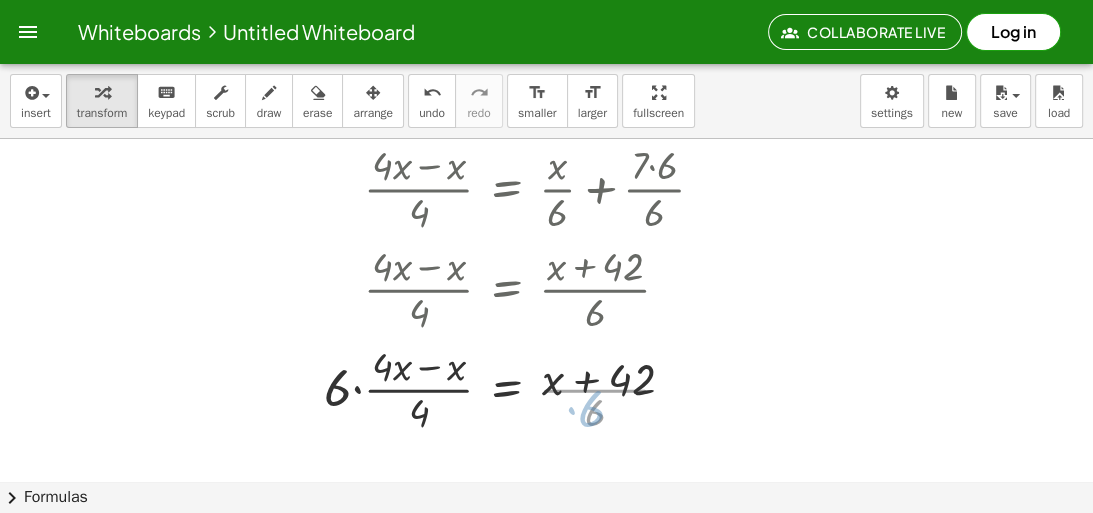 scroll, scrollTop: 1107, scrollLeft: 0, axis: vertical 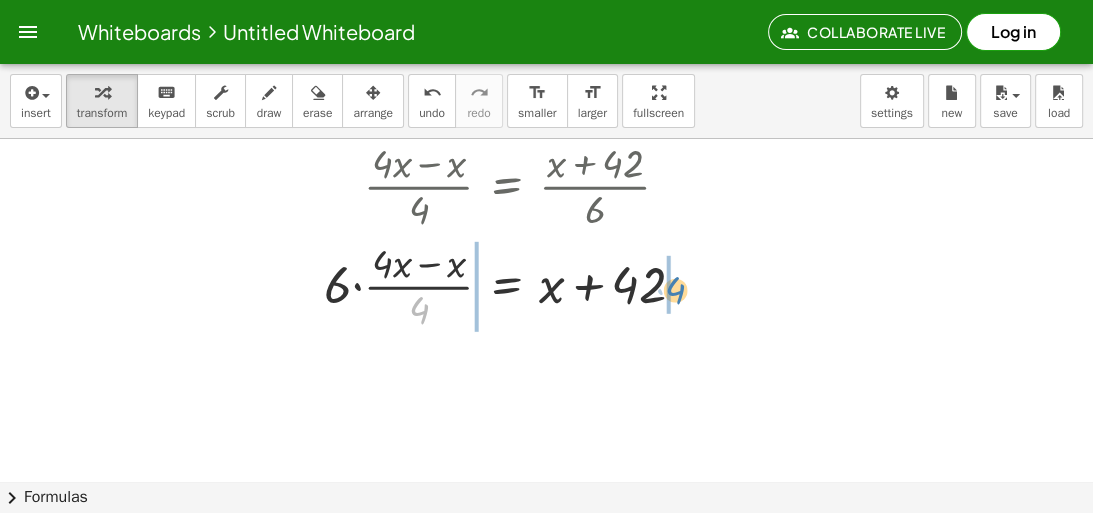 drag, startPoint x: 423, startPoint y: 318, endPoint x: 683, endPoint y: 299, distance: 260.6933 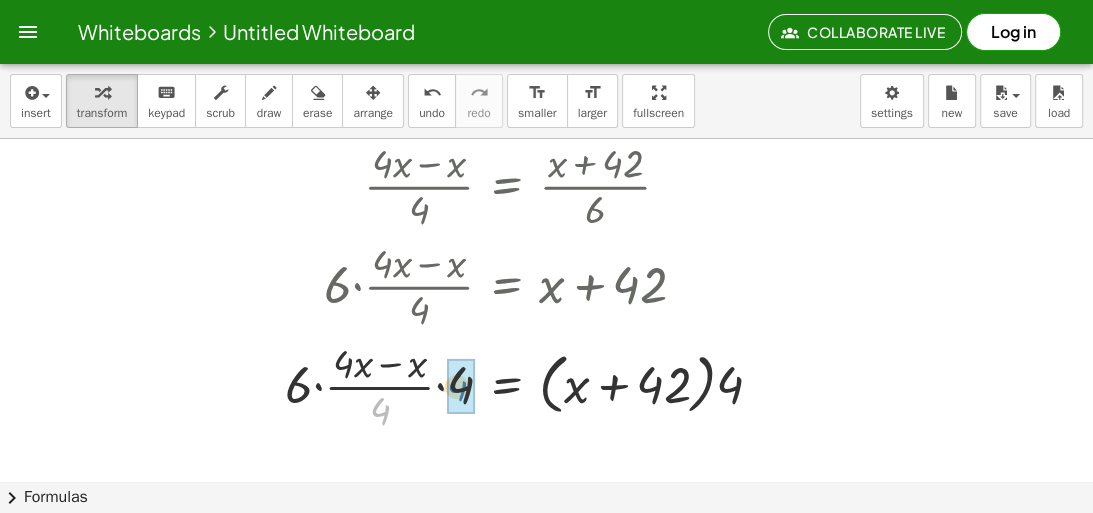 drag, startPoint x: 389, startPoint y: 412, endPoint x: 468, endPoint y: 388, distance: 82.565125 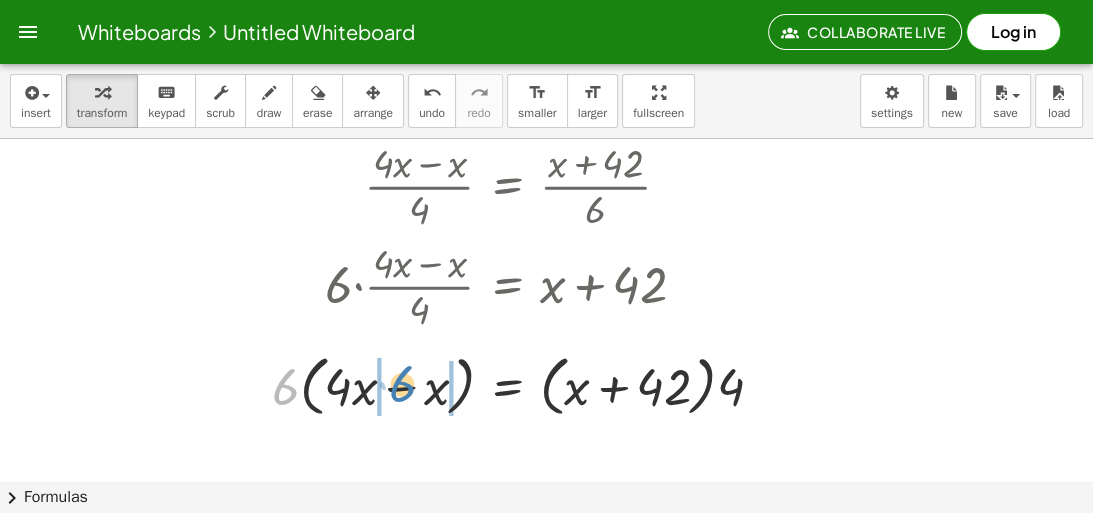 drag, startPoint x: 287, startPoint y: 384, endPoint x: 404, endPoint y: 381, distance: 117.03845 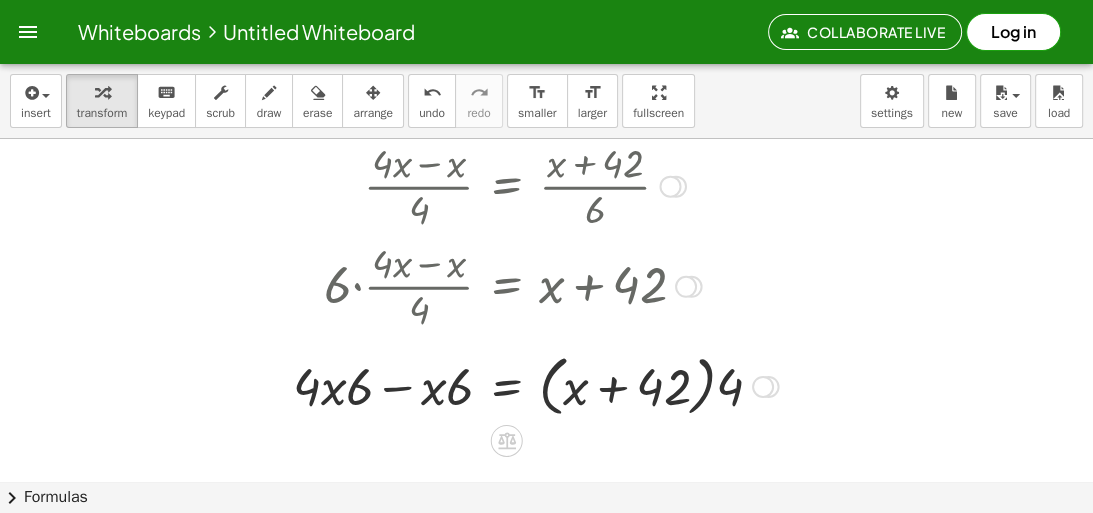 click at bounding box center (535, 385) 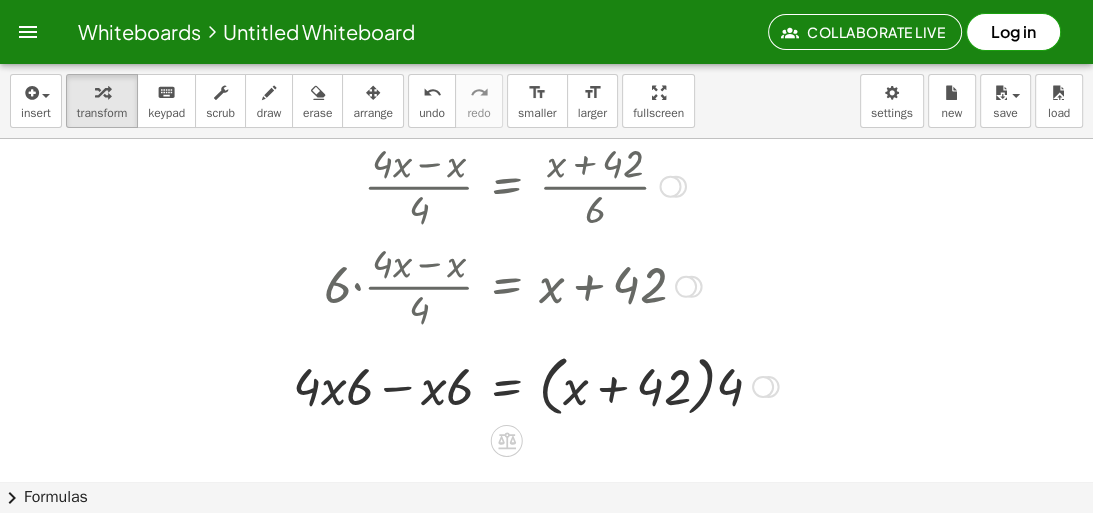 click at bounding box center (535, 385) 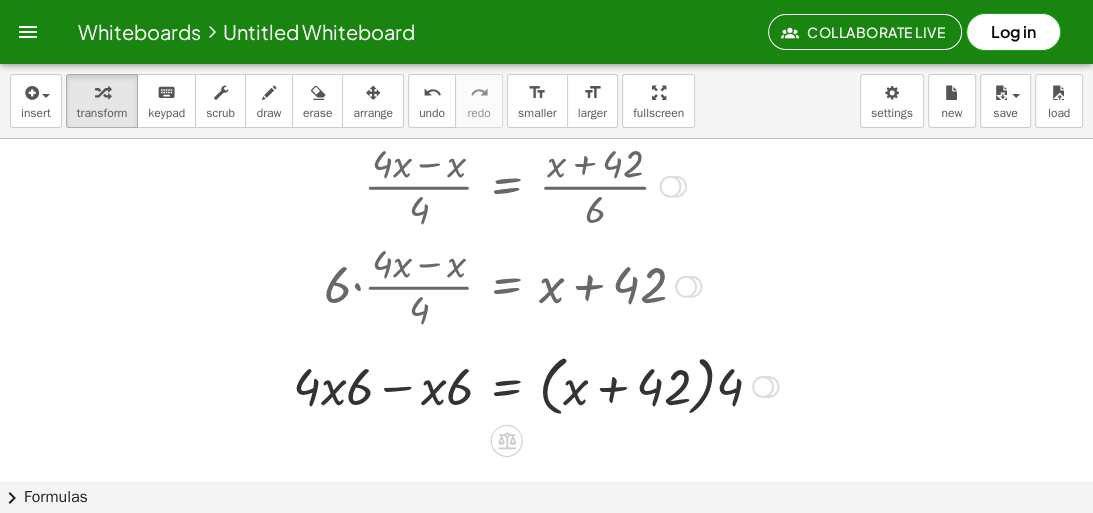 click at bounding box center [535, 385] 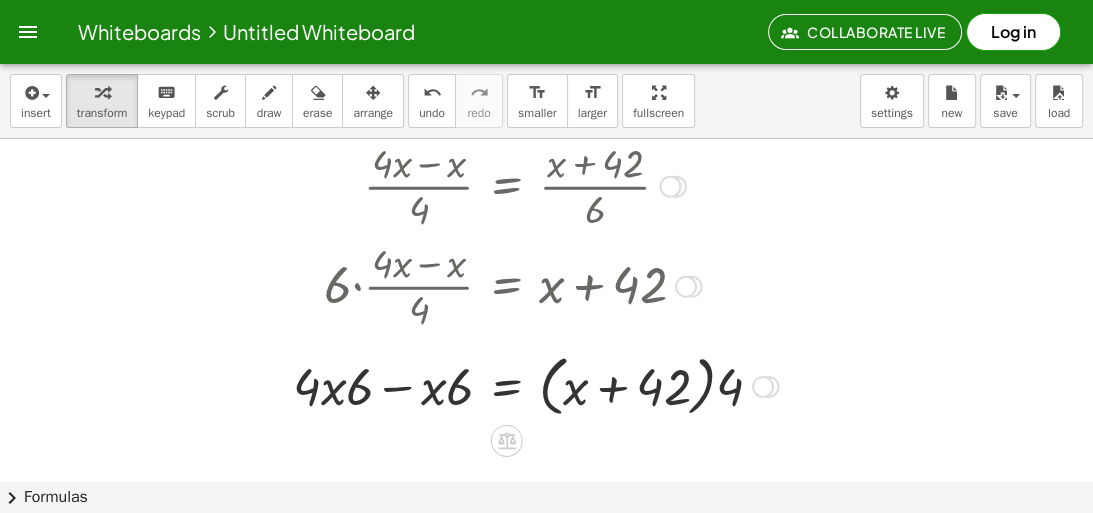 click at bounding box center [535, 385] 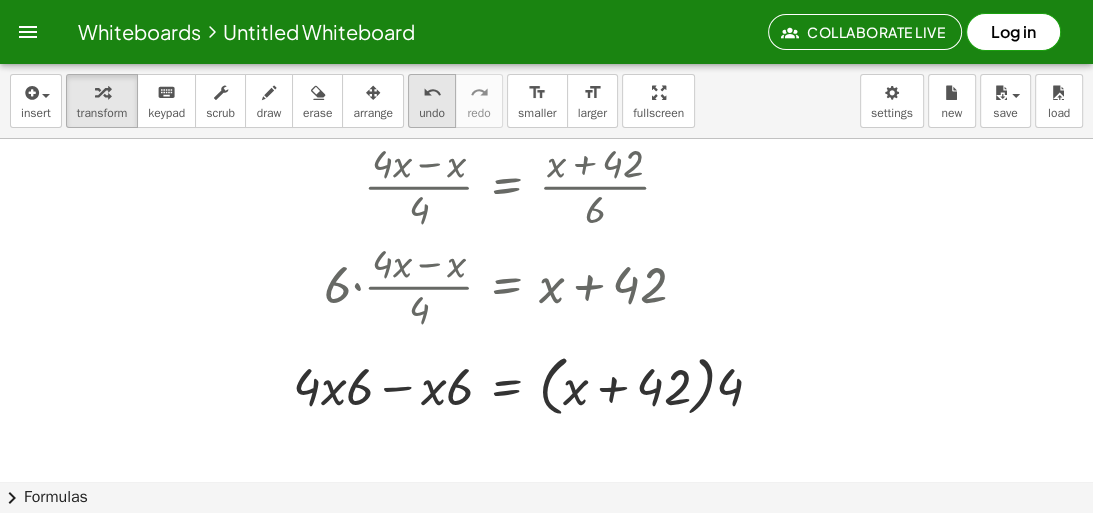 click on "undo" at bounding box center (432, 92) 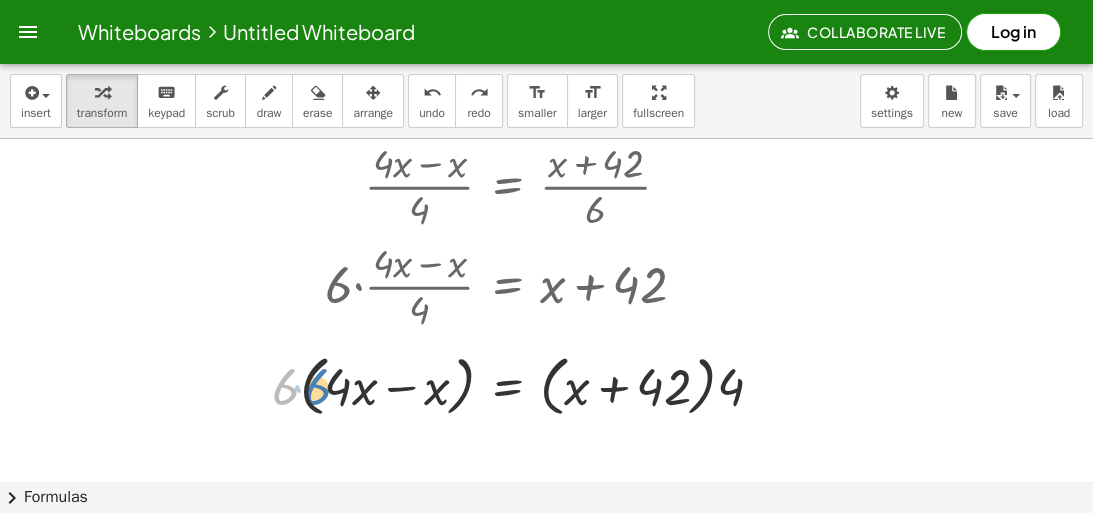drag, startPoint x: 285, startPoint y: 392, endPoint x: 317, endPoint y: 392, distance: 32 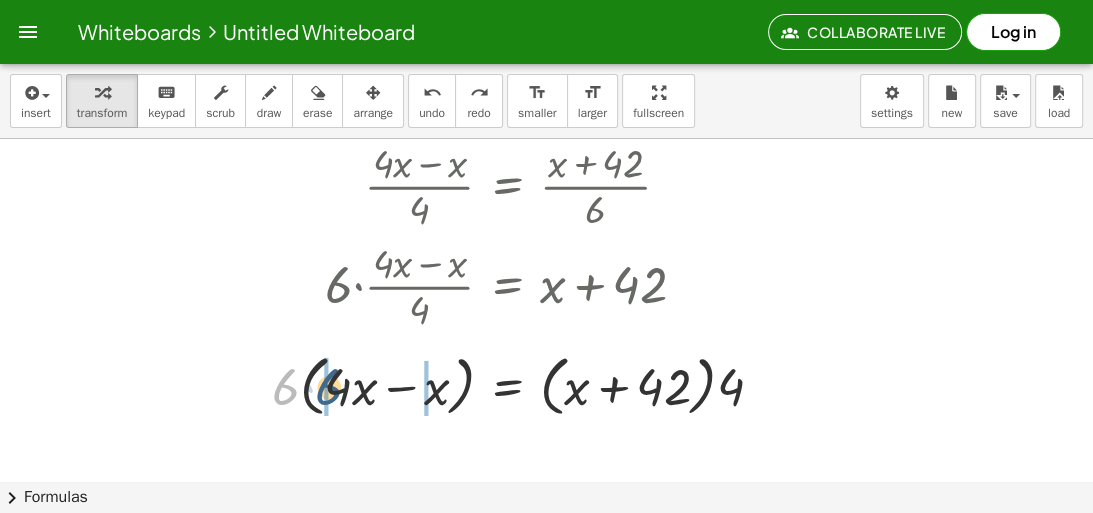 drag, startPoint x: 290, startPoint y: 397, endPoint x: 330, endPoint y: 392, distance: 40.311287 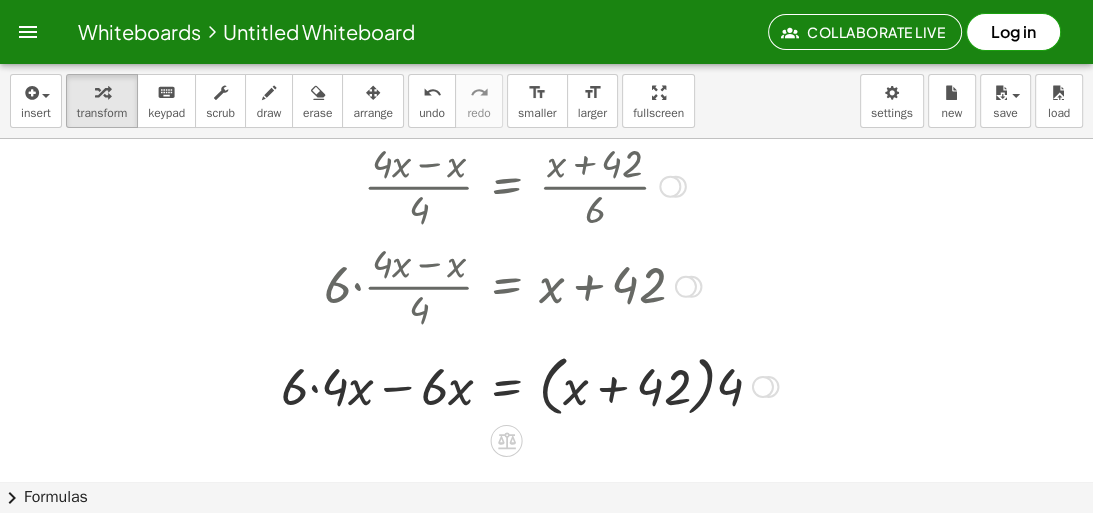 click at bounding box center (529, 385) 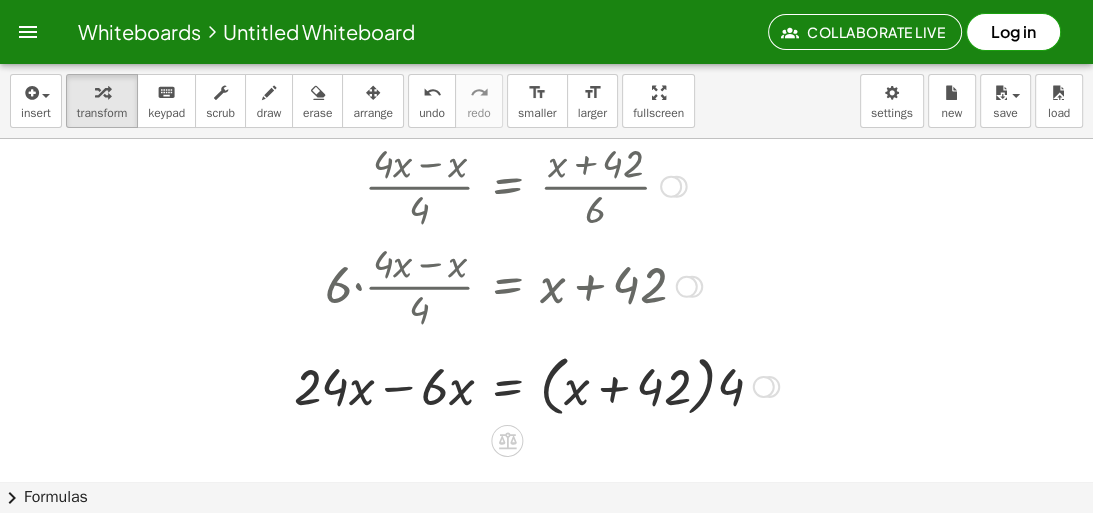 click at bounding box center (536, 385) 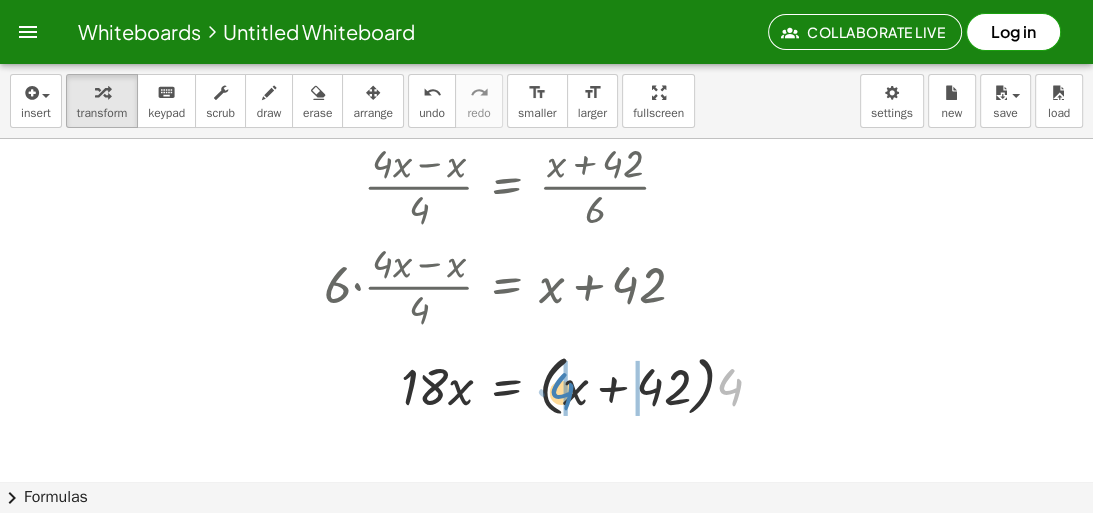 drag, startPoint x: 725, startPoint y: 388, endPoint x: 557, endPoint y: 391, distance: 168.02678 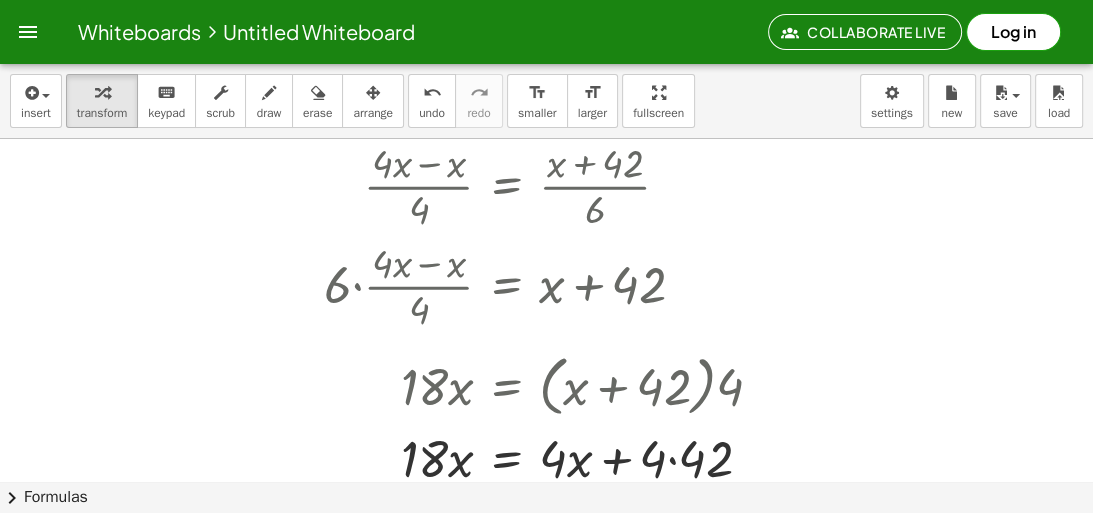 scroll, scrollTop: 1267, scrollLeft: 0, axis: vertical 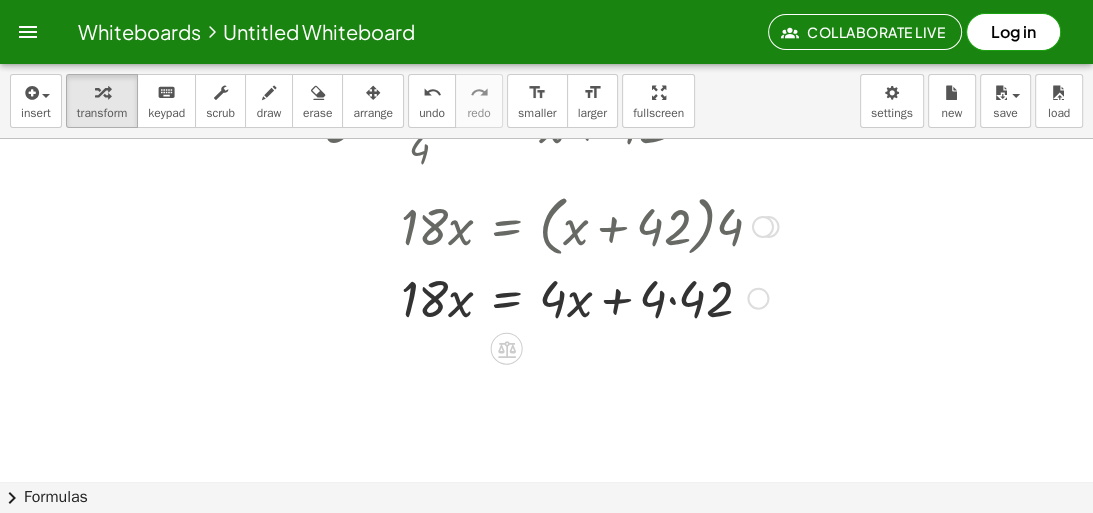 click at bounding box center [551, 296] 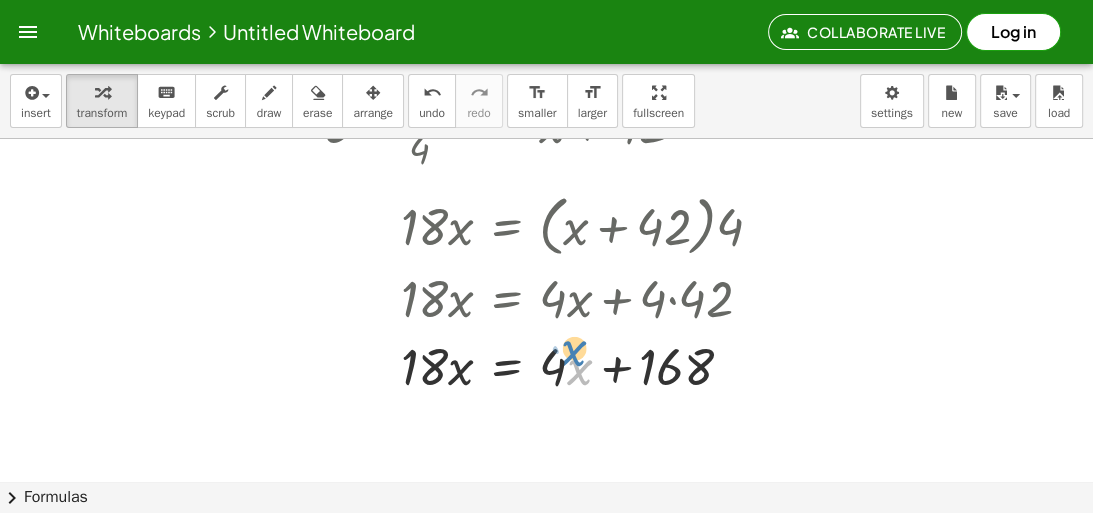 drag, startPoint x: 488, startPoint y: 373, endPoint x: 601, endPoint y: 362, distance: 113.534134 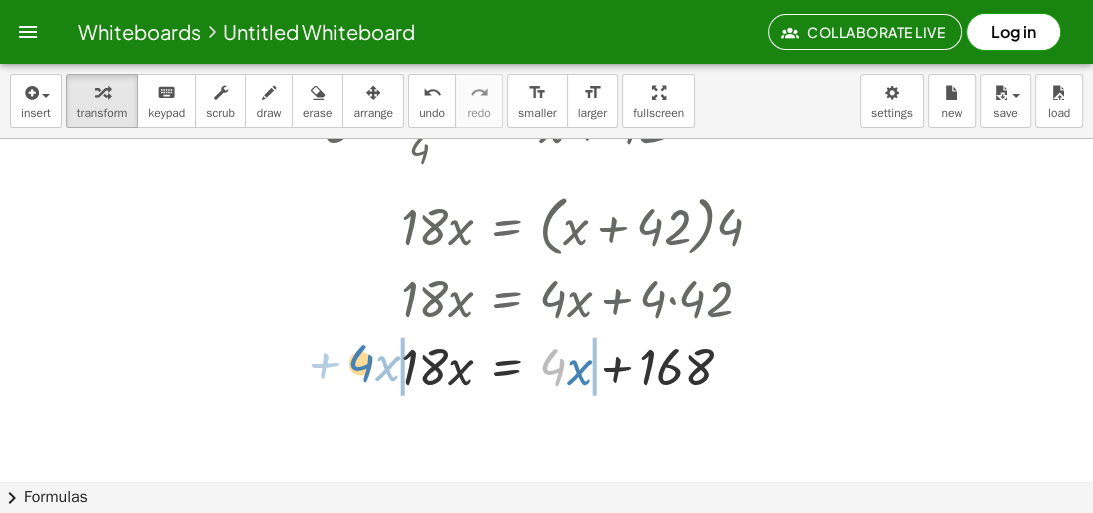 drag, startPoint x: 556, startPoint y: 365, endPoint x: 364, endPoint y: 361, distance: 192.04166 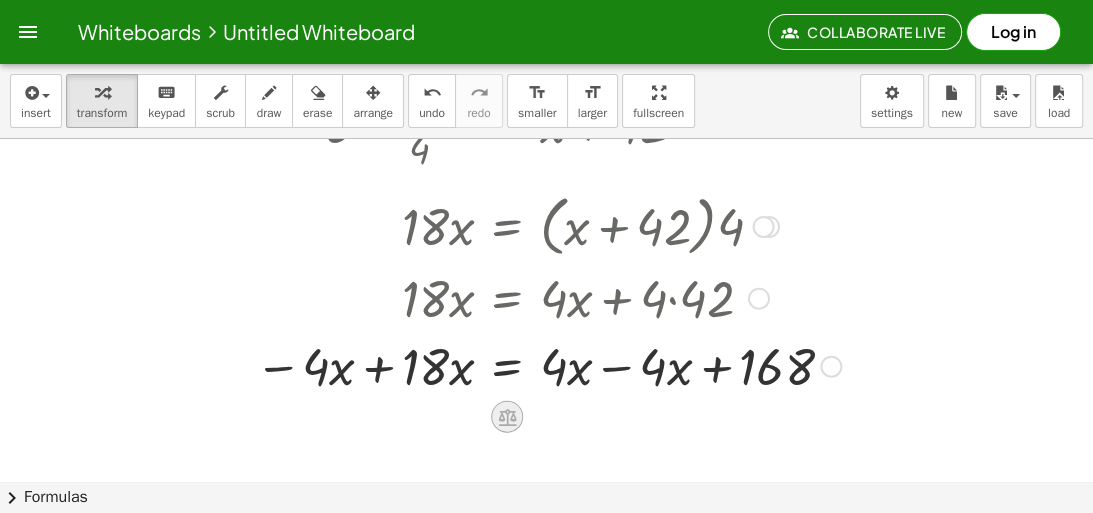 scroll, scrollTop: 1347, scrollLeft: 0, axis: vertical 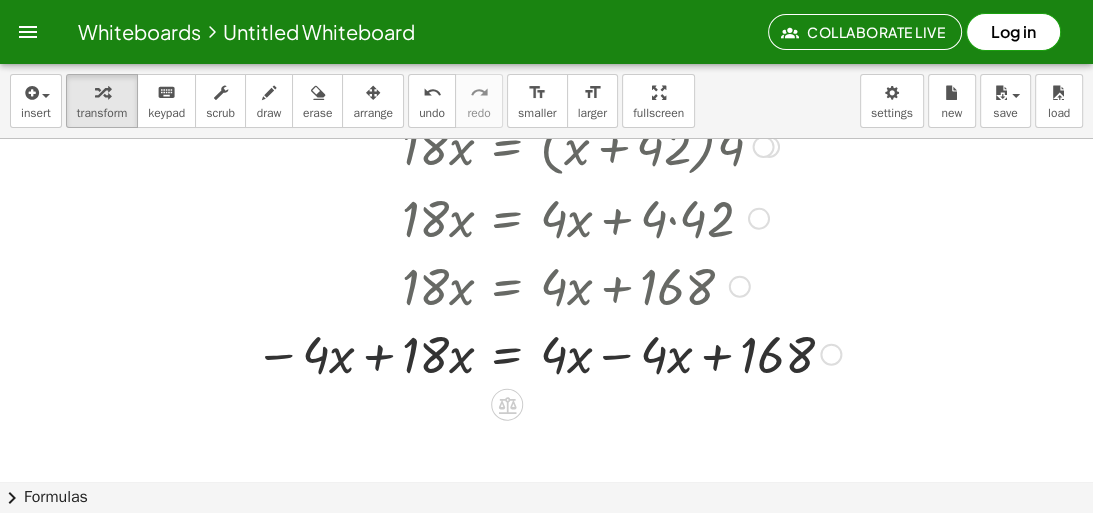 click at bounding box center (548, 352) 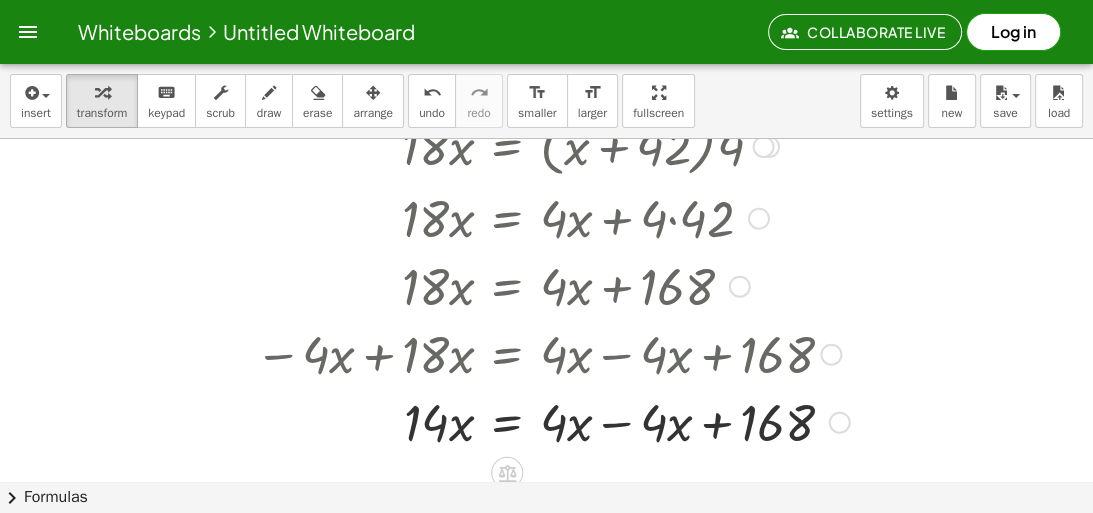 click at bounding box center (552, 420) 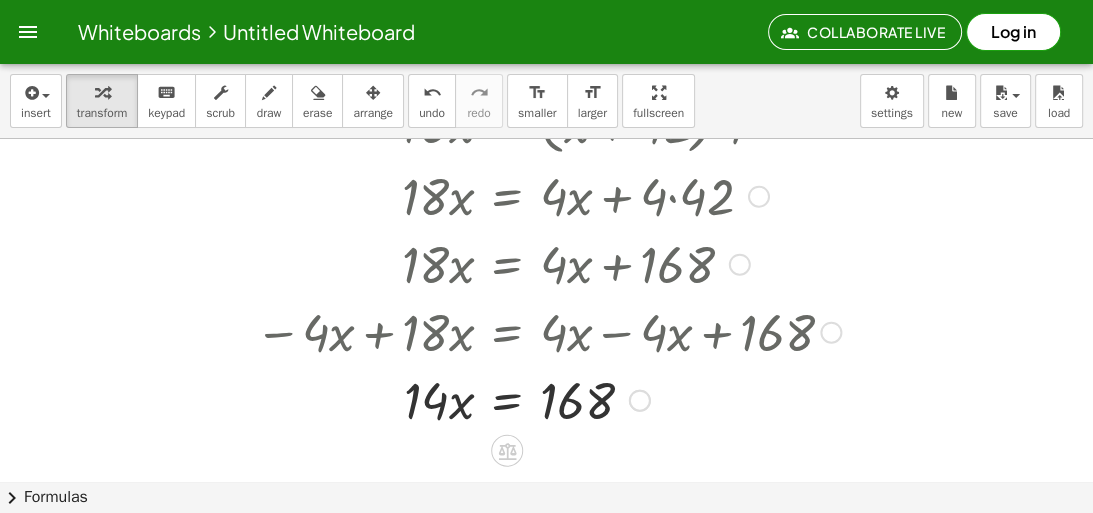scroll, scrollTop: 1449, scrollLeft: 0, axis: vertical 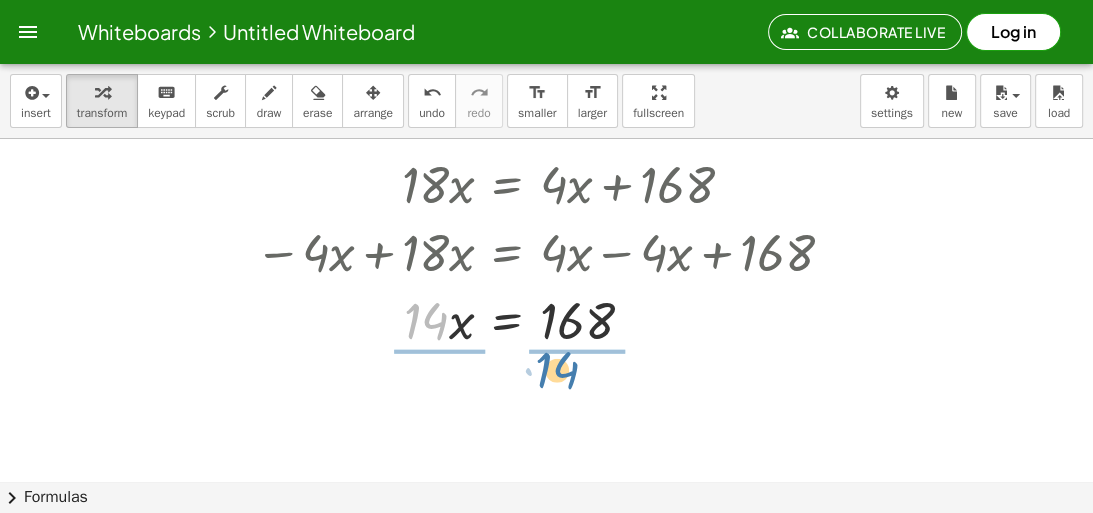 drag, startPoint x: 435, startPoint y: 312, endPoint x: 568, endPoint y: 361, distance: 141.7392 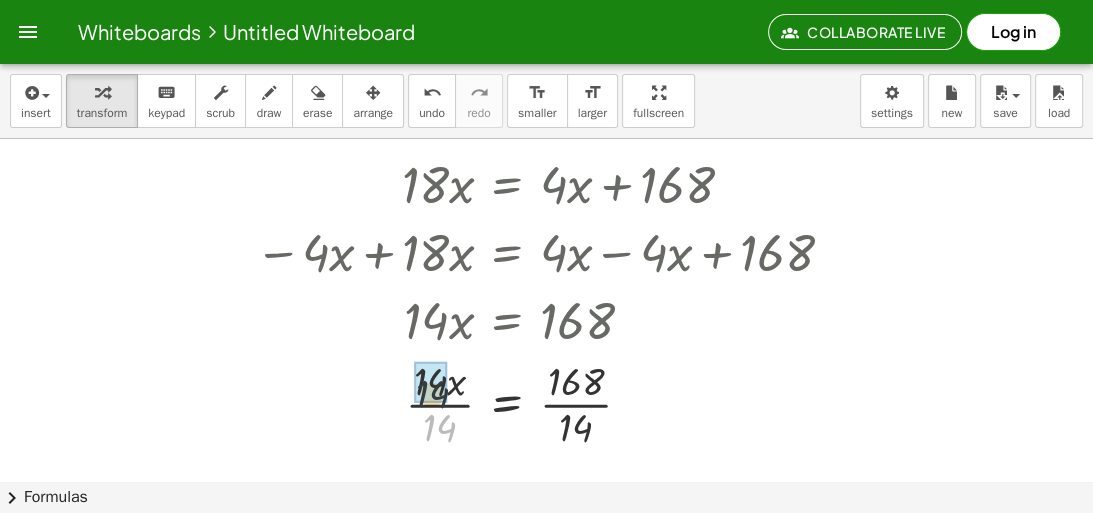 drag, startPoint x: 442, startPoint y: 424, endPoint x: 434, endPoint y: 384, distance: 40.792156 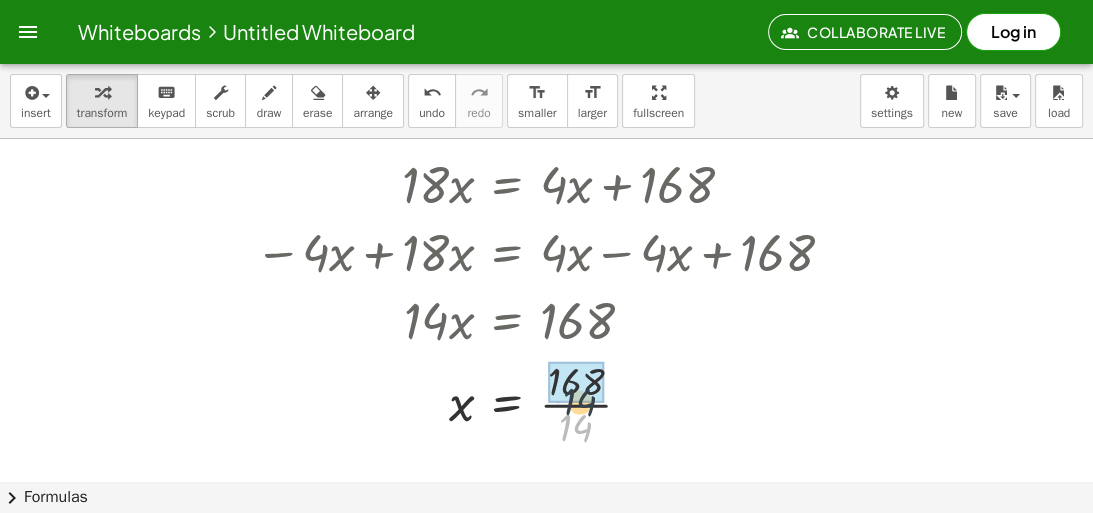drag, startPoint x: 584, startPoint y: 436, endPoint x: 589, endPoint y: 406, distance: 30.413813 